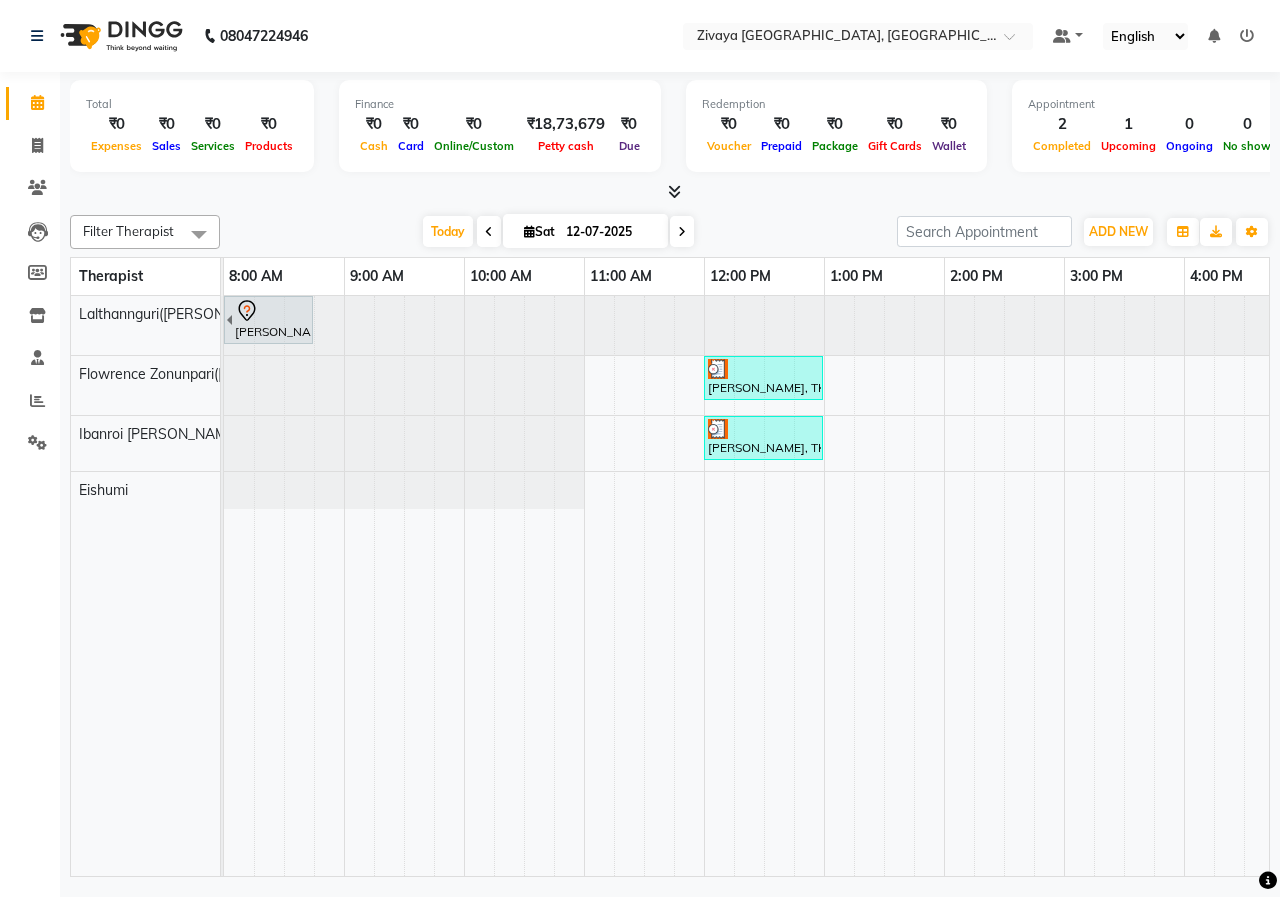 scroll, scrollTop: 0, scrollLeft: 0, axis: both 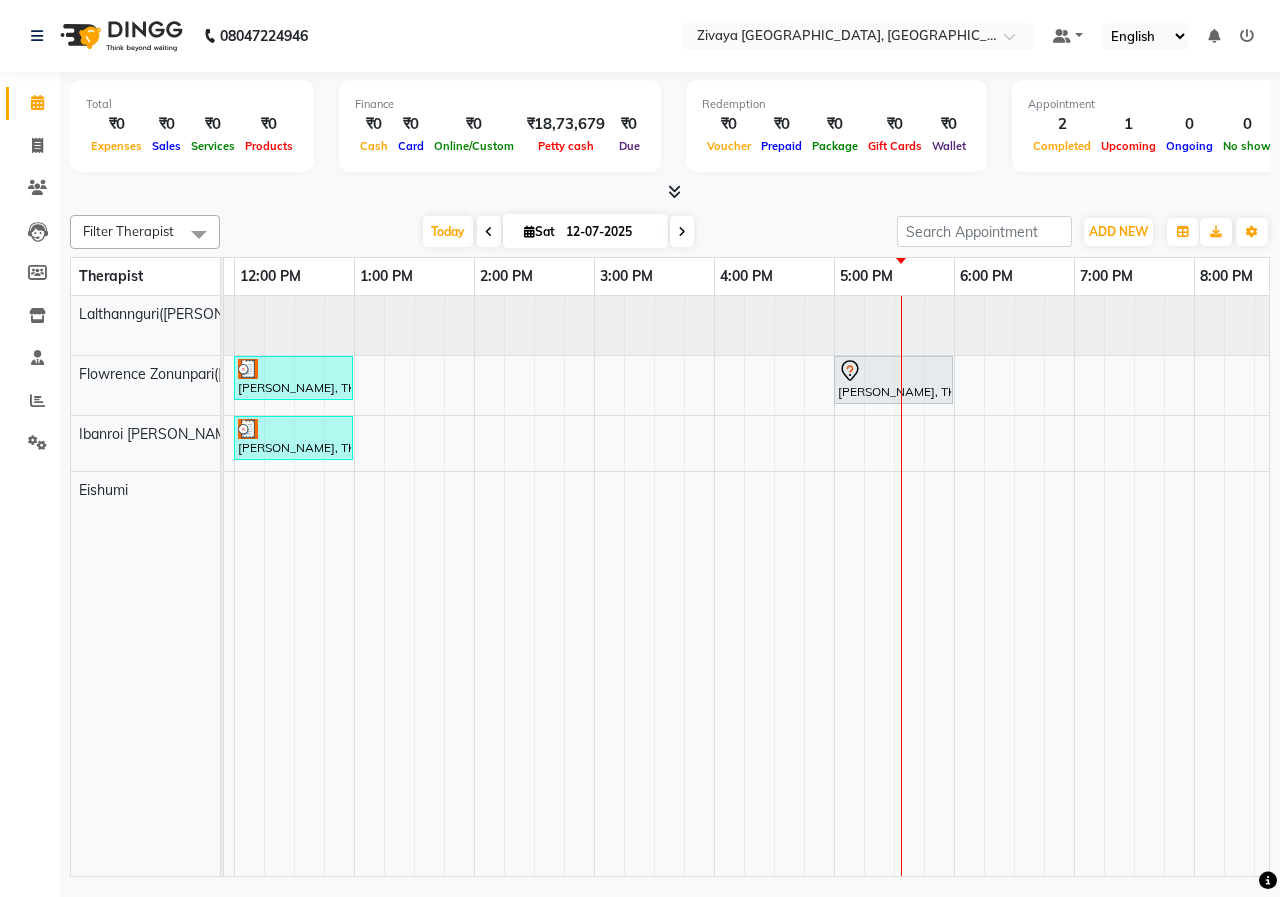 click at bounding box center [682, 232] 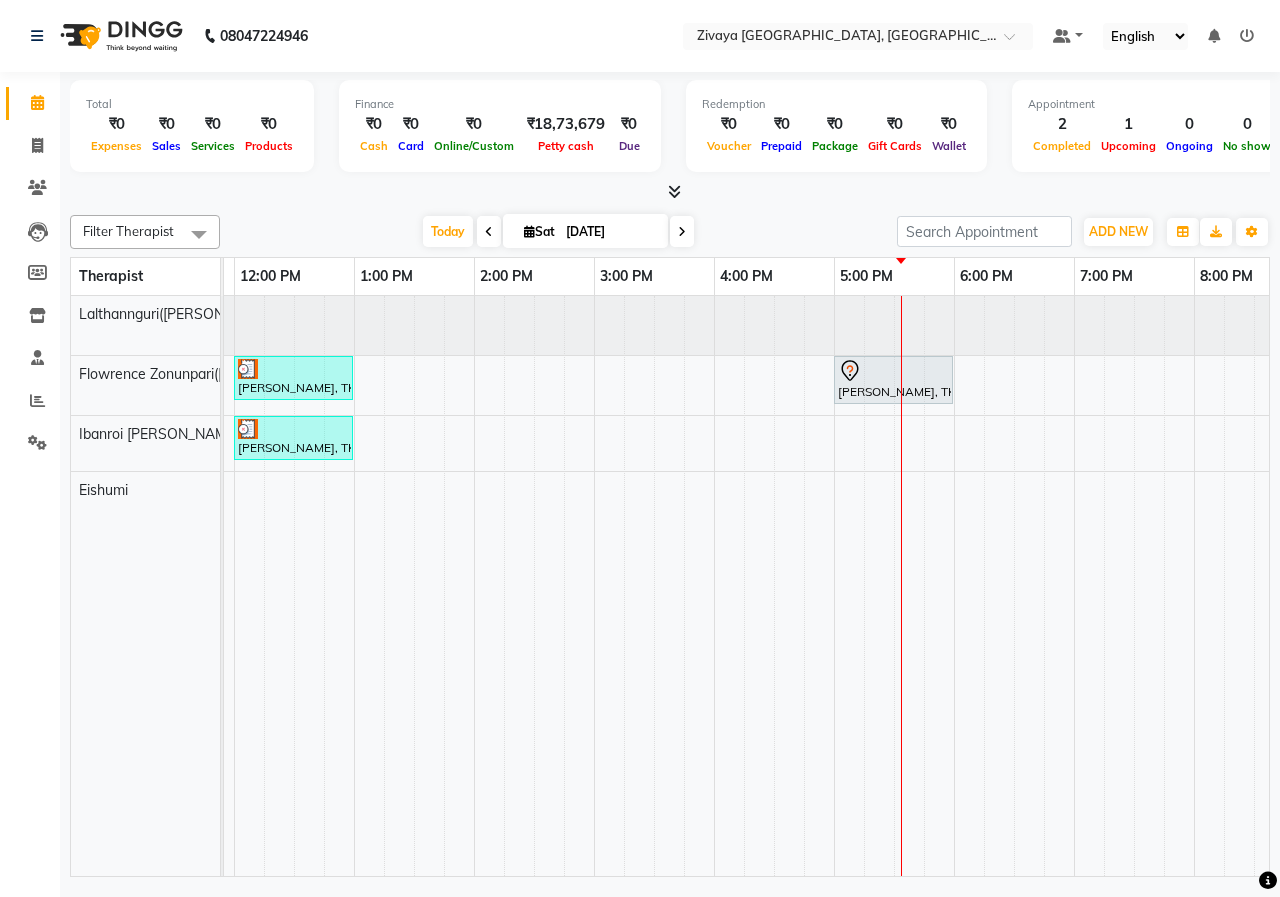 scroll, scrollTop: 0, scrollLeft: 0, axis: both 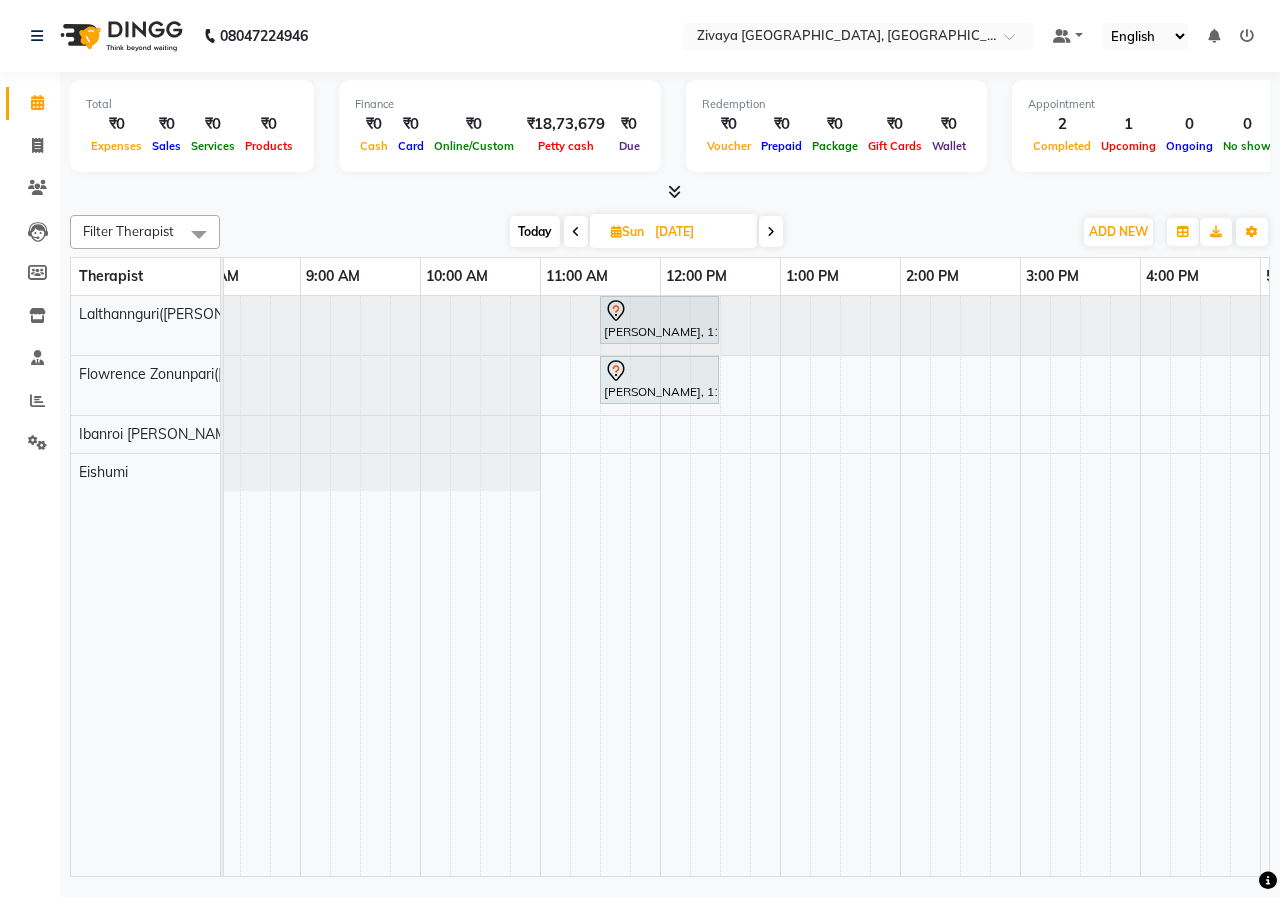 click on "Akshay Kahndelwal, 11:30 AM-12:30 PM, Javanese Pampering - 60 Mins             Saurabh Pawar, 11:30 AM-12:30 PM, Javanese Pampering - 60 Mins" at bounding box center (1140, 586) 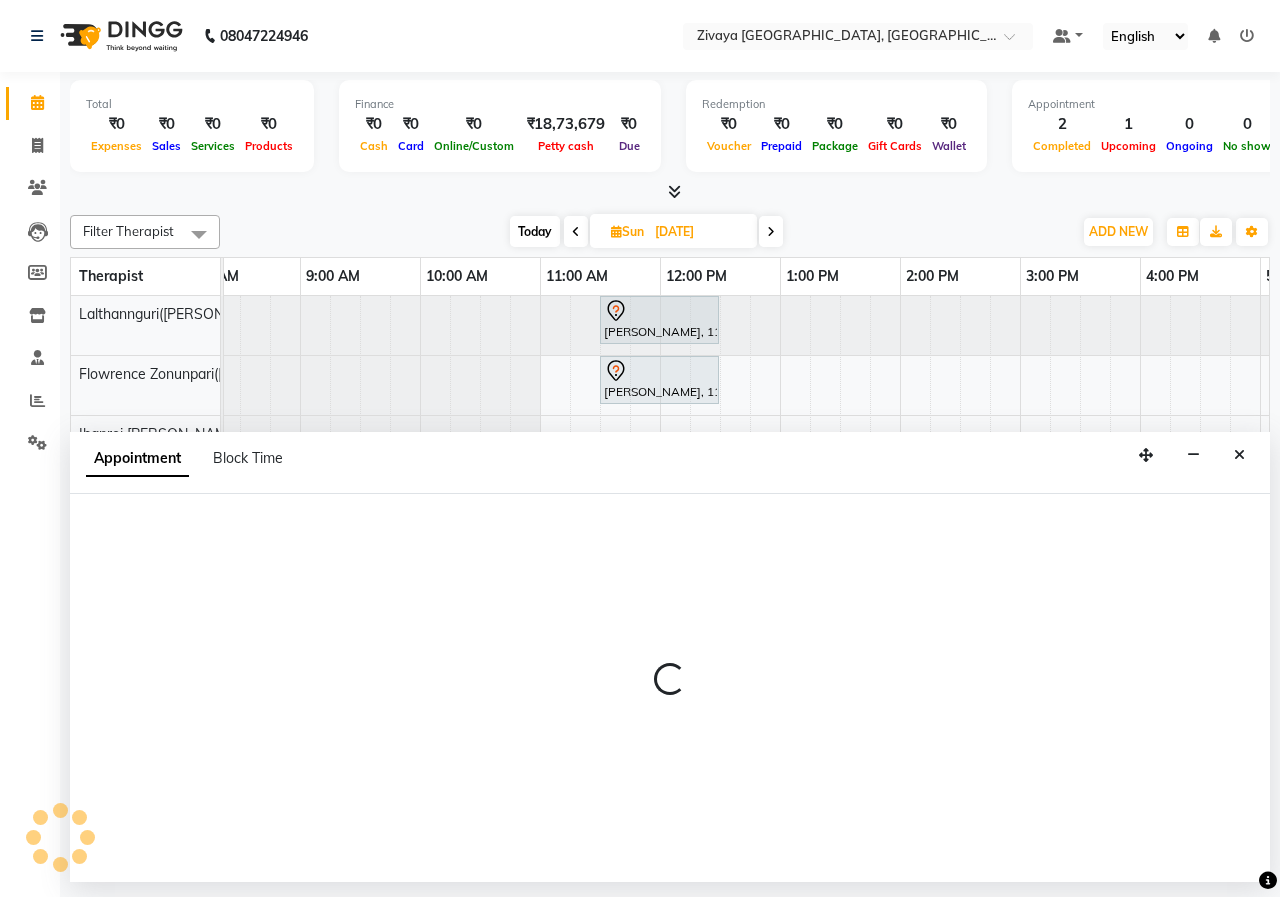 select on "79832" 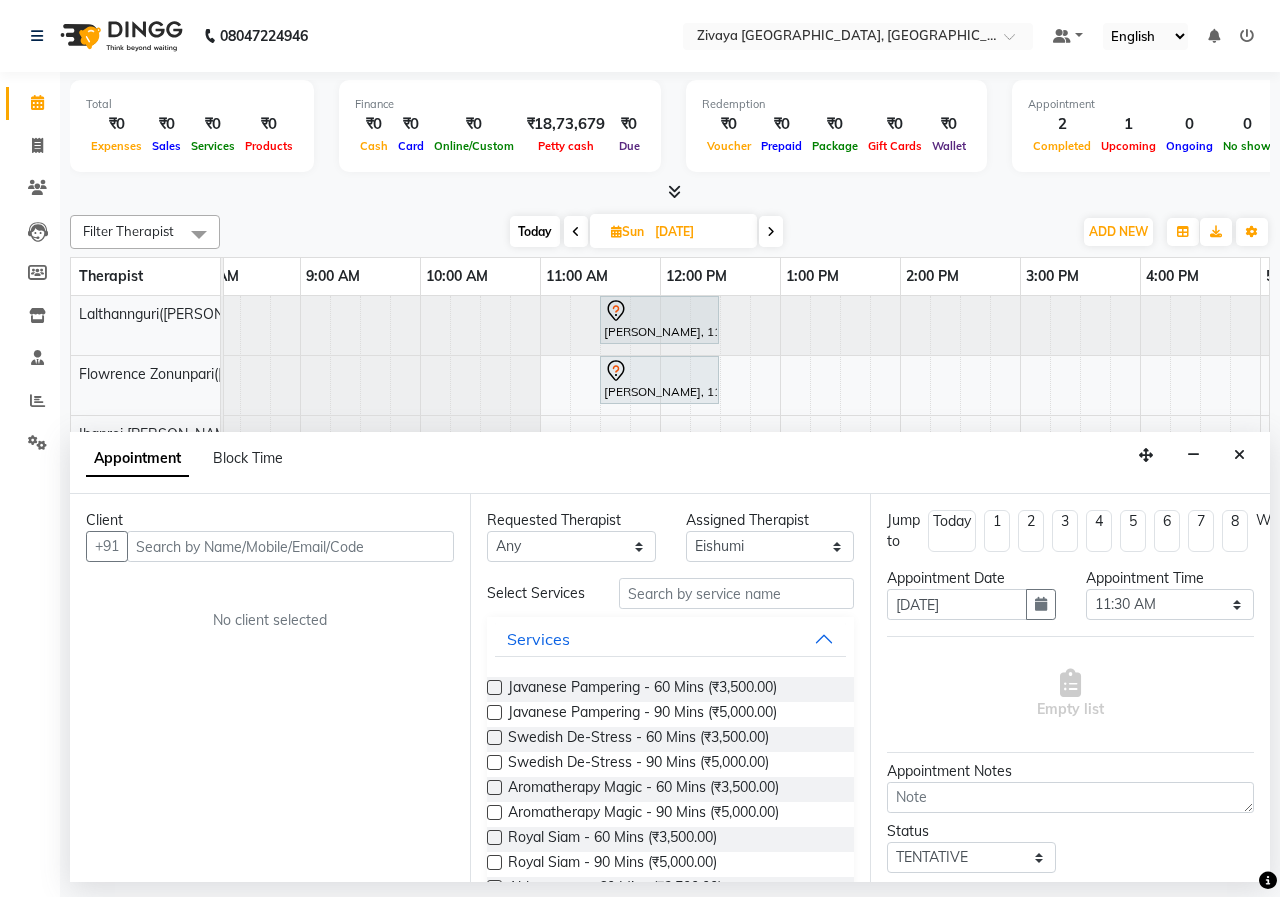click at bounding box center (290, 546) 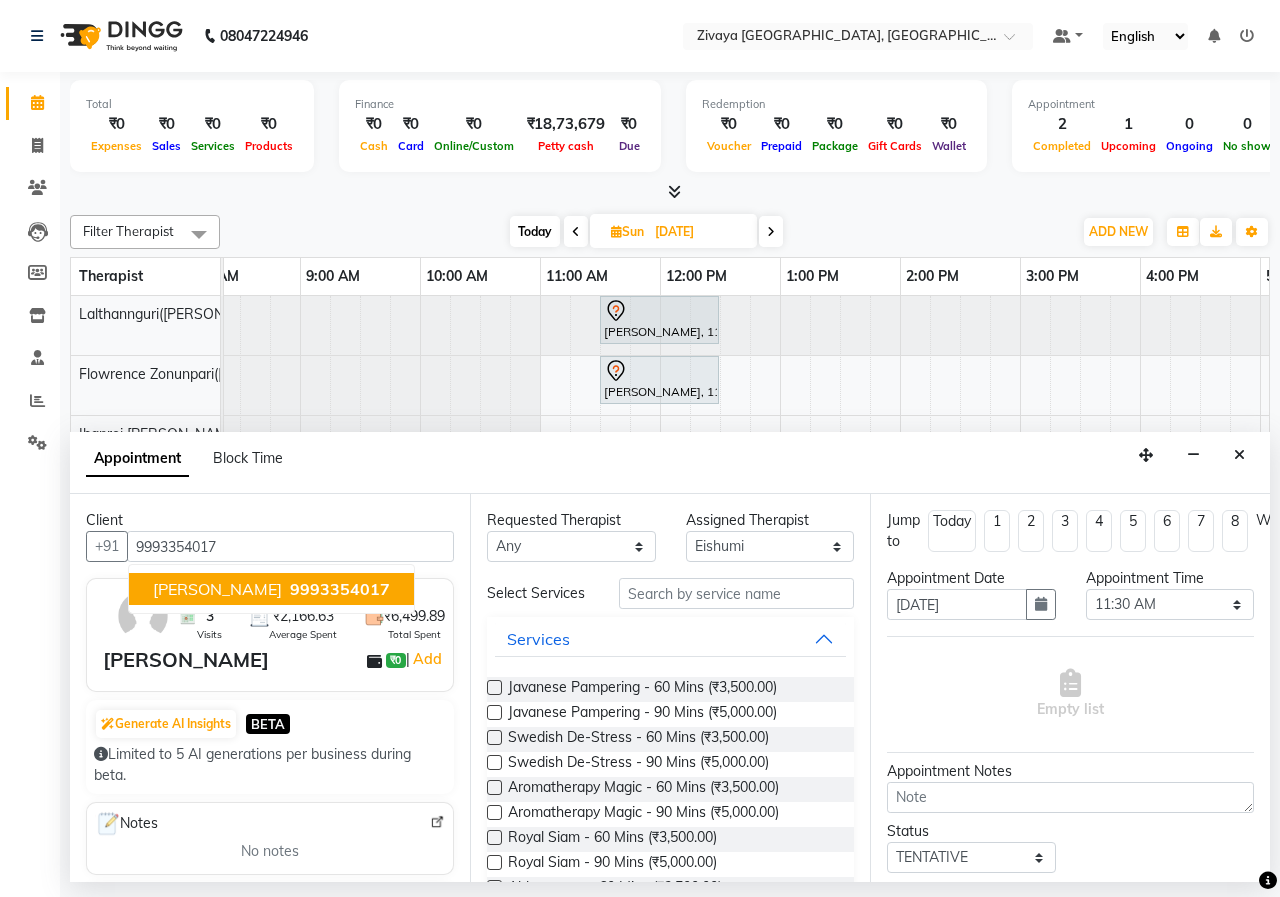 click on "9993354017" at bounding box center (340, 589) 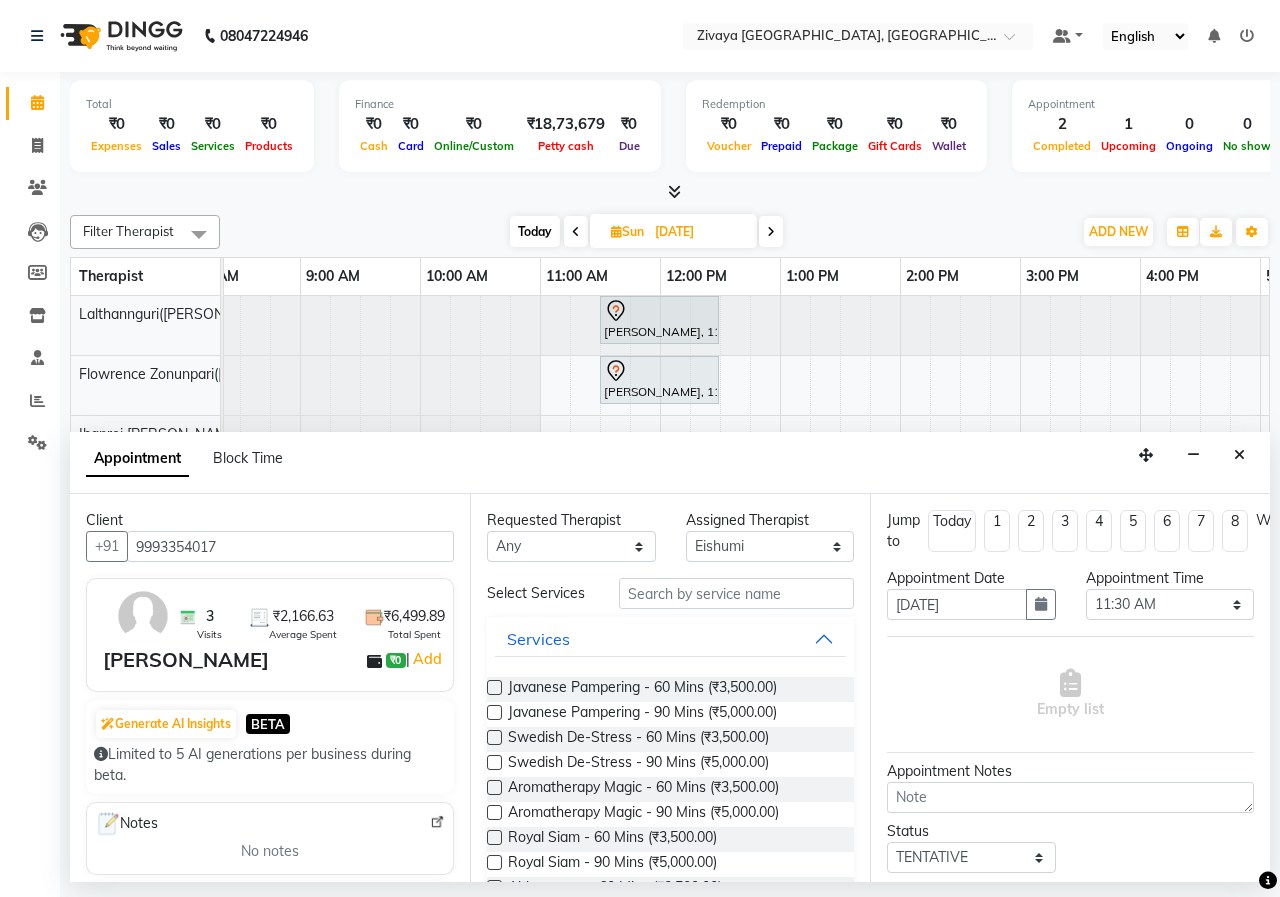 type on "9993354017" 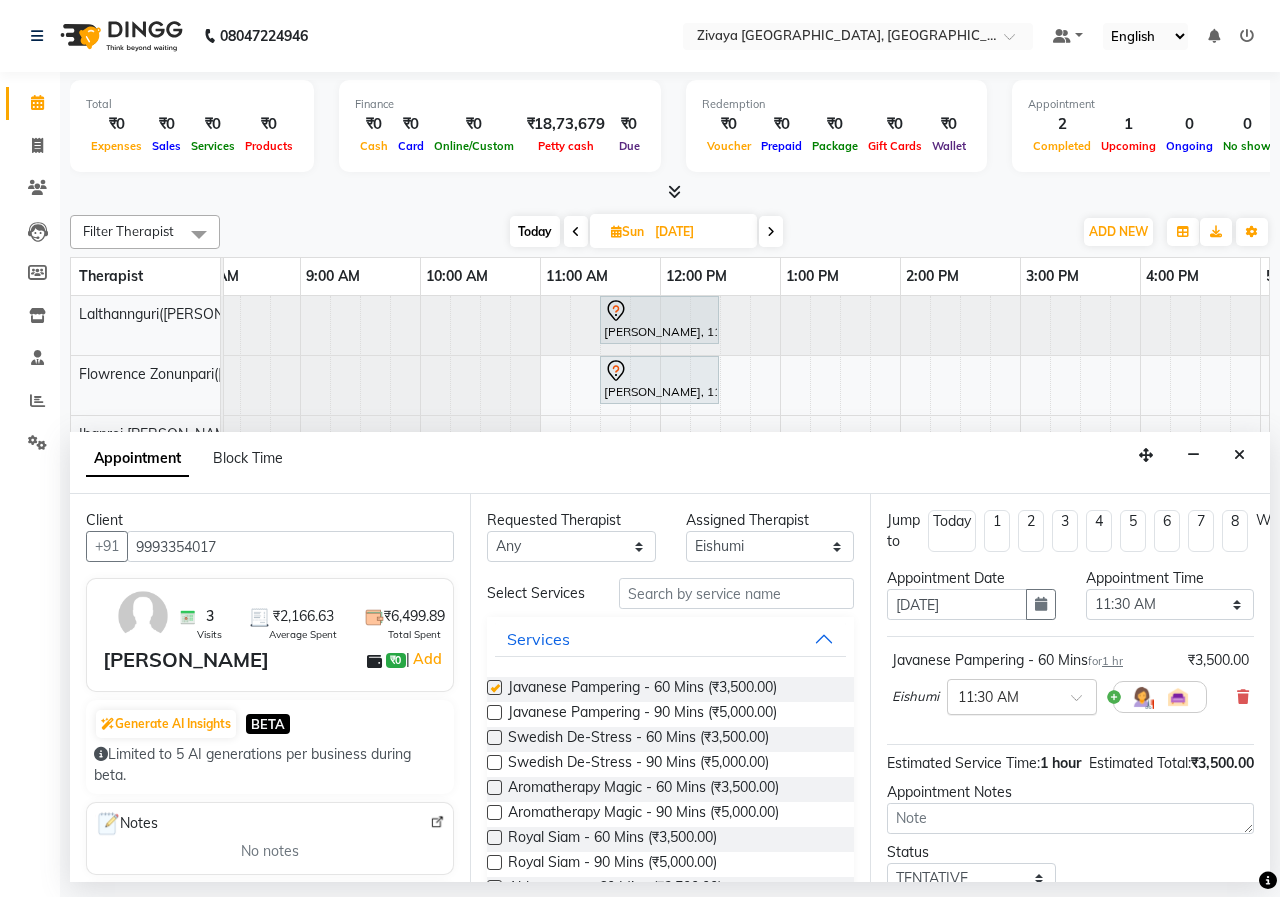 checkbox on "false" 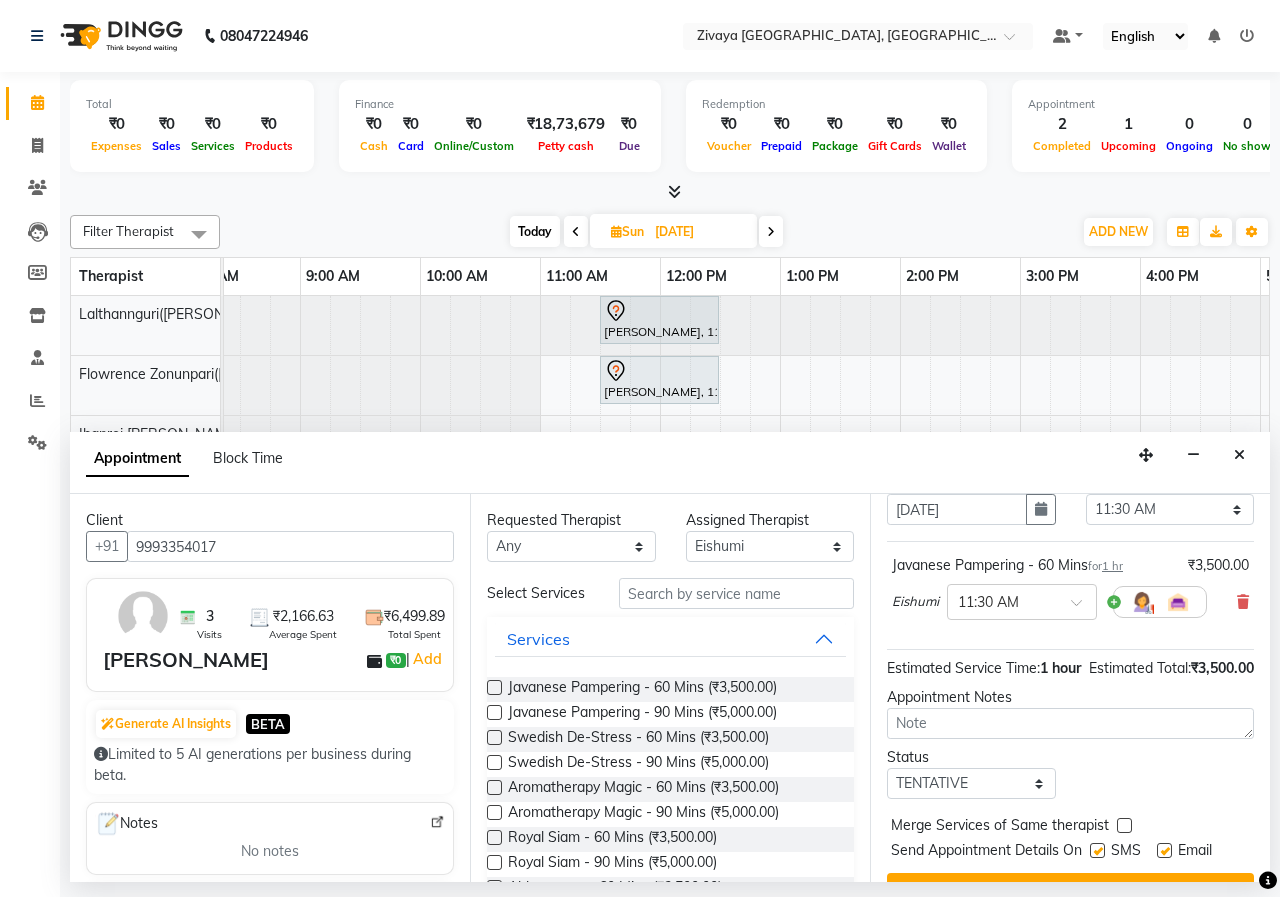 scroll, scrollTop: 174, scrollLeft: 0, axis: vertical 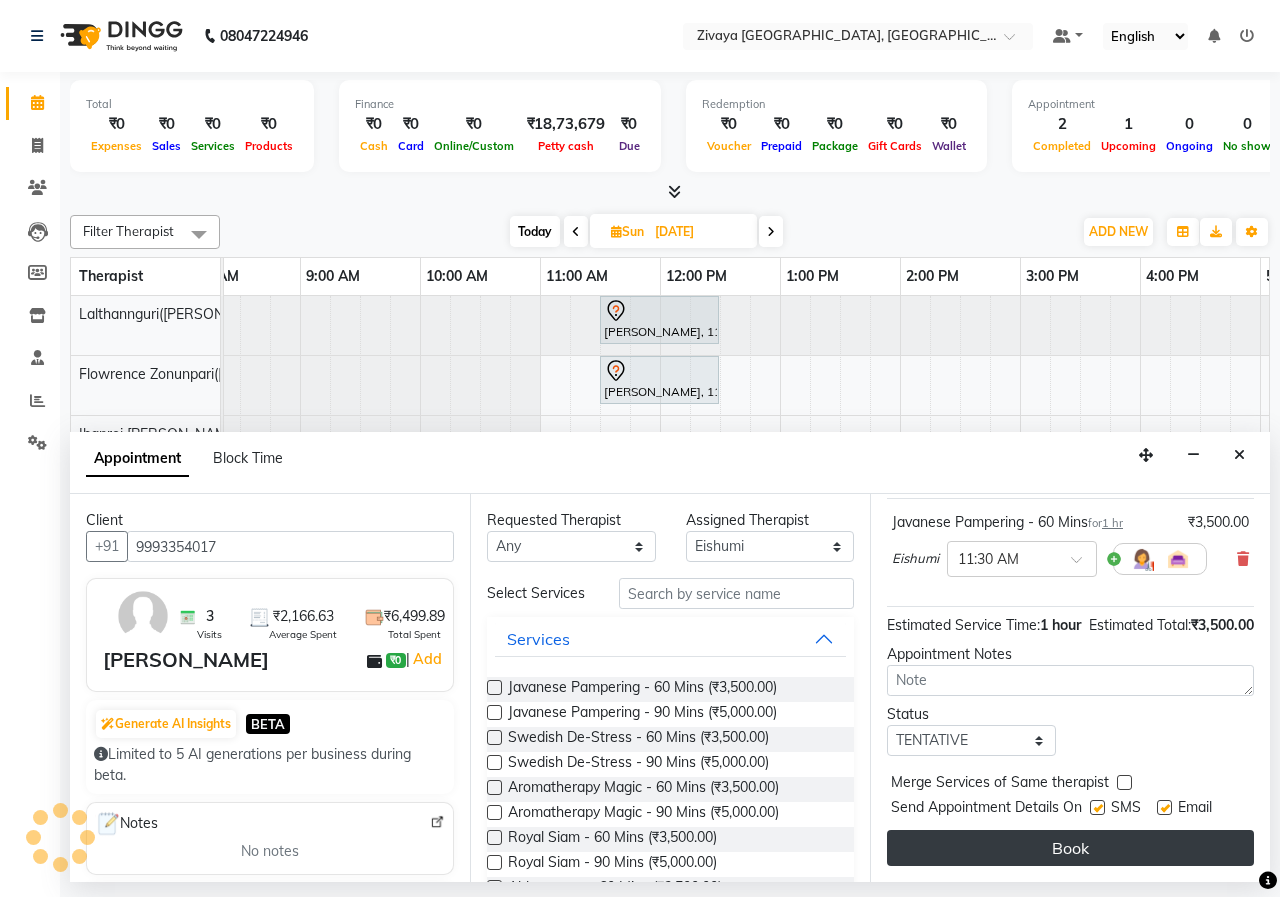 click on "Book" at bounding box center (1070, 848) 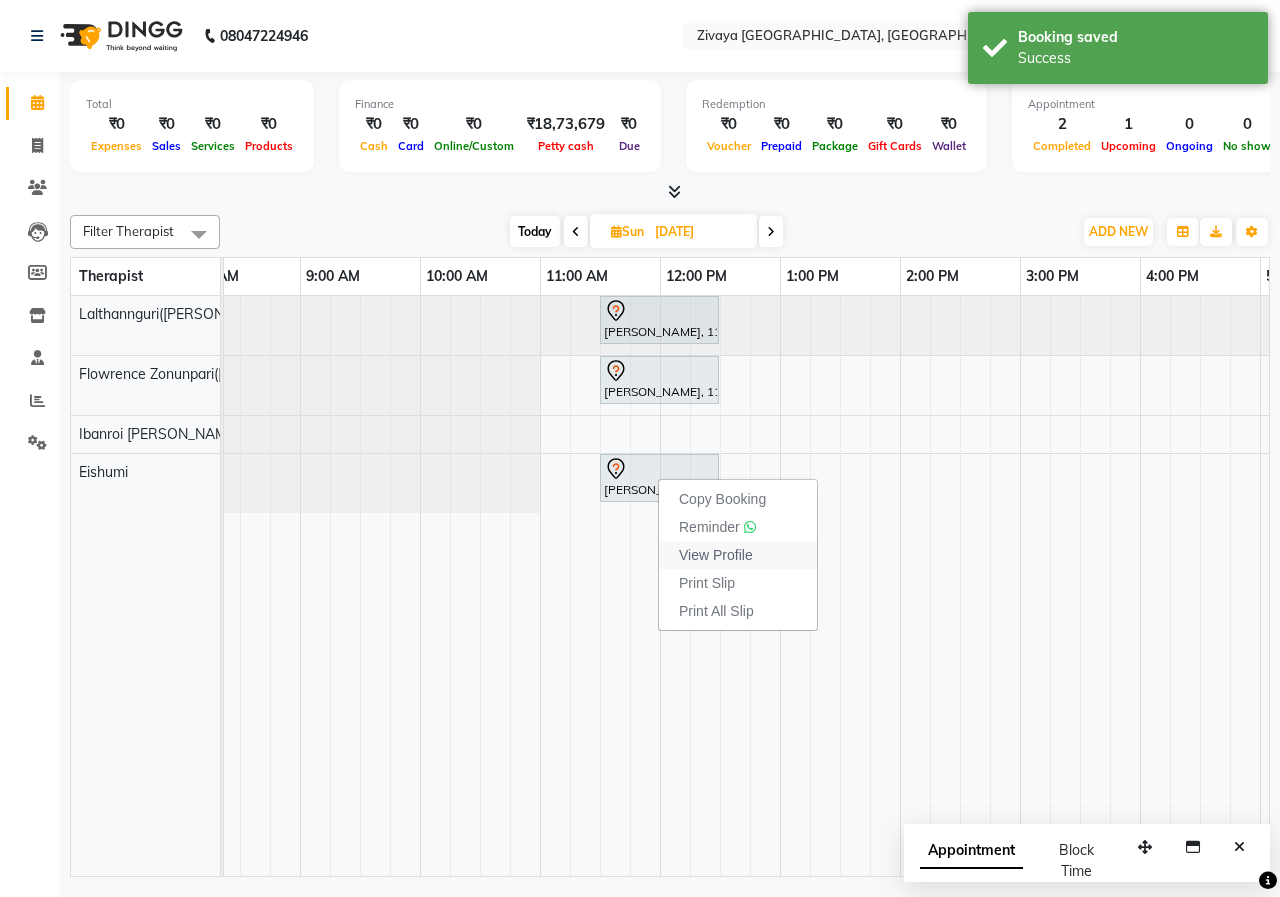 click on "View Profile" at bounding box center [716, 555] 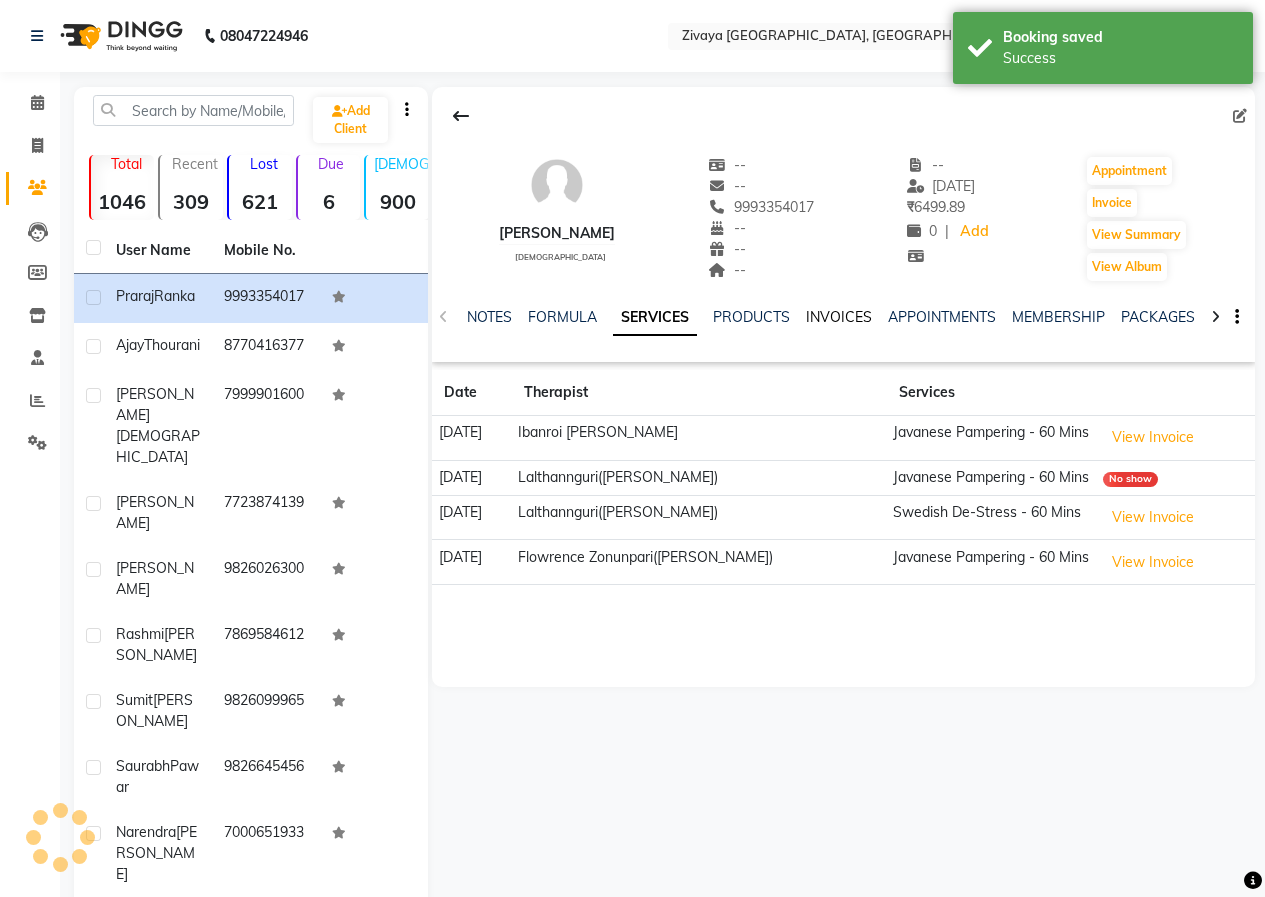 click on "INVOICES" 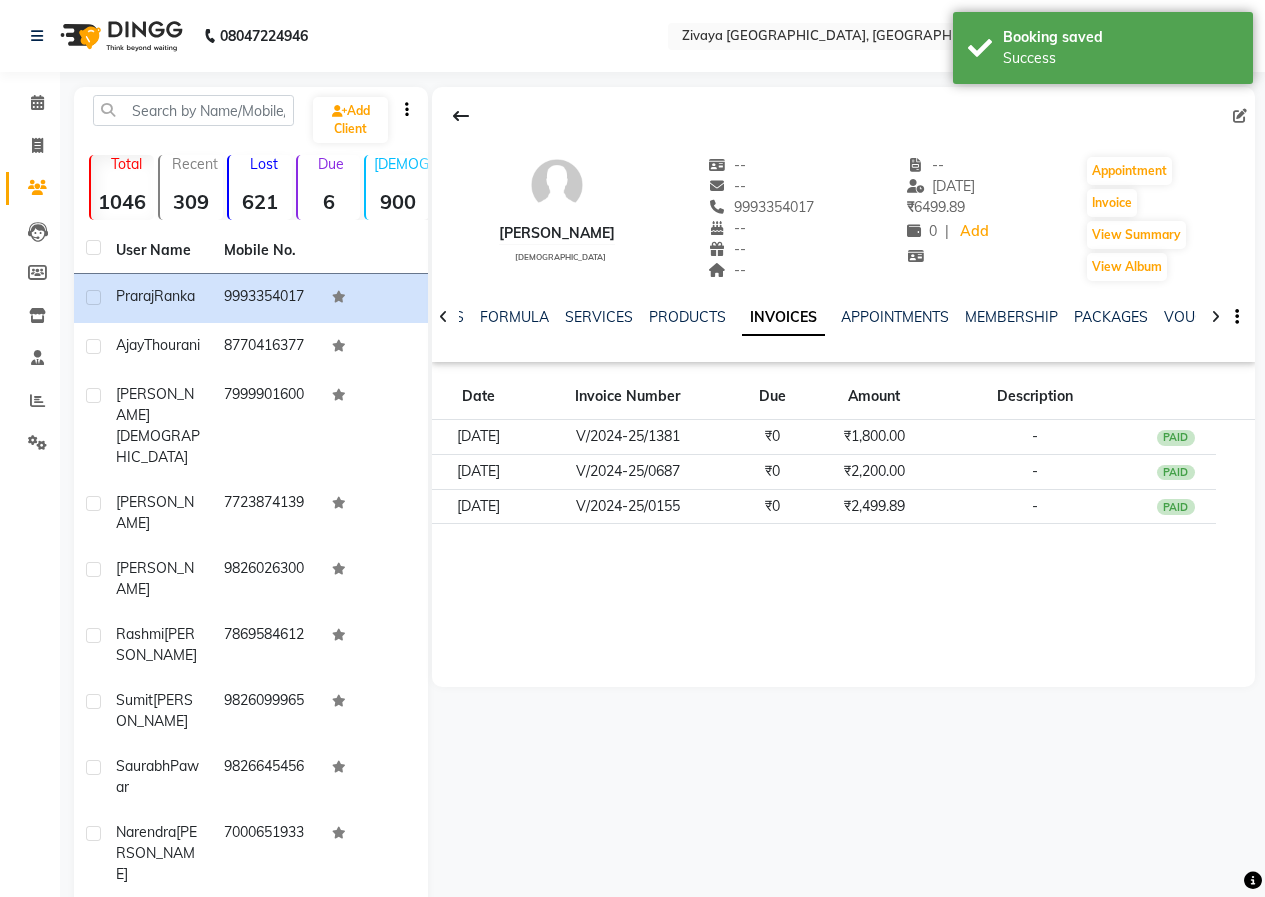 click 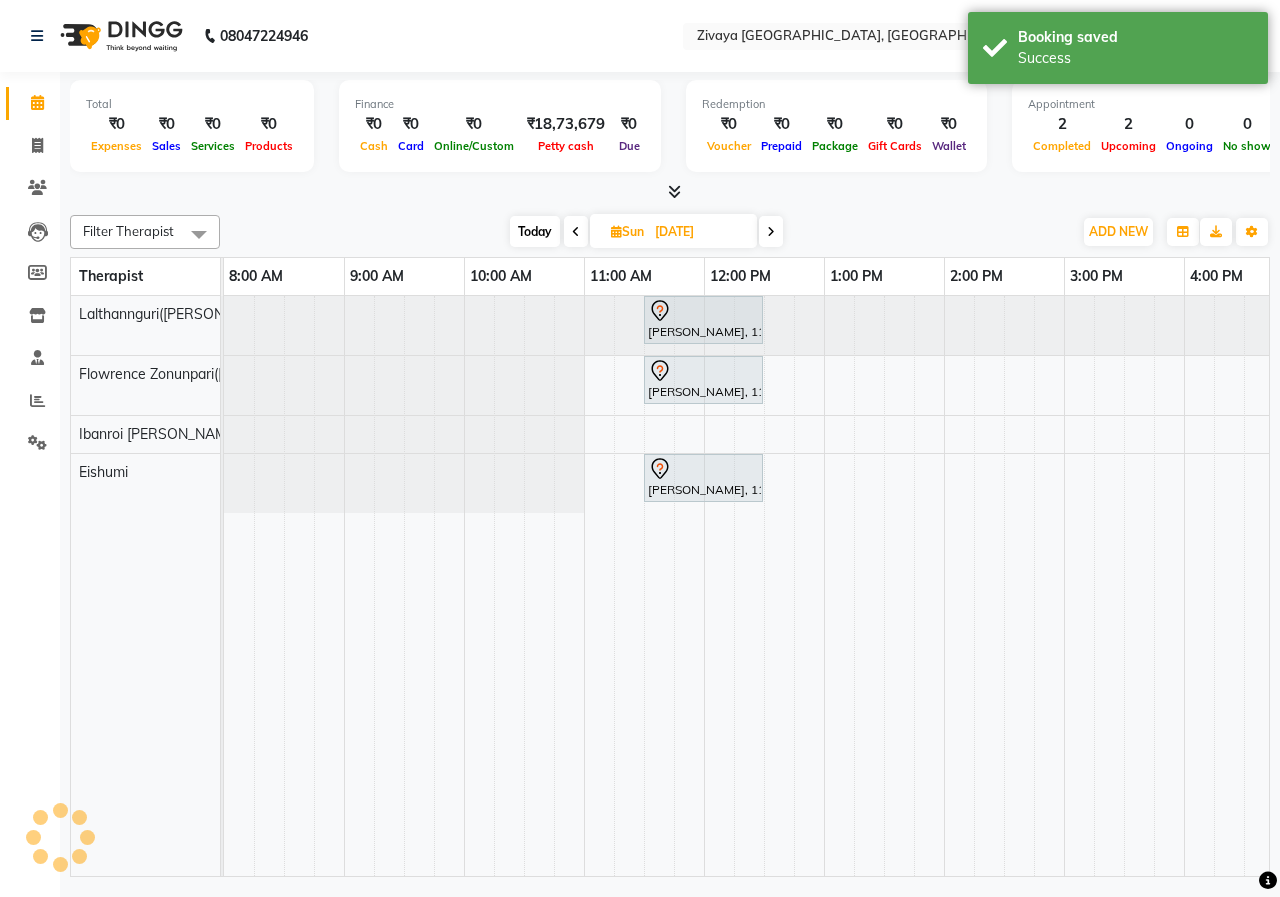 scroll, scrollTop: 0, scrollLeft: 0, axis: both 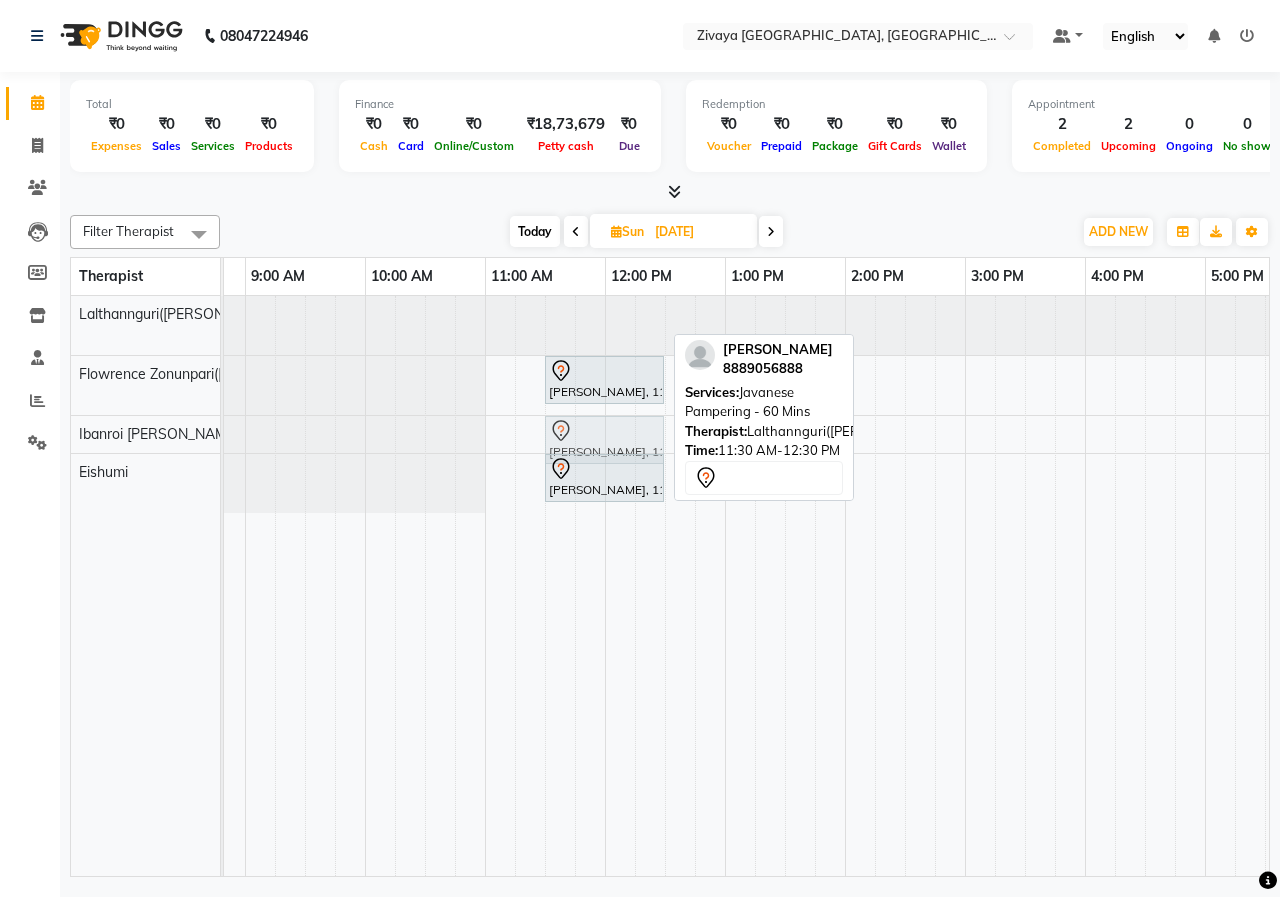 drag, startPoint x: 615, startPoint y: 319, endPoint x: 611, endPoint y: 431, distance: 112.0714 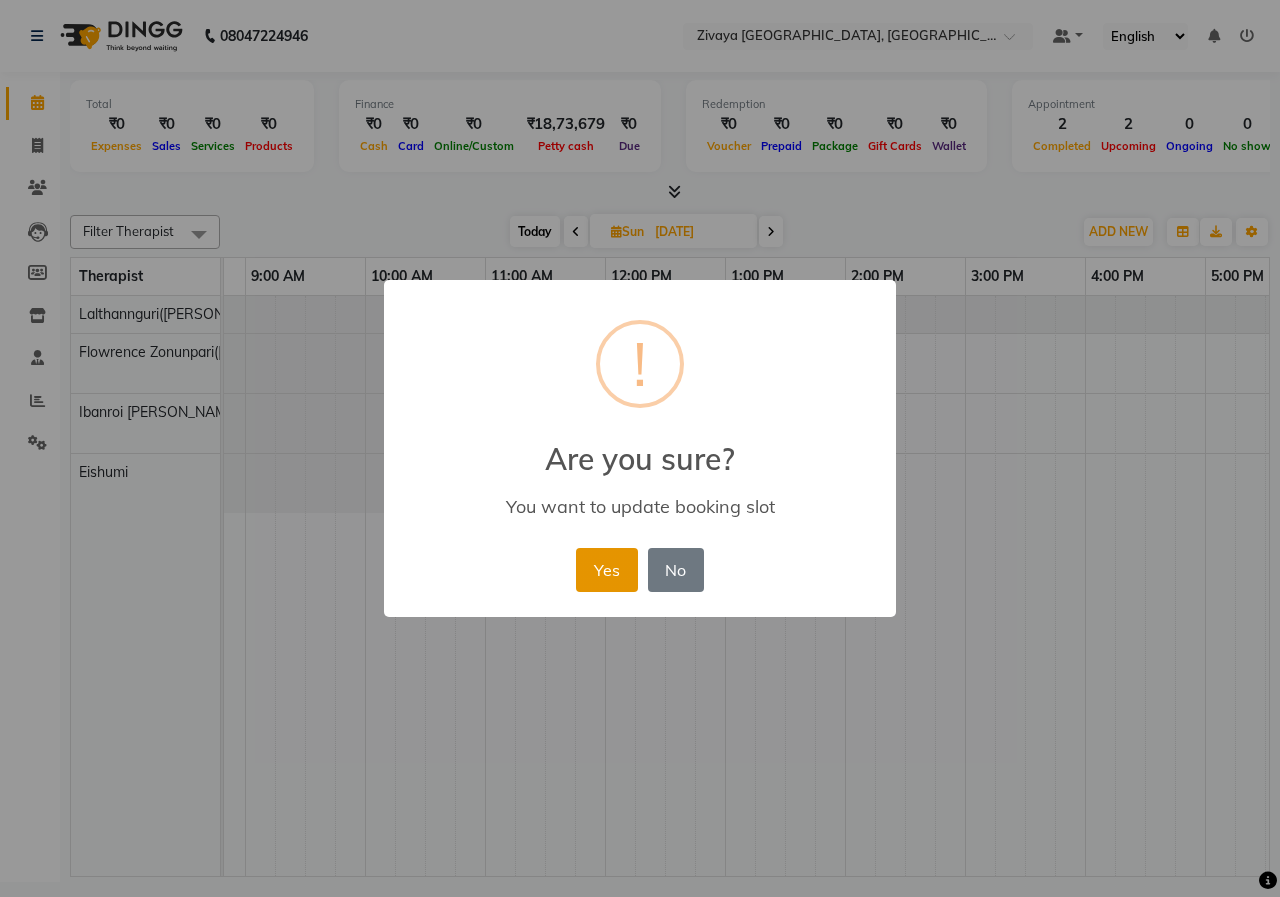 click on "Yes" at bounding box center (606, 570) 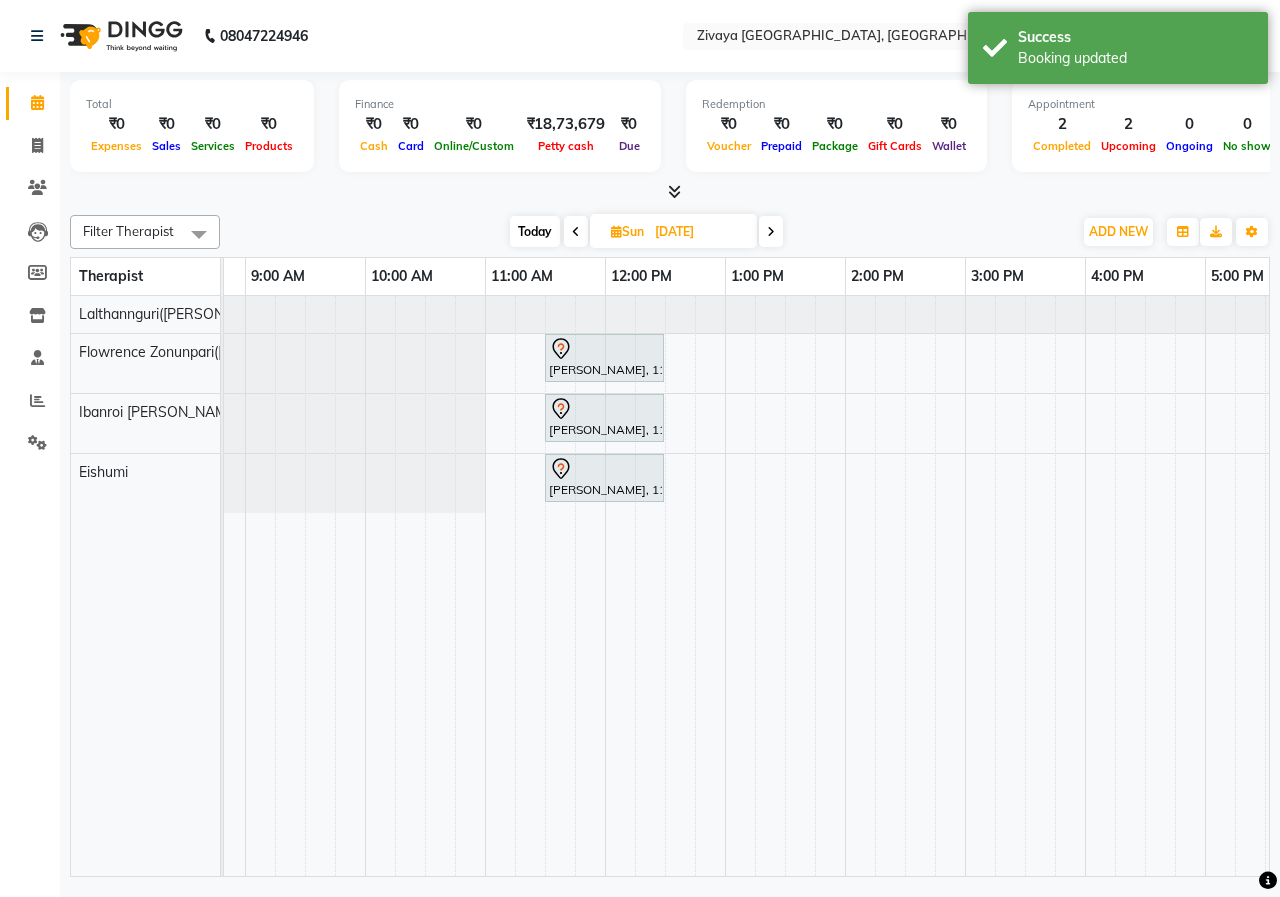 scroll, scrollTop: 0, scrollLeft: 41, axis: horizontal 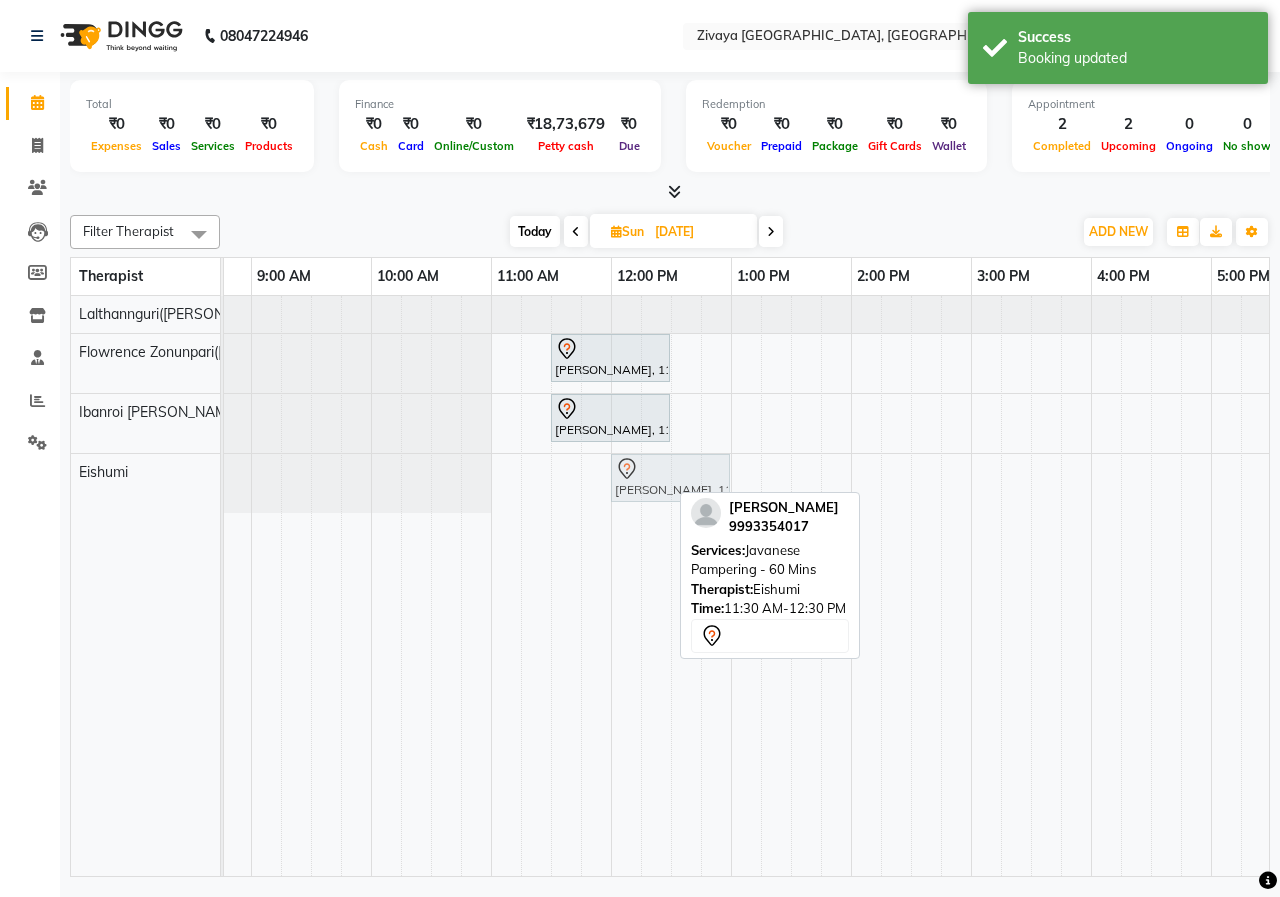 drag, startPoint x: 605, startPoint y: 492, endPoint x: 659, endPoint y: 498, distance: 54.33231 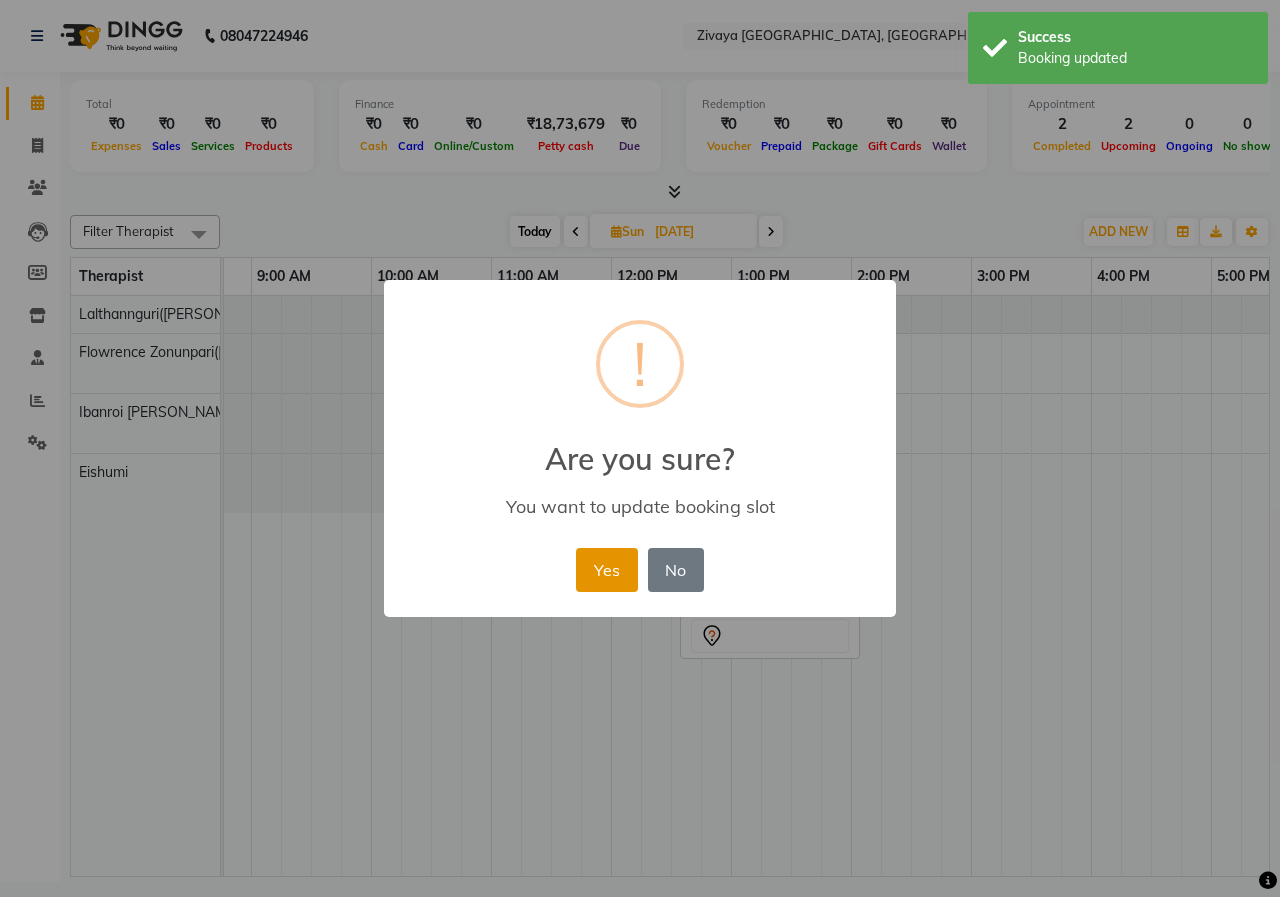 click on "Yes" at bounding box center (606, 570) 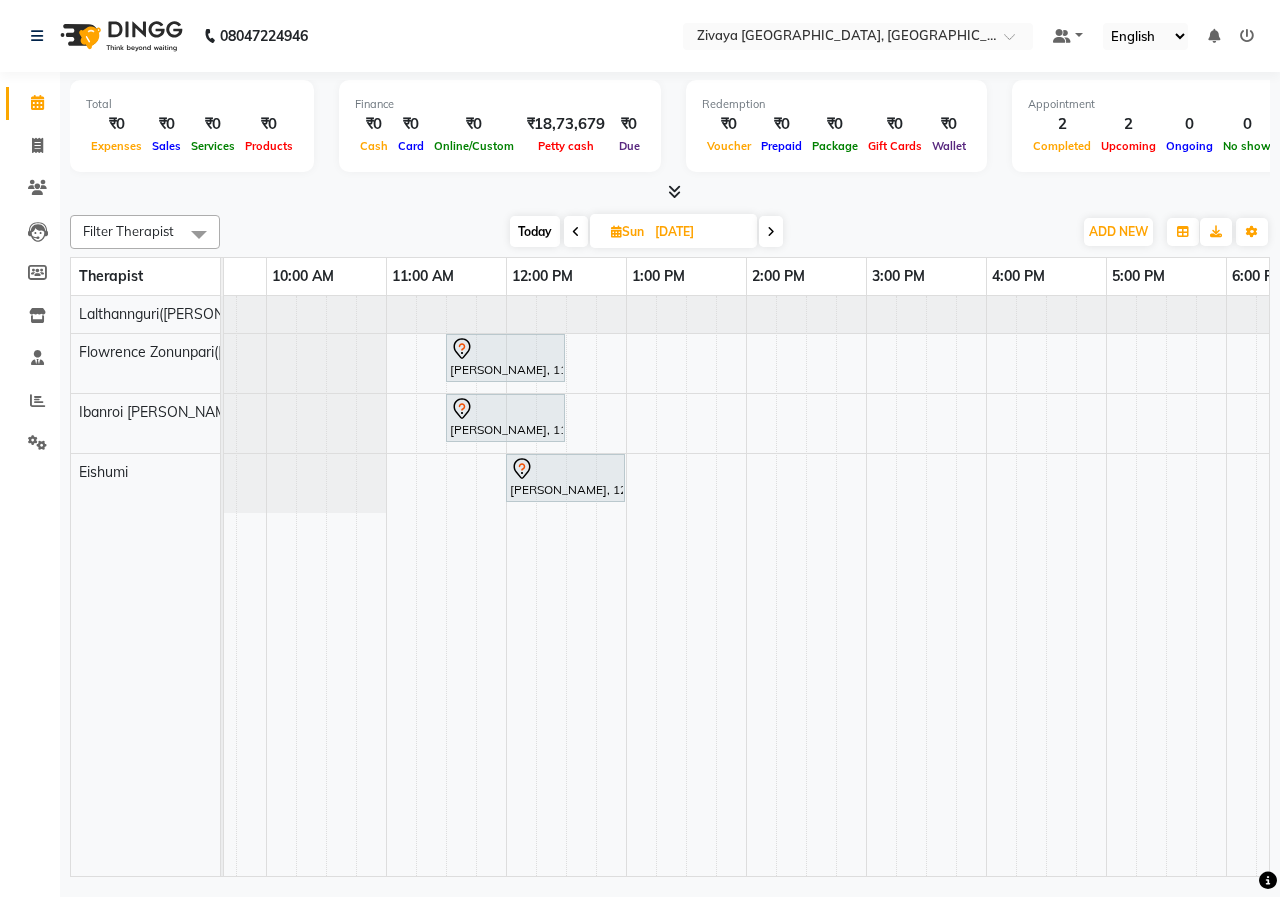 click at bounding box center [576, 231] 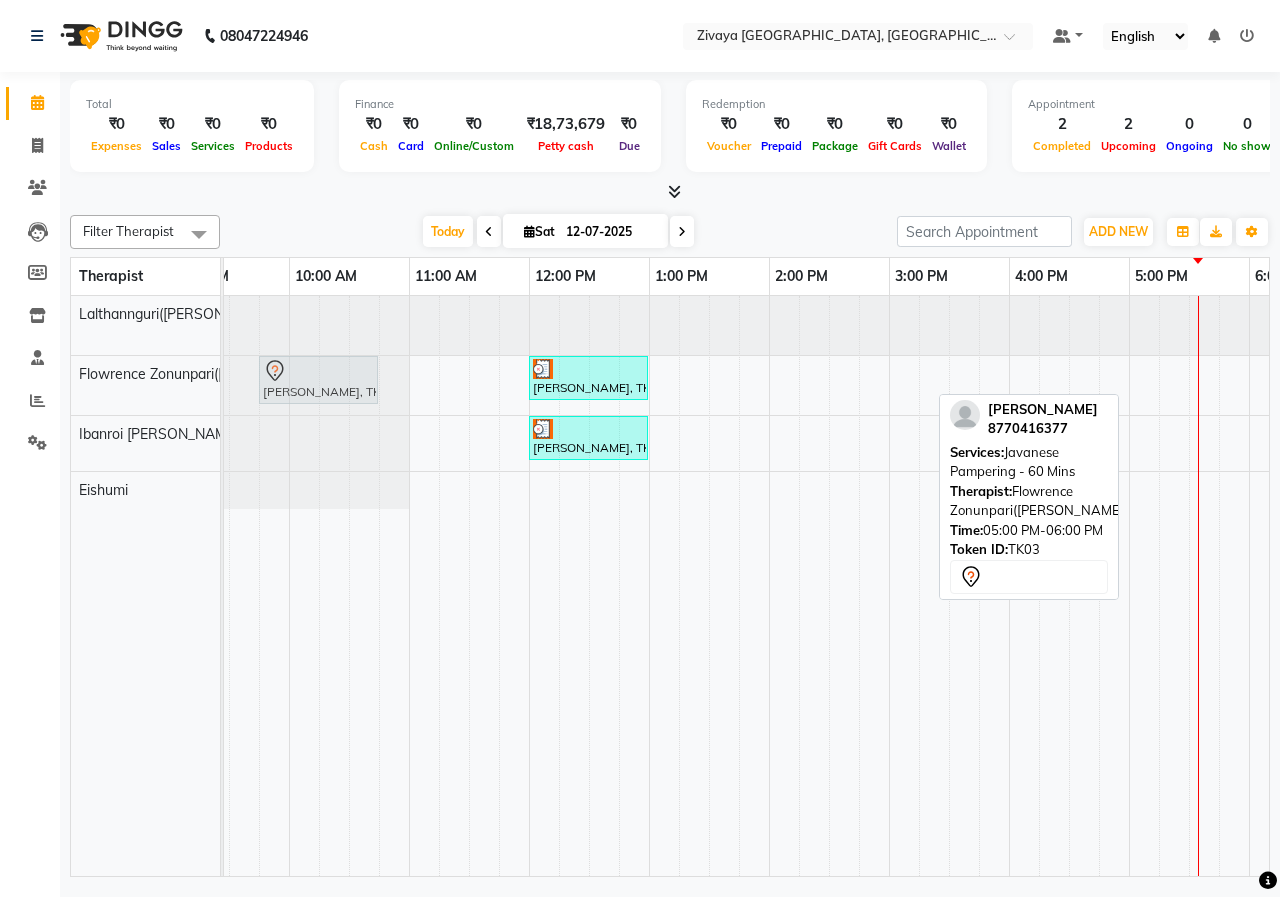 drag, startPoint x: 1150, startPoint y: 391, endPoint x: 299, endPoint y: 369, distance: 851.2843 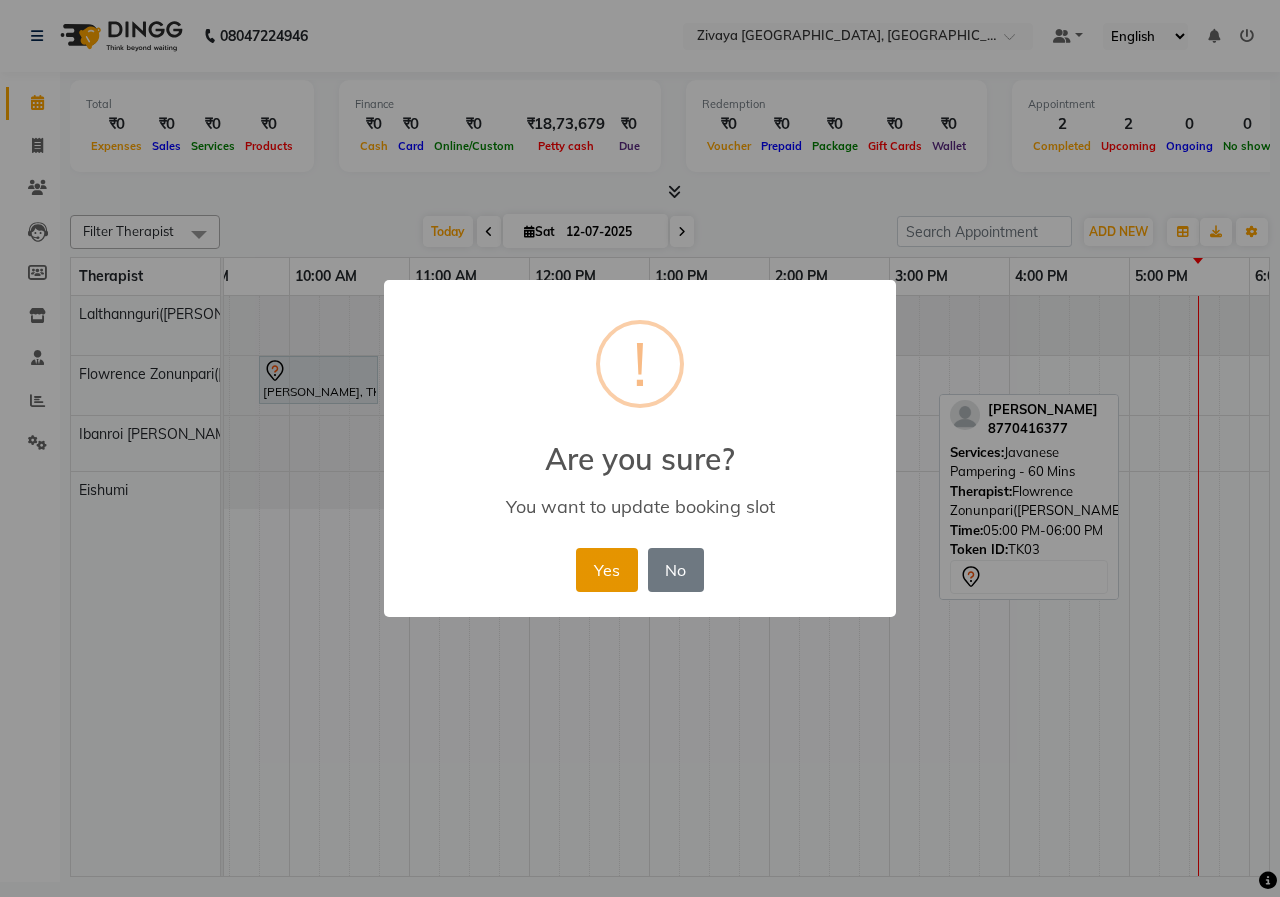 click on "Yes" at bounding box center [606, 570] 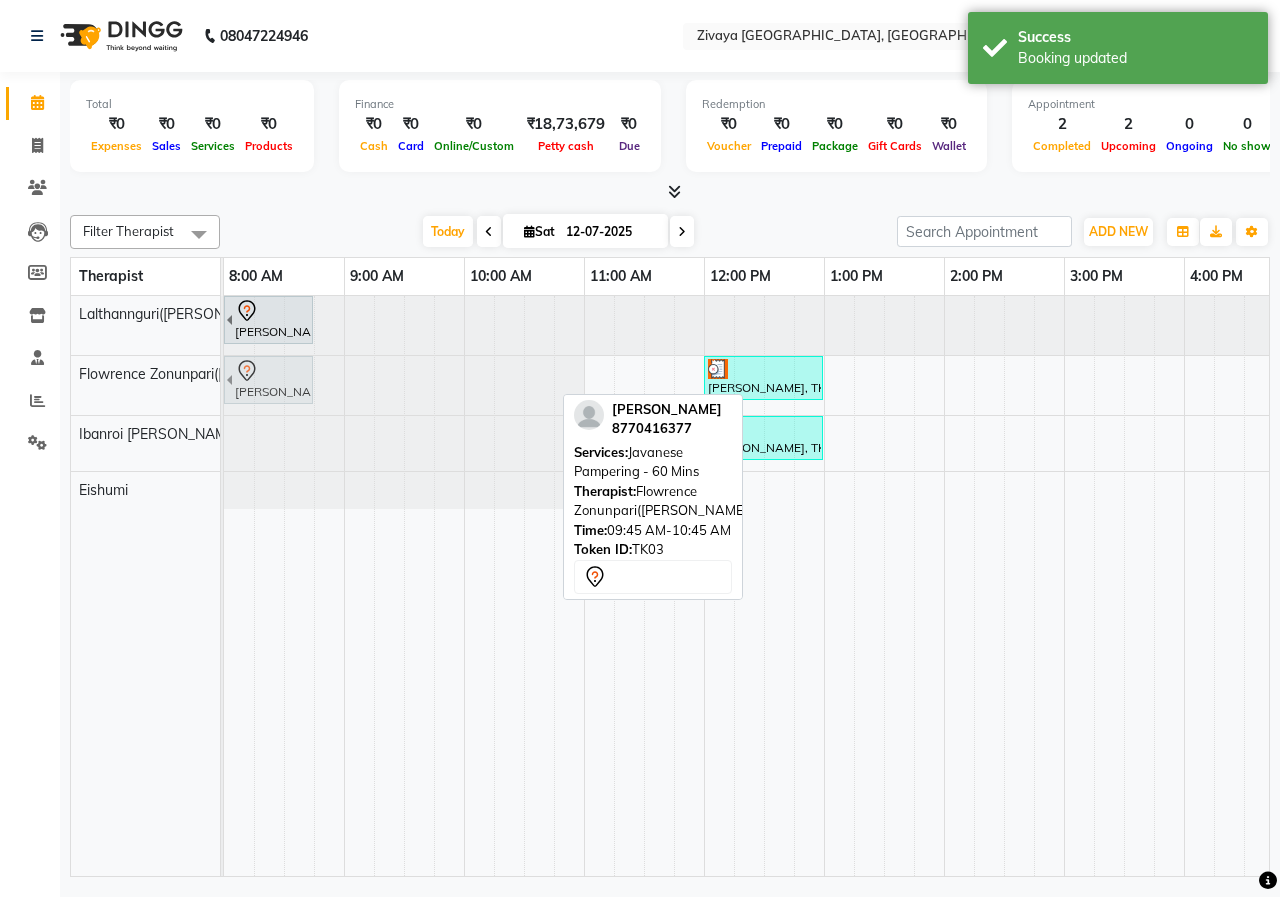 drag, startPoint x: 494, startPoint y: 384, endPoint x: 250, endPoint y: 389, distance: 244.05122 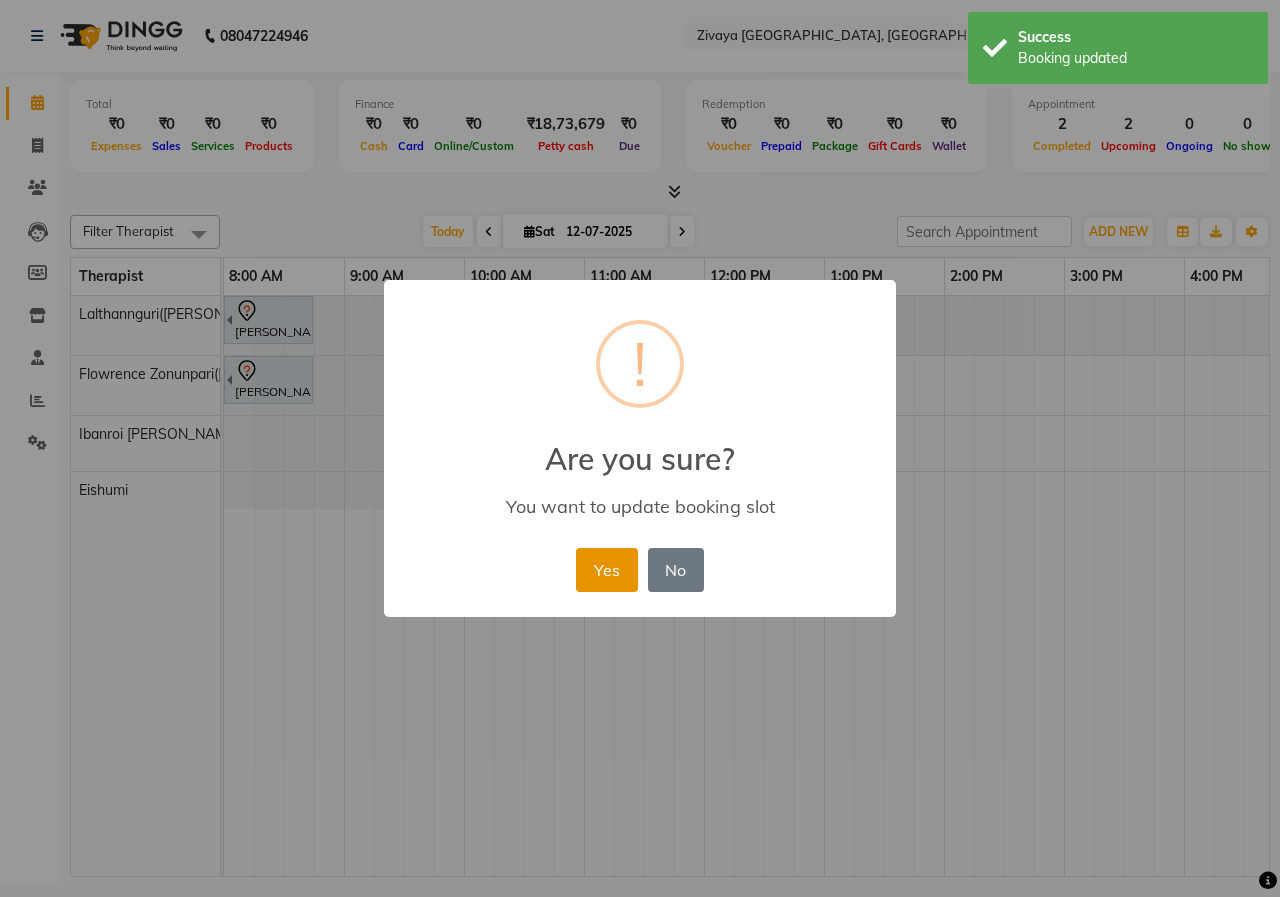 click on "Yes" at bounding box center (606, 570) 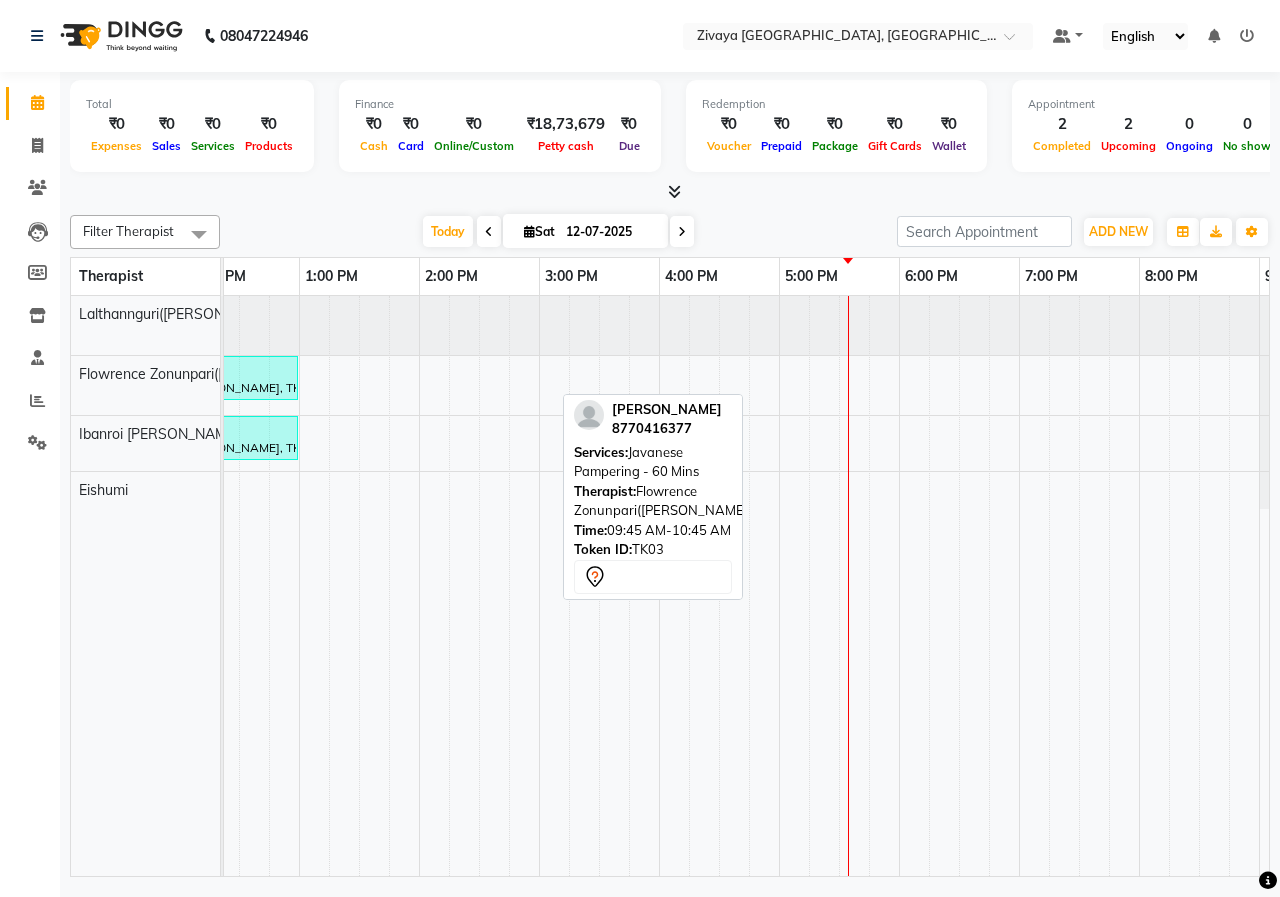 click on "Total  ₹0  Expenses ₹0  Sales ₹0  Services ₹0  Products Finance  ₹0  Cash ₹0  Card ₹0  Online/Custom ₹18,73,679 Petty cash ₹0 Due  Redemption  ₹0 Voucher ₹0 Prepaid ₹0 Package ₹0  Gift Cards ₹0  Wallet  Appointment  2 Completed 2 Upcoming 0 Ongoing 0 No show  Other sales  ₹0  Packages ₹0  Memberships ₹0  Vouchers ₹0  Prepaids ₹0  Gift Cards Filter Therapist Select All Eishumi Flowrence Zonunpari(Maggie) Ibanroi lamare Lalthannguri(Nicole) Today  Sat 12-07-2025 Toggle Dropdown Add Appointment Add Invoice Add Client Toggle Dropdown Add Appointment Add Invoice Add Client ADD NEW Toggle Dropdown Add Appointment Add Invoice Add Client Filter Therapist Select All Eishumi Flowrence Zonunpari(Maggie) Ibanroi lamare Lalthannguri(Nicole) Group By  Staff View   Room View  View as Vertical  Vertical - Week View  Horizontal  Horizontal - Week View  List  Toggle Dropdown Calendar Settings Manage Tags   Arrange Therapists   Reset Therapists  Full Screen Appointment Form Zoom 100% Time:" 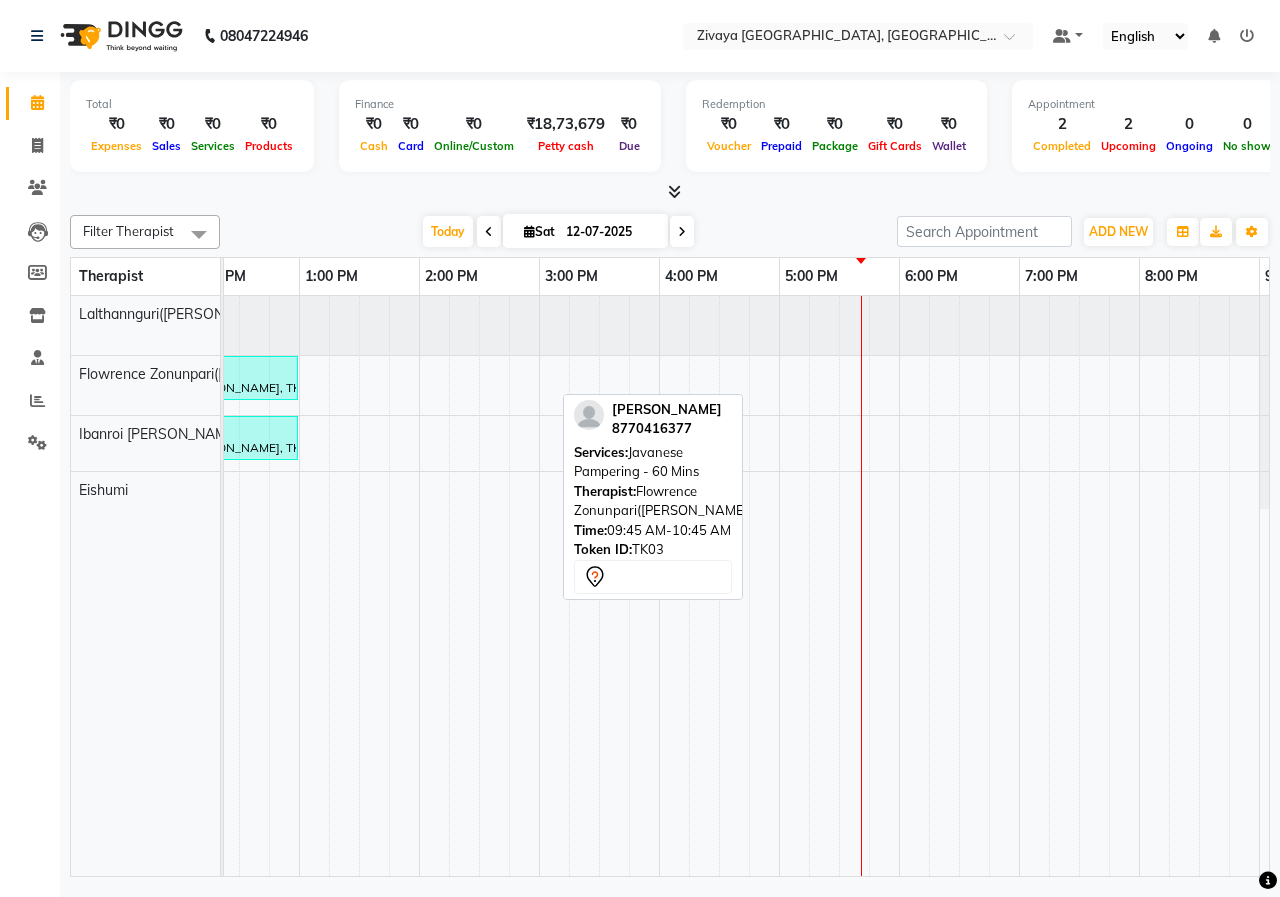 scroll, scrollTop: 0, scrollLeft: 226, axis: horizontal 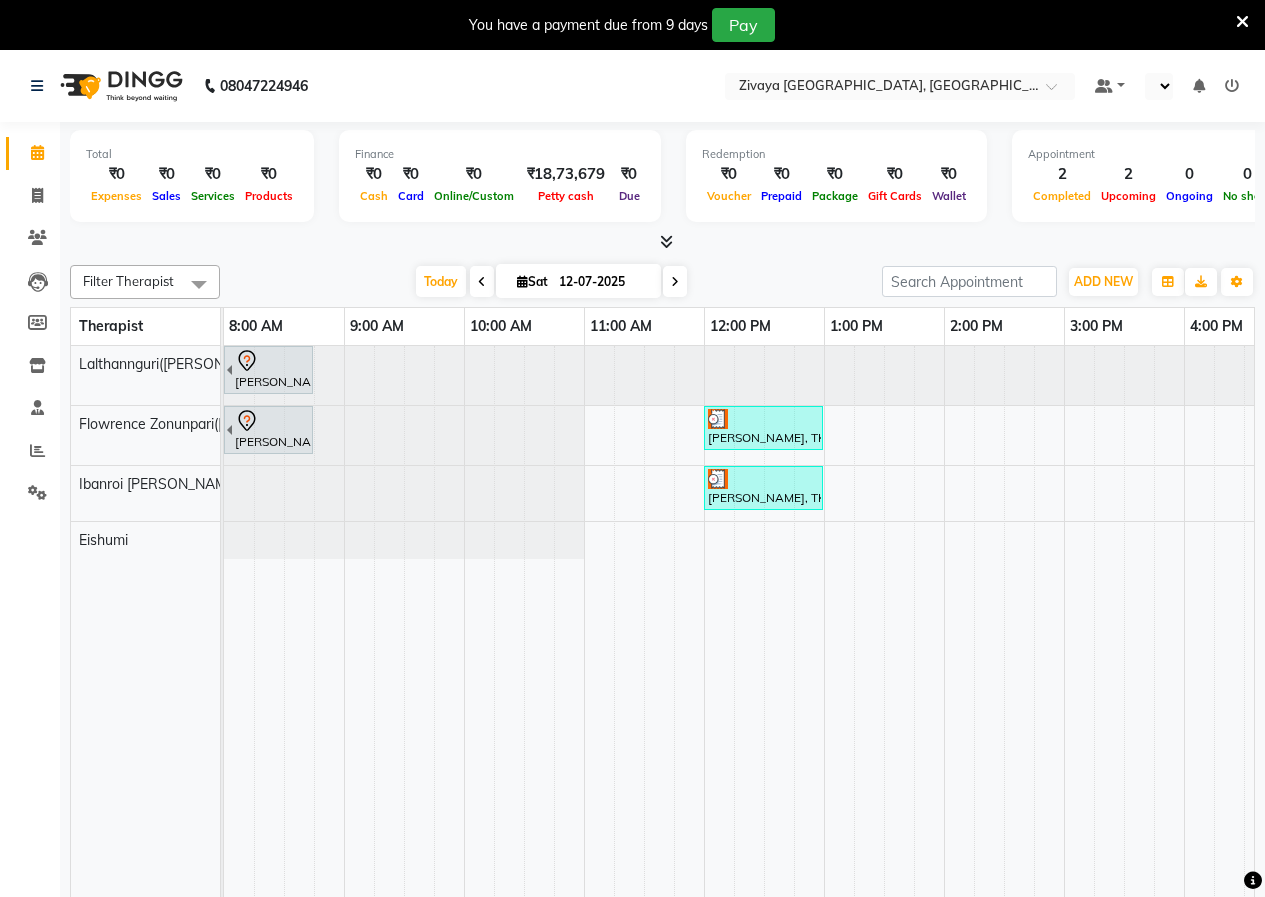 select on "en" 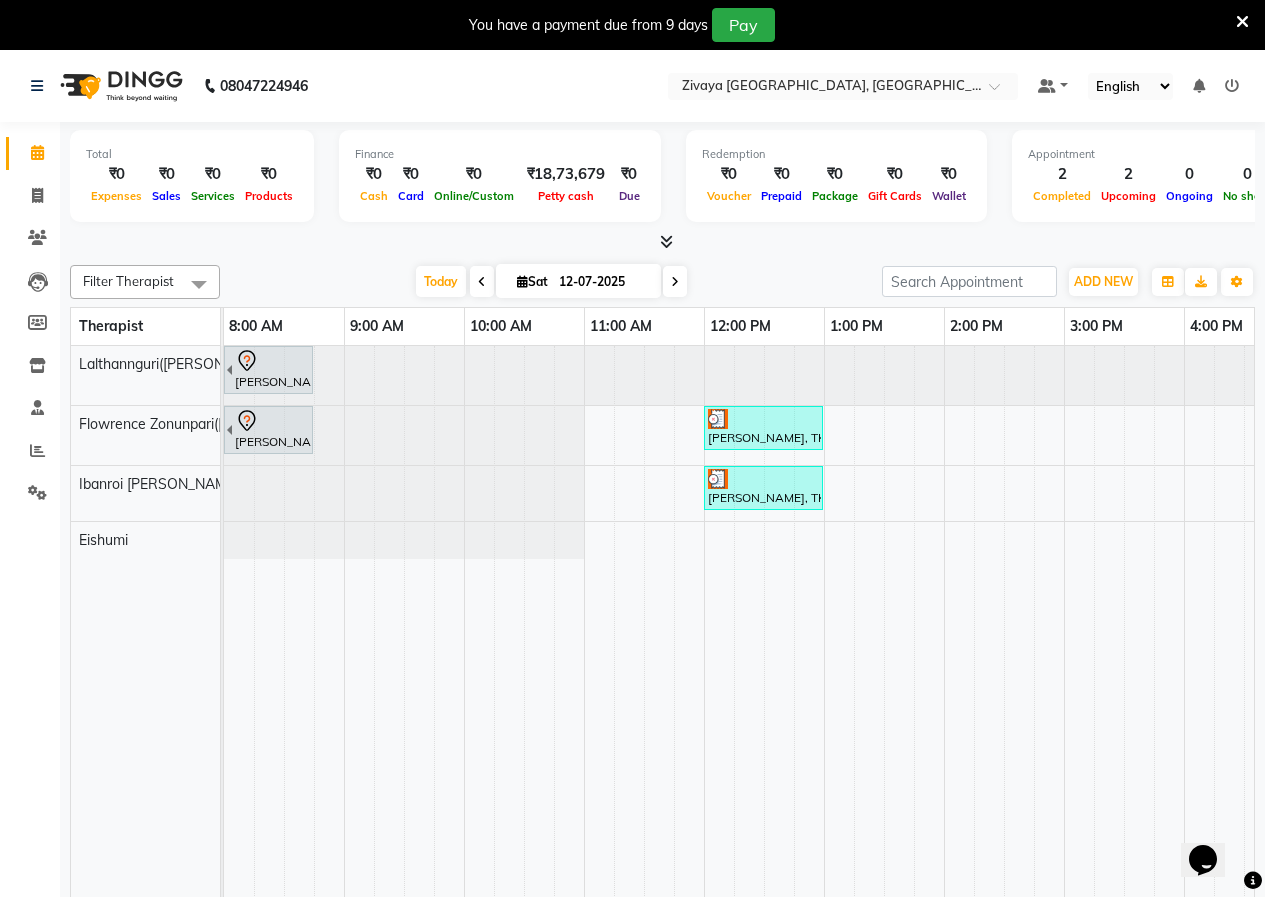 scroll, scrollTop: 0, scrollLeft: 0, axis: both 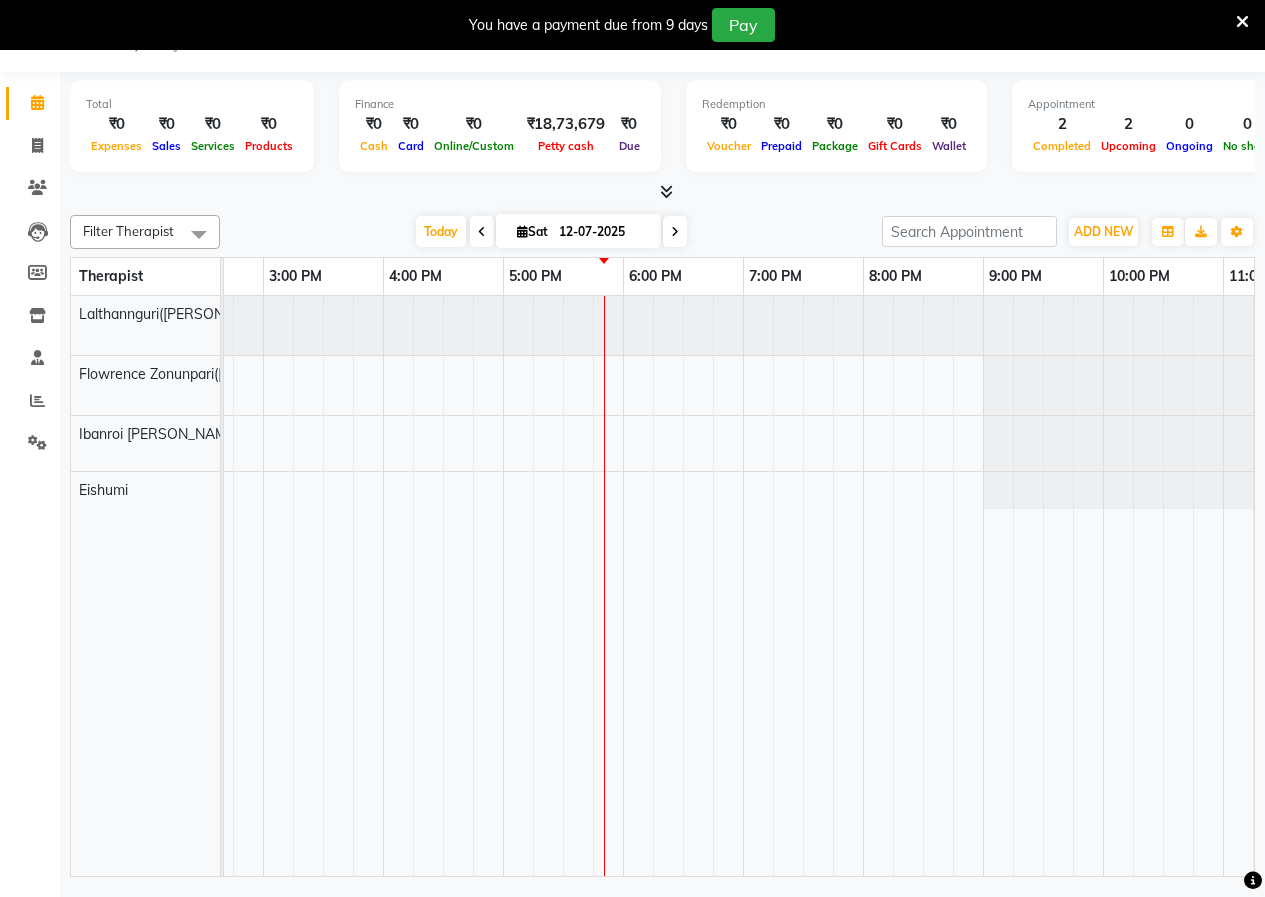 click on "[PERSON_NAME], TK02, 07:45 AM-08:45 AM, Javanese Pampering - 60 Mins             [PERSON_NAME], TK03, 07:45 AM-08:45 AM, Javanese Pampering - 60 Mins     [PERSON_NAME], TK01, 12:00 PM-01:00 PM, Javanese Pampering - 60 Mins     [PERSON_NAME], TK01, 12:00 PM-01:00 PM, Javanese Pampering - 60 Mins" at bounding box center (383, 586) 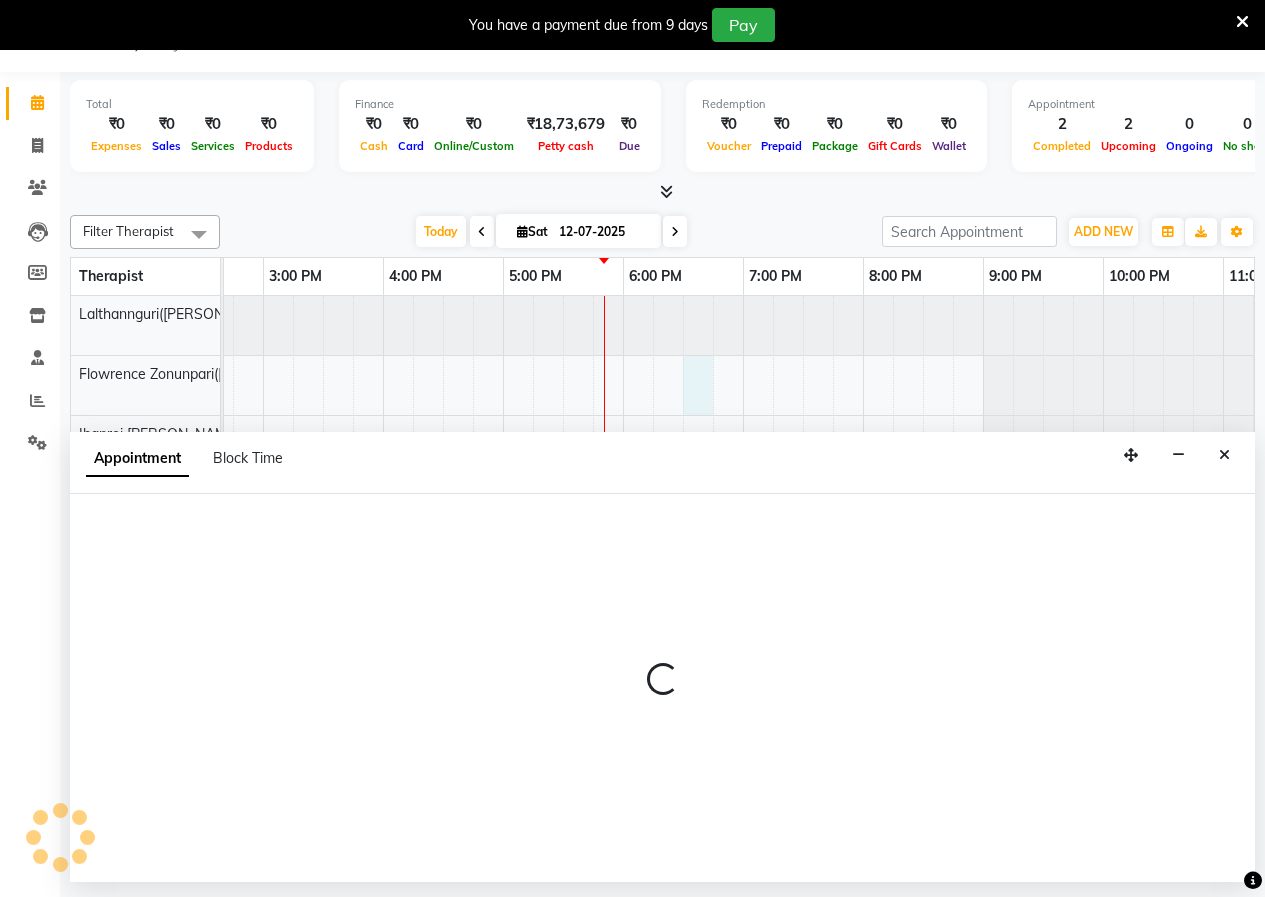select on "49517" 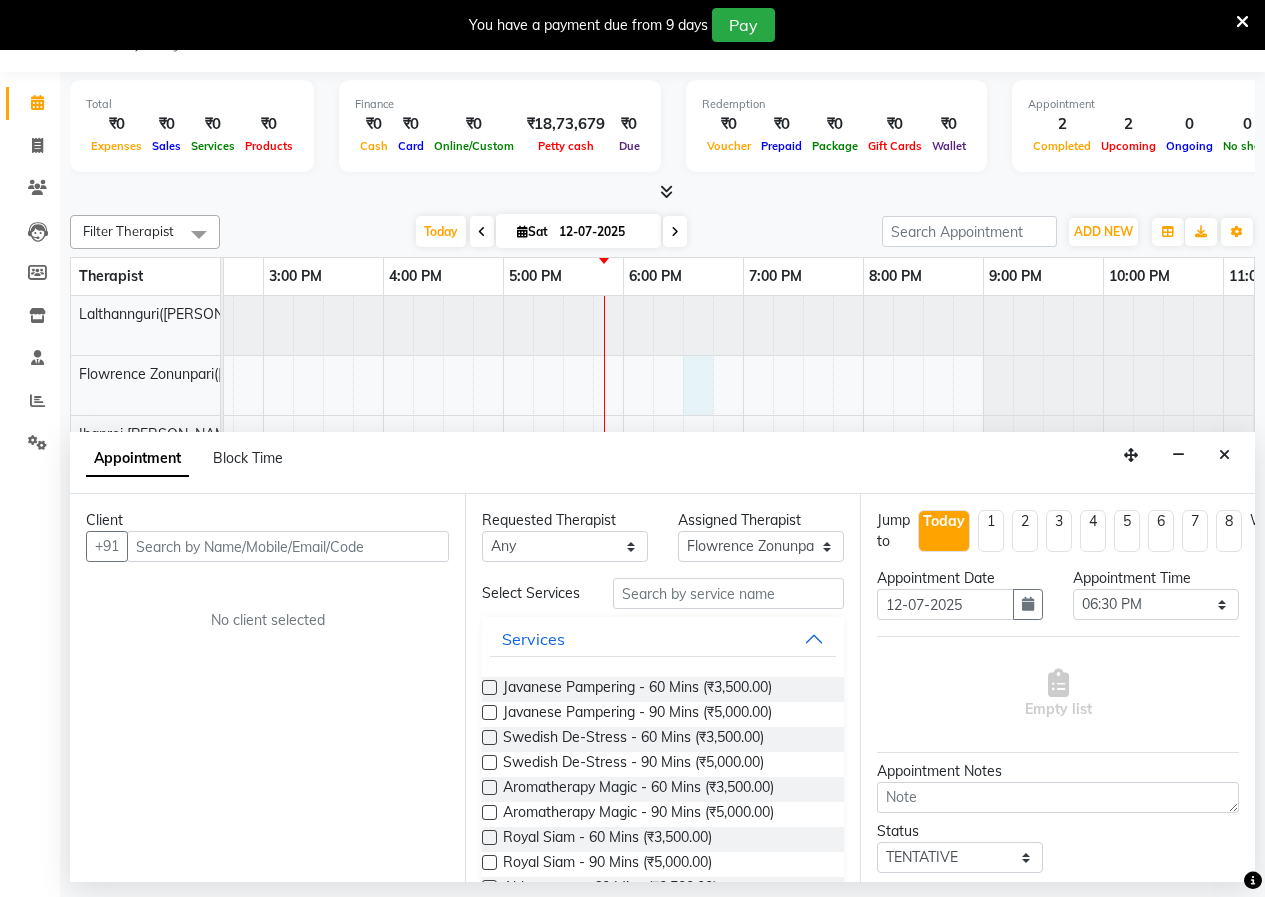 click at bounding box center [288, 546] 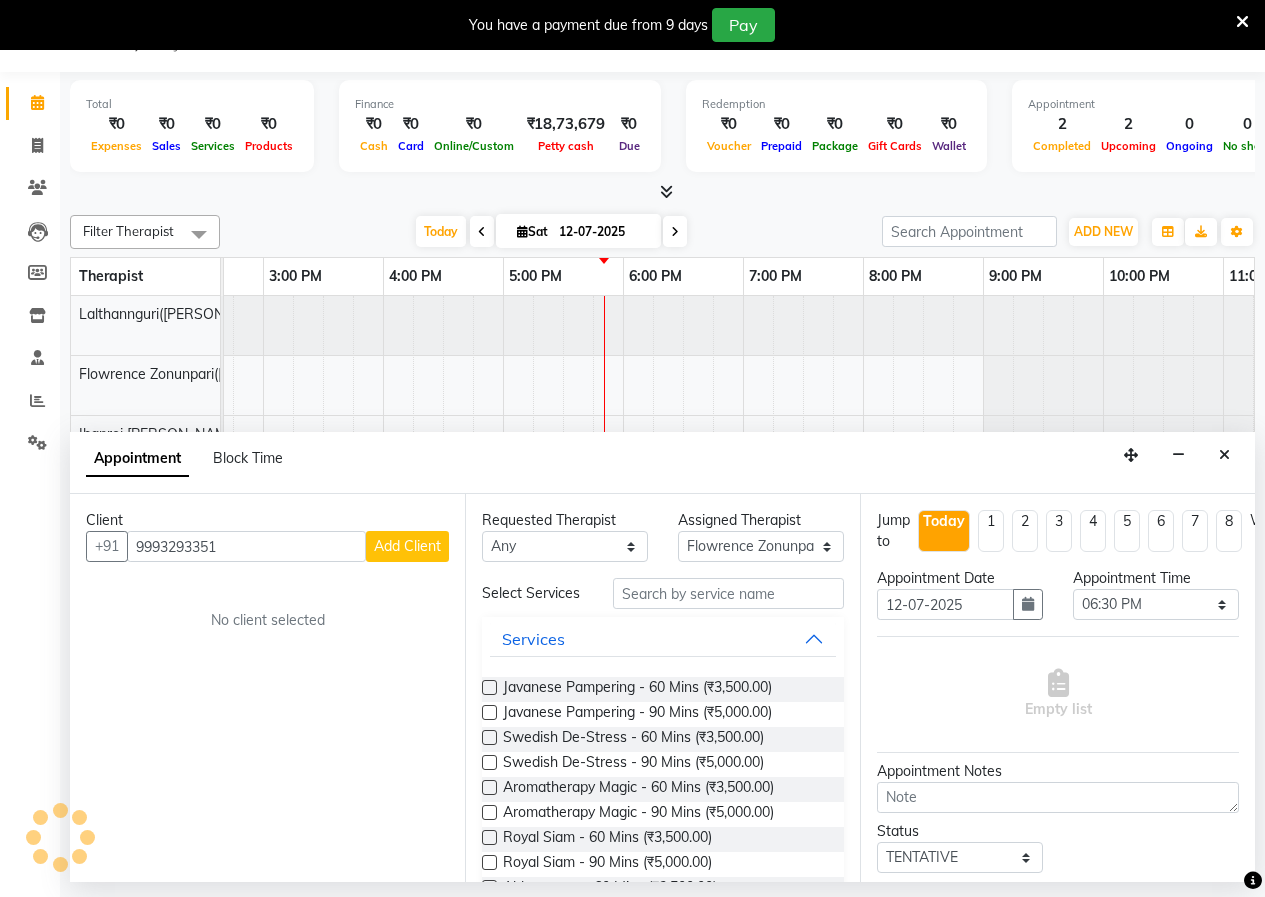 type on "9993293351" 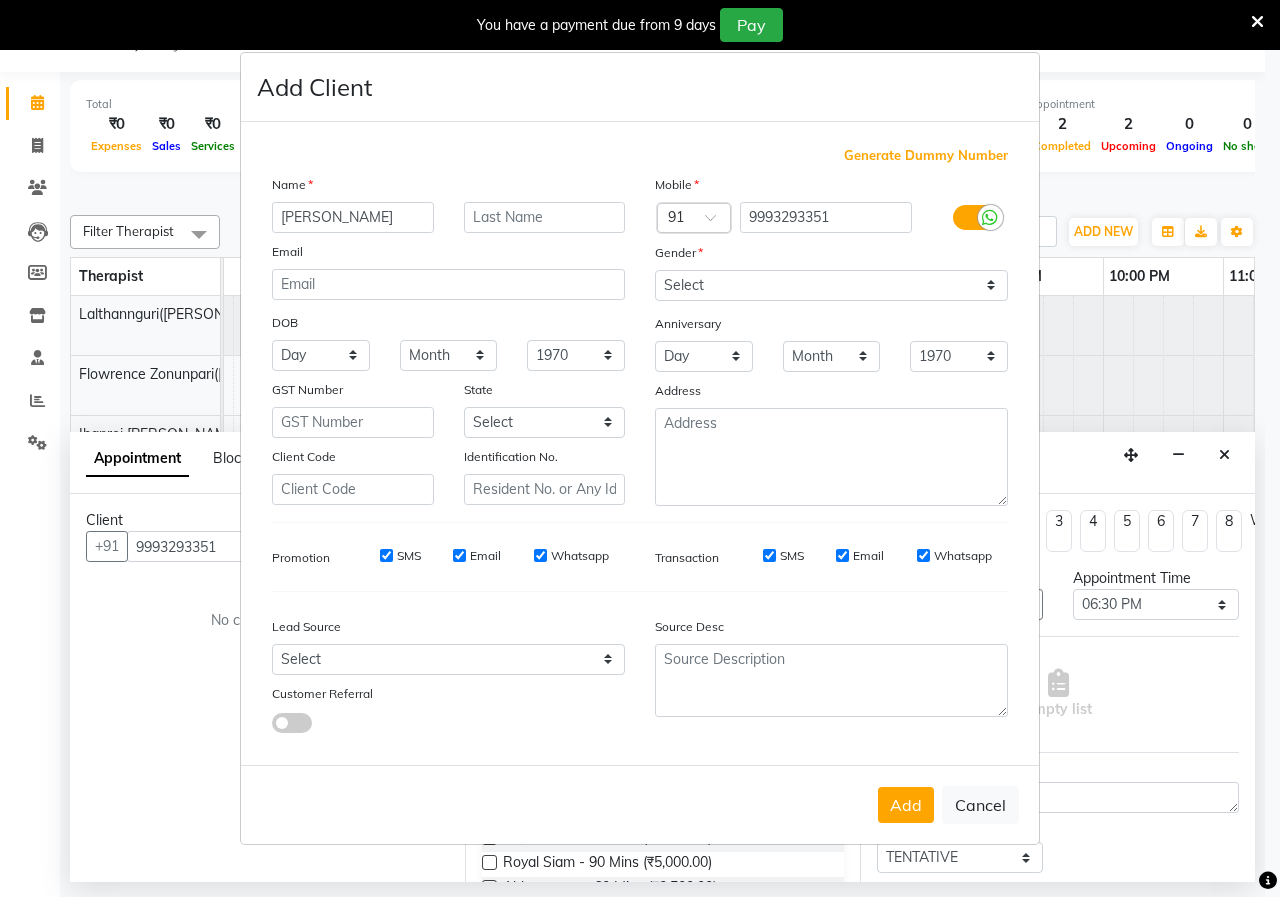 type on "[PERSON_NAME]" 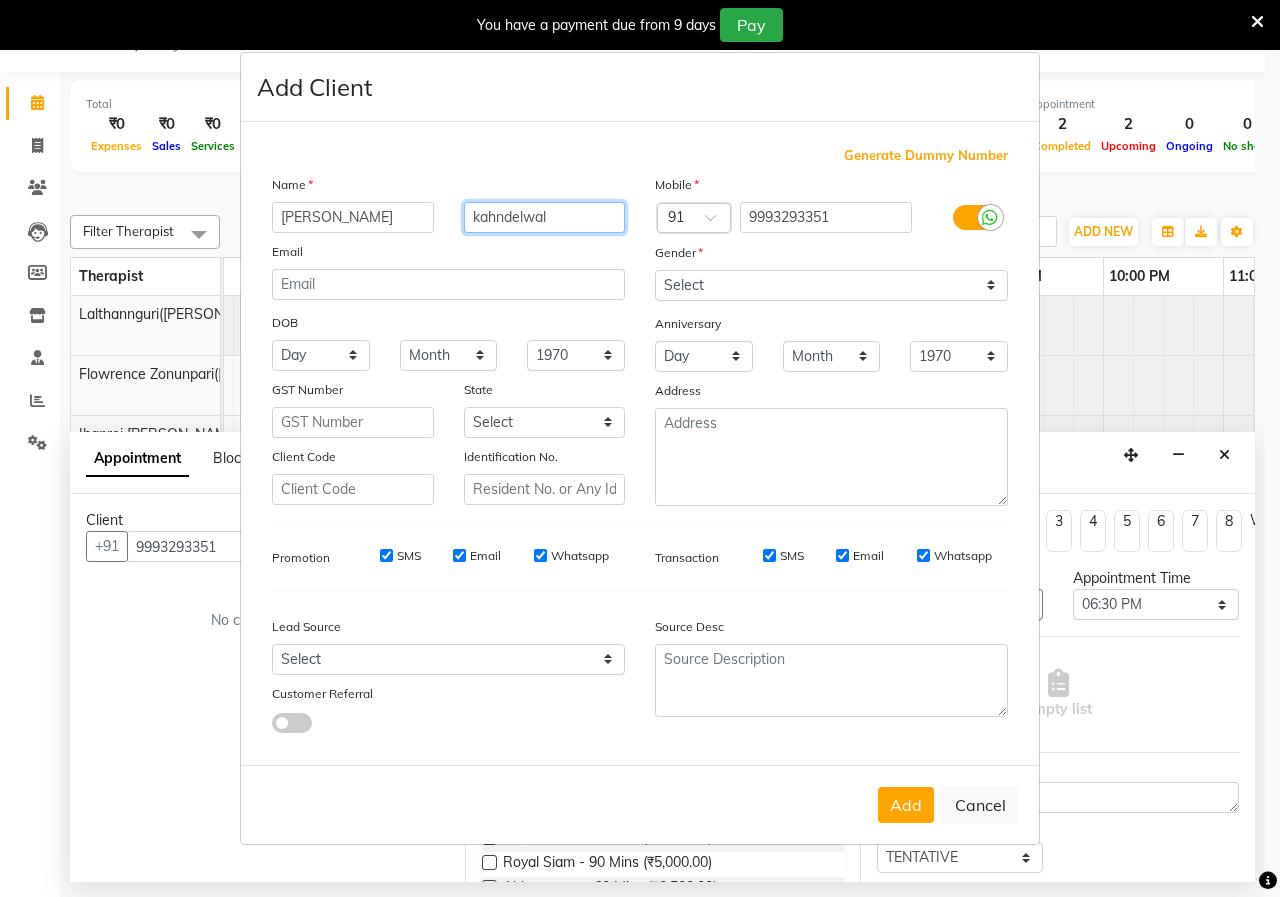 type on "kahndelwal" 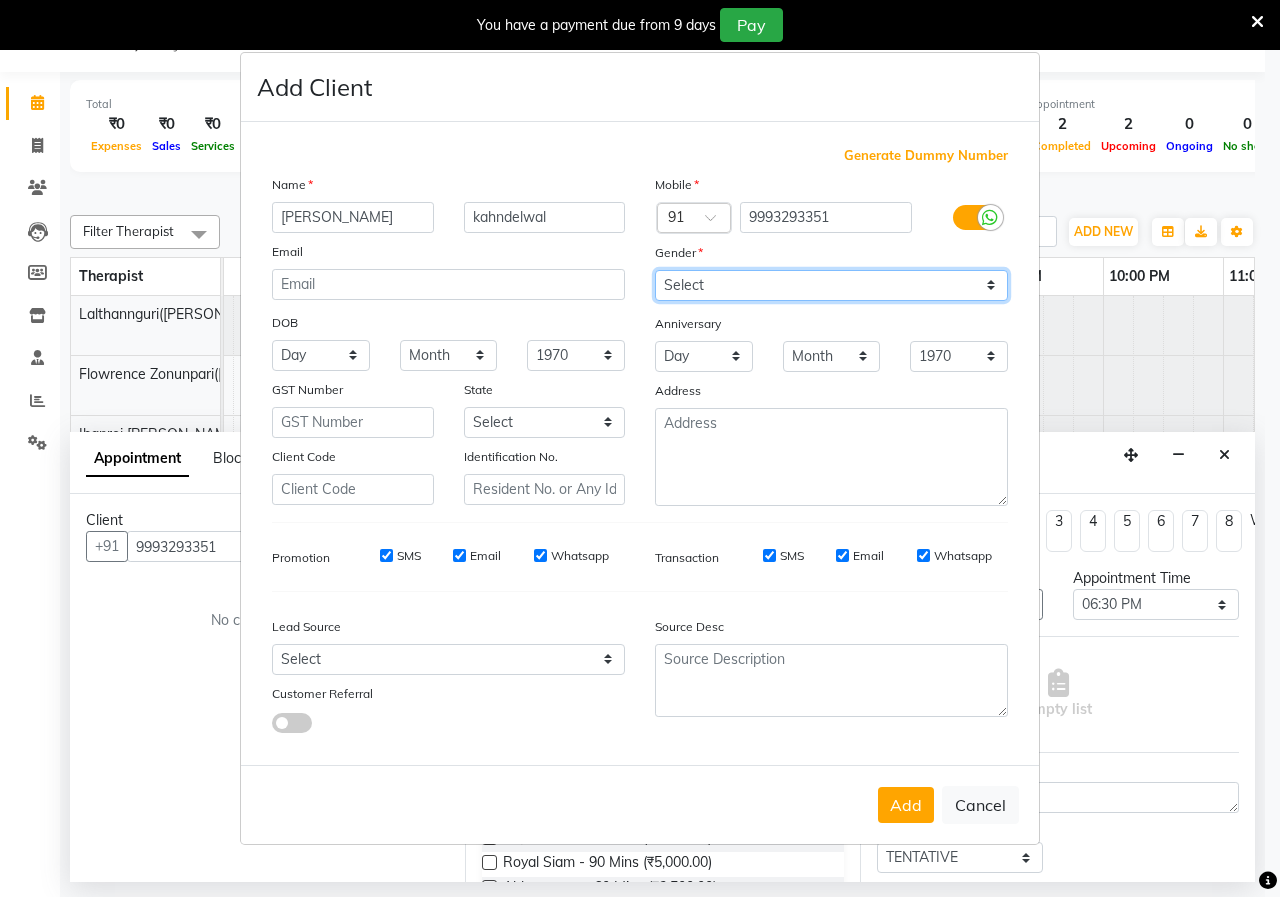 click on "Select [DEMOGRAPHIC_DATA] [DEMOGRAPHIC_DATA] Other Prefer Not To Say" at bounding box center (831, 285) 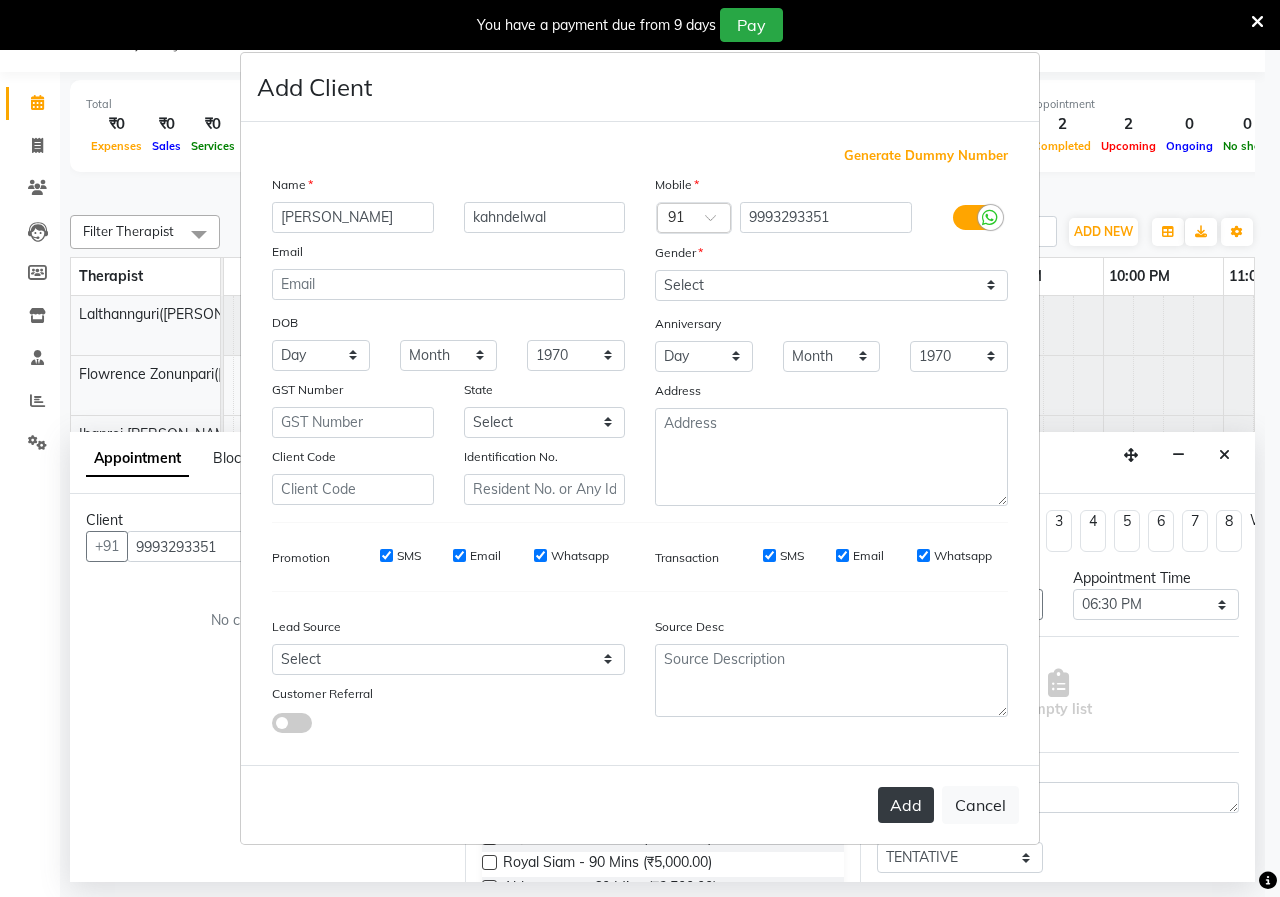 click on "Add" at bounding box center (906, 805) 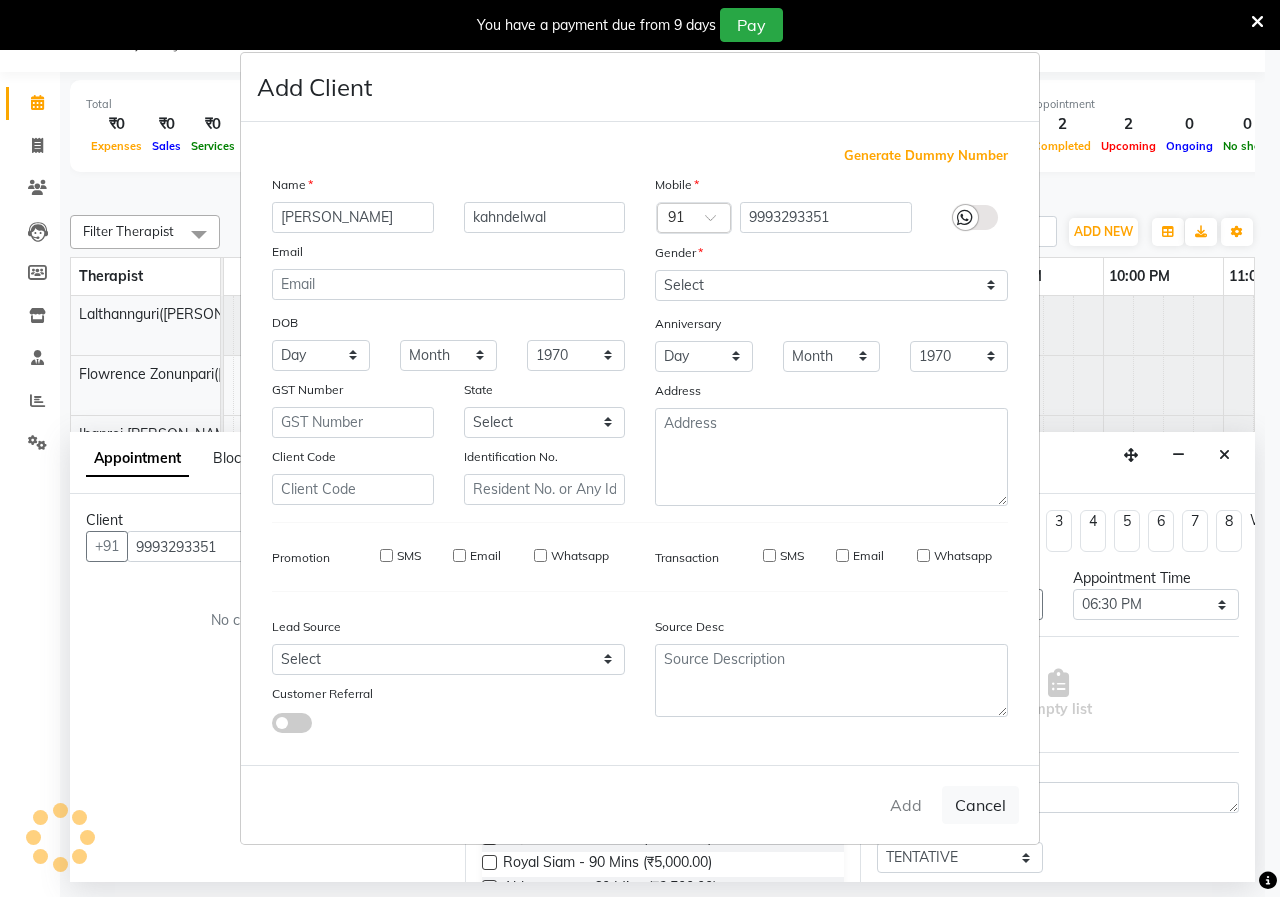 type 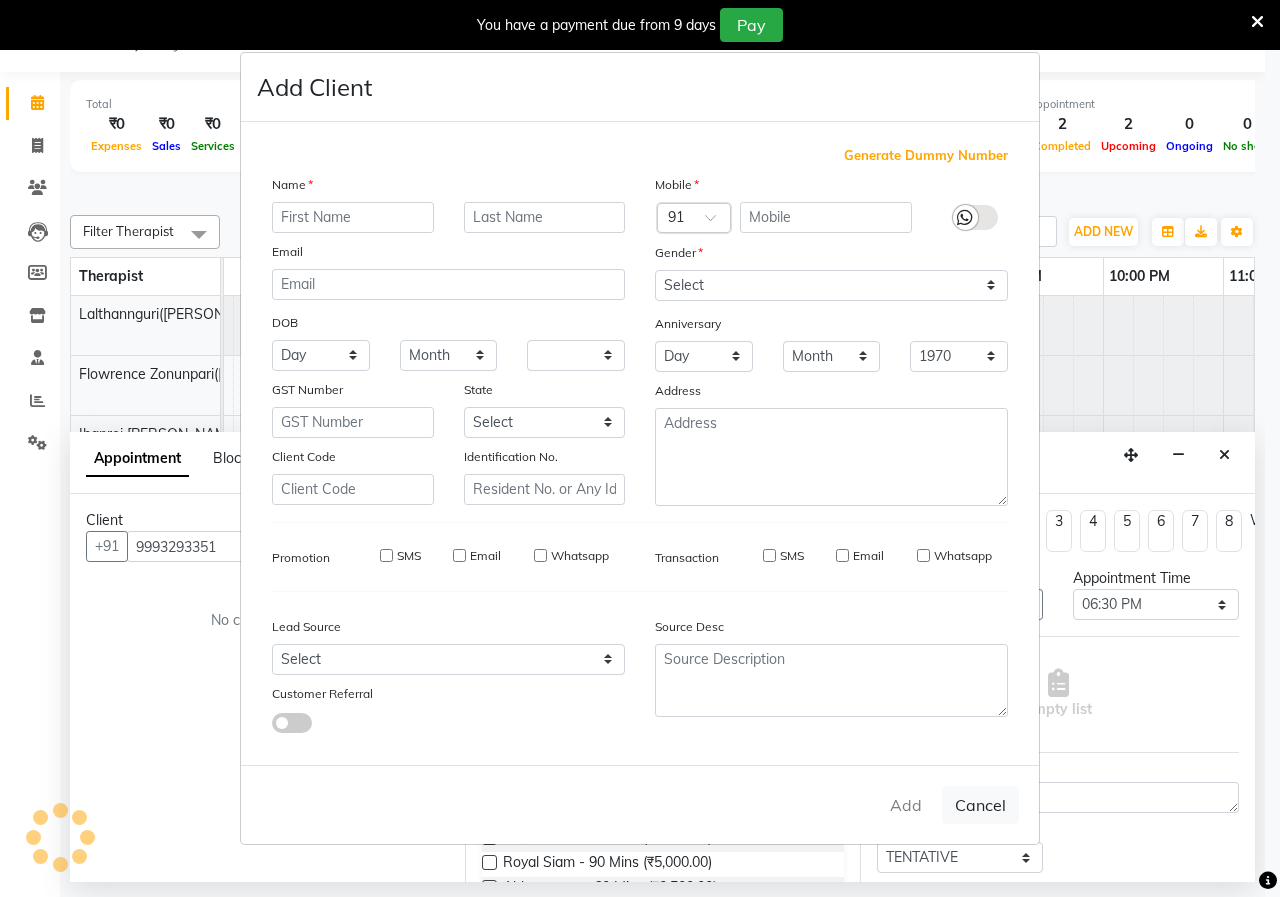 select 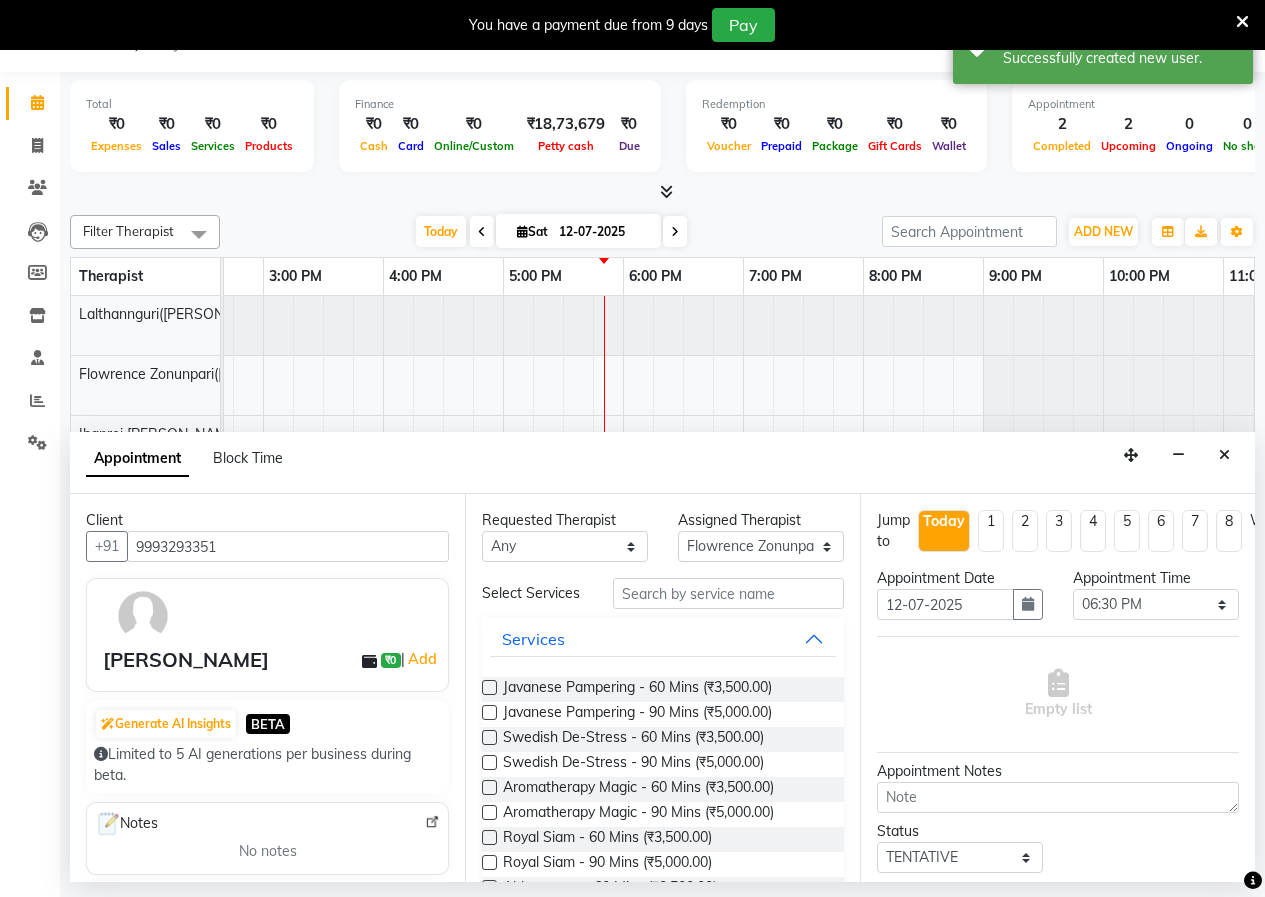 click at bounding box center [489, 687] 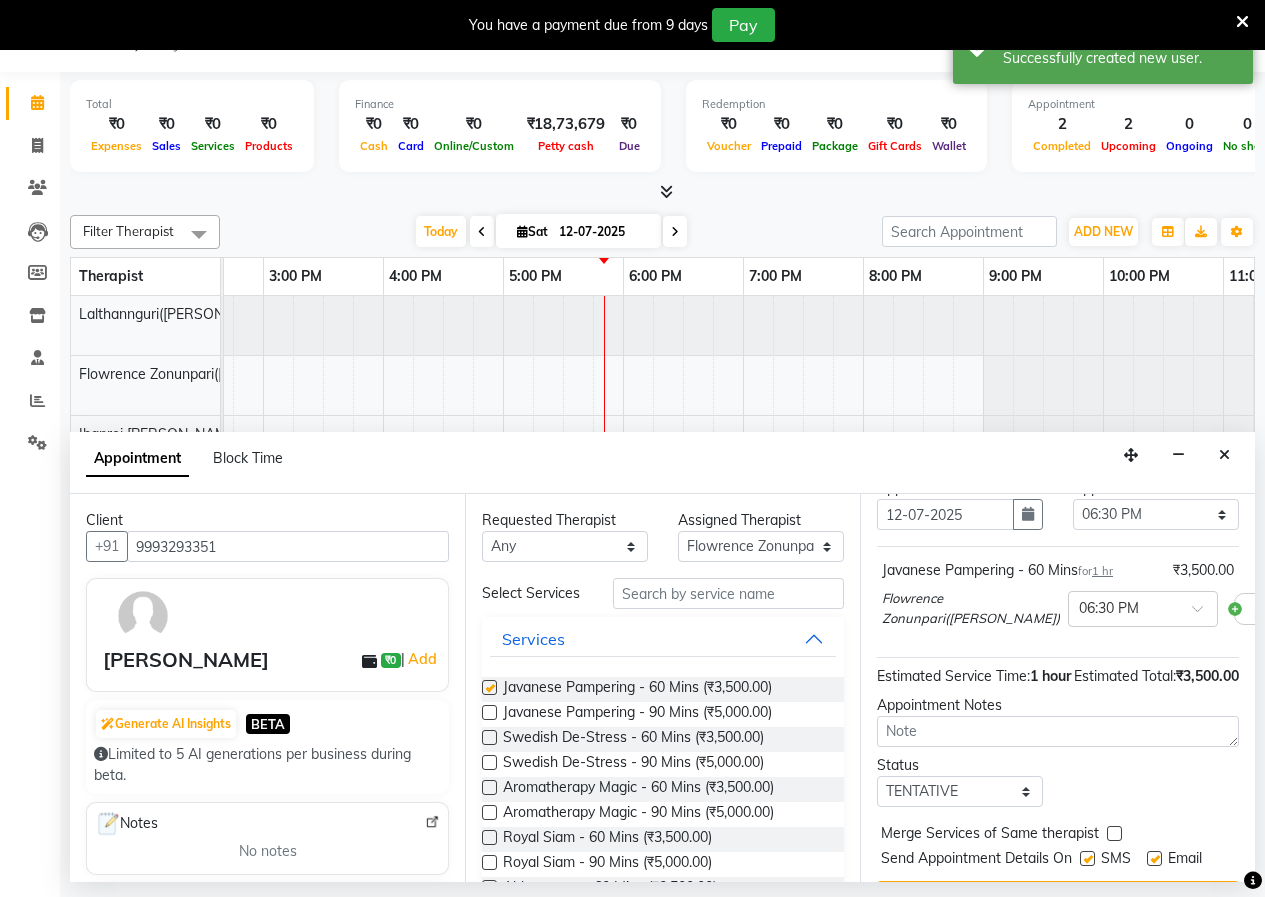checkbox on "false" 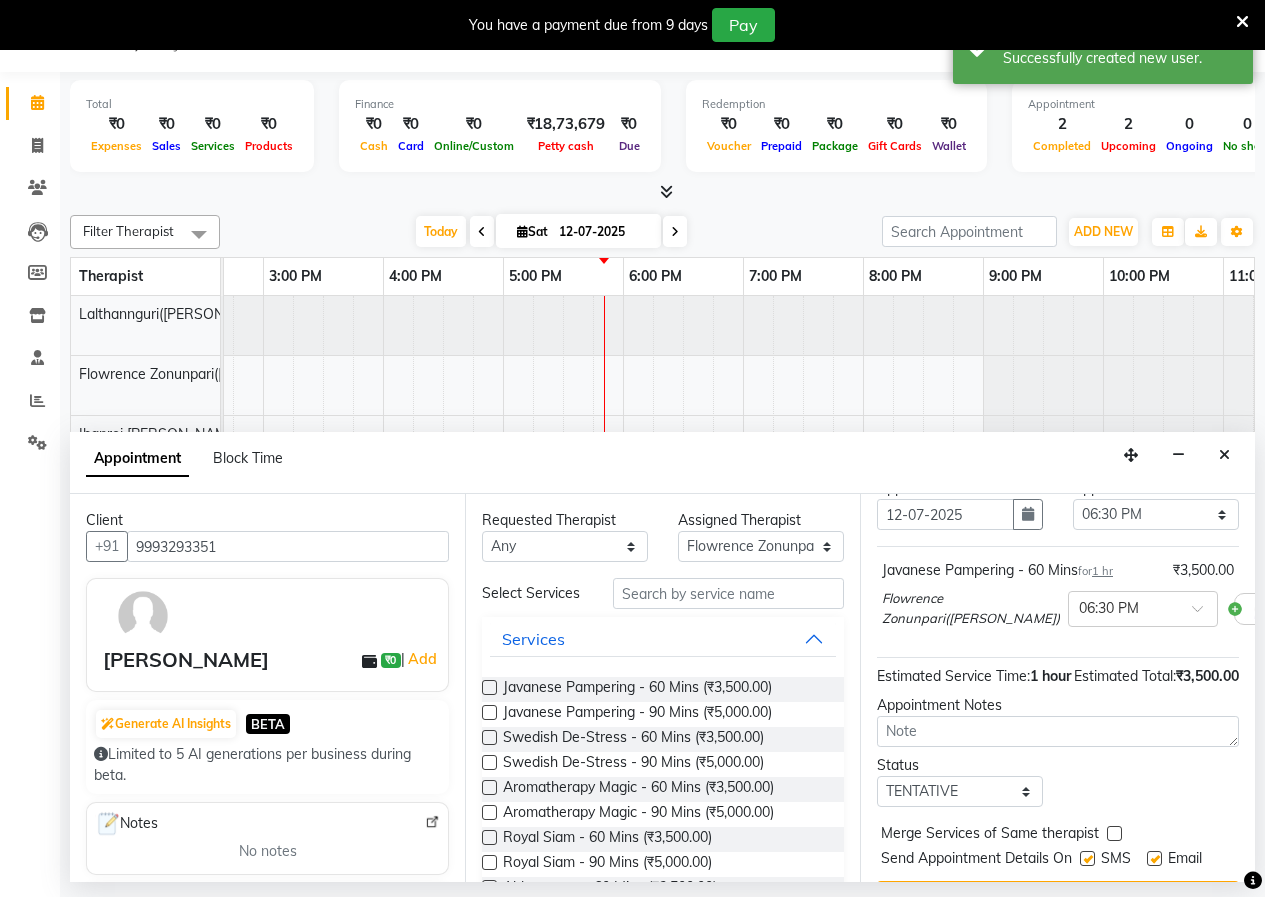 scroll, scrollTop: 177, scrollLeft: 0, axis: vertical 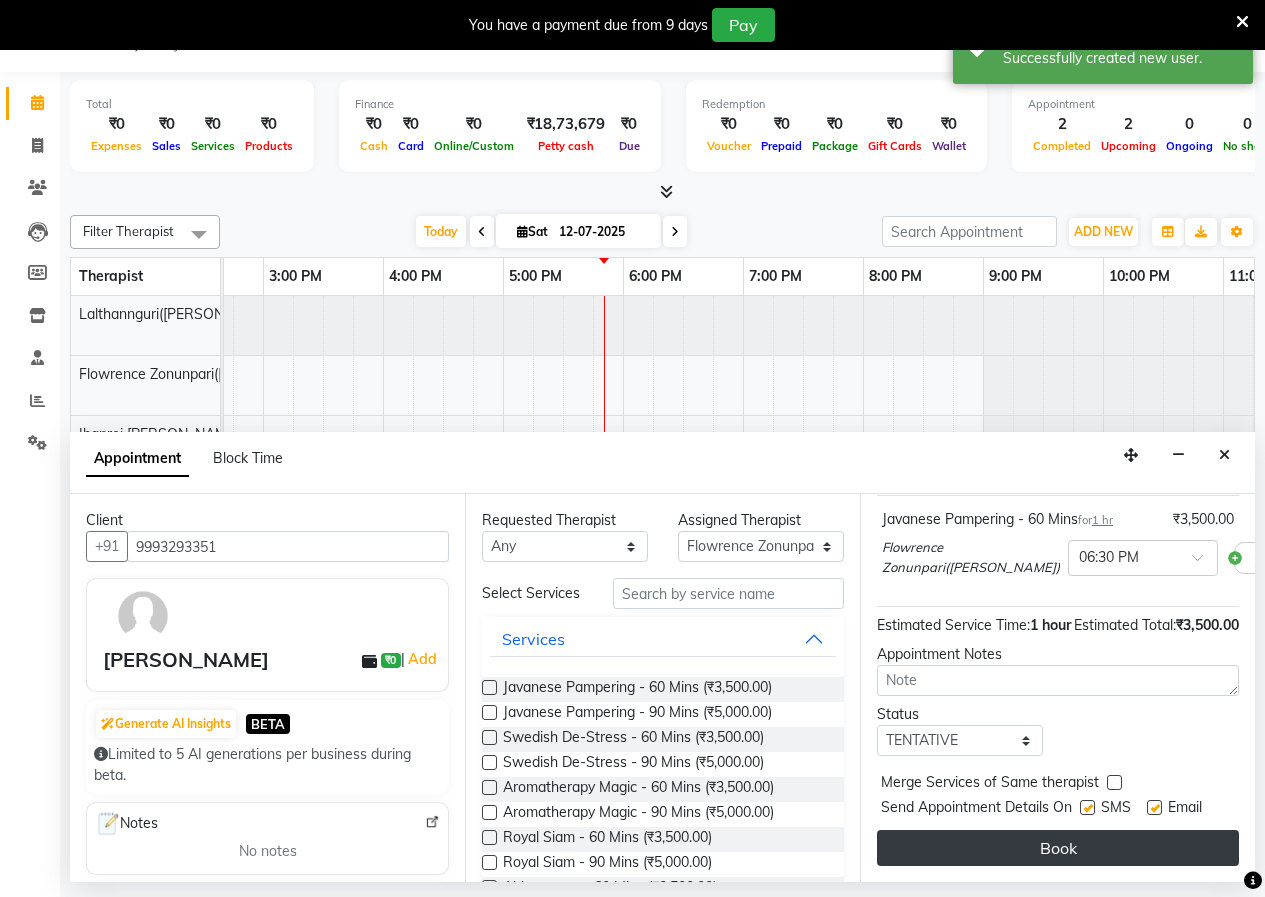 click on "Book" at bounding box center [1058, 848] 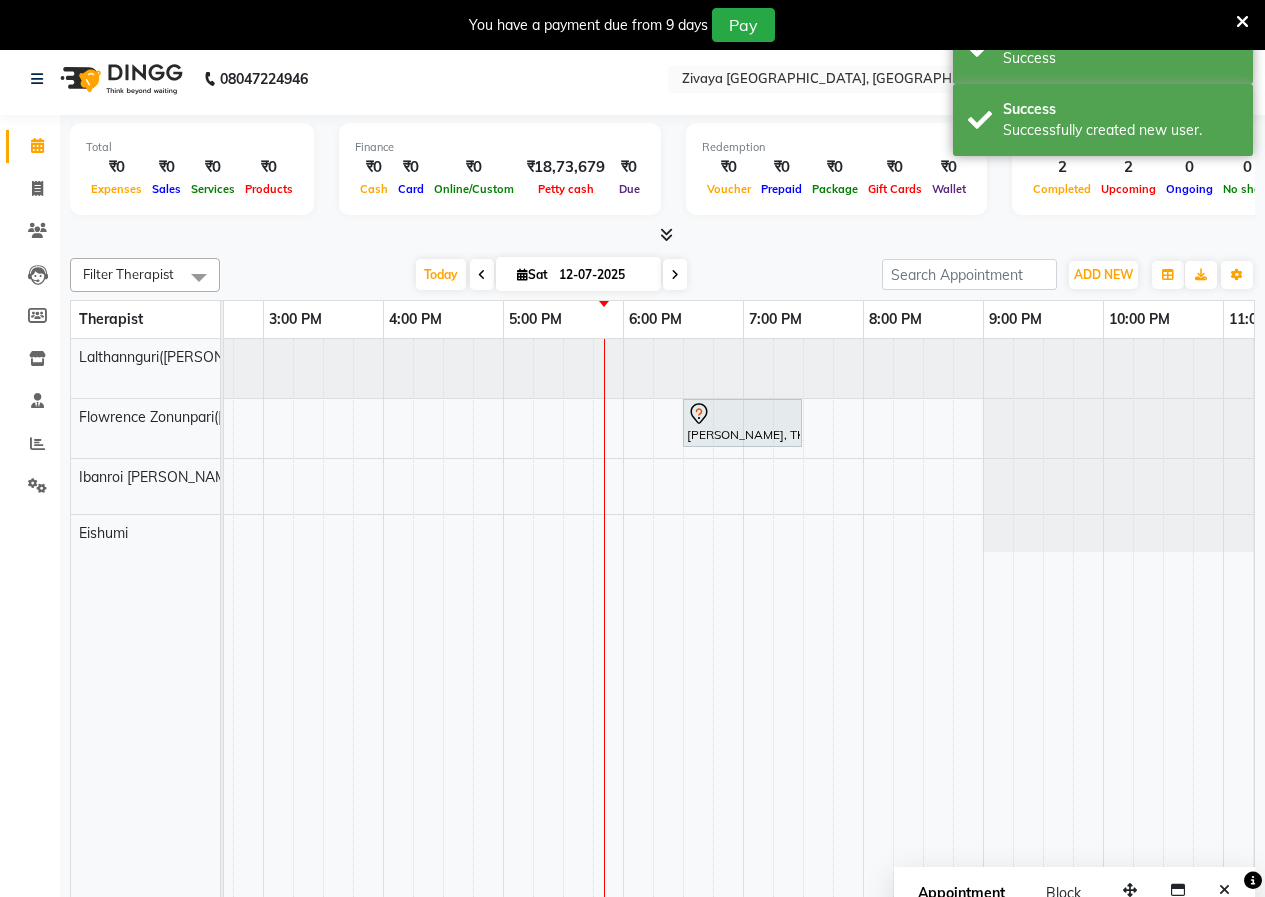 scroll, scrollTop: 50, scrollLeft: 0, axis: vertical 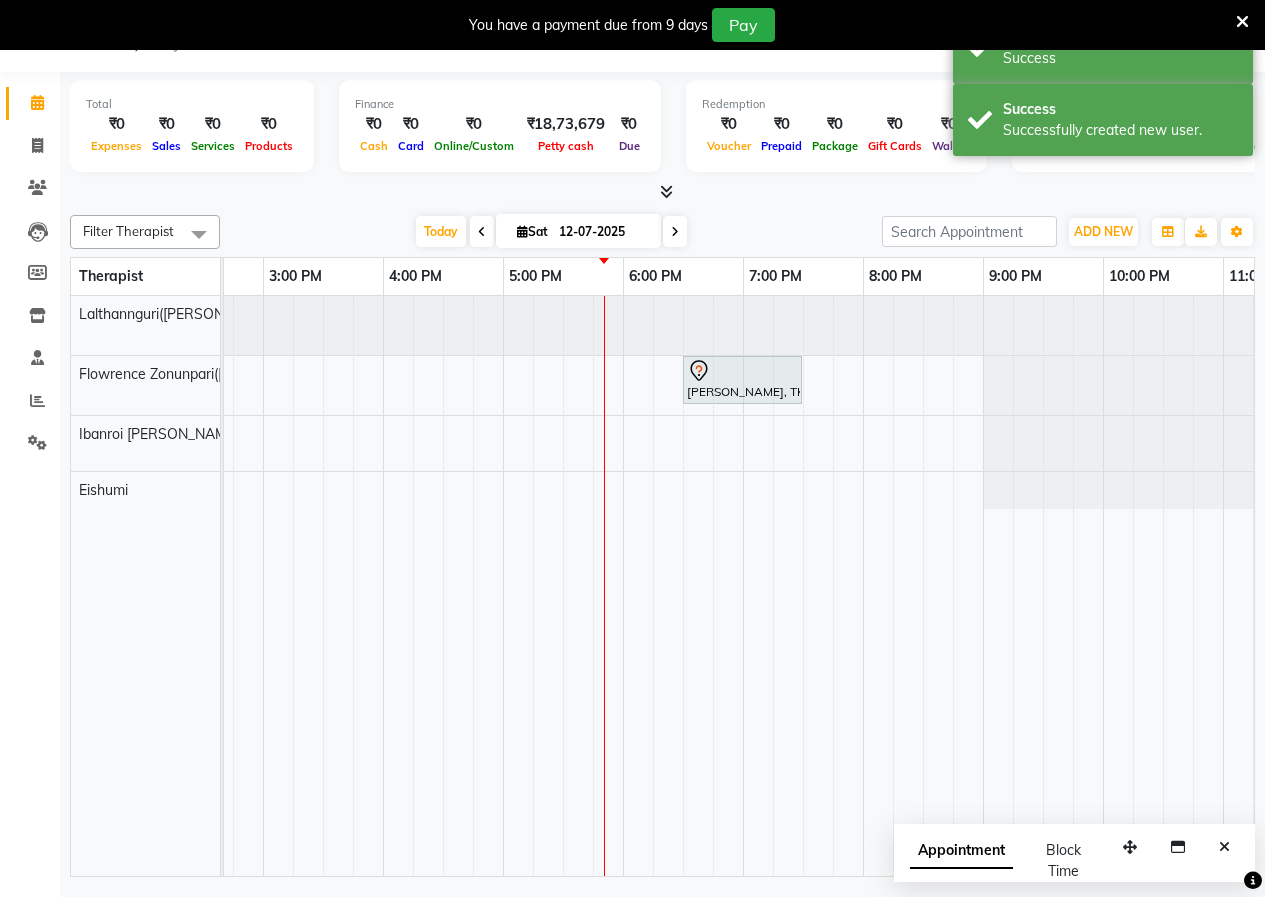 click on "Appointment" at bounding box center [961, 851] 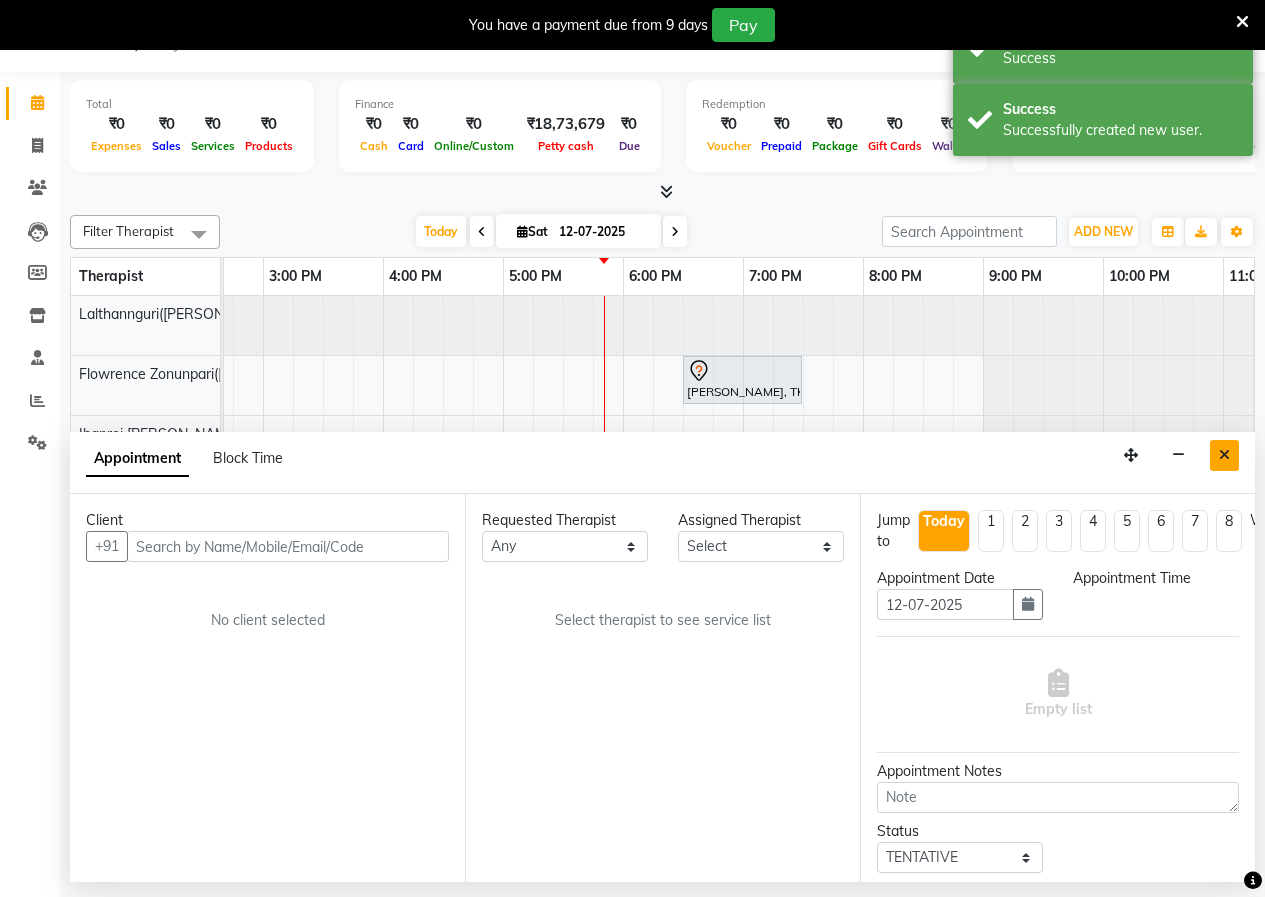 click at bounding box center (1224, 455) 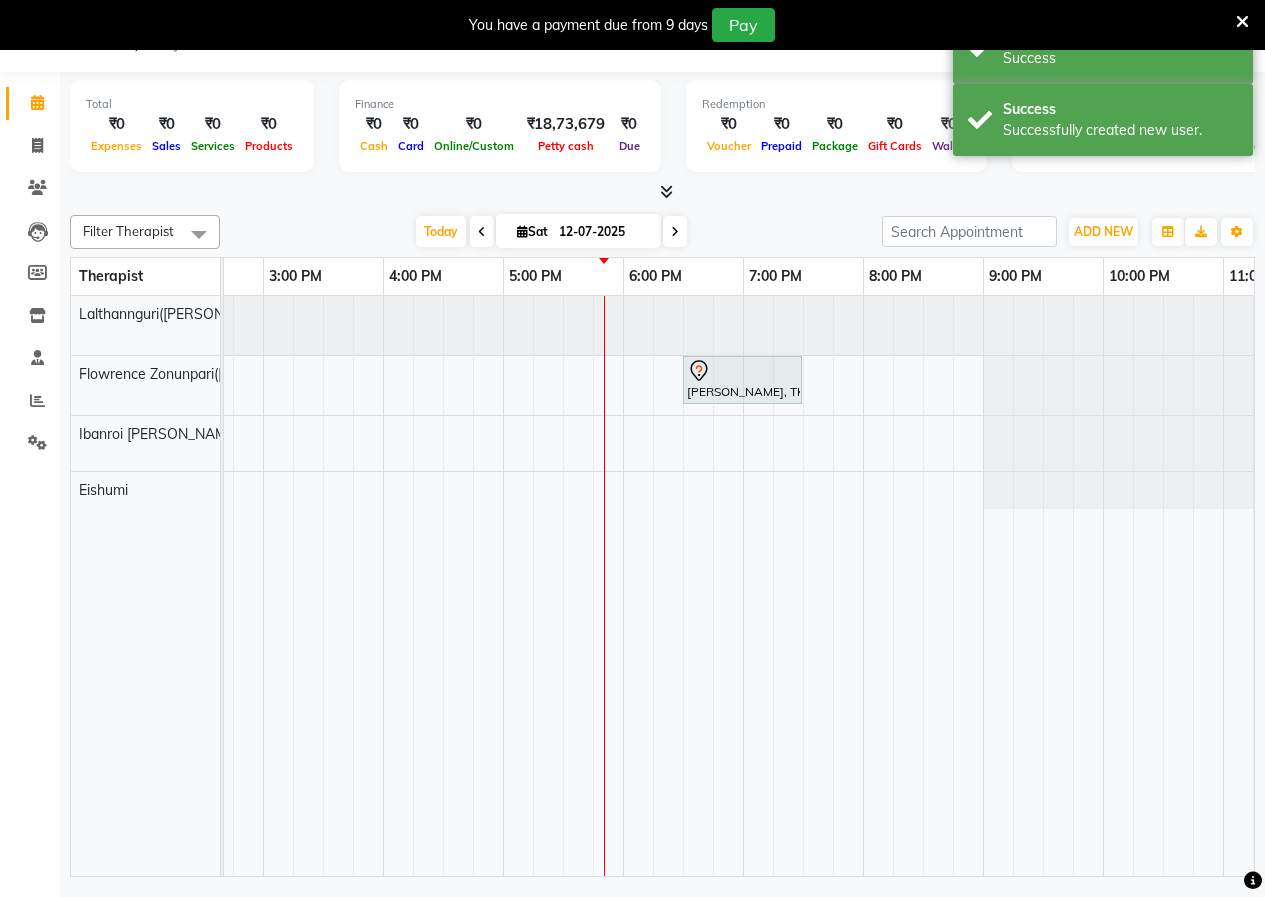 scroll, scrollTop: 0, scrollLeft: 56, axis: horizontal 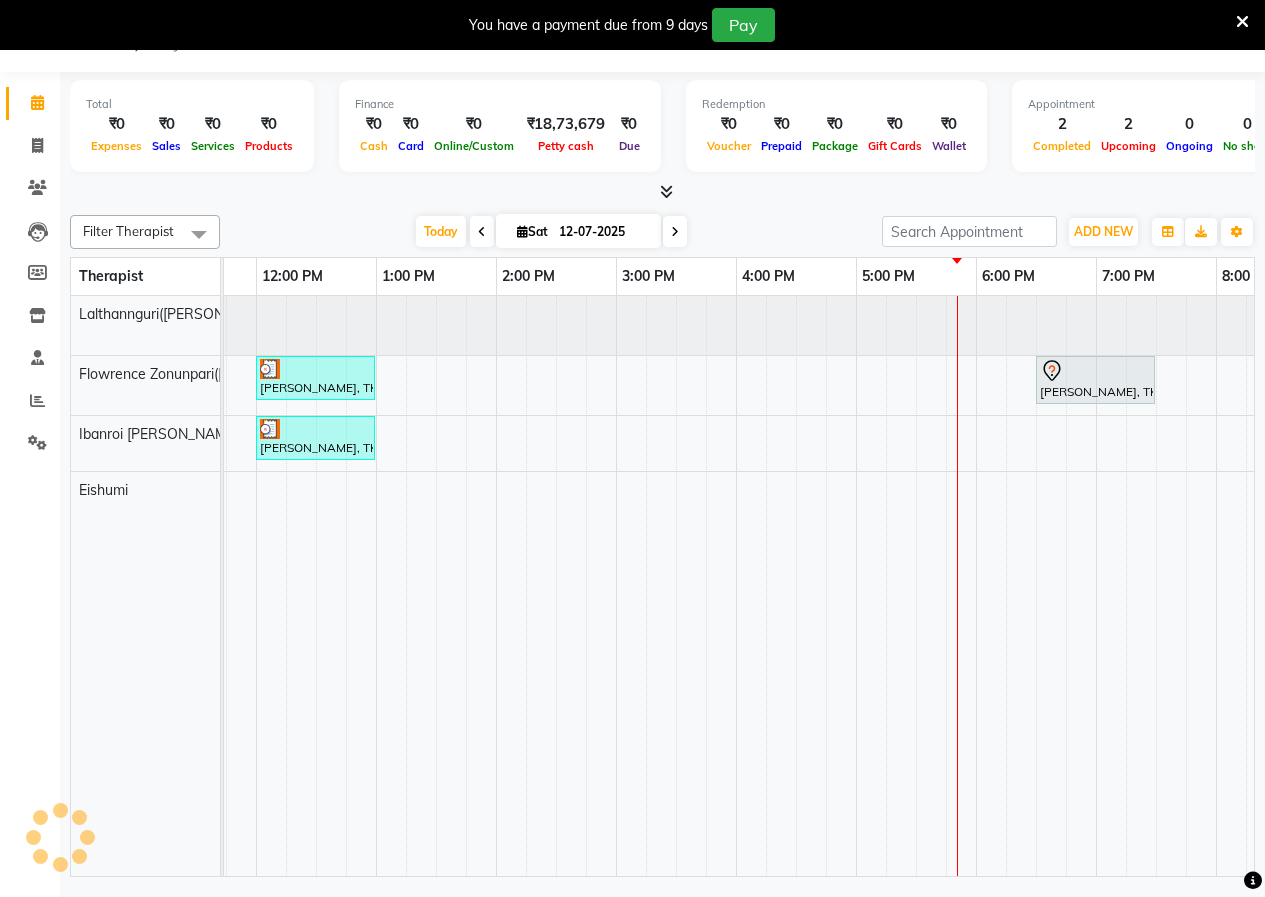 click at bounding box center (1242, 22) 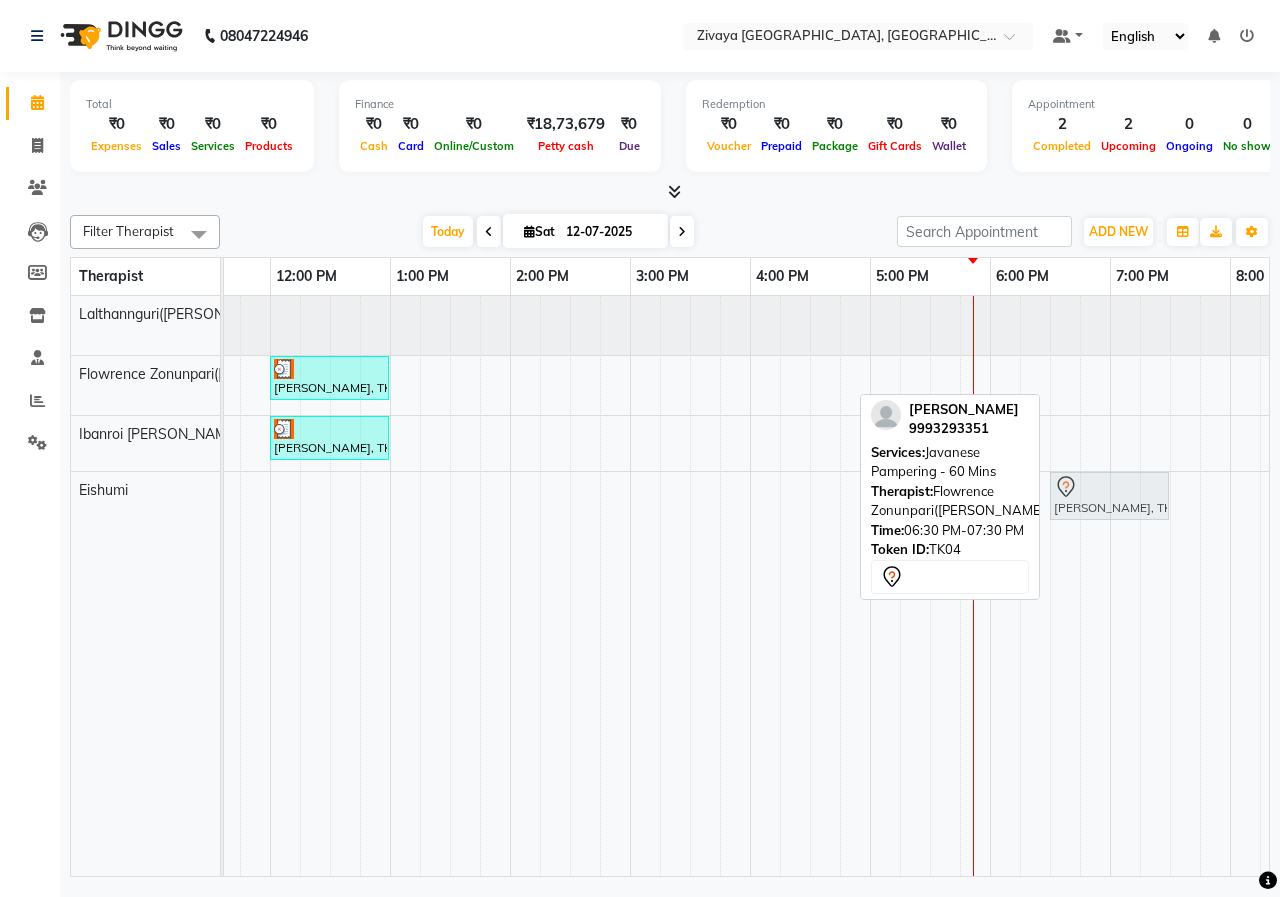 drag, startPoint x: 1098, startPoint y: 386, endPoint x: 1103, endPoint y: 479, distance: 93.13431 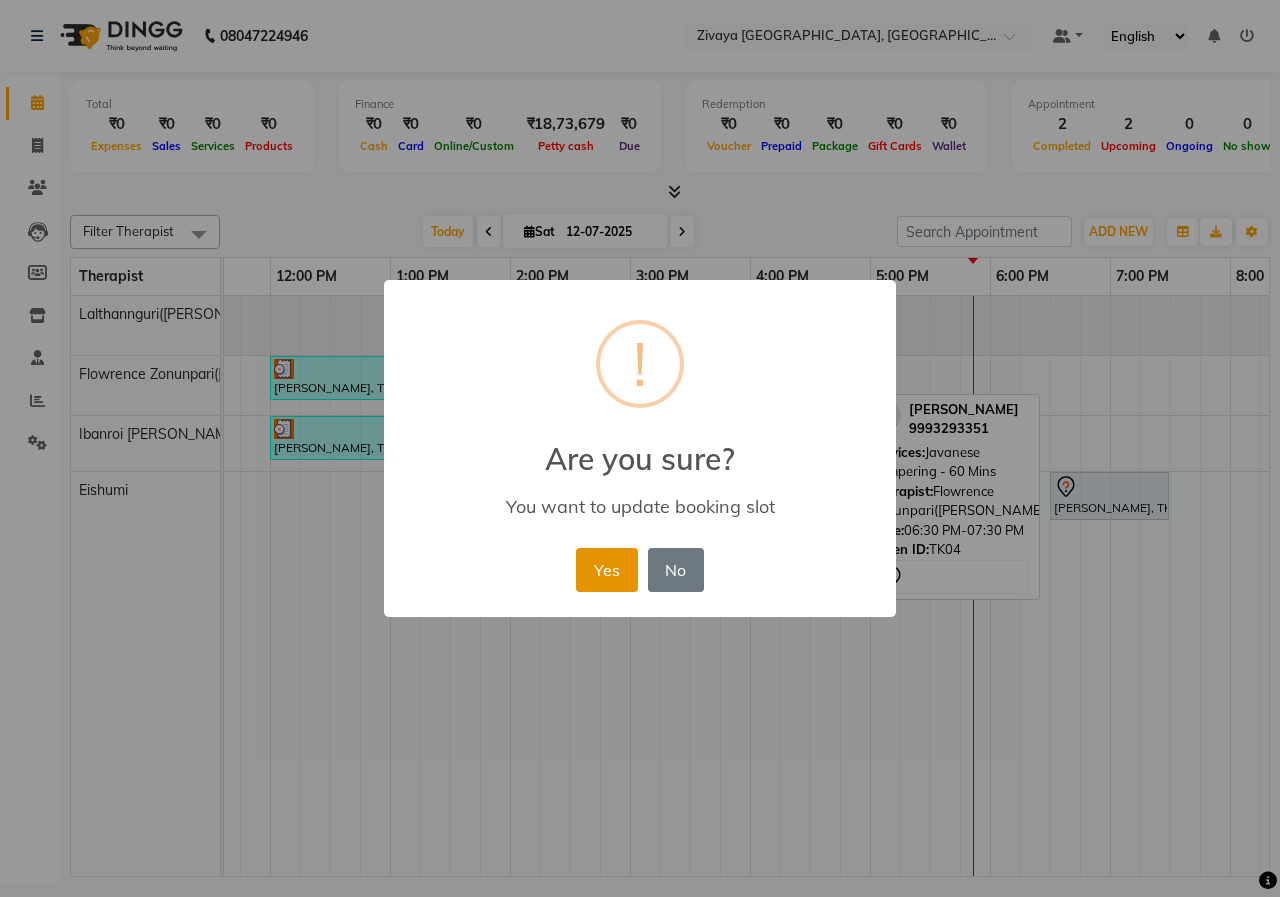 click on "Yes" at bounding box center [606, 570] 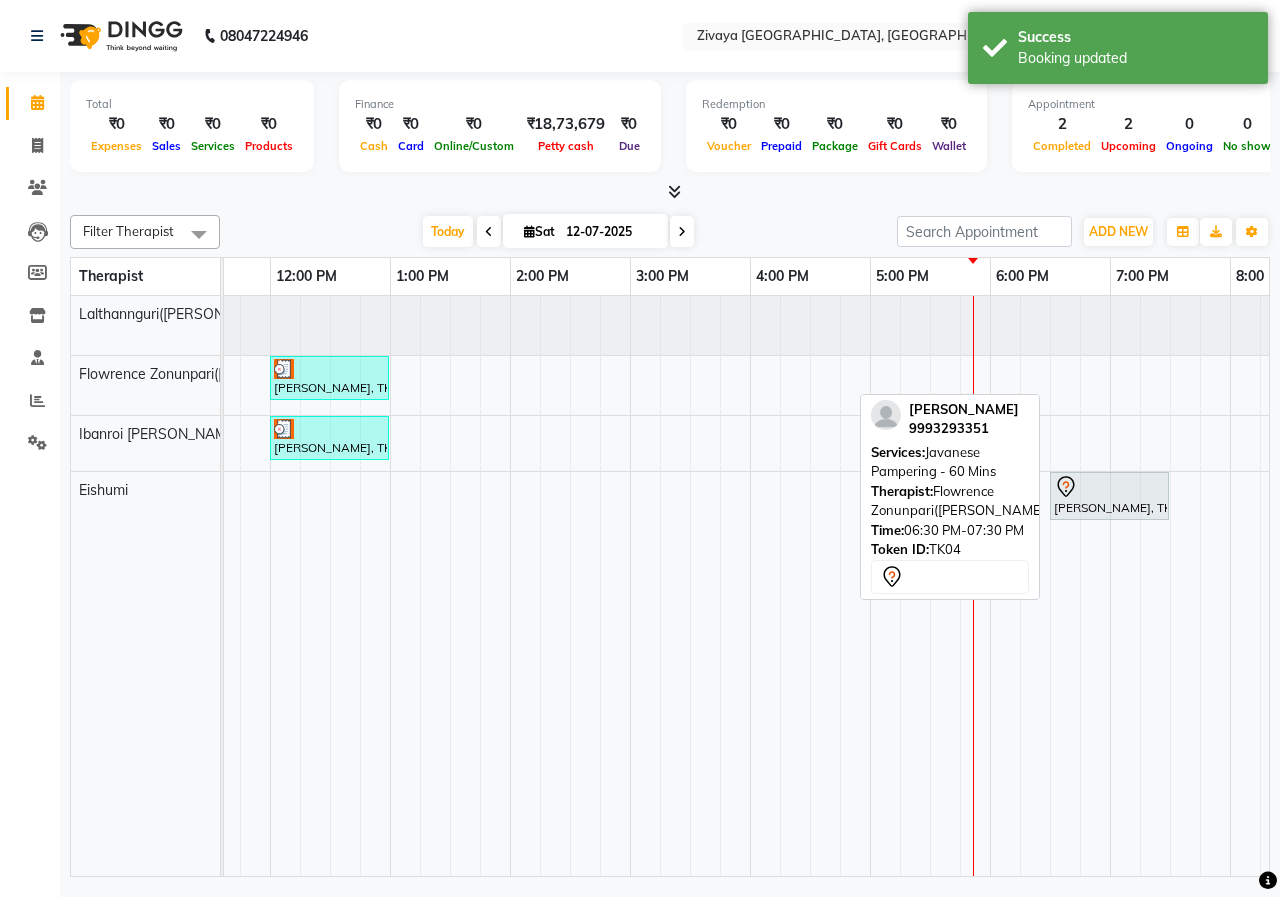 click on "[DATE]  [DATE]" at bounding box center [558, 232] 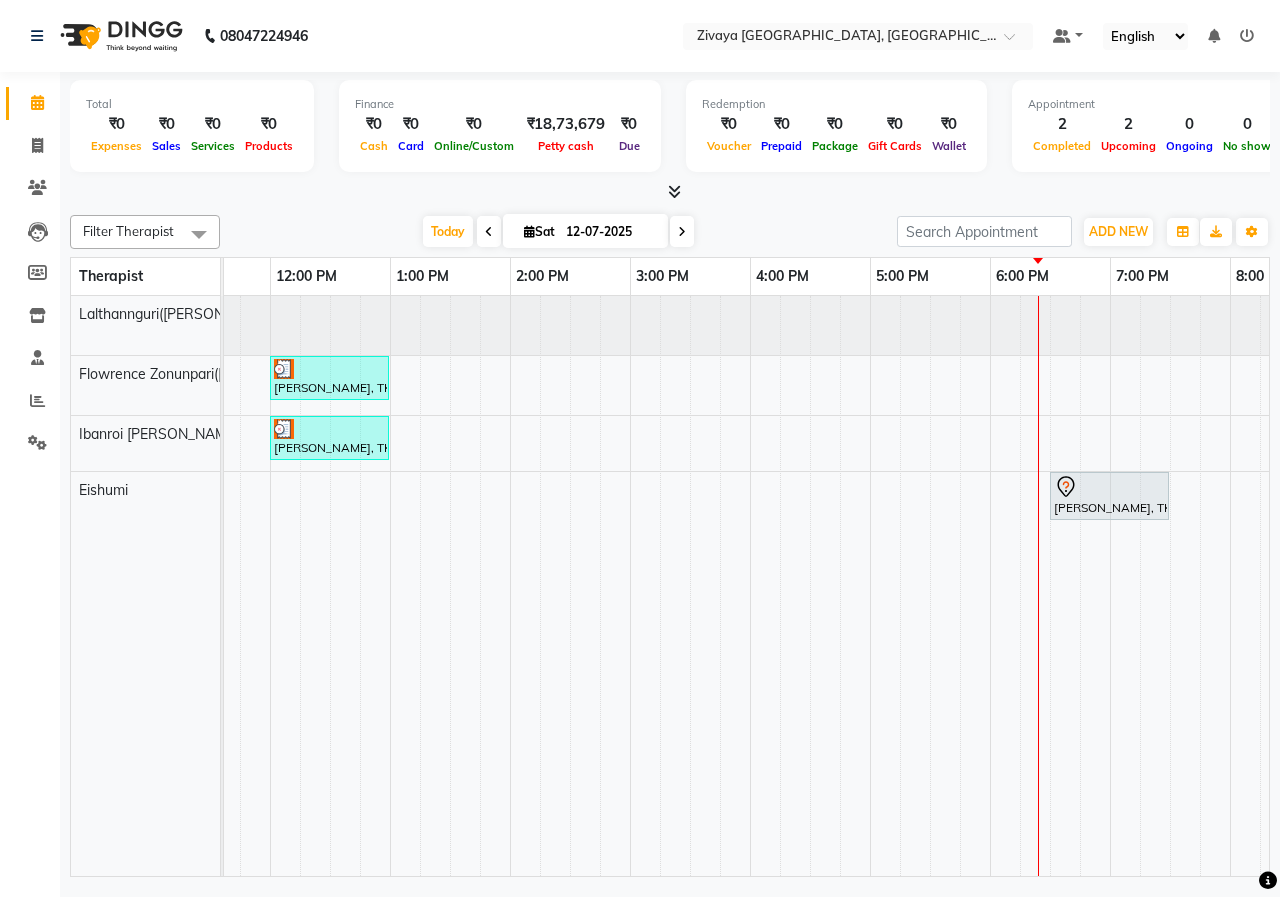 scroll, scrollTop: 0, scrollLeft: 489, axis: horizontal 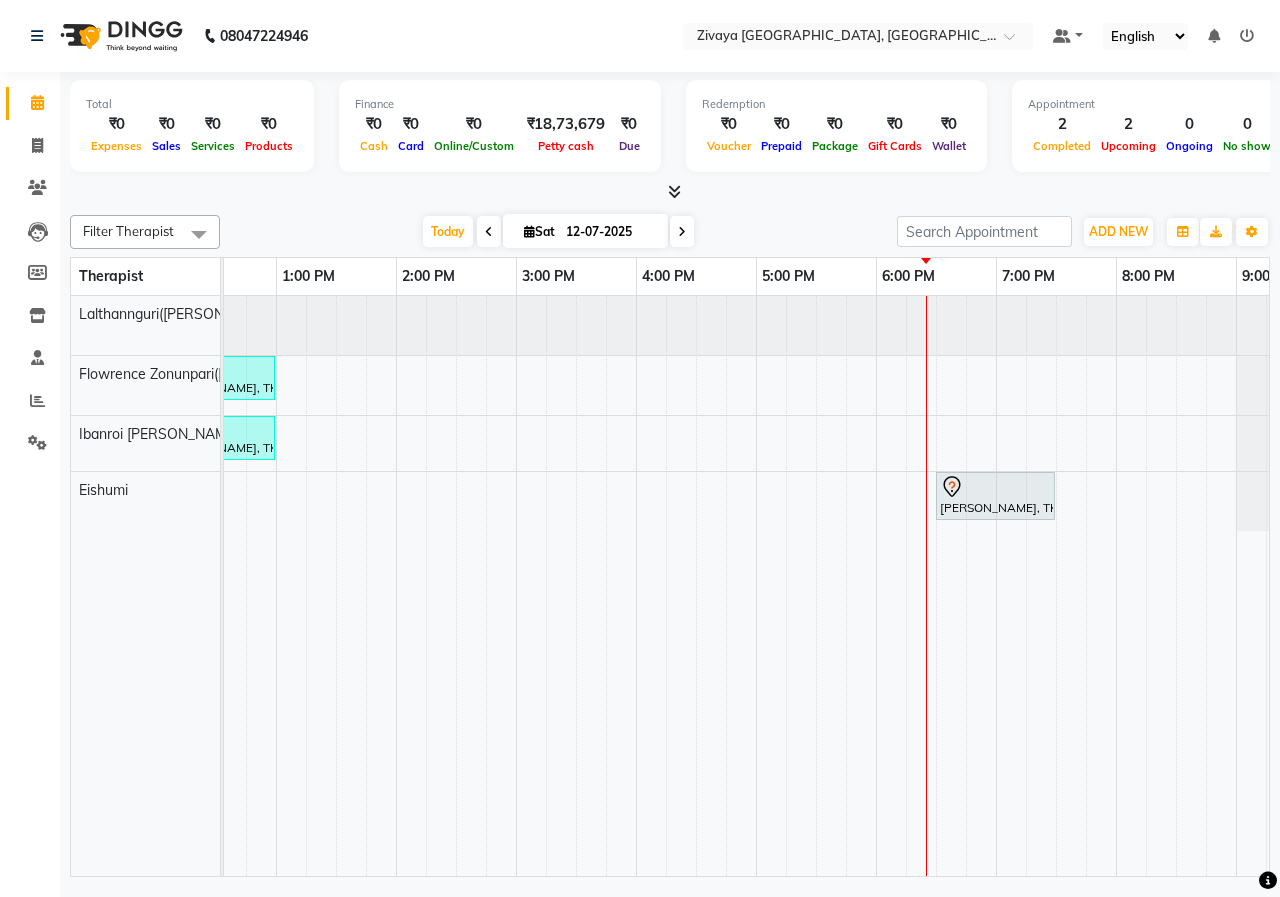 click at bounding box center (489, 231) 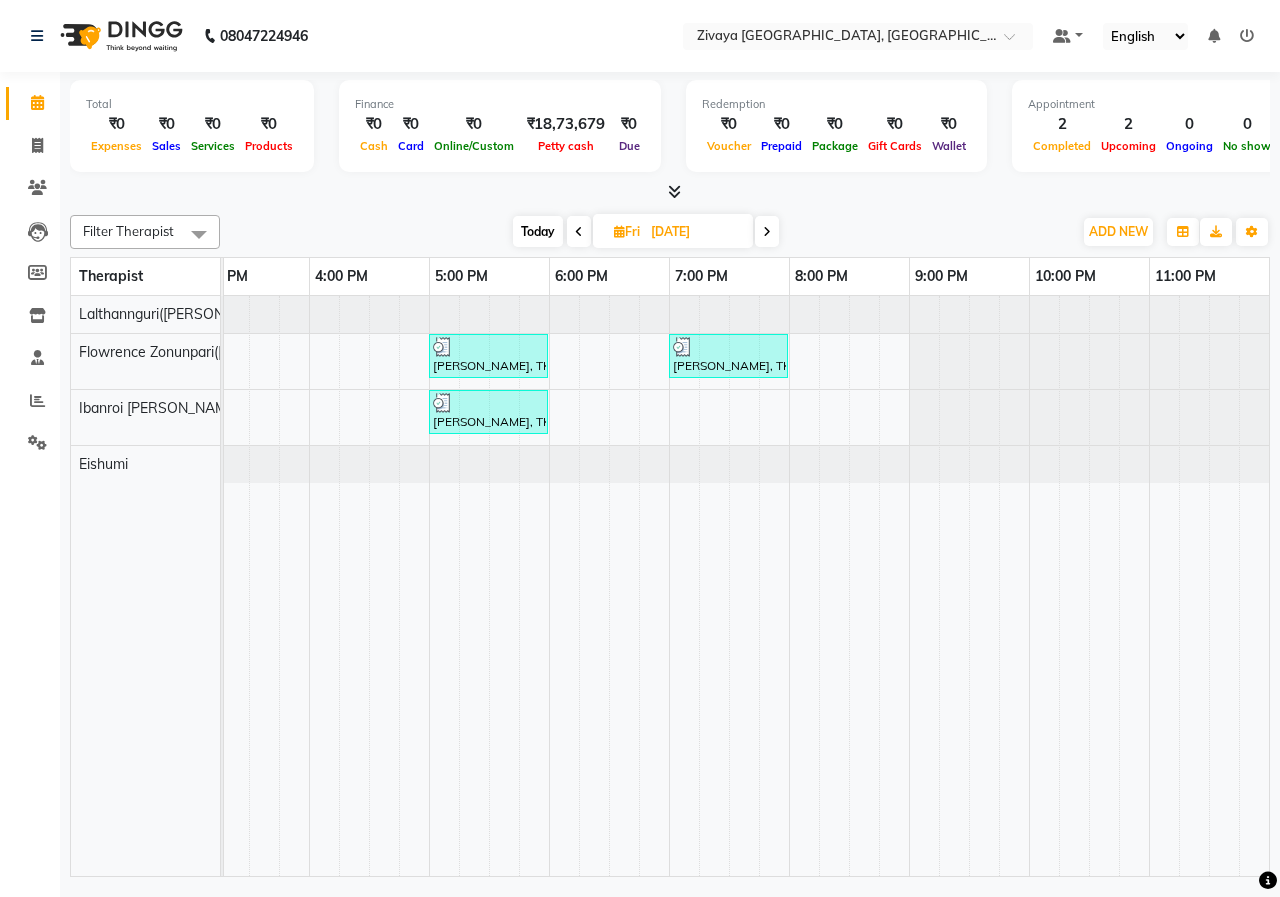 click at bounding box center (767, 231) 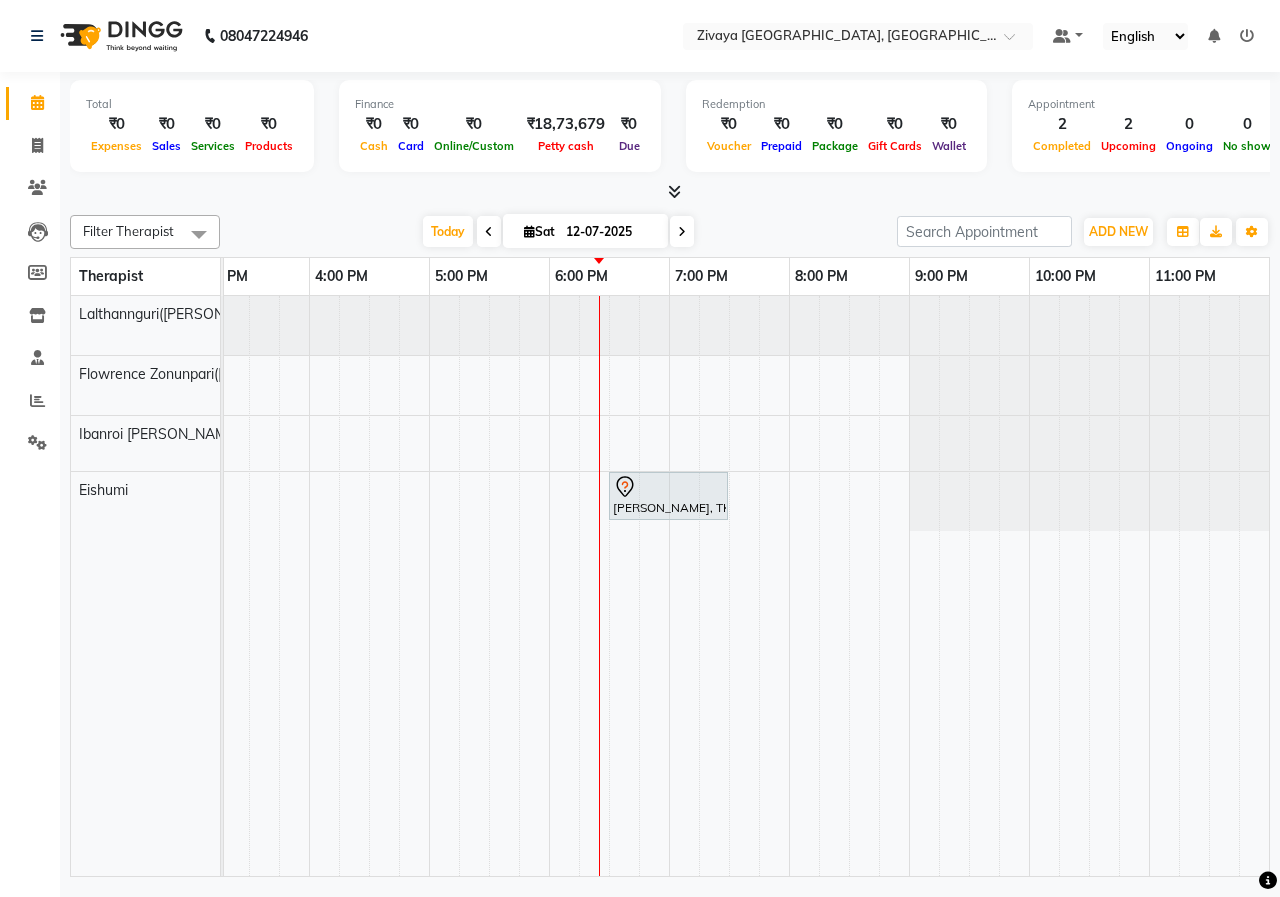 click on "Filter Therapist Select All Eishumi Flowrence Zonunpari([PERSON_NAME]) Ibanroi [PERSON_NAME]([PERSON_NAME]) [DATE]  [DATE] Toggle Dropdown Add Appointment Add Invoice Add Client Toggle Dropdown Add Appointment Add Invoice Add Client ADD NEW Toggle Dropdown Add Appointment Add Invoice Add Client Filter Therapist Select All Eishumi Flowrence Zonunpari([PERSON_NAME]) Ibanroi [PERSON_NAME]([PERSON_NAME]) Group By  Staff View   Room View  View as Vertical  Vertical - Week View  Horizontal  Horizontal - Week View  List  Toggle Dropdown Calendar Settings Manage Tags   Arrange Therapists   Reset Therapists  Full Screen Appointment Form Zoom 100%" at bounding box center (670, 232) 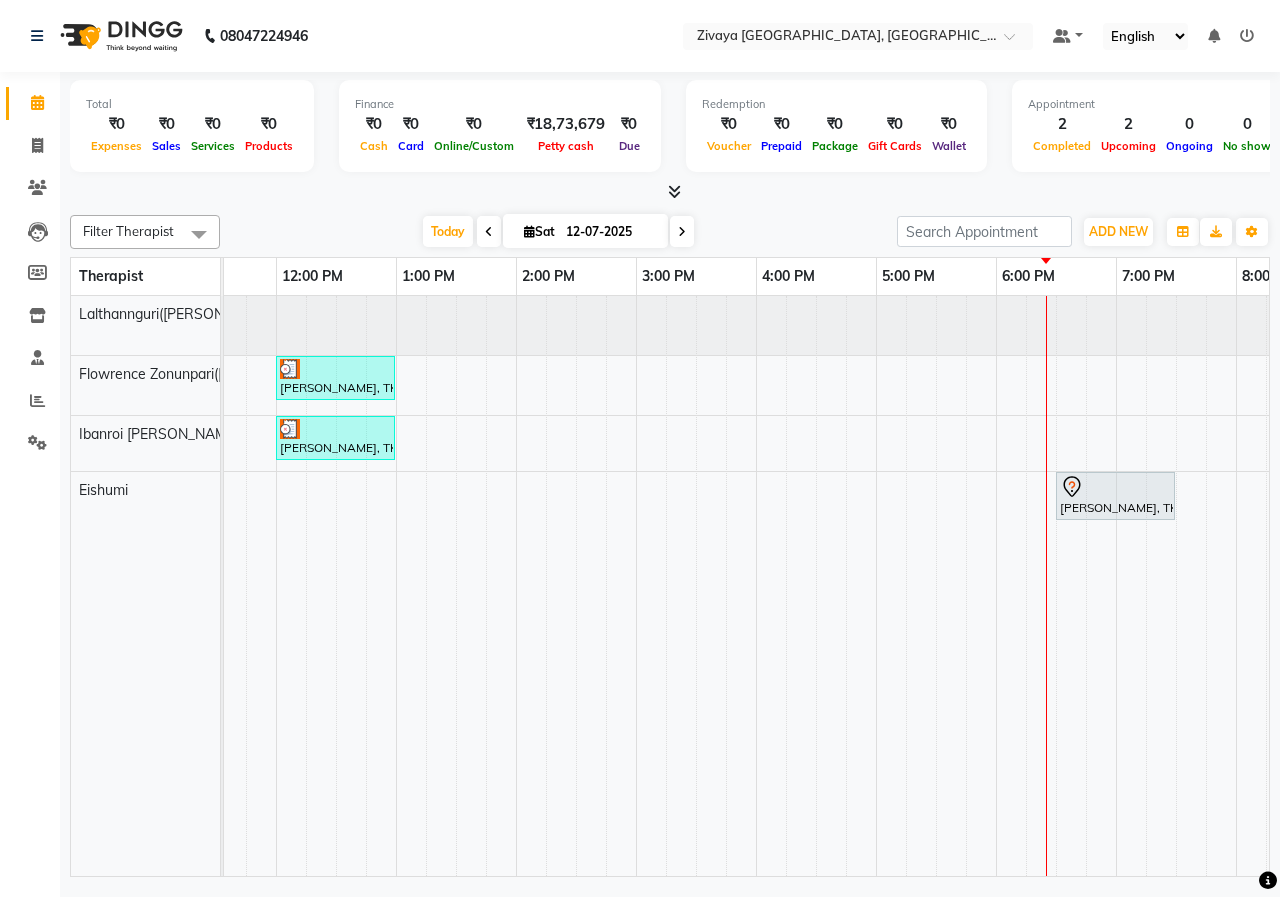 click on "08047224946 Select Location × Zivaya [GEOGRAPHIC_DATA],  [GEOGRAPHIC_DATA]  Default Panel My Panel English ENGLISH Español العربية मराठी हिंदी ગુજરાતી தமிழ் 中文 Notifications nothing to show ☀ ZIVAYA CENTRAL MALL INDORE,  Indore   Calendar  Invoice  Clients  Leads   Members  Inventory  Staff  Reports  Settings Completed InProgress Upcoming Dropped Tentative Check-In Confirm Bookings Segments Page Builder Total  ₹0  Expenses ₹0  Sales ₹0  Services ₹0  Products Finance  ₹0  Cash ₹0  Card ₹0  Online/Custom ₹18,73,679 [PERSON_NAME] cash ₹0 Due  Redemption  ₹0 Voucher ₹0 Prepaid ₹0 Package ₹0  Gift Cards ₹0  Wallet  Appointment  2 Completed 2 Upcoming 0 Ongoing 0 No show  Other sales  ₹0  Packages ₹0  Memberships ₹0  Vouchers ₹0  Prepaids ₹0  Gift Cards Filter Therapist Select All Eishumi Flowrence Zonunpari([PERSON_NAME]) Ibanroi [PERSON_NAME]([PERSON_NAME]) [DATE]  [DATE] Toggle Dropdown Add Appointment Add Invoice Add Client" at bounding box center (640, 448) 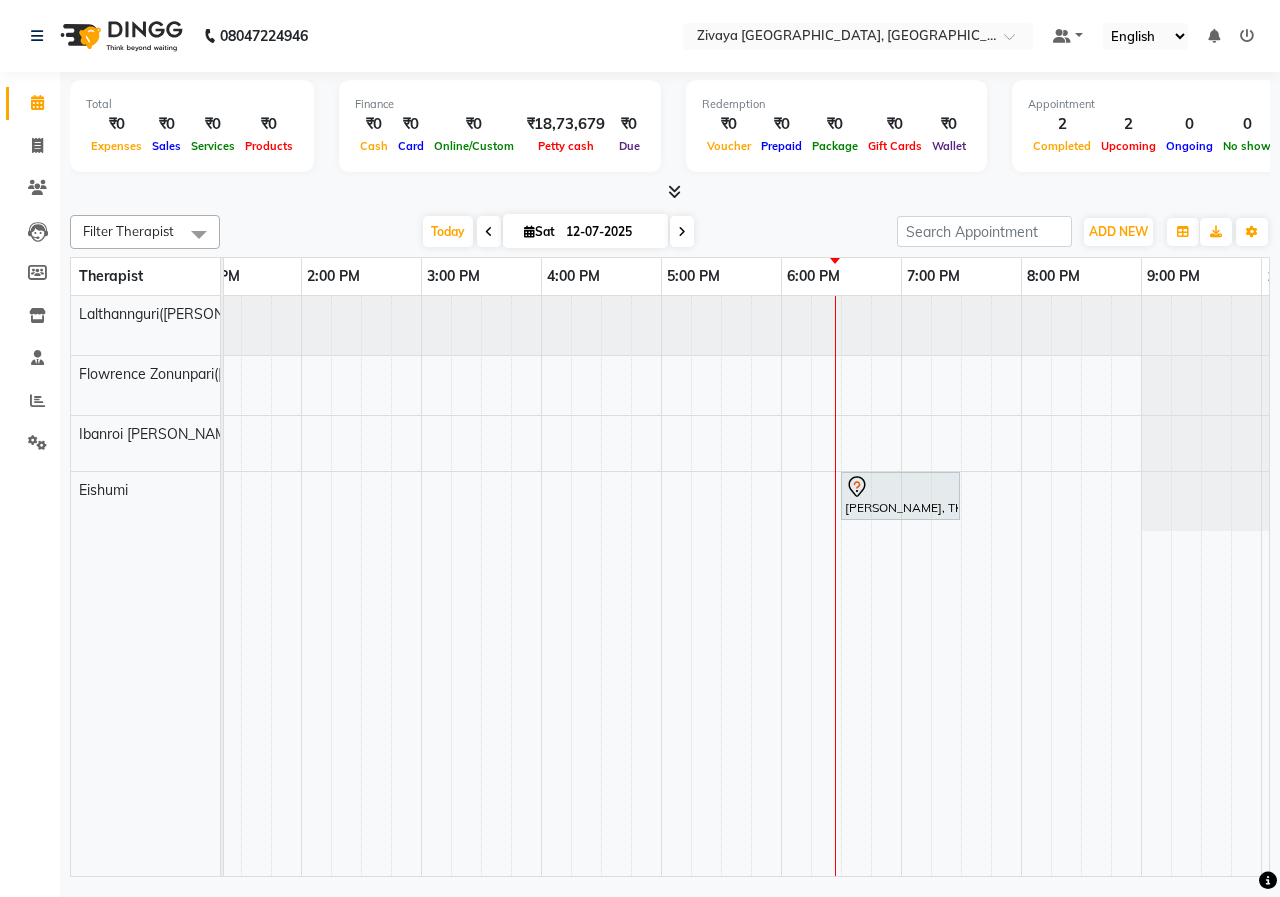 scroll, scrollTop: 0, scrollLeft: 261, axis: horizontal 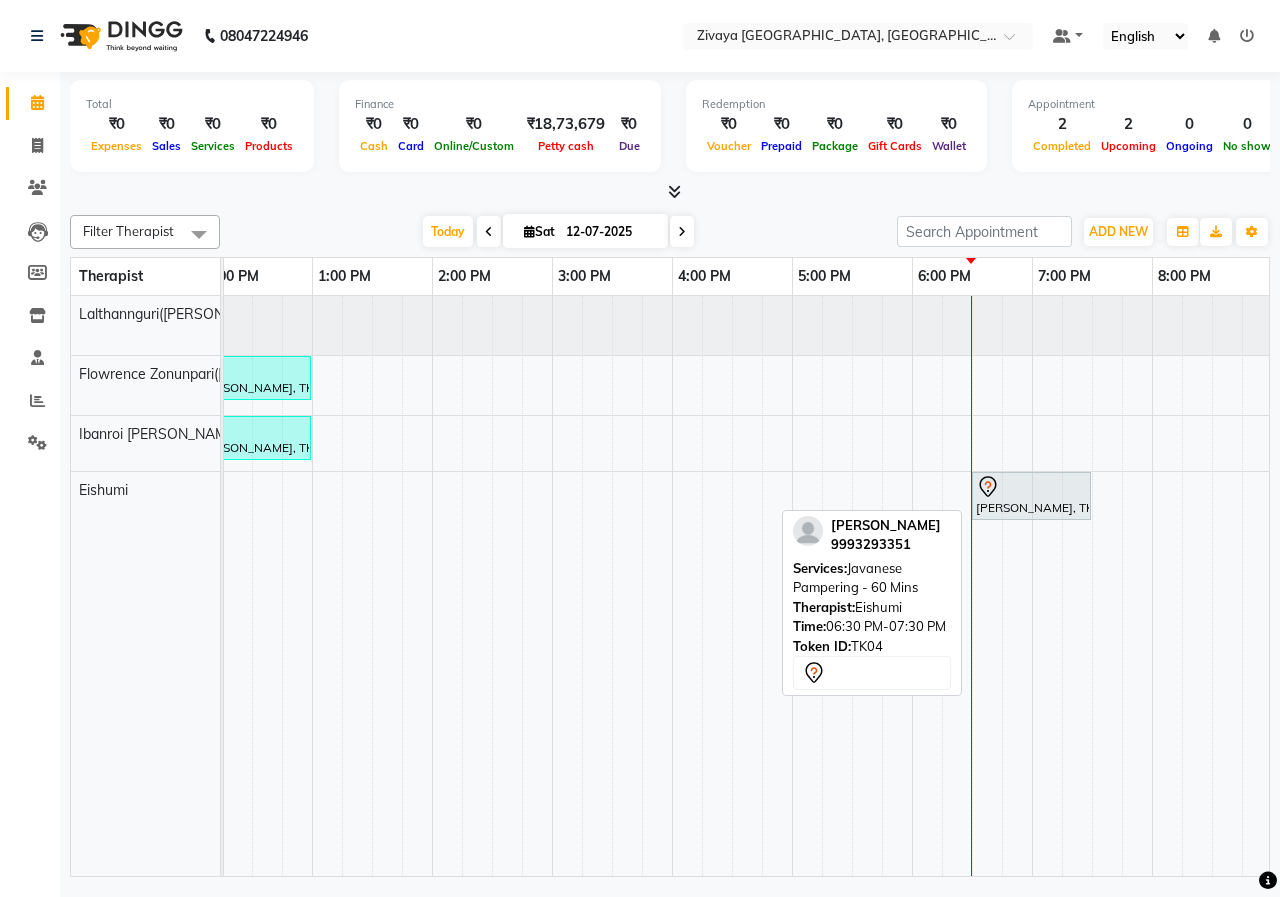 click on "[PERSON_NAME], TK04, 06:30 PM-07:30 PM, Javanese Pampering - 60 Mins" at bounding box center (1031, 496) 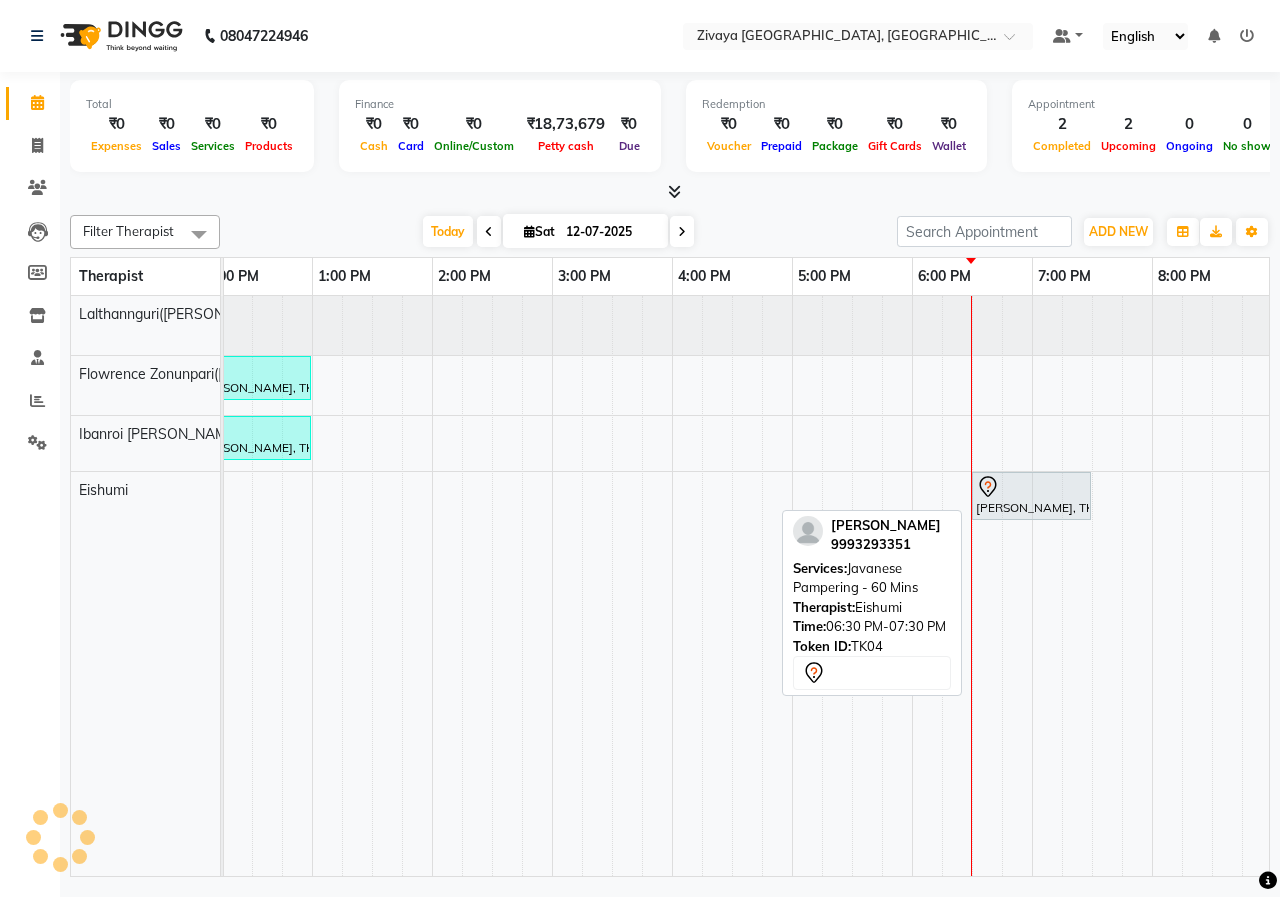 click on "[PERSON_NAME], TK04, 06:30 PM-07:30 PM, Javanese Pampering - 60 Mins" at bounding box center [1031, 496] 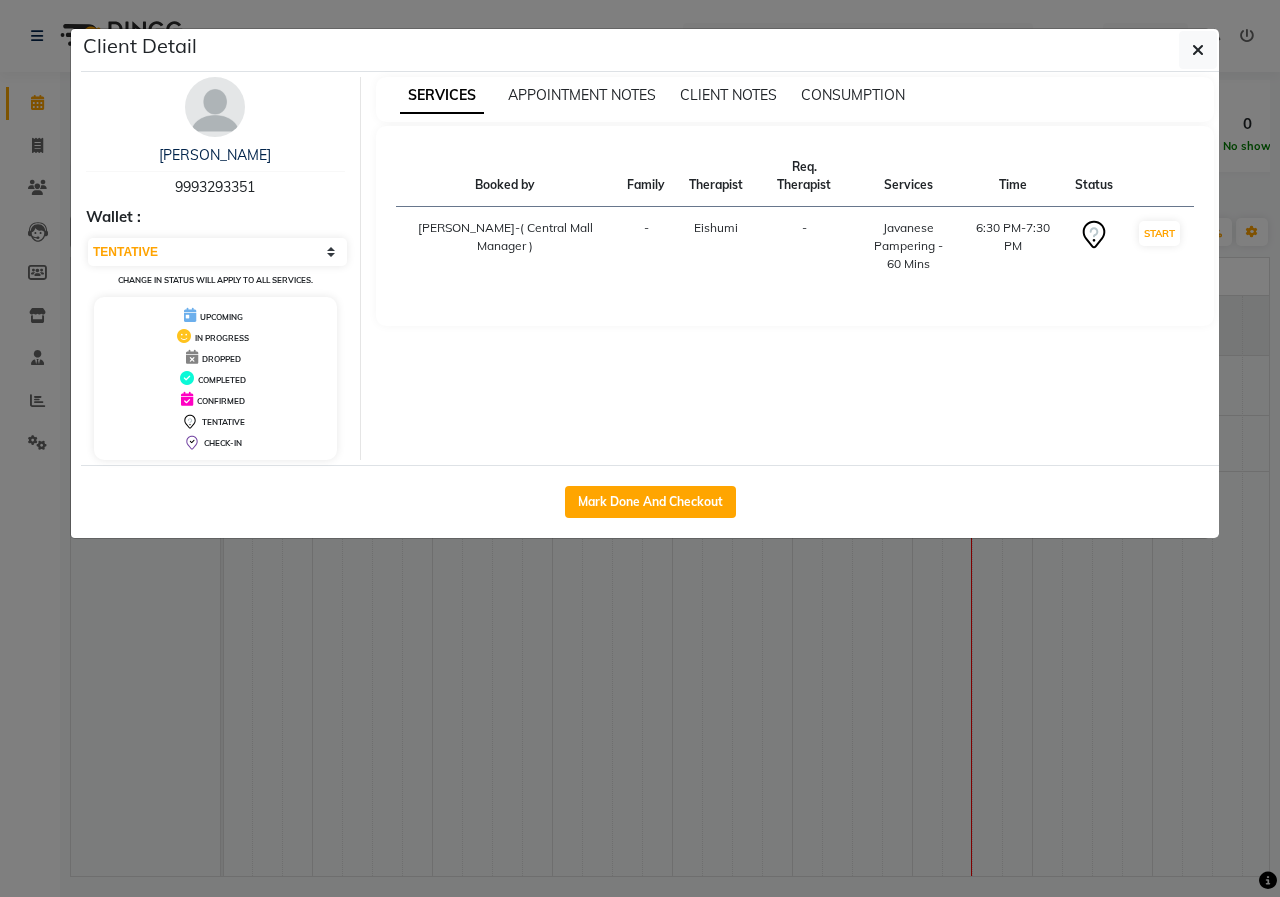 click on "9993293351" at bounding box center (215, 187) 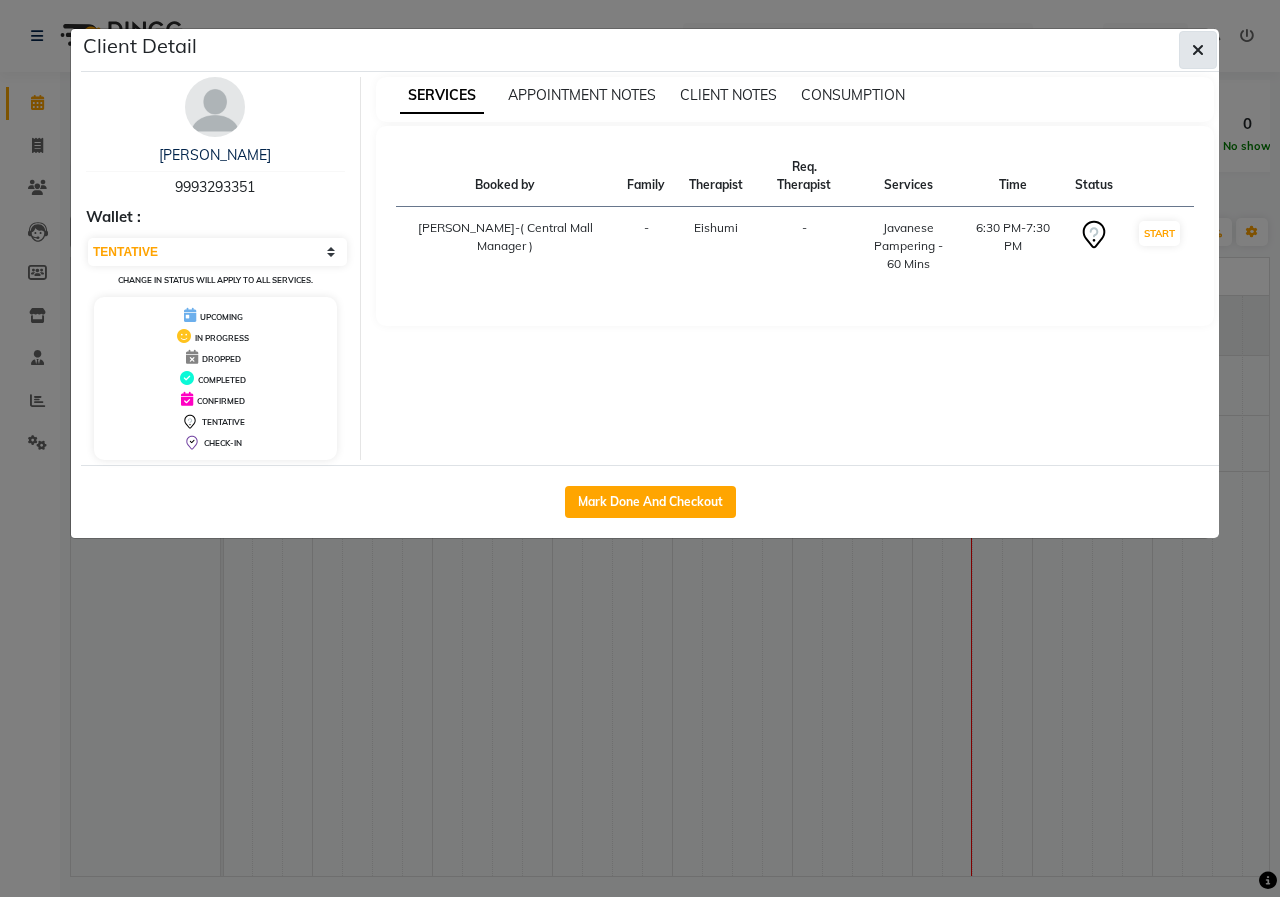 click 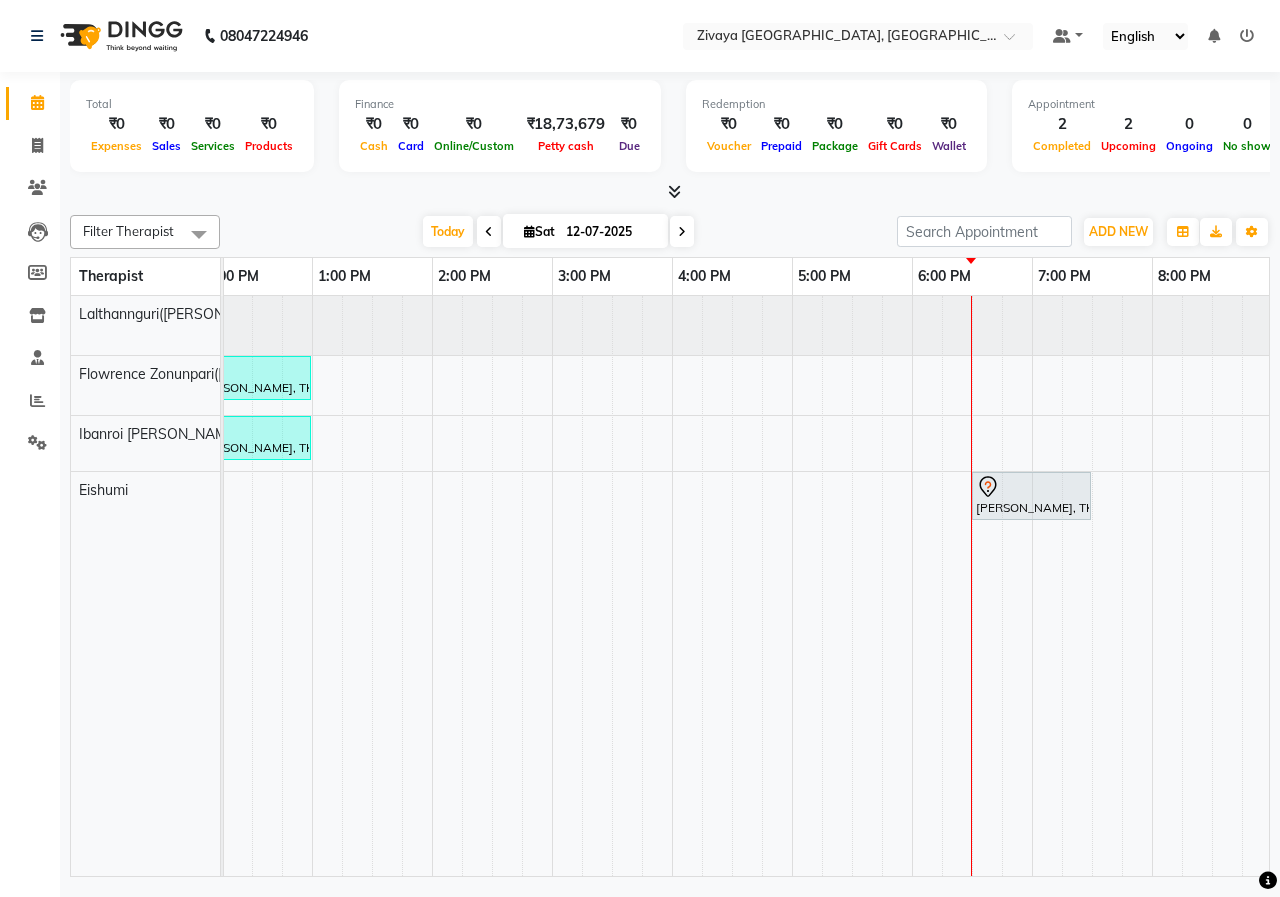 click on "[PERSON_NAME], TK02, 07:45 AM-08:45 AM, Javanese Pampering - 60 Mins             [PERSON_NAME], TK03, 07:45 AM-08:45 AM, Javanese Pampering - 60 Mins     [PERSON_NAME], TK01, 12:00 PM-01:00 PM, Javanese Pampering - 60 Mins     [PERSON_NAME], TK01, 12:00 PM-01:00 PM, Javanese Pampering - 60 Mins             [PERSON_NAME], TK04, 06:30 PM-07:30 PM, Javanese Pampering - 60 Mins" at bounding box center (672, 586) 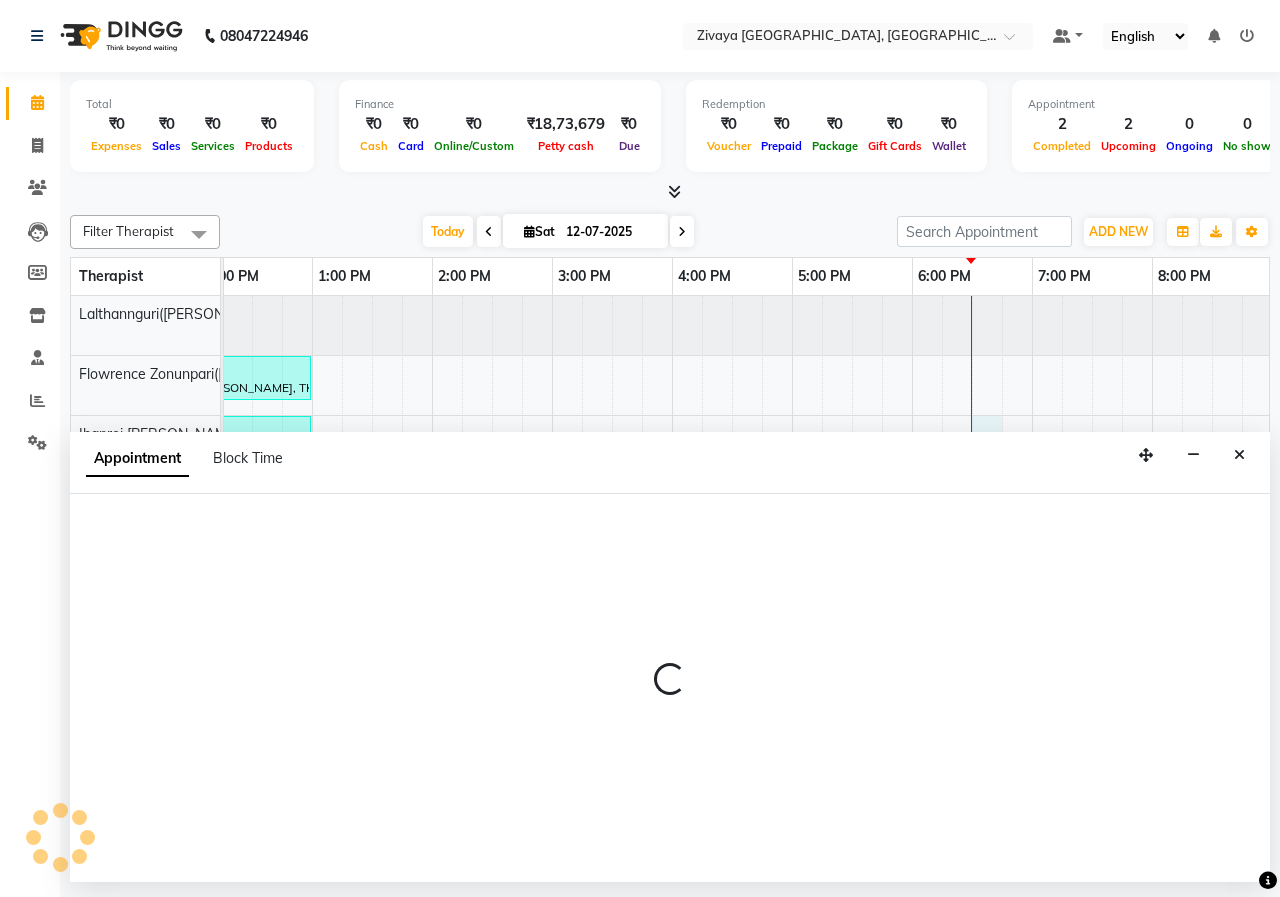 select on "61776" 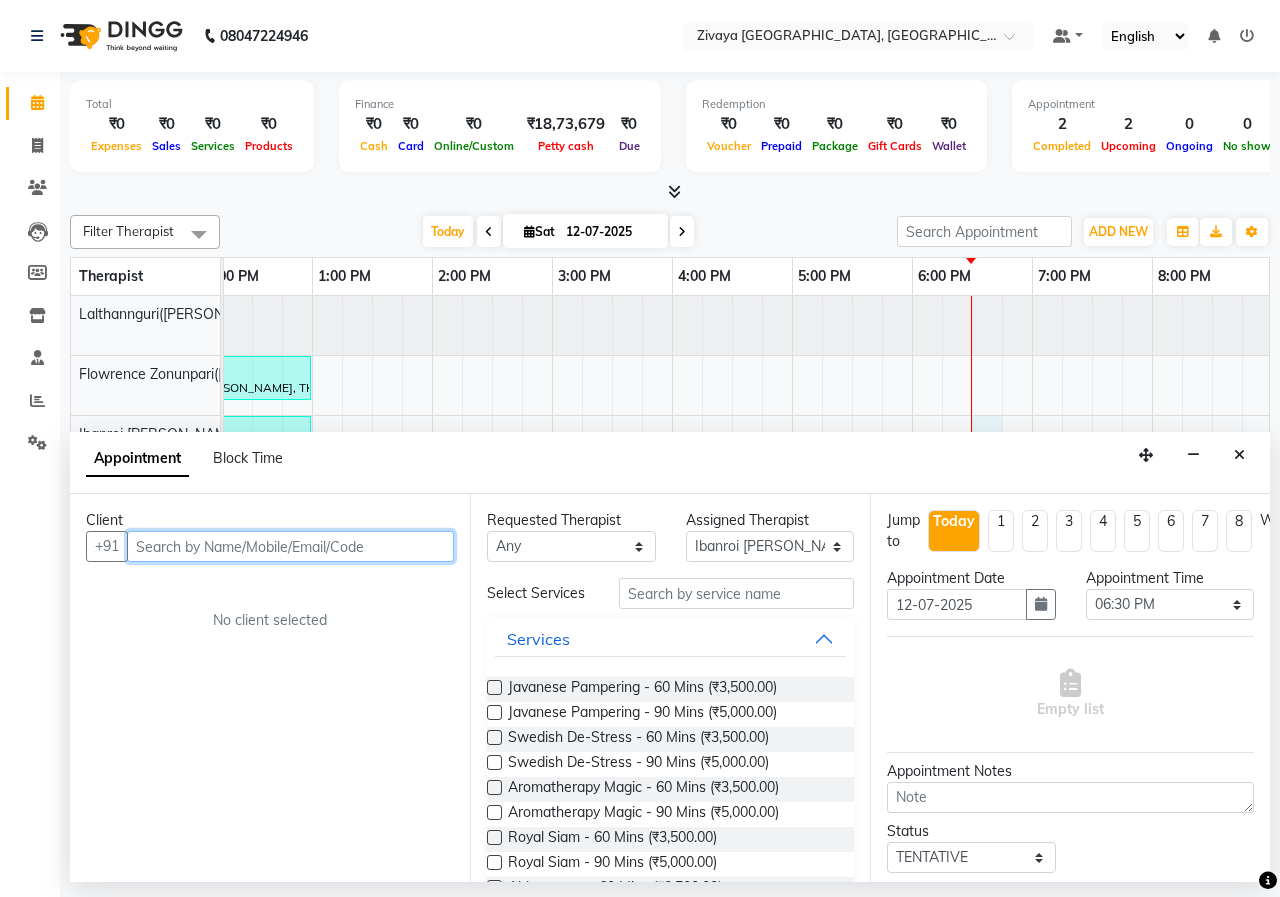 click at bounding box center [290, 546] 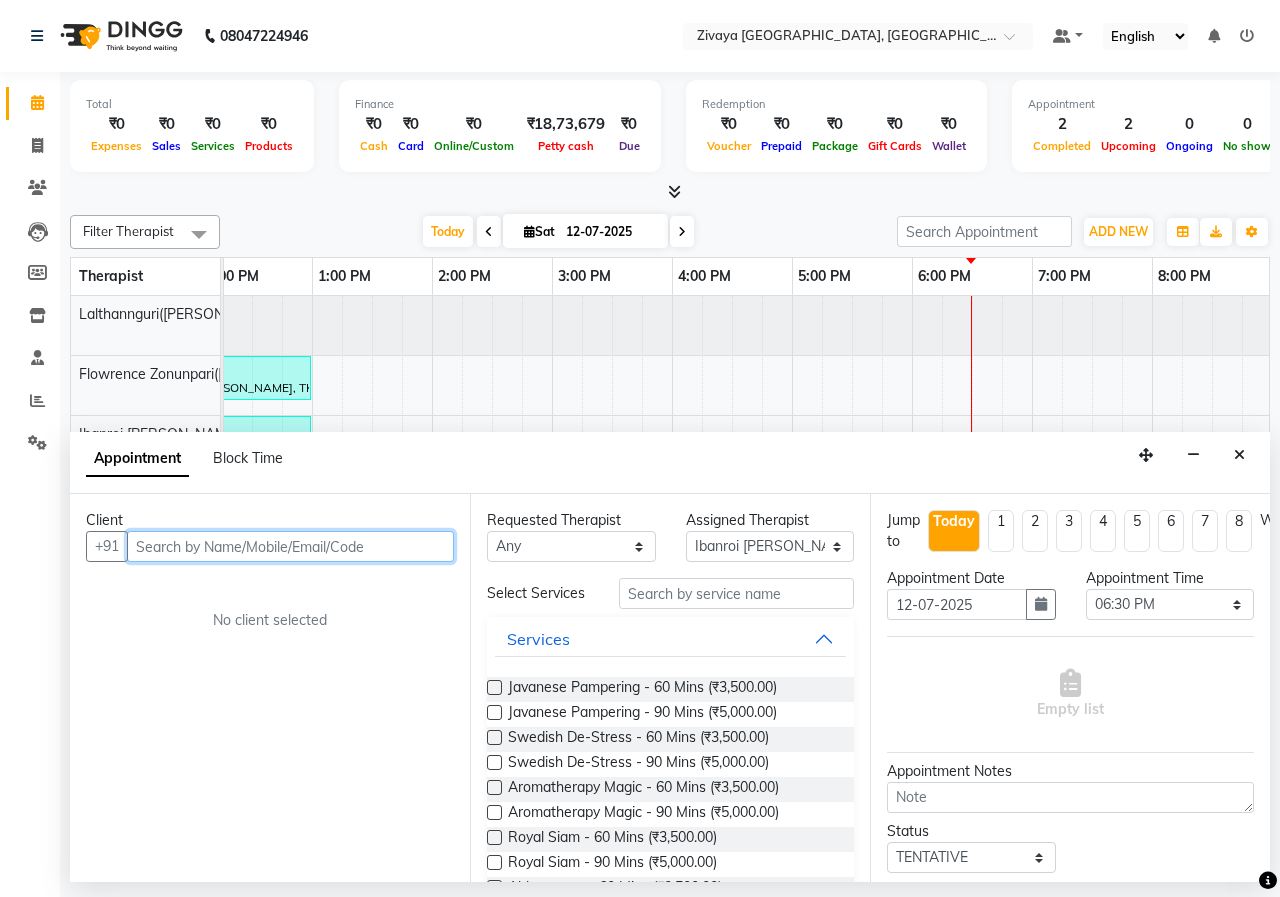 paste on "9993293351" 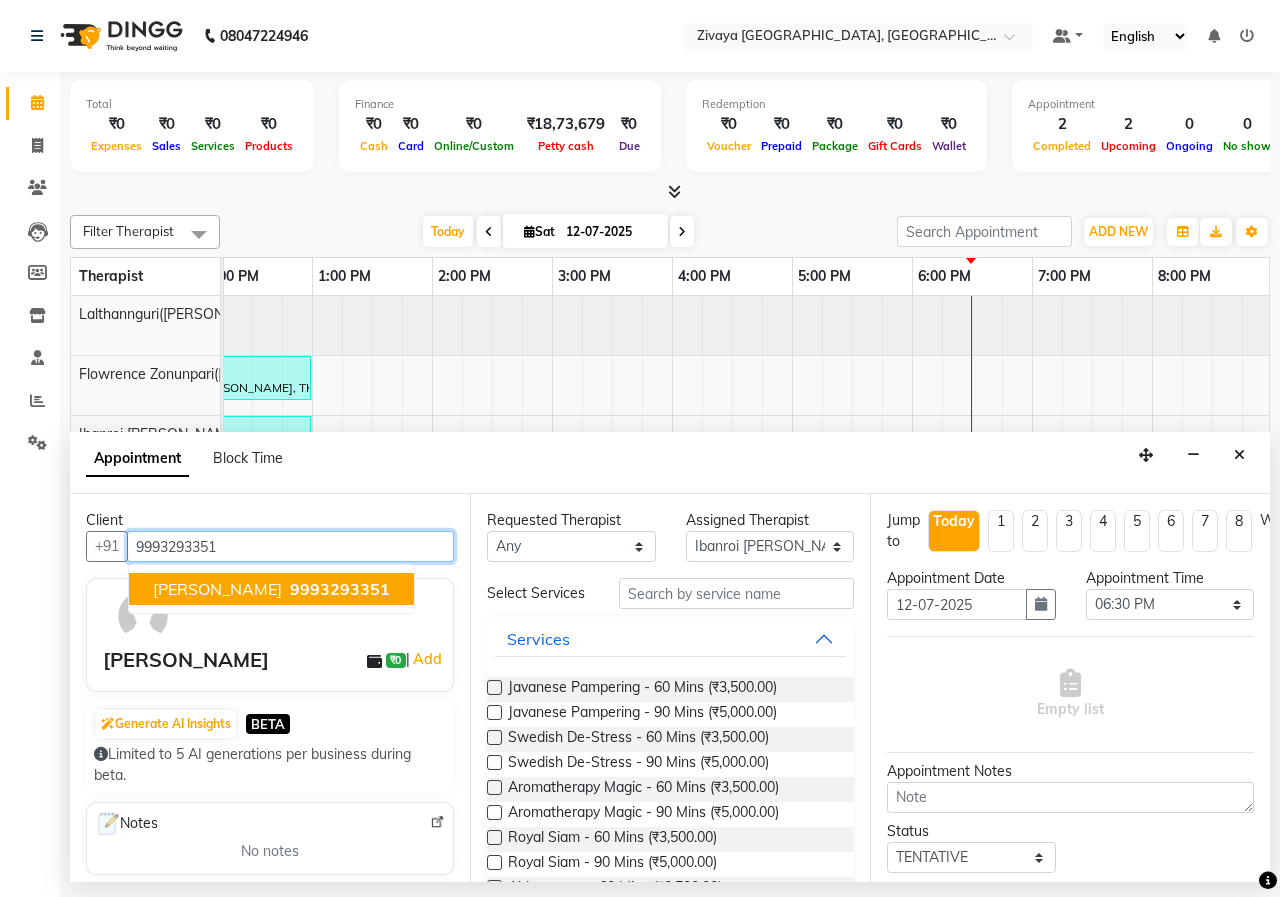 click on "[PERSON_NAME]" at bounding box center [217, 589] 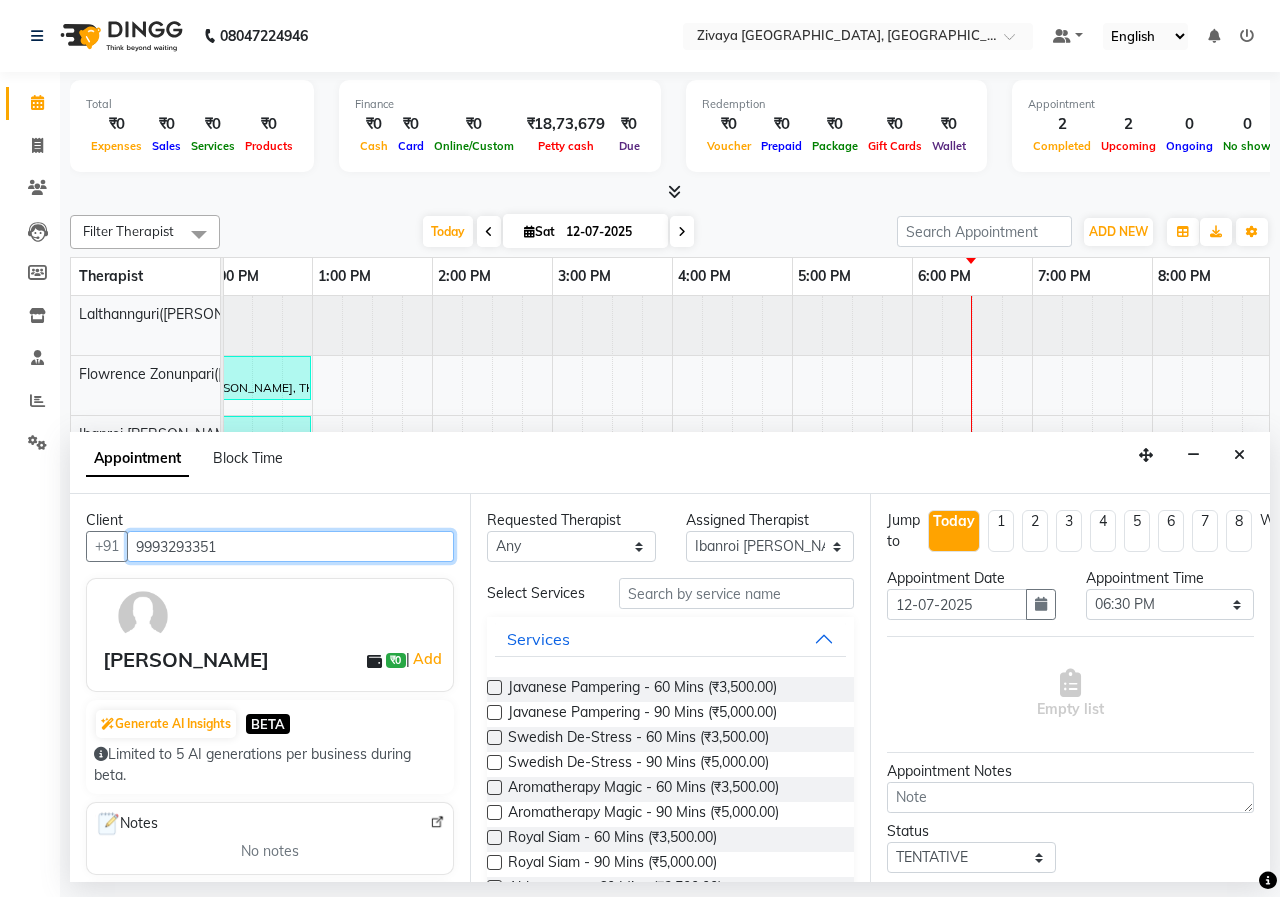 type on "9993293351" 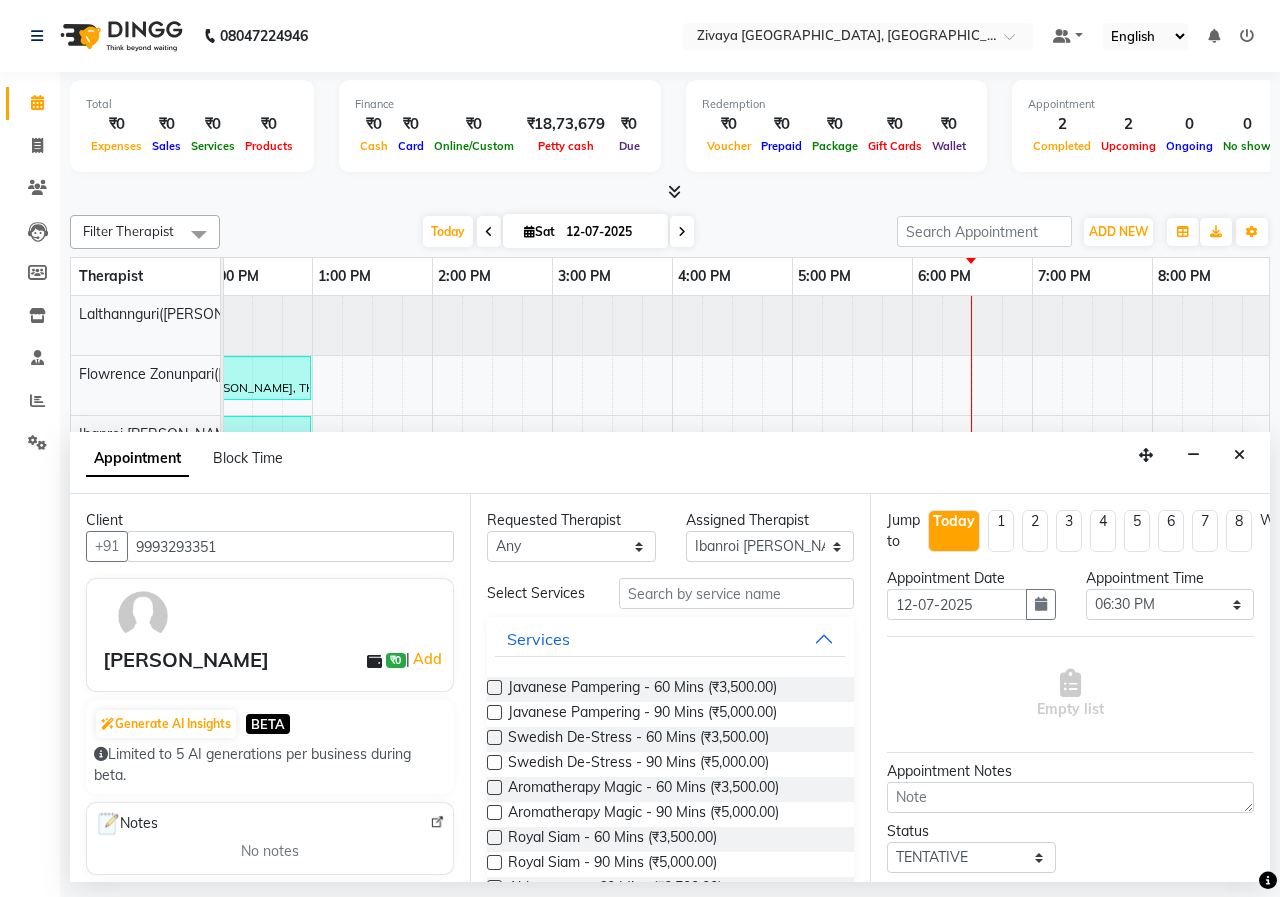 click at bounding box center (494, 712) 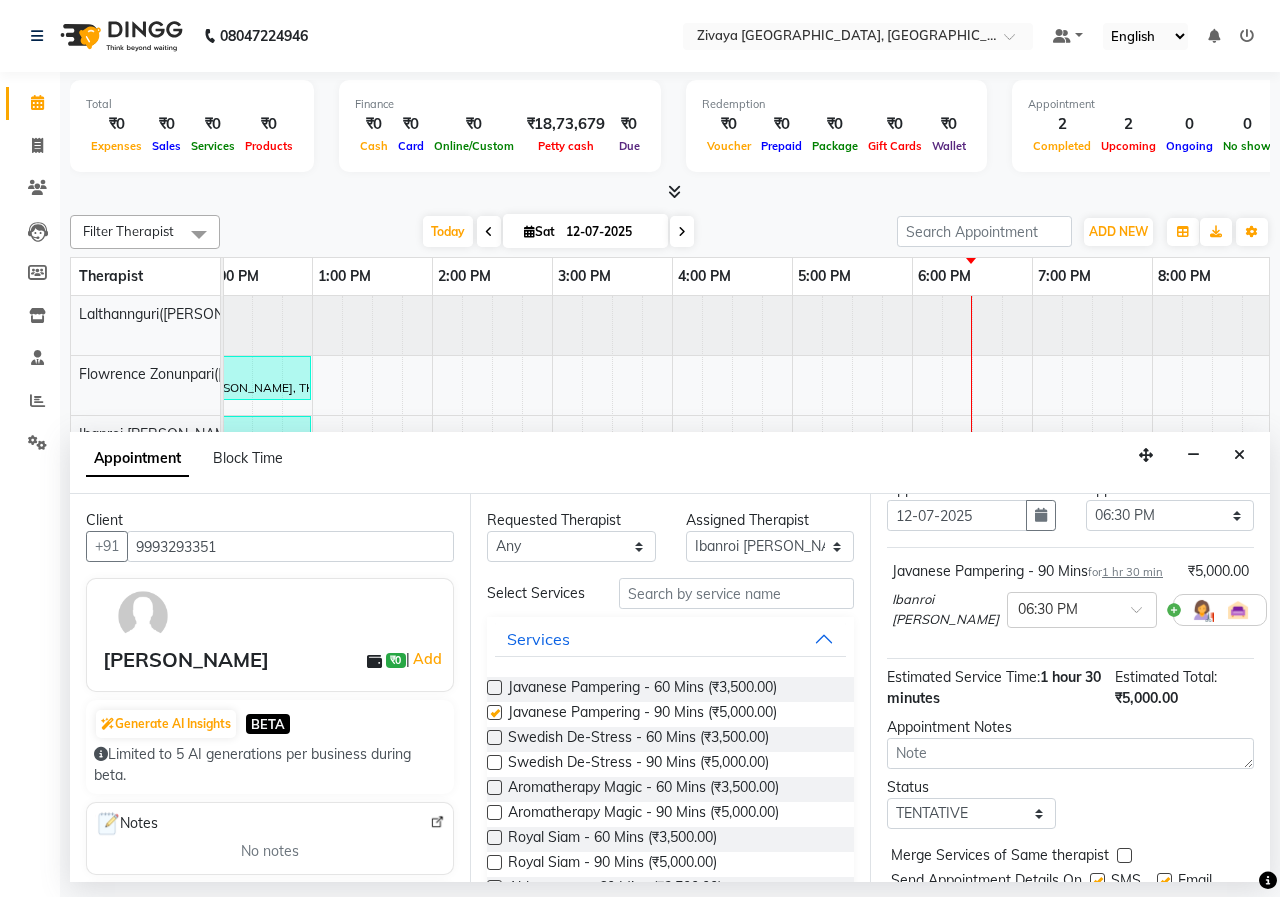checkbox on "false" 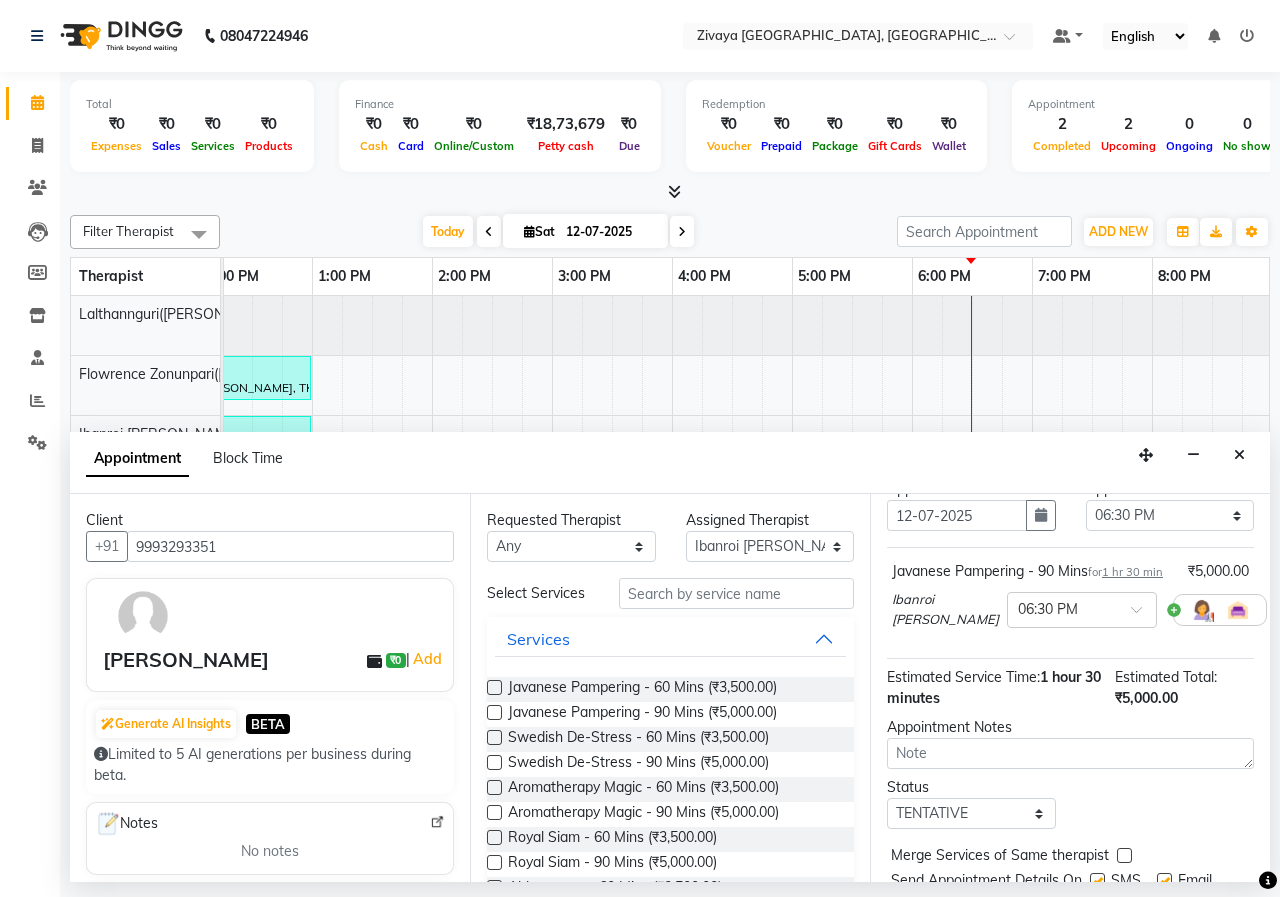 scroll, scrollTop: 198, scrollLeft: 0, axis: vertical 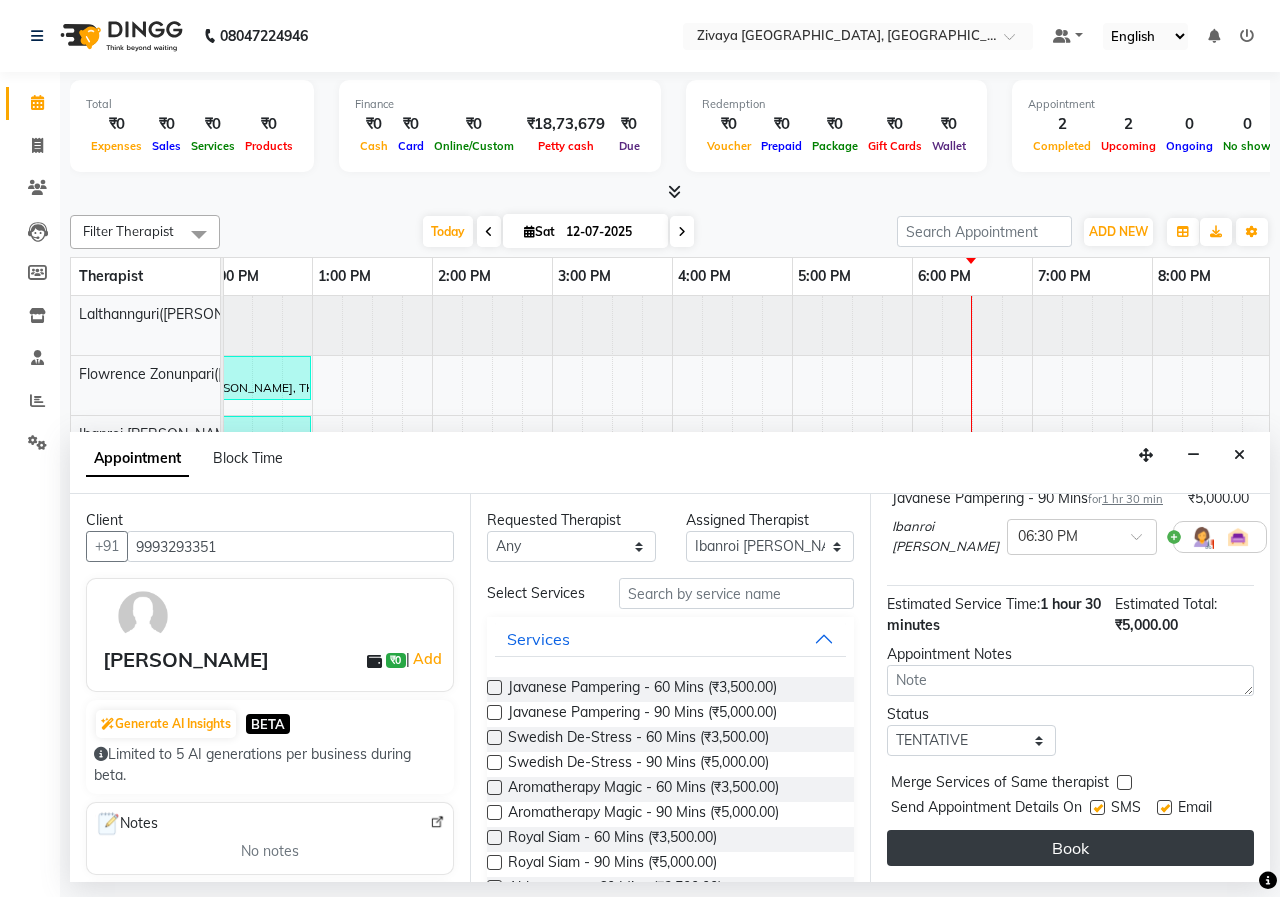 click on "Book" at bounding box center [1070, 848] 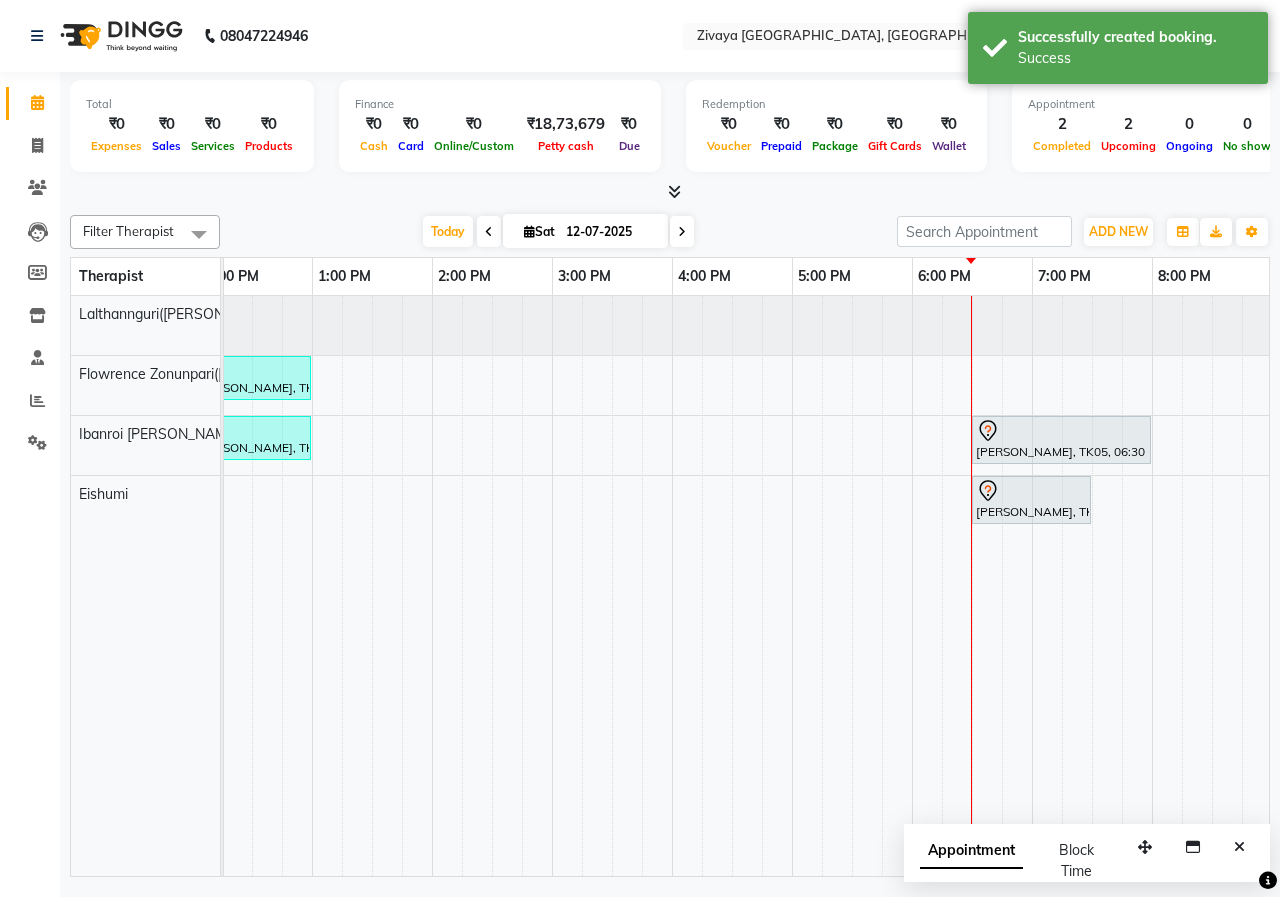click on "Appointment" at bounding box center [971, 851] 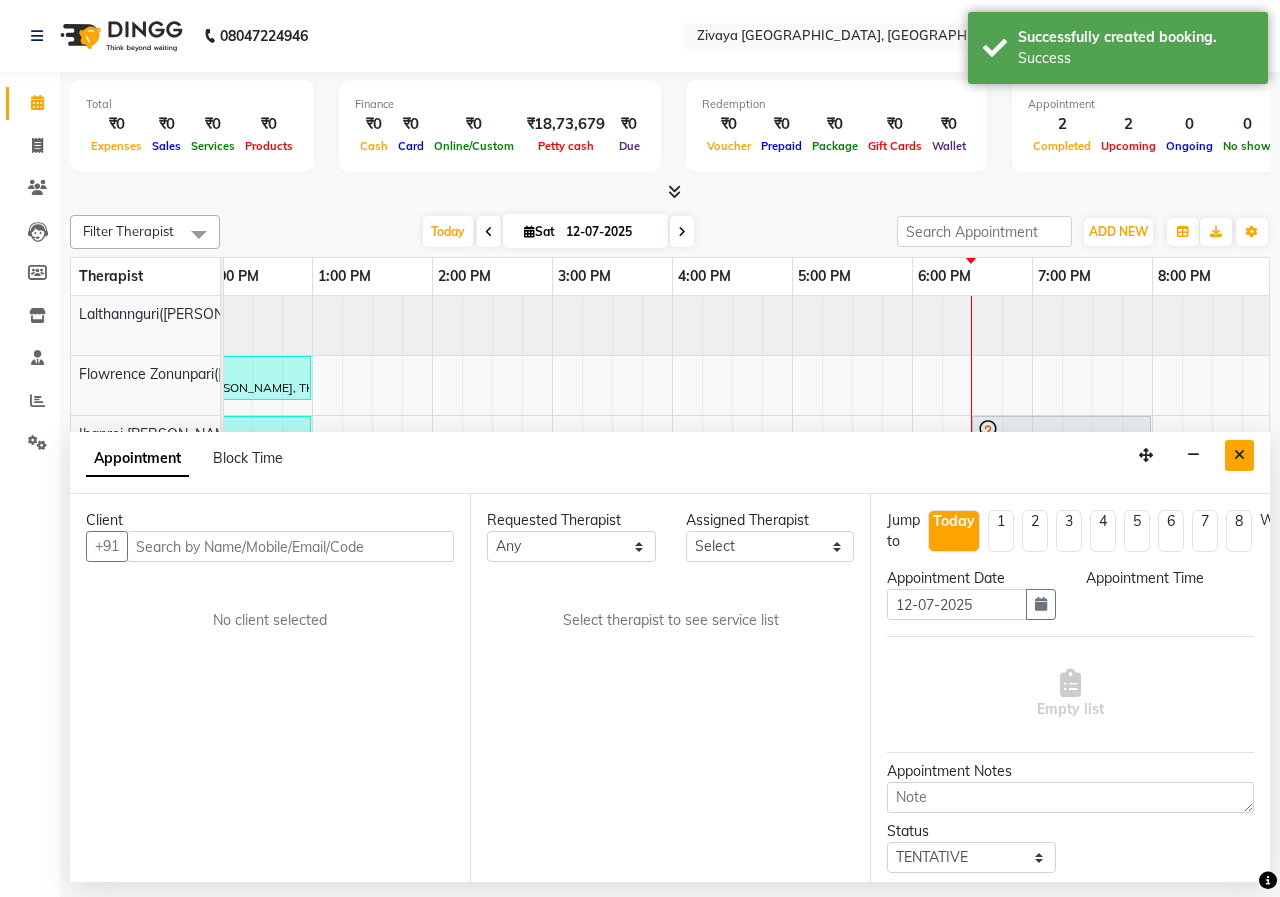click at bounding box center (1239, 455) 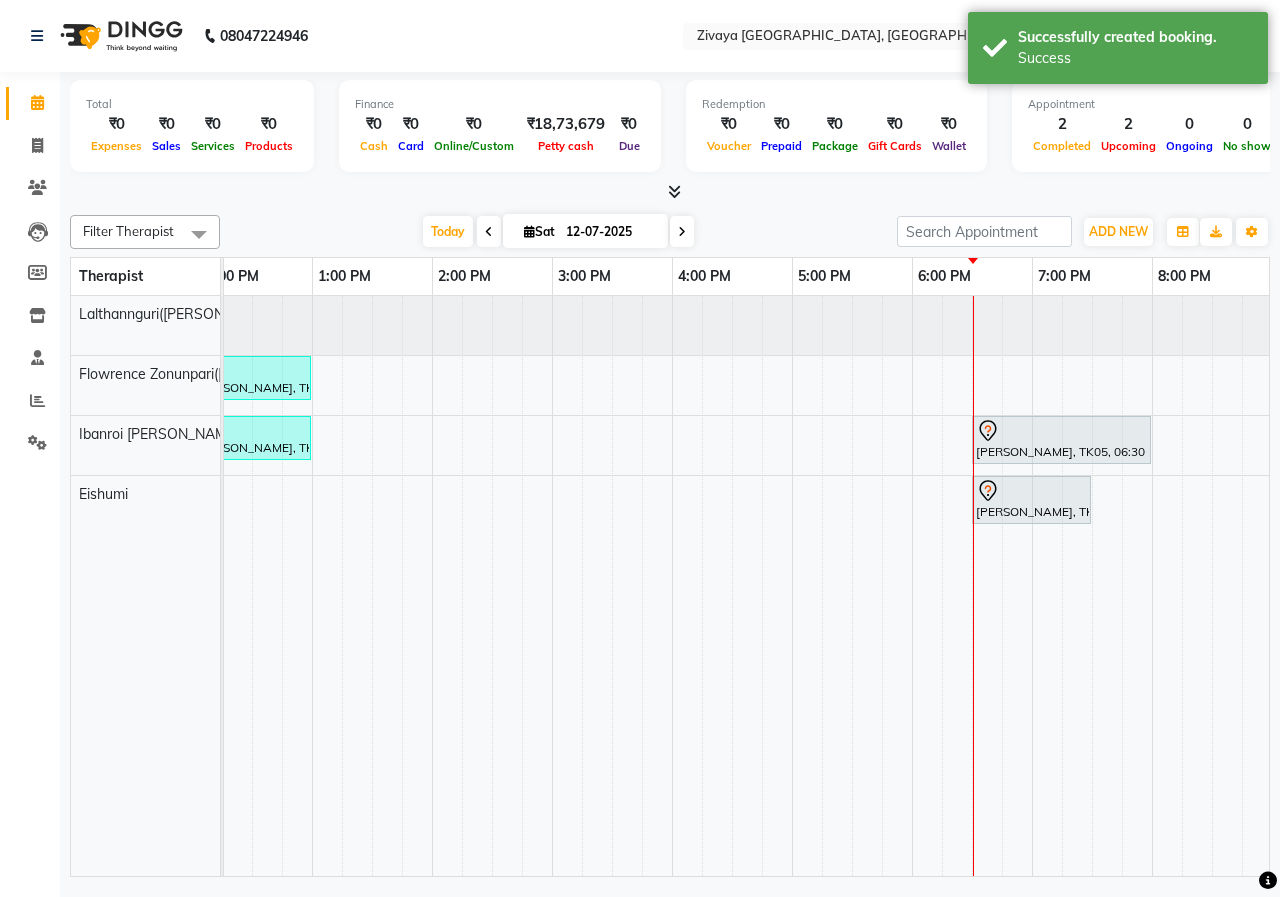 scroll, scrollTop: 0, scrollLeft: 634, axis: horizontal 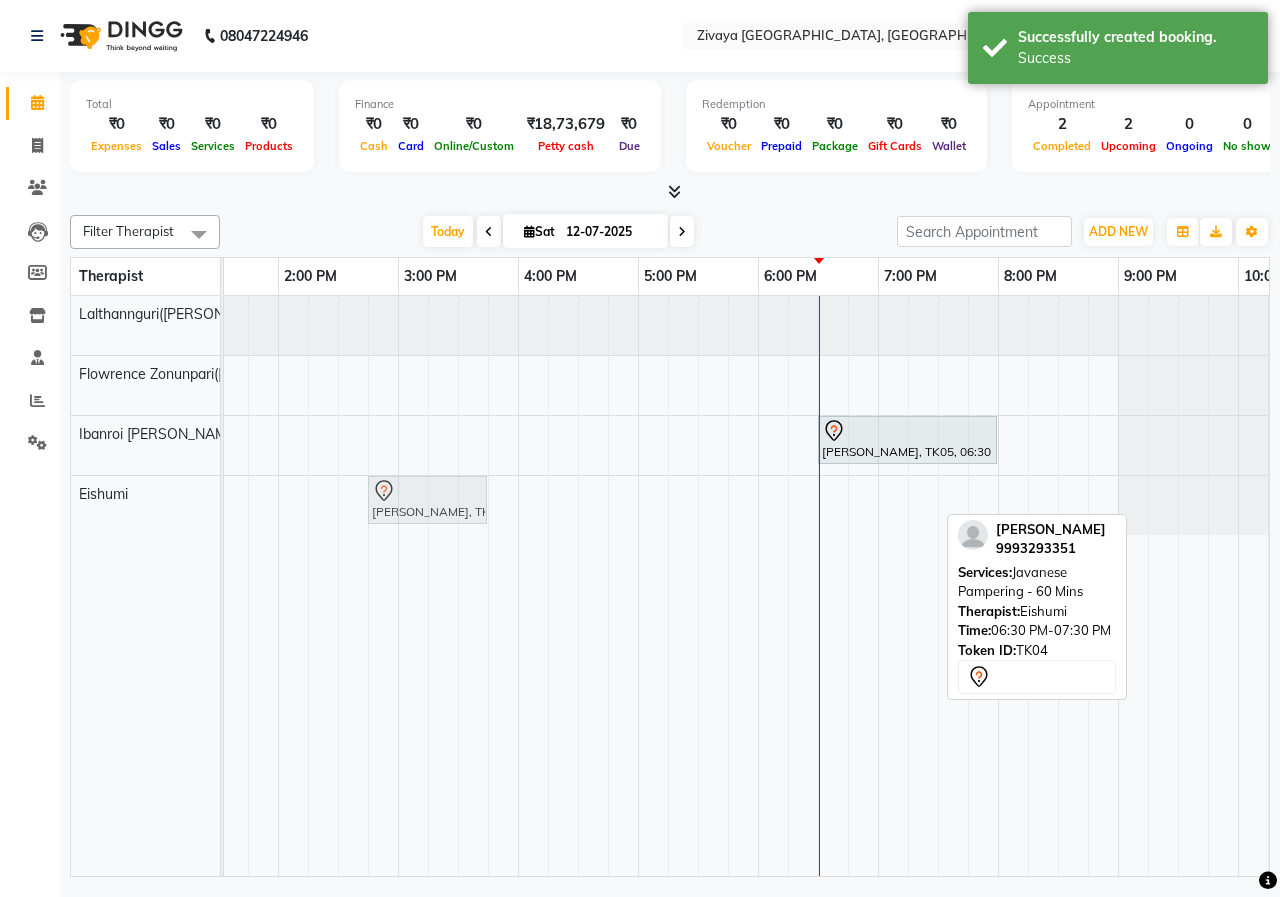 drag, startPoint x: 874, startPoint y: 514, endPoint x: 406, endPoint y: 525, distance: 468.12924 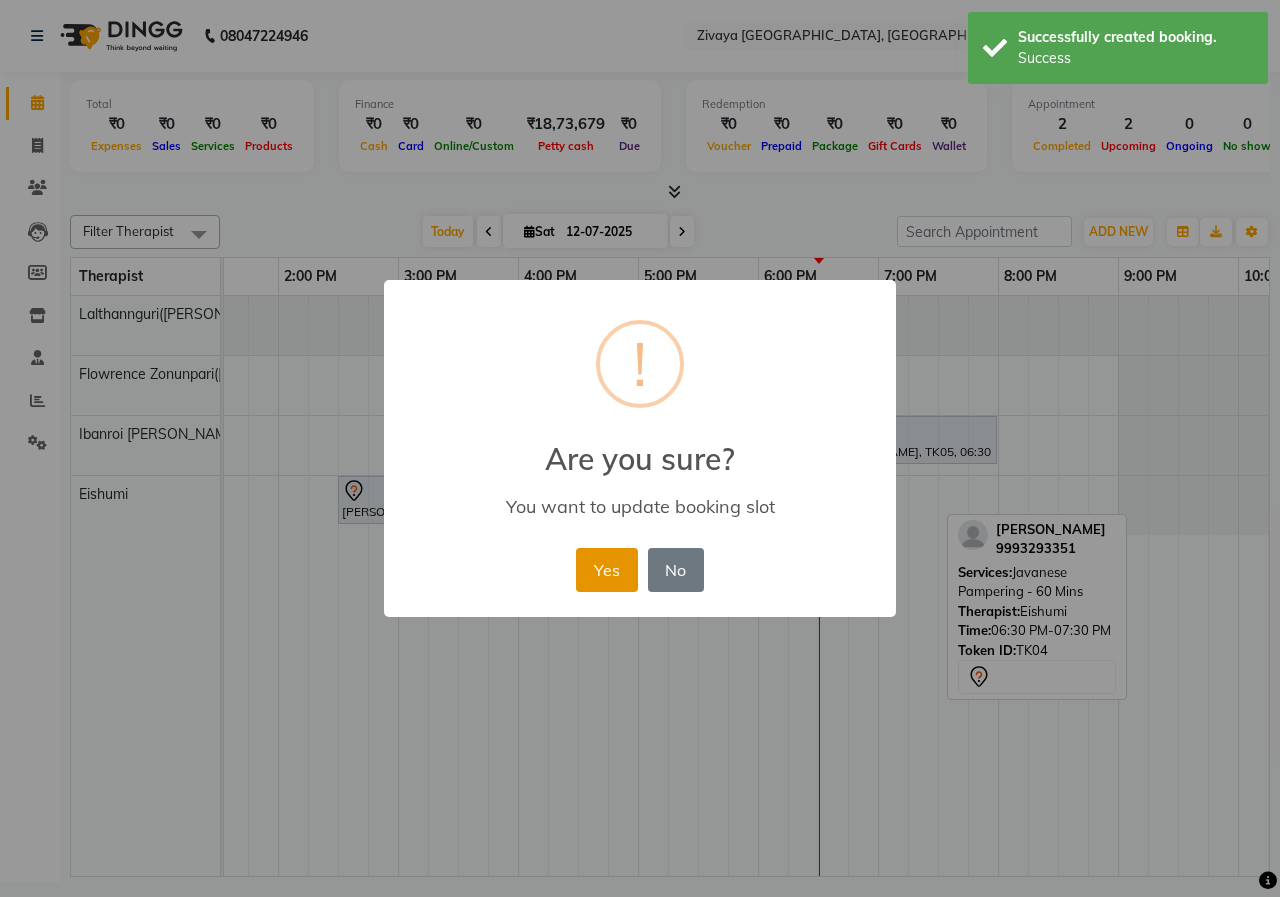 click on "Yes" at bounding box center (606, 570) 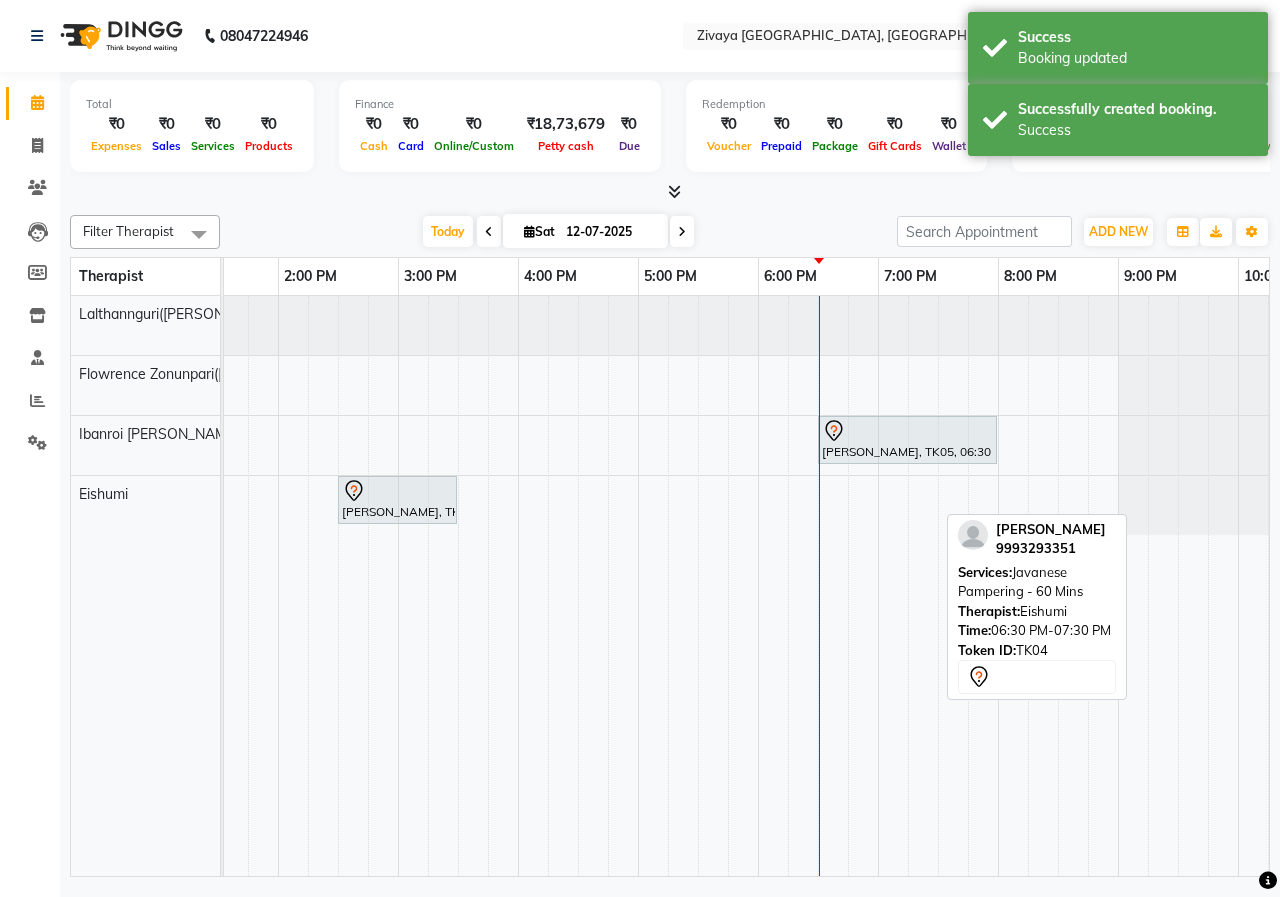 scroll, scrollTop: 0, scrollLeft: 62, axis: horizontal 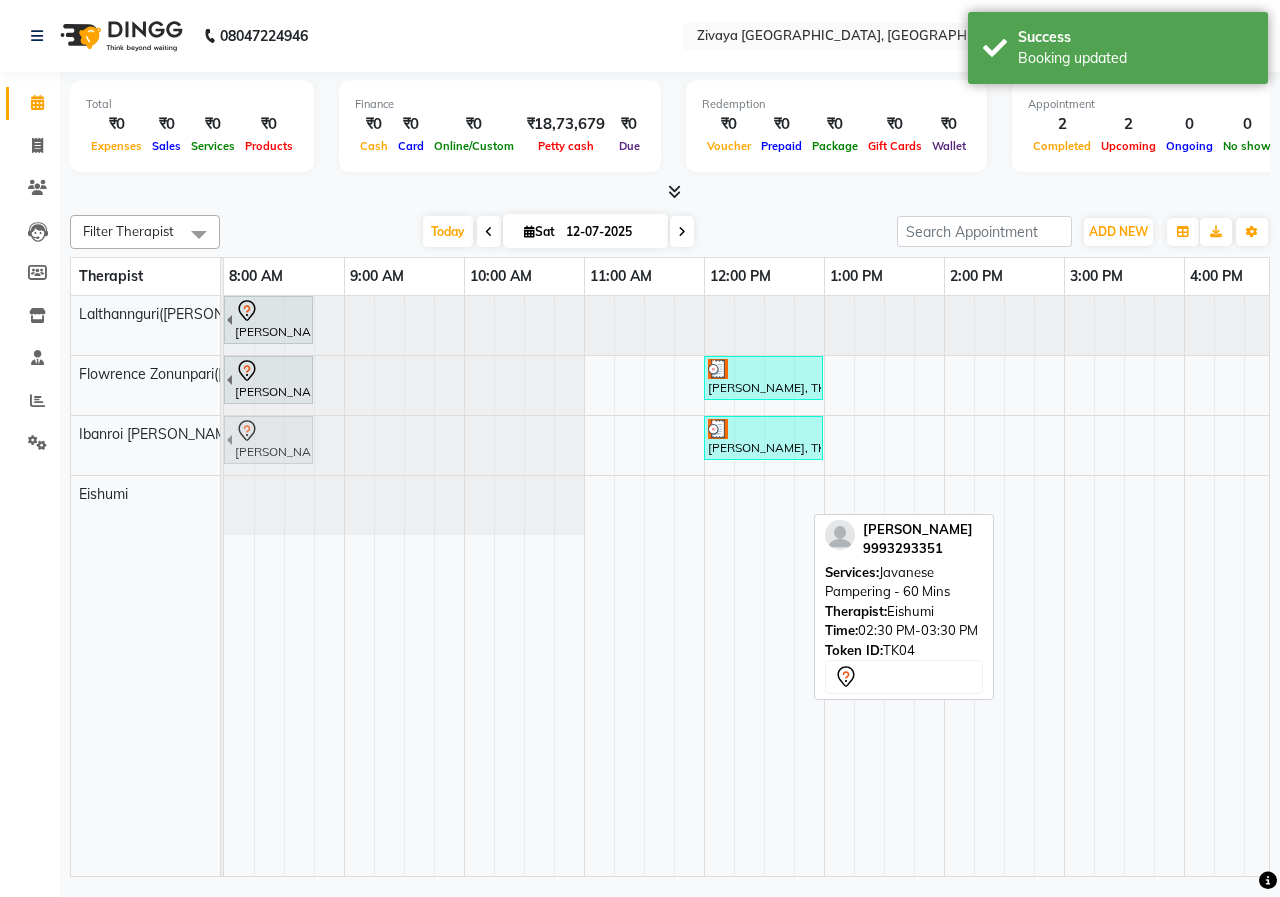 drag, startPoint x: 1045, startPoint y: 500, endPoint x: 236, endPoint y: 434, distance: 811.68774 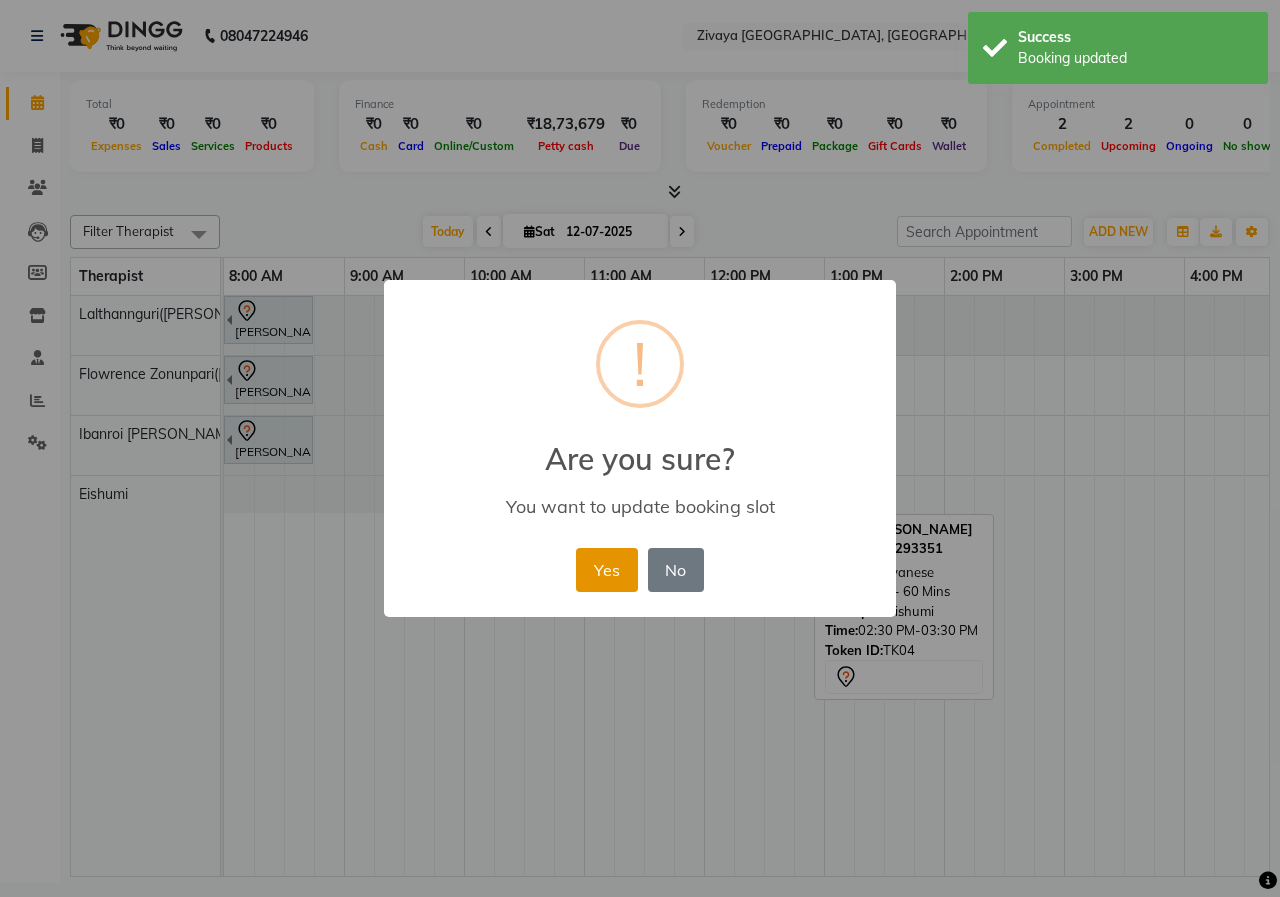 click on "Yes" at bounding box center [606, 570] 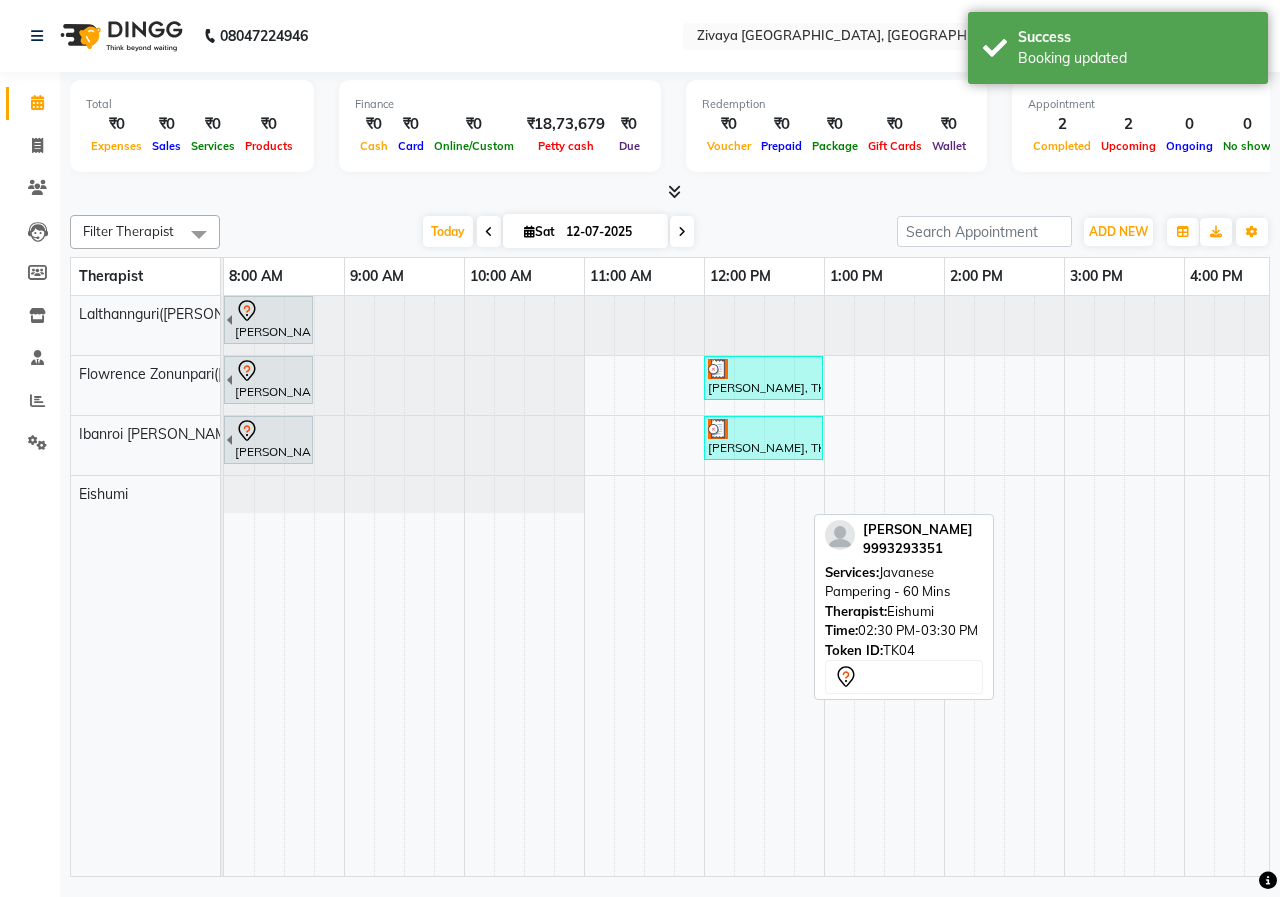 scroll, scrollTop: 0, scrollLeft: 474, axis: horizontal 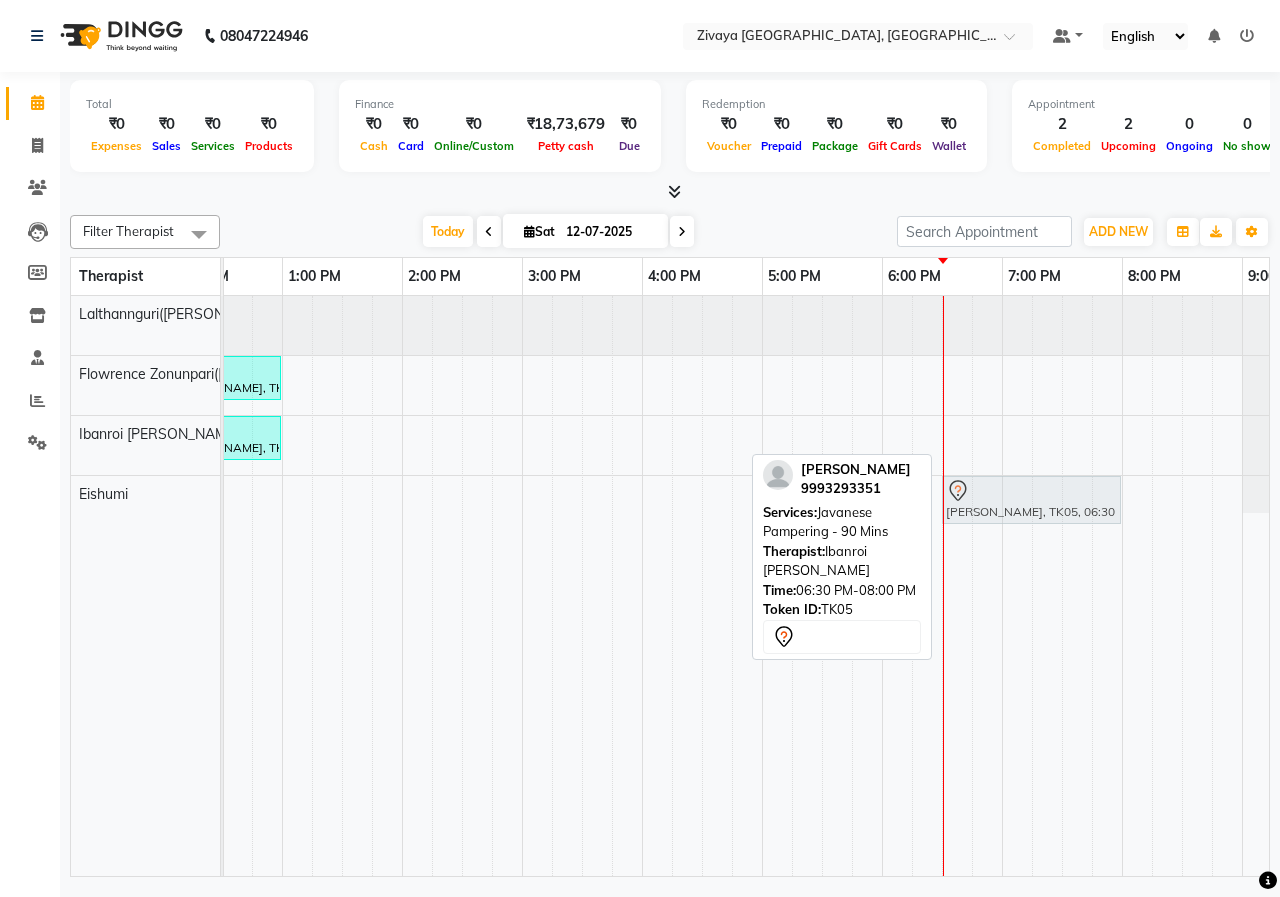 drag, startPoint x: 1031, startPoint y: 449, endPoint x: 1022, endPoint y: 497, distance: 48.83646 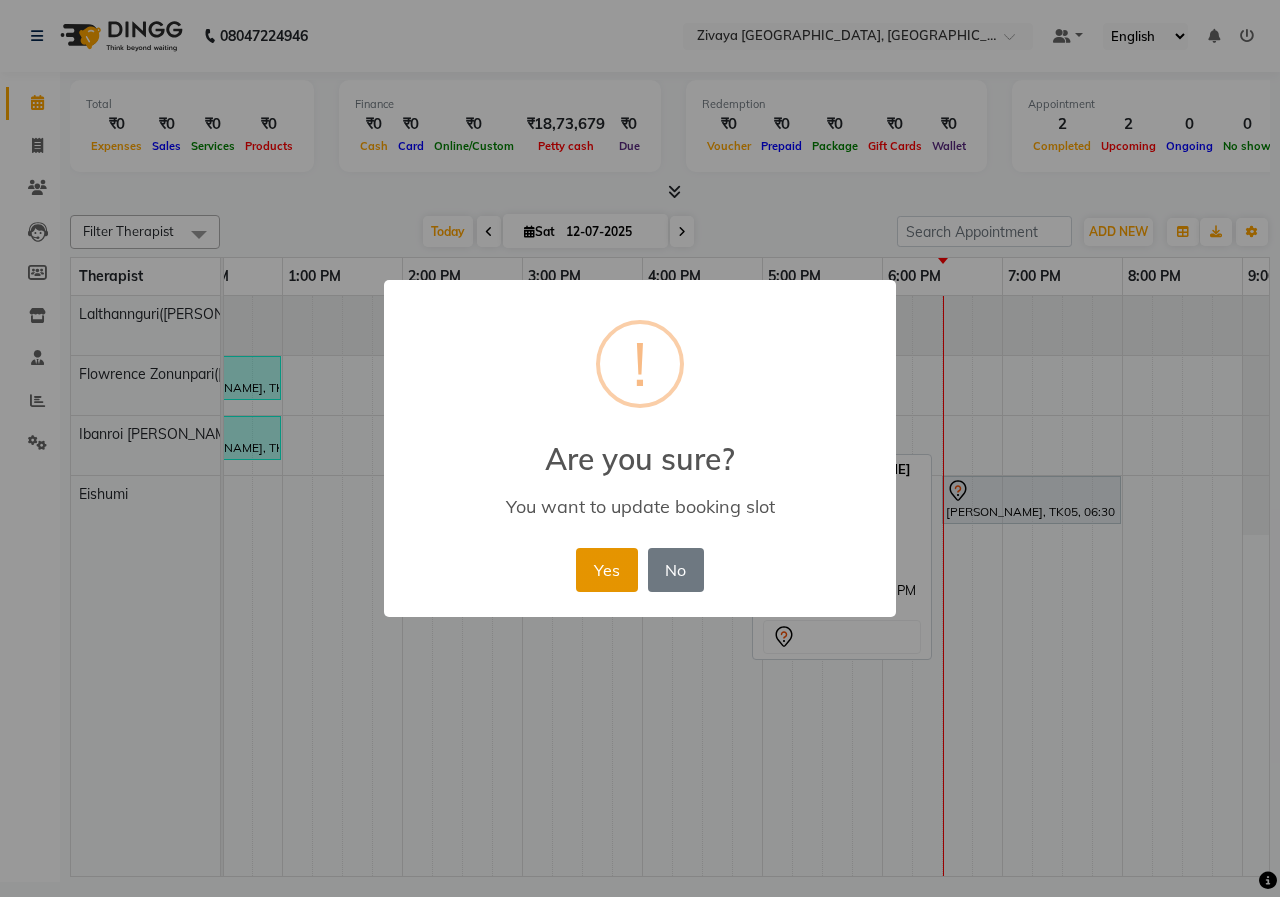 click on "Yes" at bounding box center [606, 570] 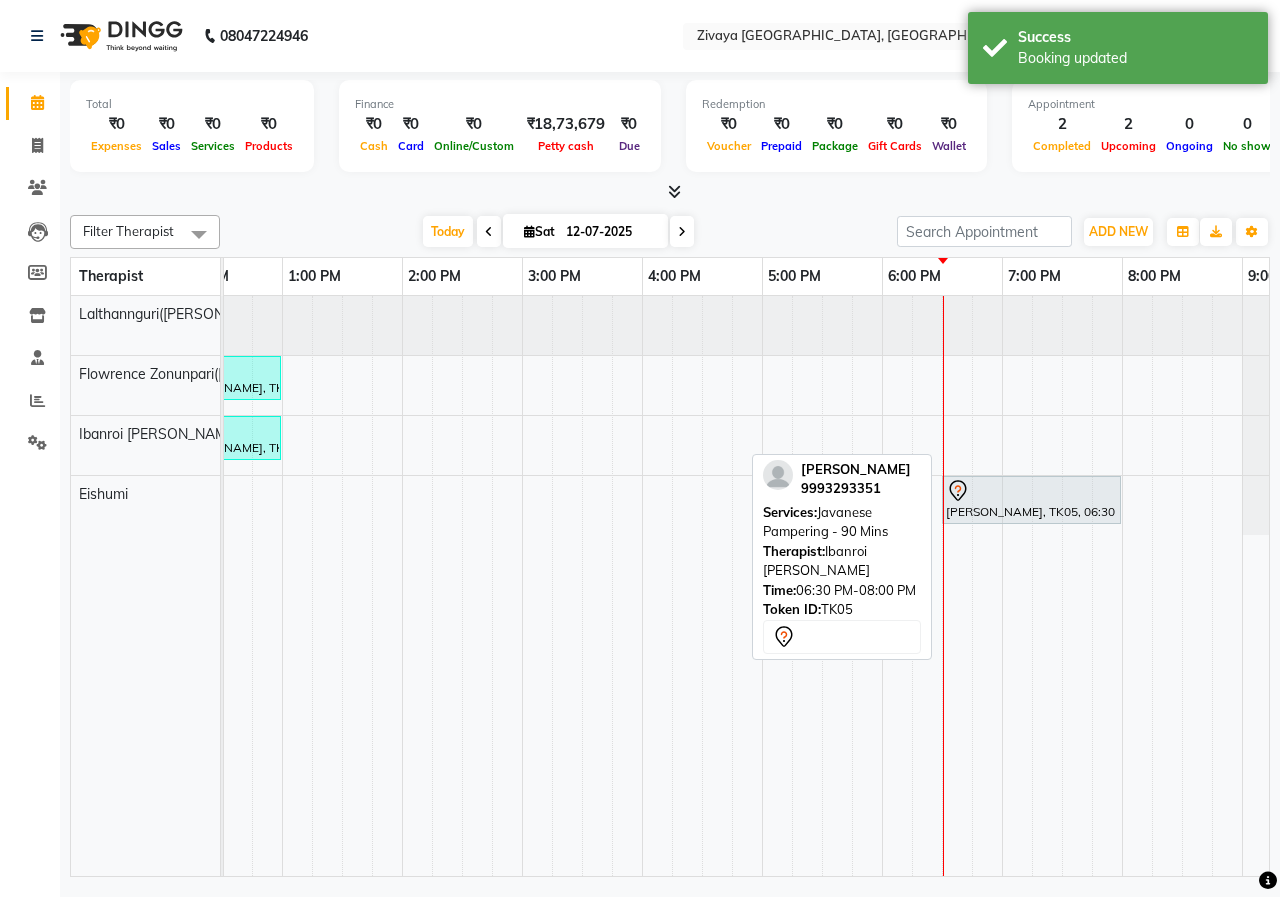 click on "[DATE]  [DATE]" at bounding box center (558, 232) 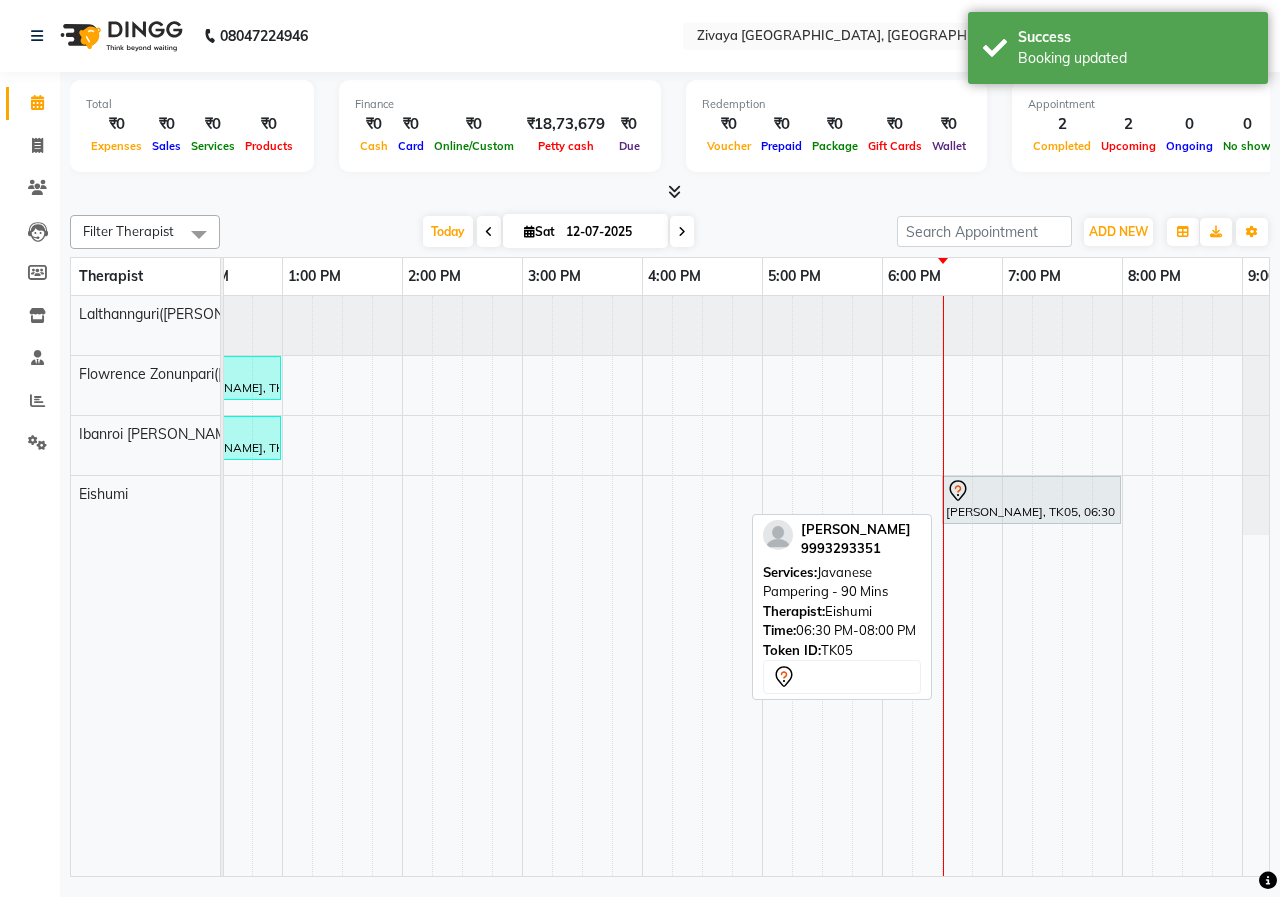 click on "[PERSON_NAME], TK05, 06:30 PM-08:00 PM, Javanese Pampering - 90 Mins" at bounding box center (1031, 500) 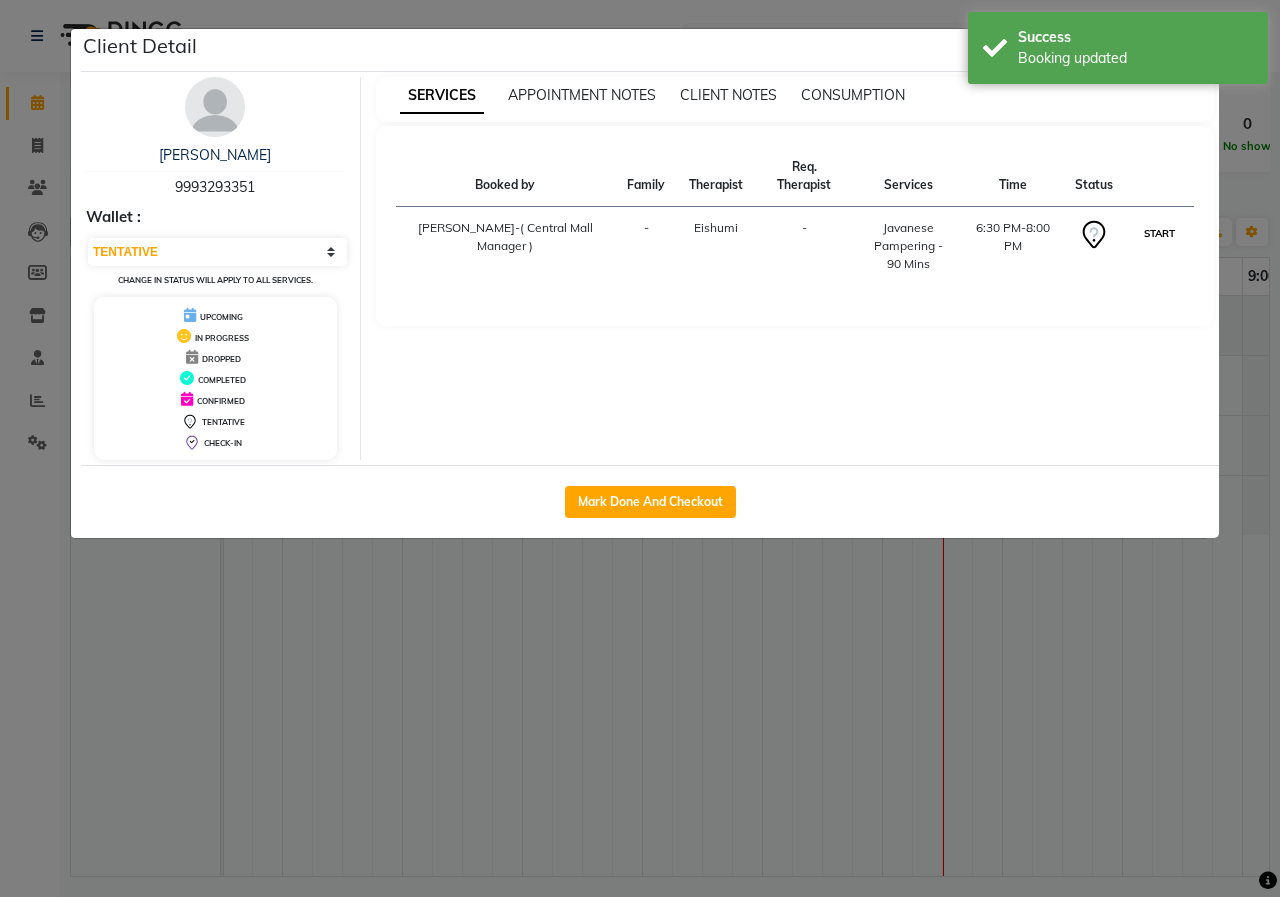 click on "START" at bounding box center (1159, 233) 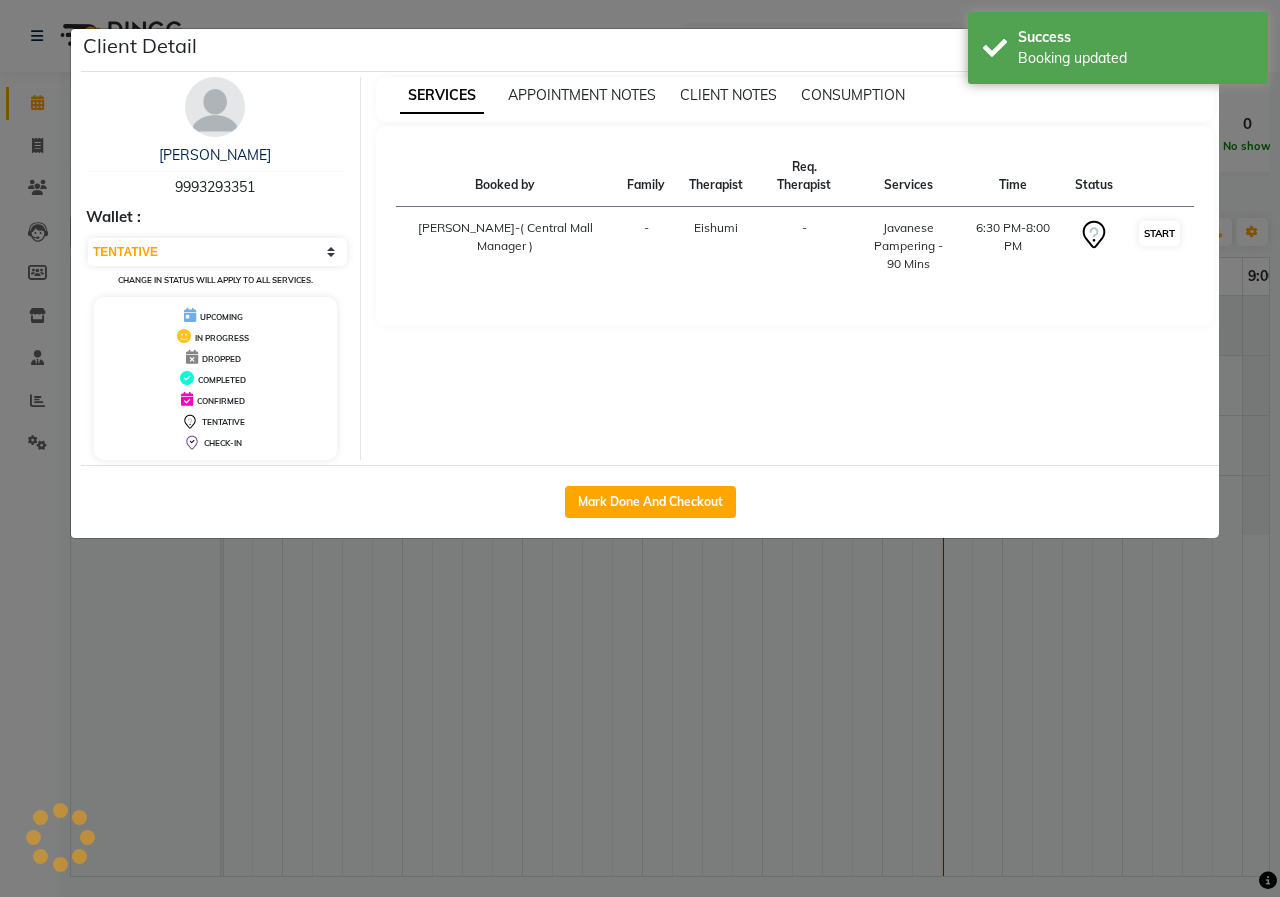 select on "1" 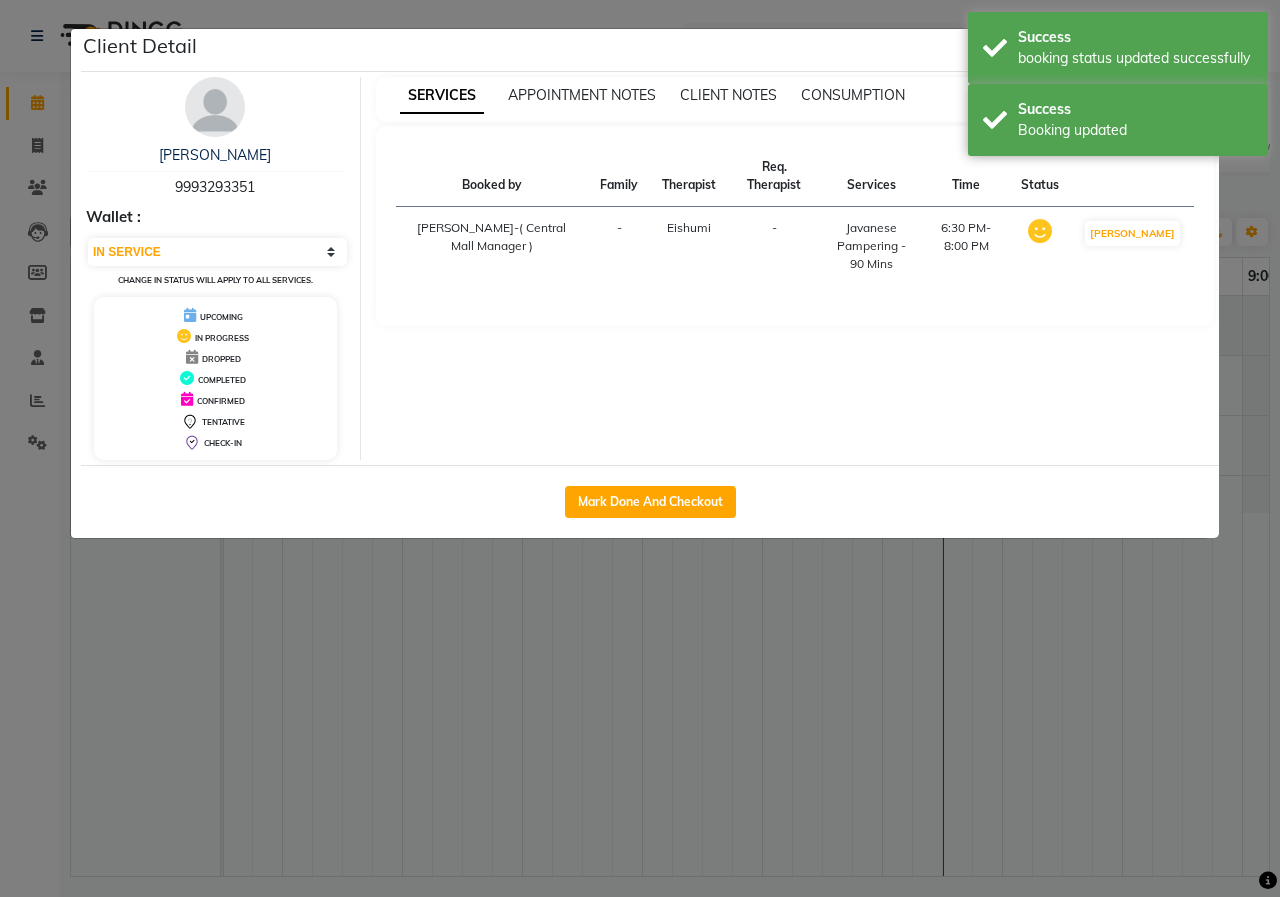 click on "Client Detail  [PERSON_NAME]   9993293351 Wallet : Select IN SERVICE CONFIRMED TENTATIVE CHECK IN MARK DONE UPCOMING Change in status will apply to all services. UPCOMING IN PROGRESS DROPPED COMPLETED CONFIRMED TENTATIVE CHECK-IN SERVICES APPOINTMENT NOTES CLIENT NOTES CONSUMPTION Booked by Family Therapist Req. Therapist Services Time Status  [PERSON_NAME]-( [GEOGRAPHIC_DATA] Manager )   - [GEOGRAPHIC_DATA] -  Javanese Pampering - 90 Mins   6:30 PM-8:00 PM   MARK DONE   Mark Done And Checkout" 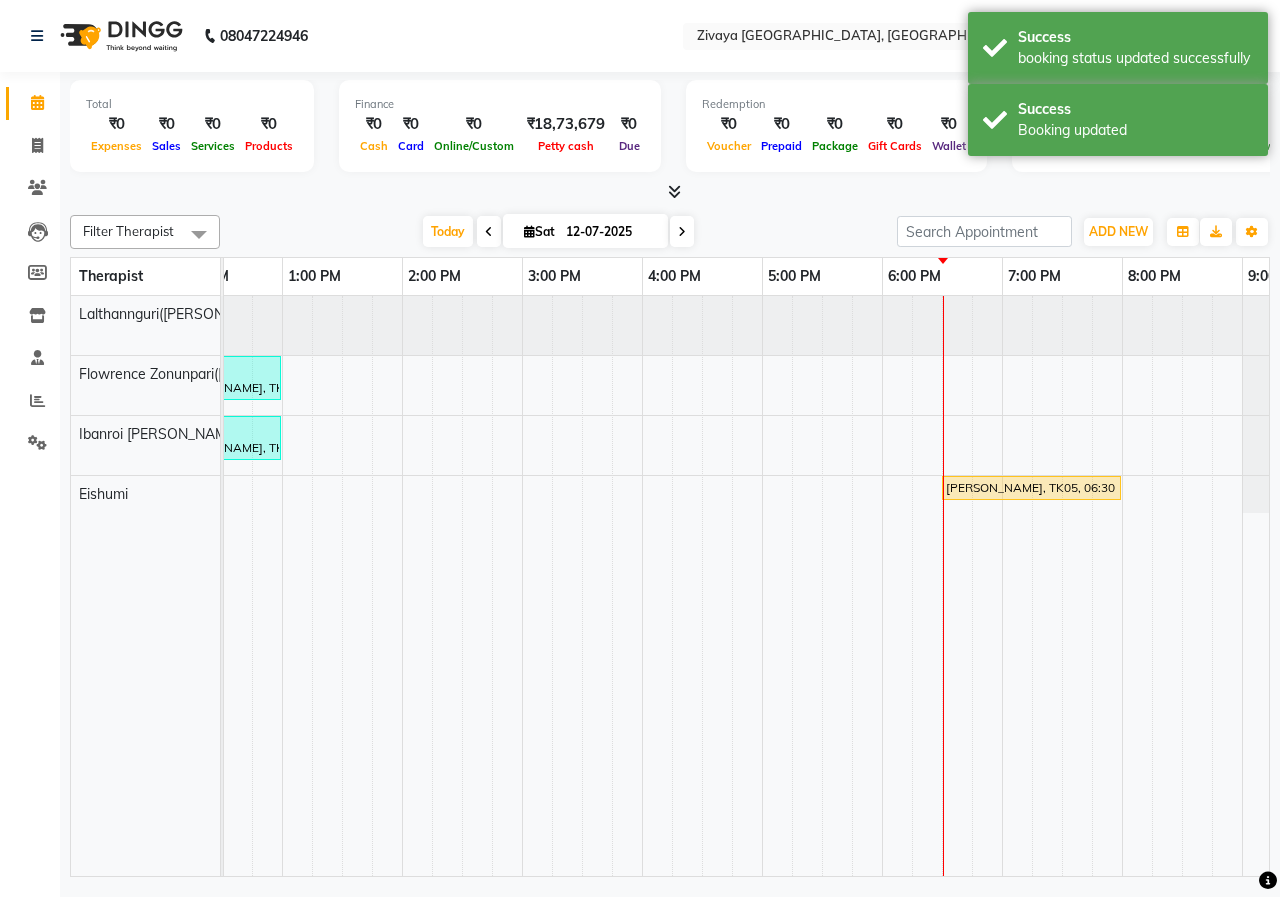 scroll, scrollTop: 0, scrollLeft: 110, axis: horizontal 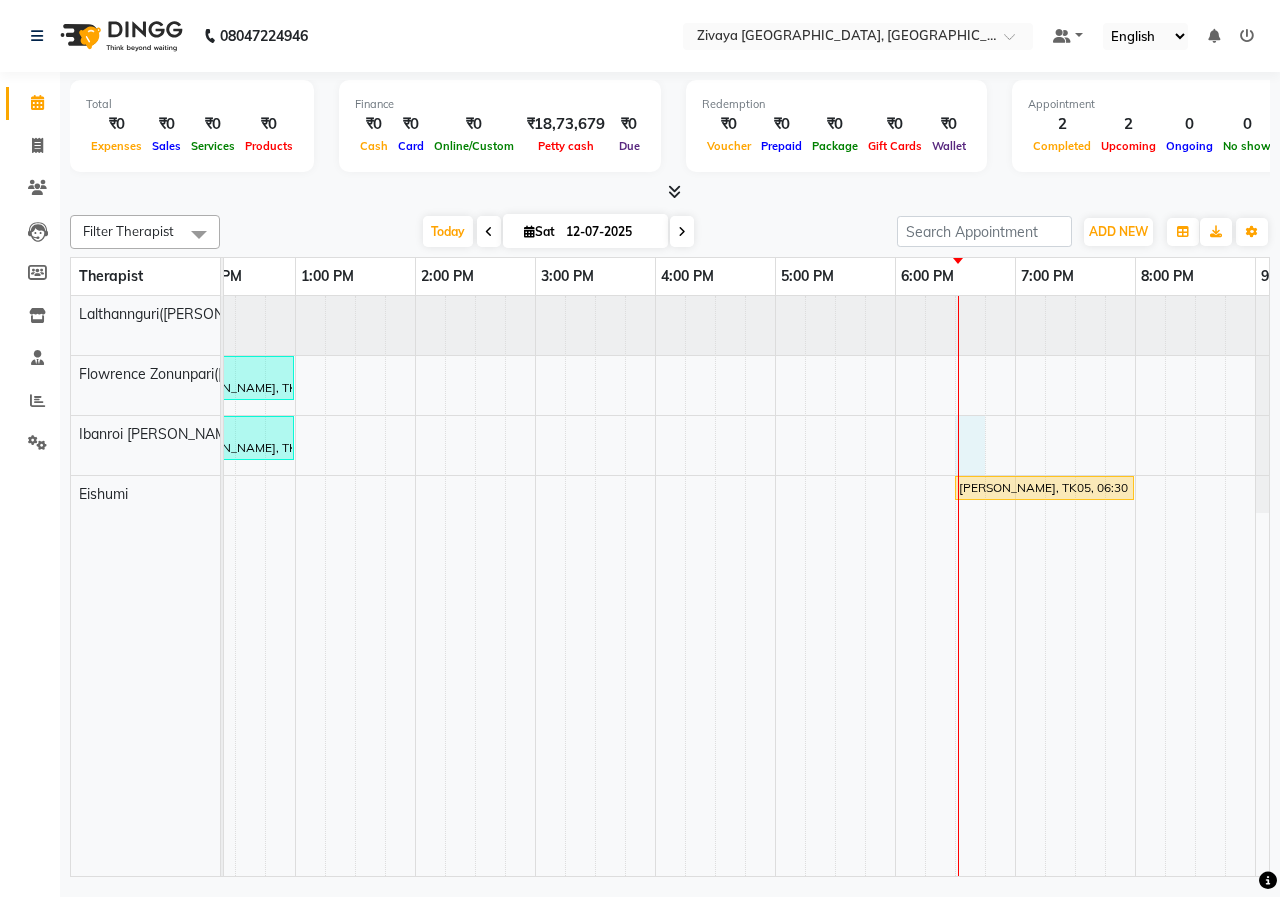 click on "[PERSON_NAME], TK02, 07:45 AM-08:45 AM, Javanese Pampering - 60 Mins             [PERSON_NAME], TK03, 07:45 AM-08:45 AM, Javanese Pampering - 60 Mins     [PERSON_NAME], TK01, 12:00 PM-01:00 PM, Javanese Pampering - 60 Mins             [PERSON_NAME], TK04, 07:45 AM-08:45 AM, Javanese Pampering - 60 [PERSON_NAME], TK01, 12:00 PM-01:00 PM, Javanese Pampering - 60 Mins    [PERSON_NAME], TK05, 06:30 PM-08:00 PM, Javanese Pampering - 90 Mins" at bounding box center [655, 586] 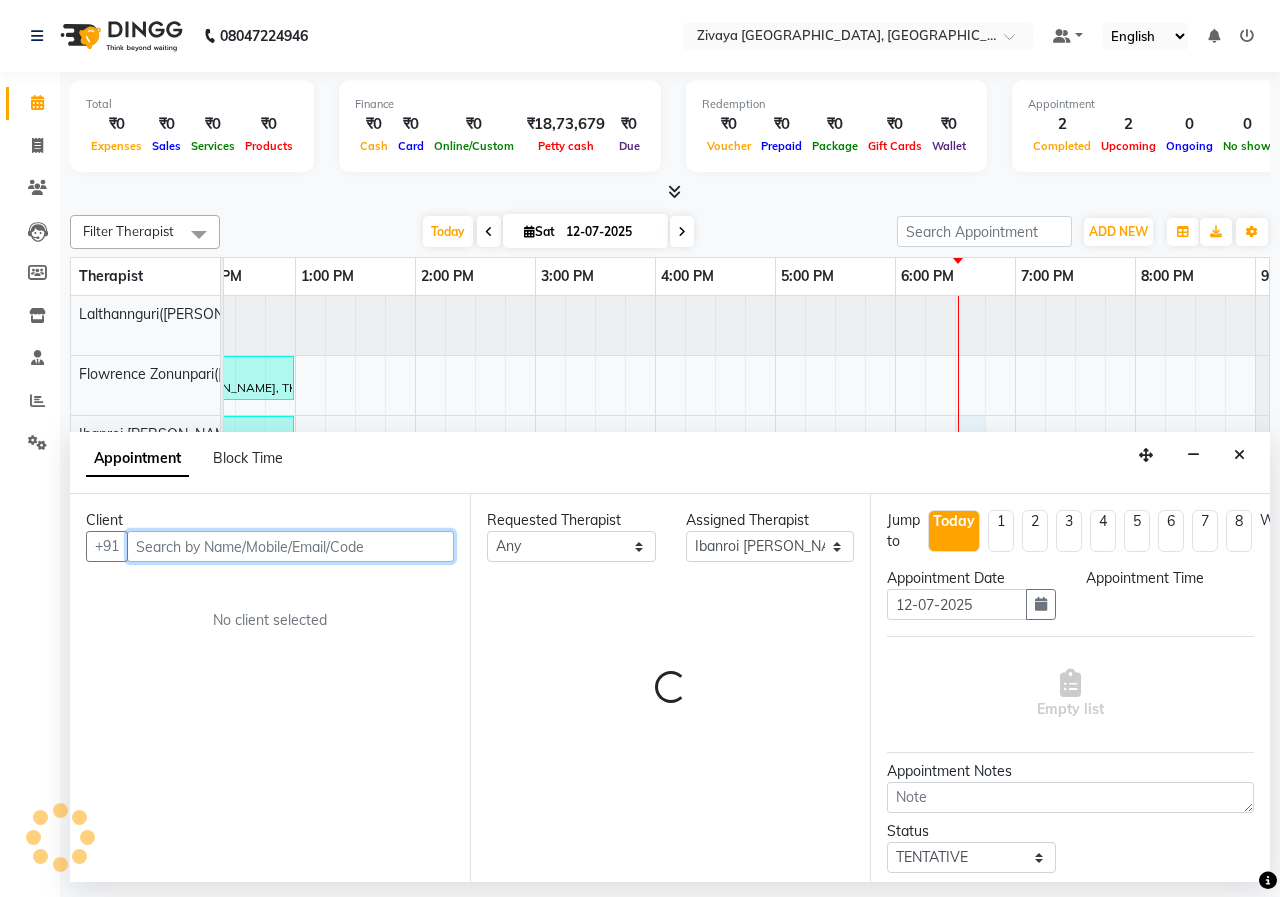 select on "1110" 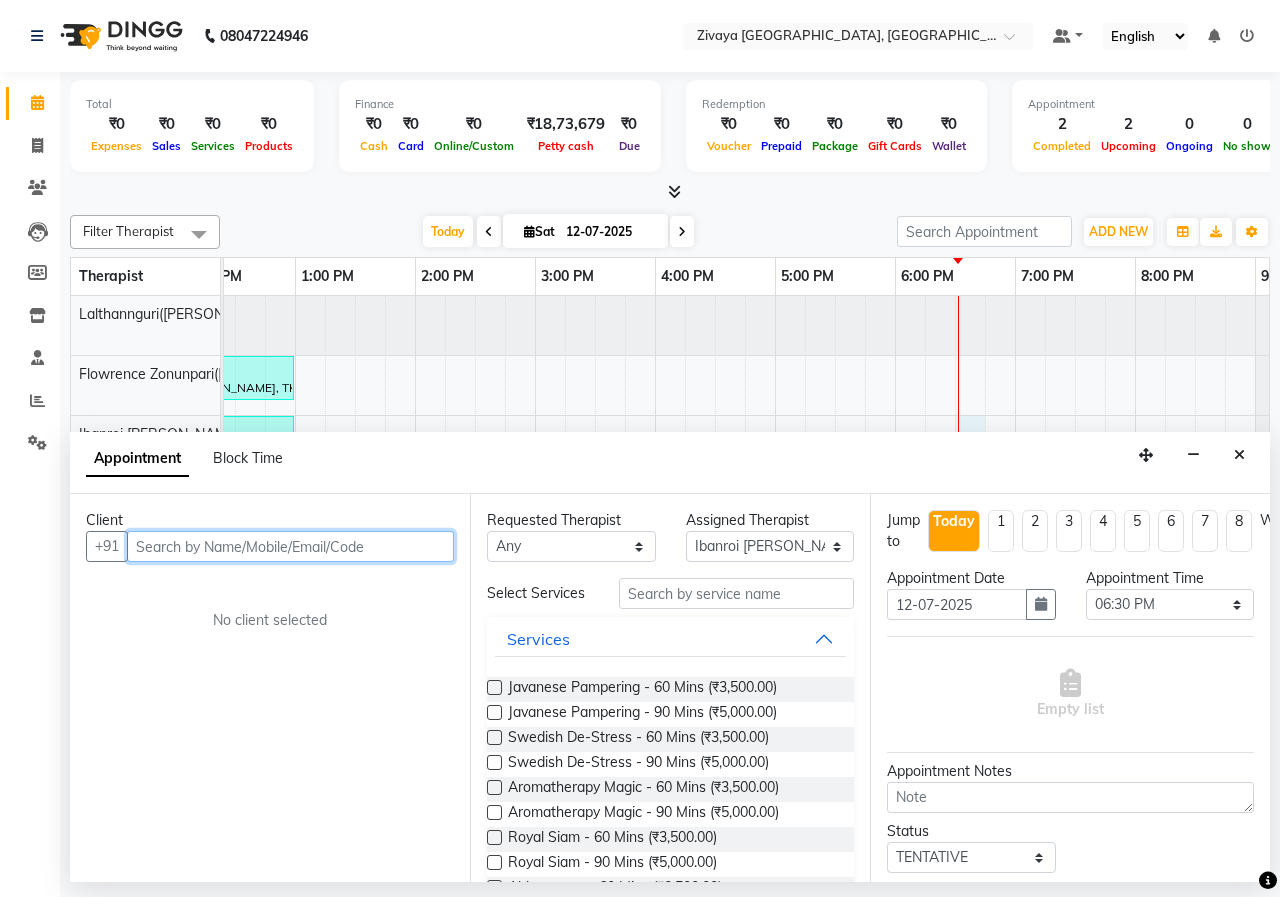click at bounding box center (290, 546) 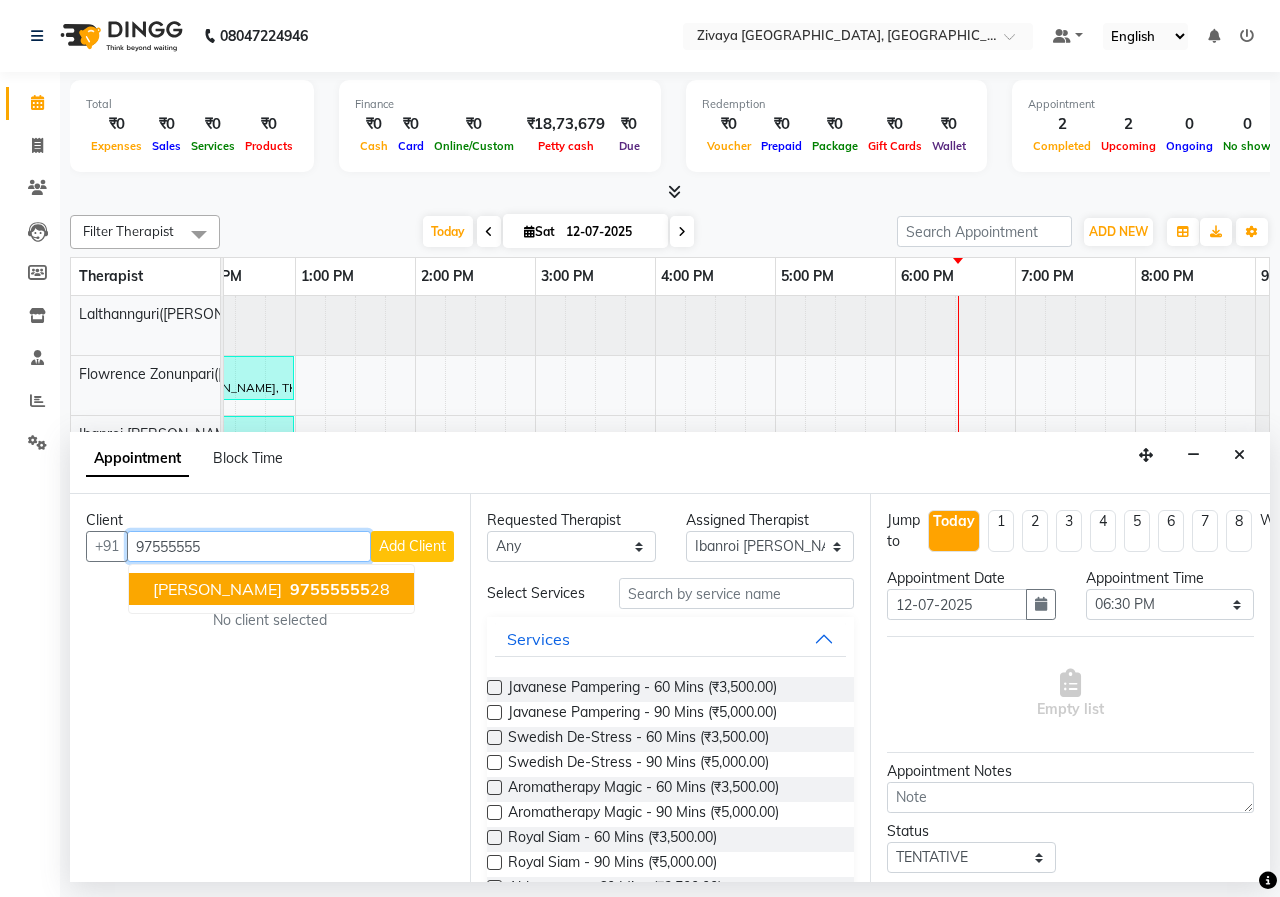 click on "97555555" at bounding box center (330, 589) 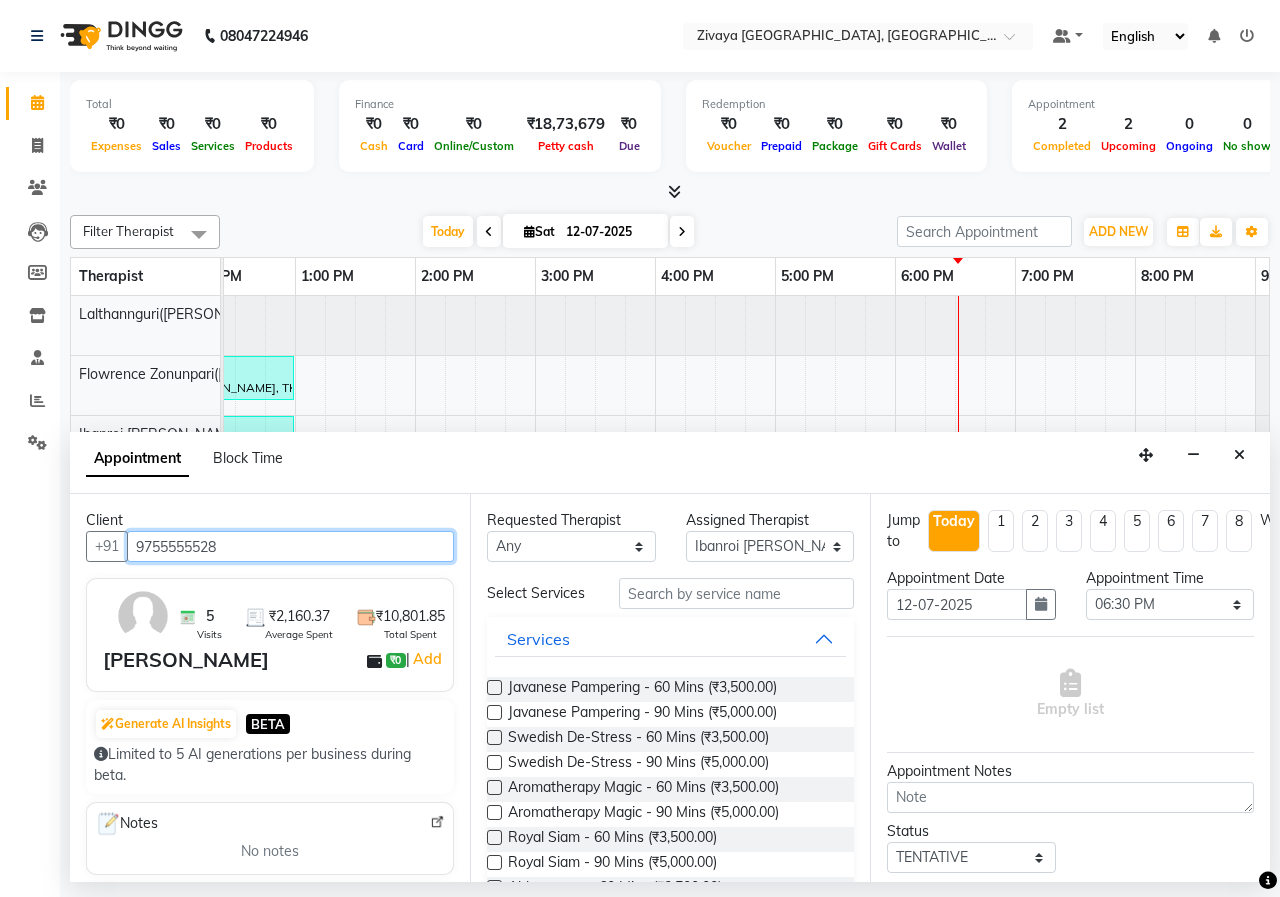 type on "9755555528" 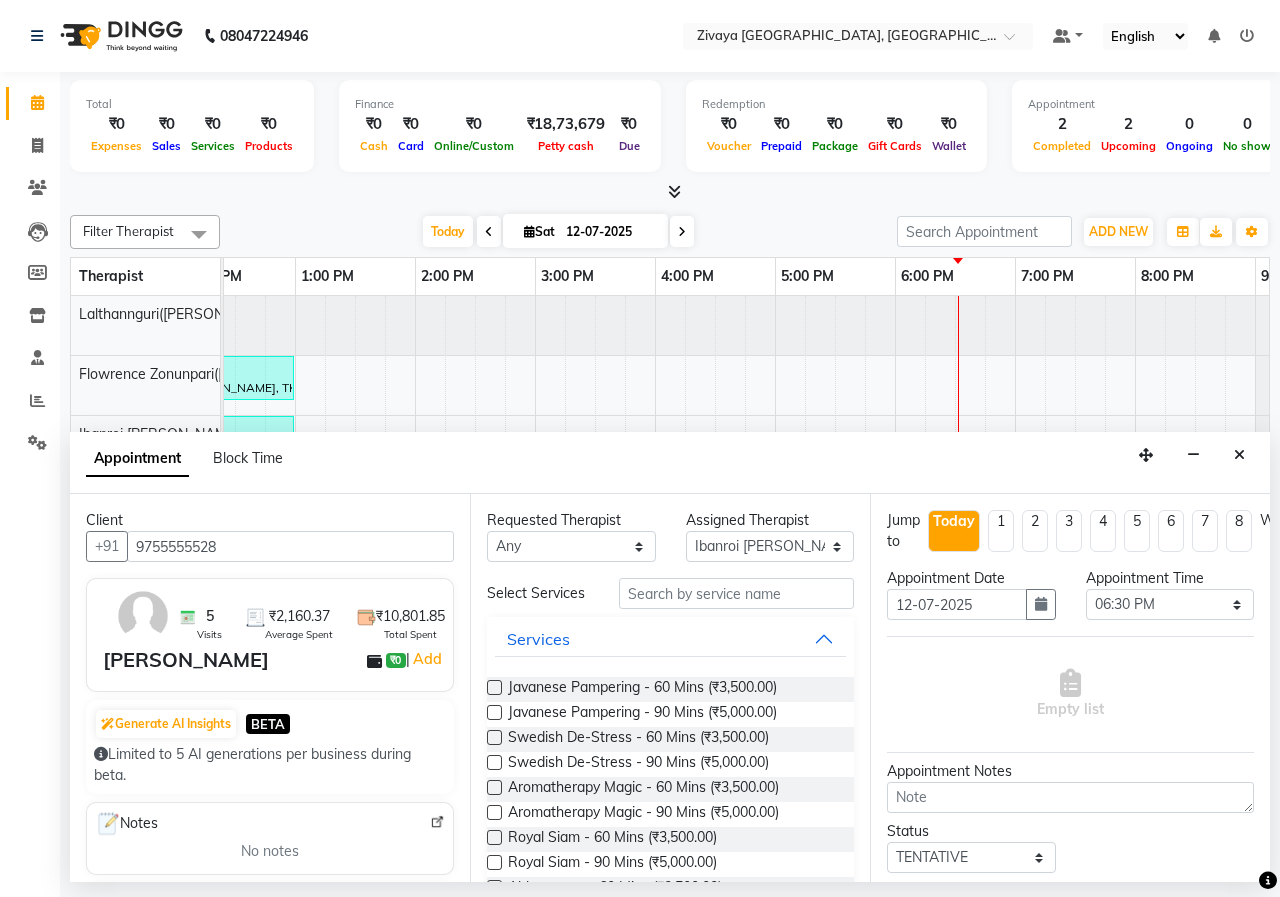 click at bounding box center [494, 712] 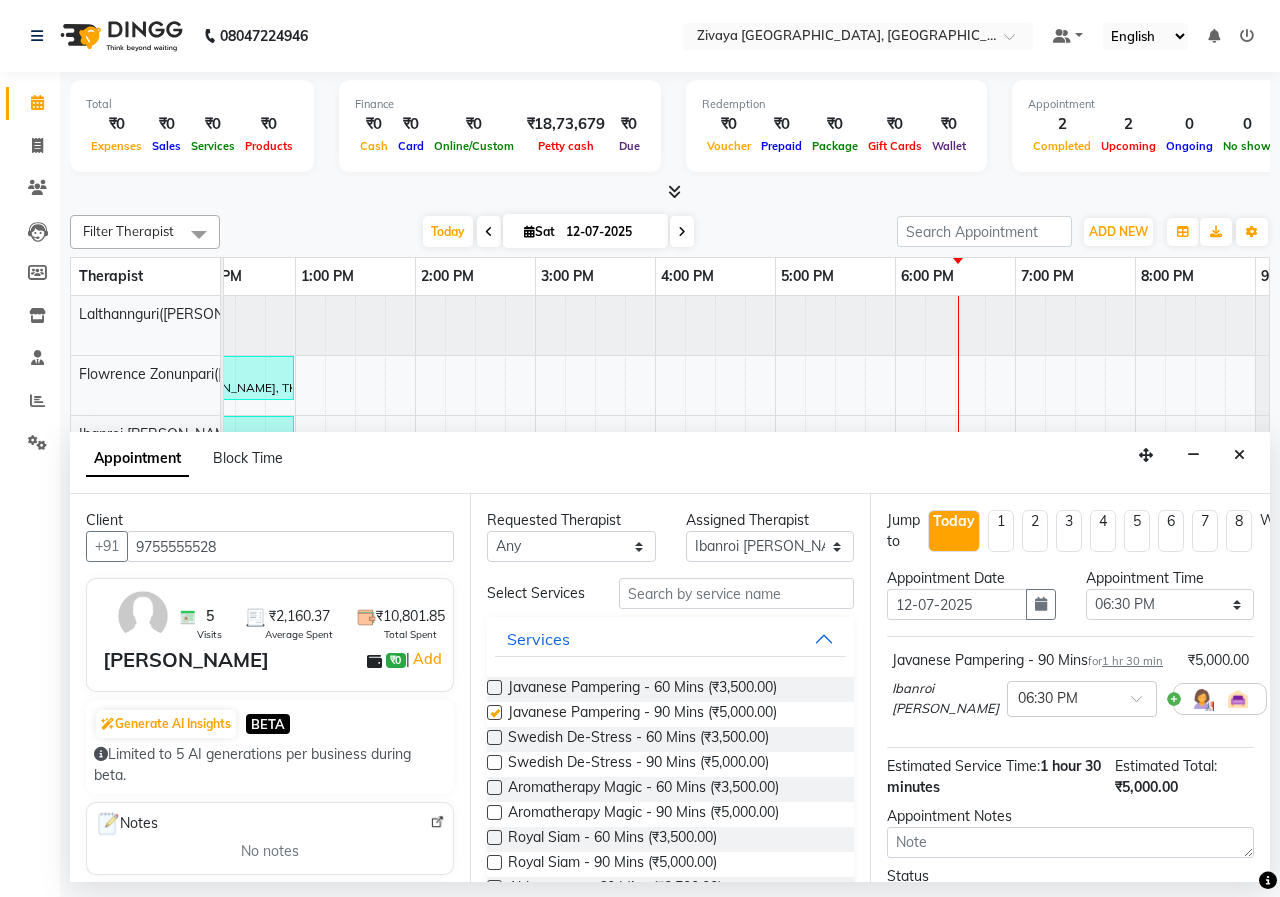 checkbox on "false" 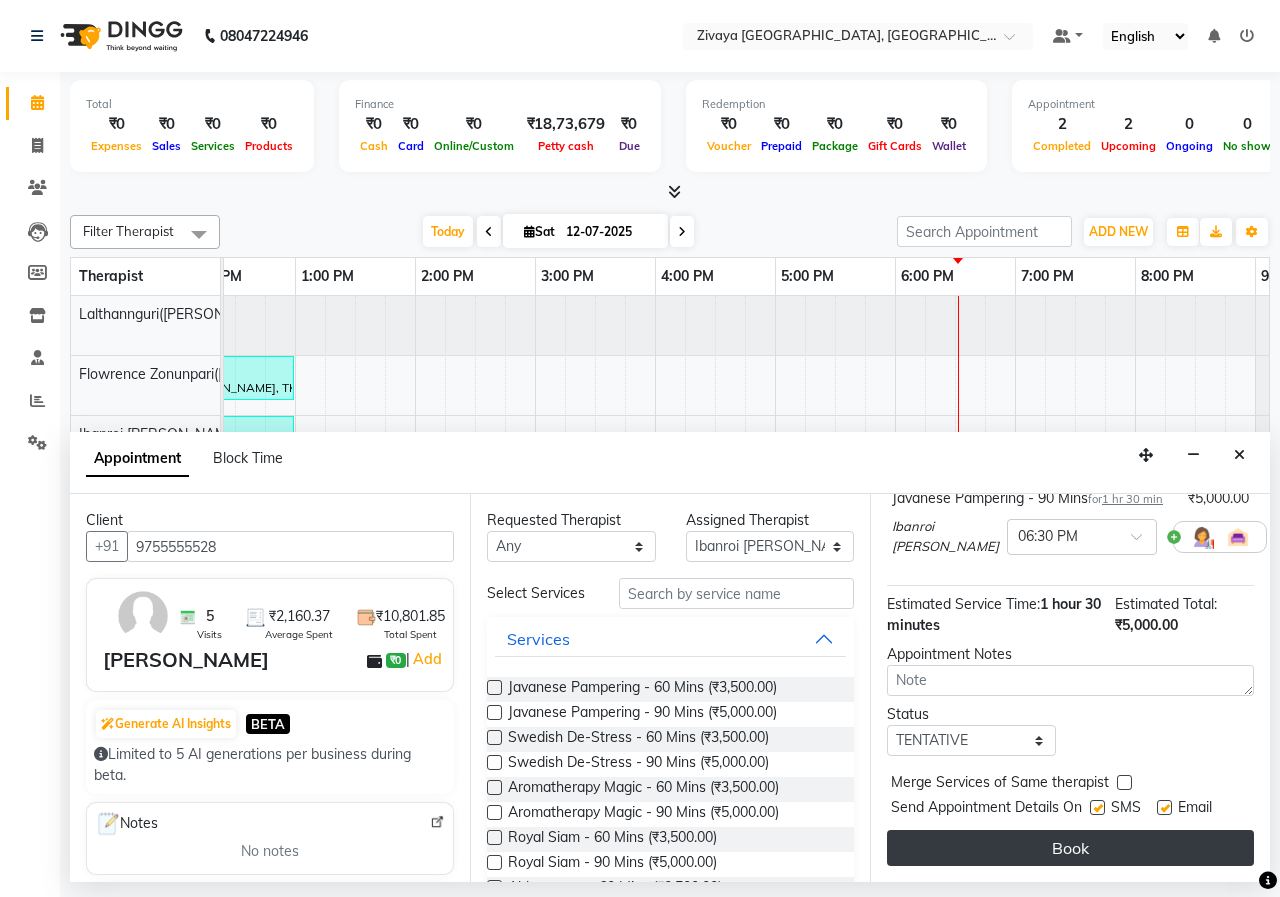 click on "Book" at bounding box center [1070, 848] 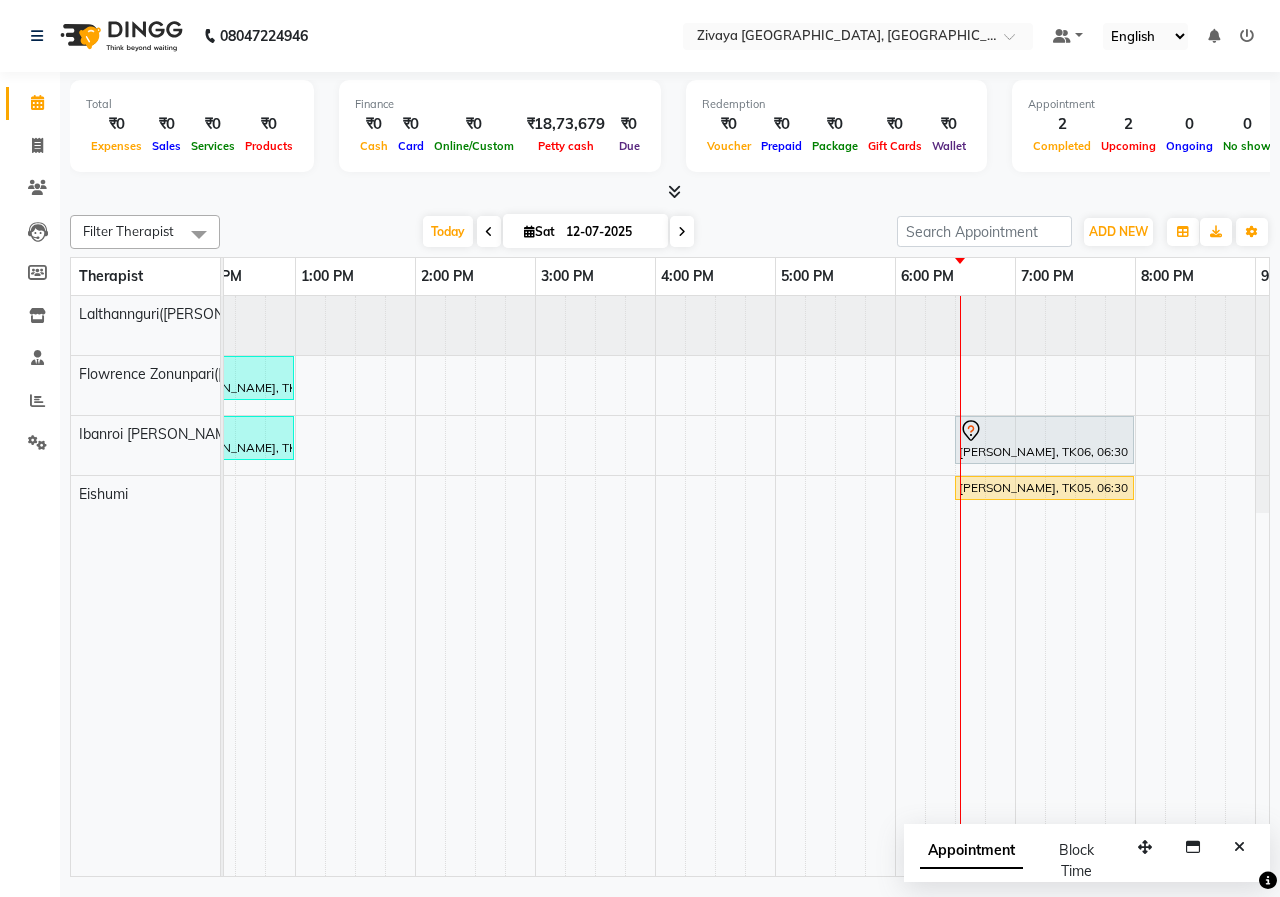 click at bounding box center [489, 232] 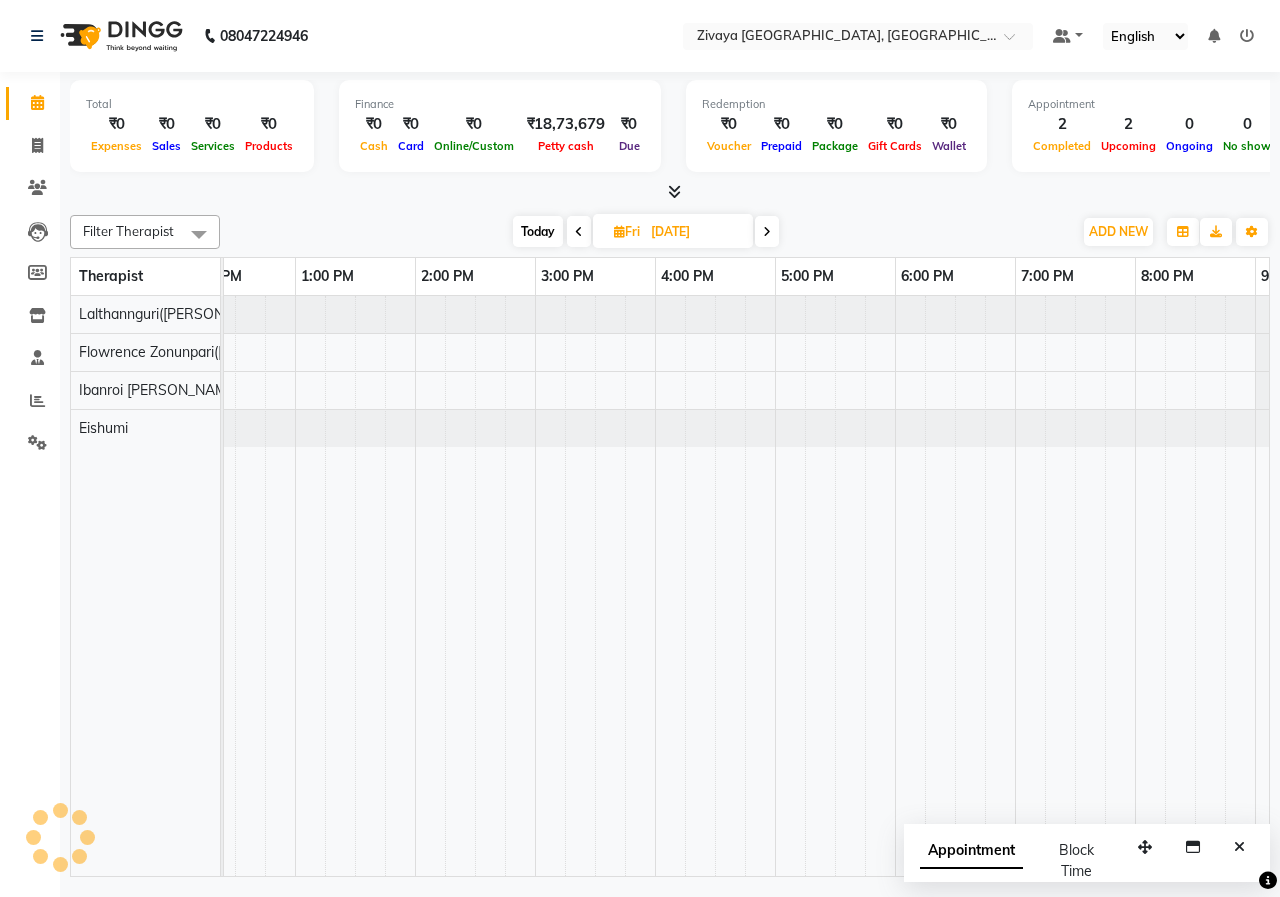 scroll, scrollTop: 0, scrollLeft: 875, axis: horizontal 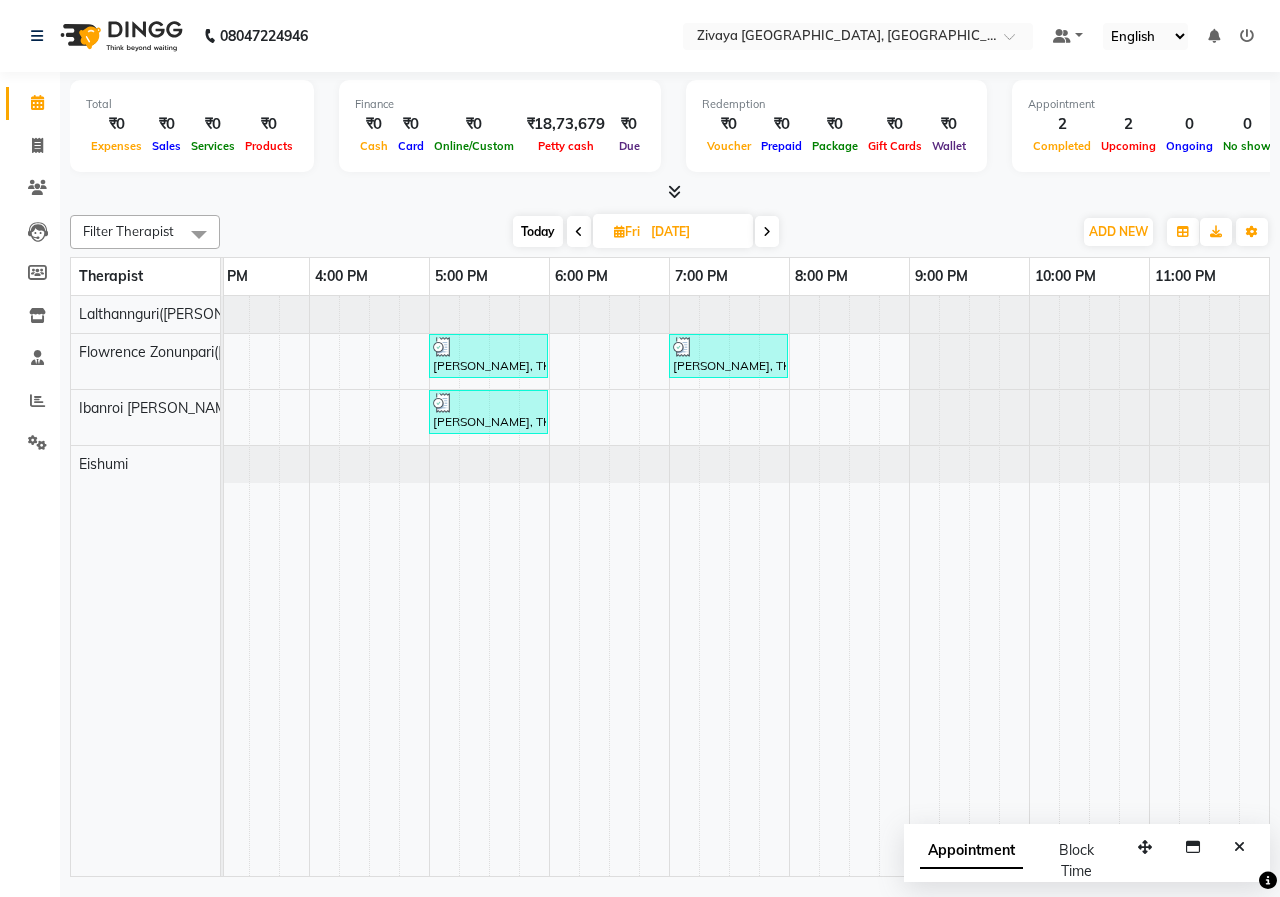 click on "Appointment" at bounding box center [971, 851] 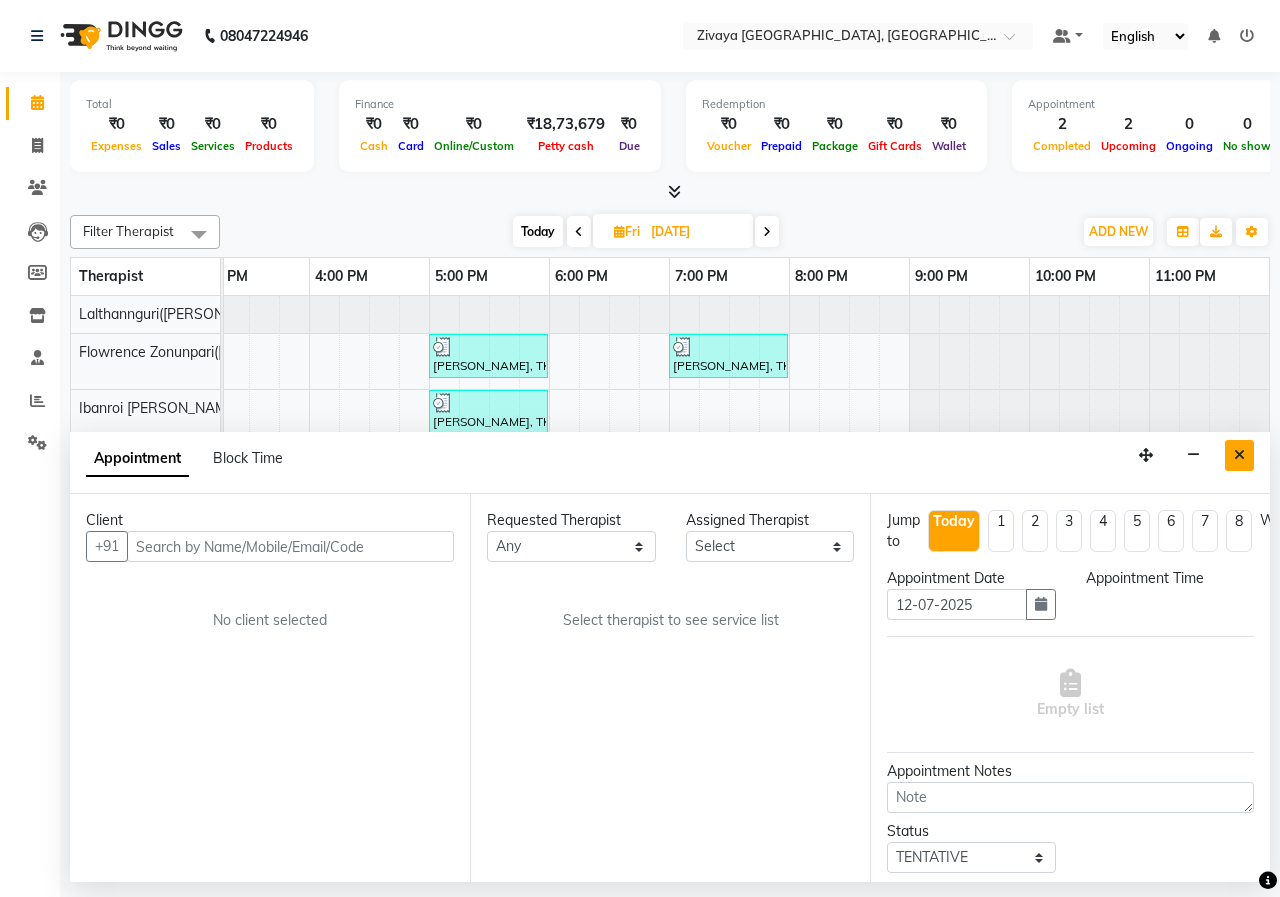 click at bounding box center [1239, 455] 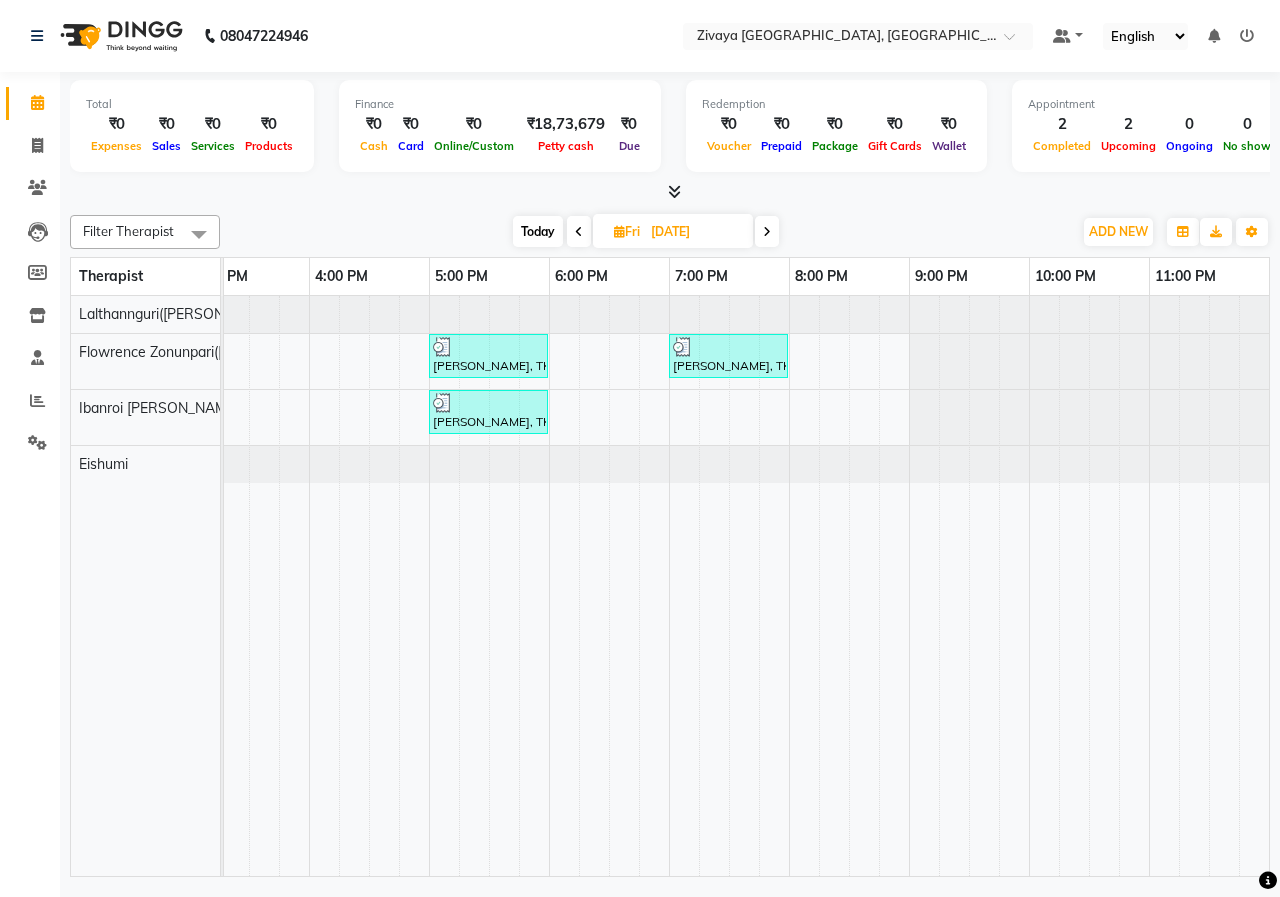 scroll, scrollTop: 0, scrollLeft: 788, axis: horizontal 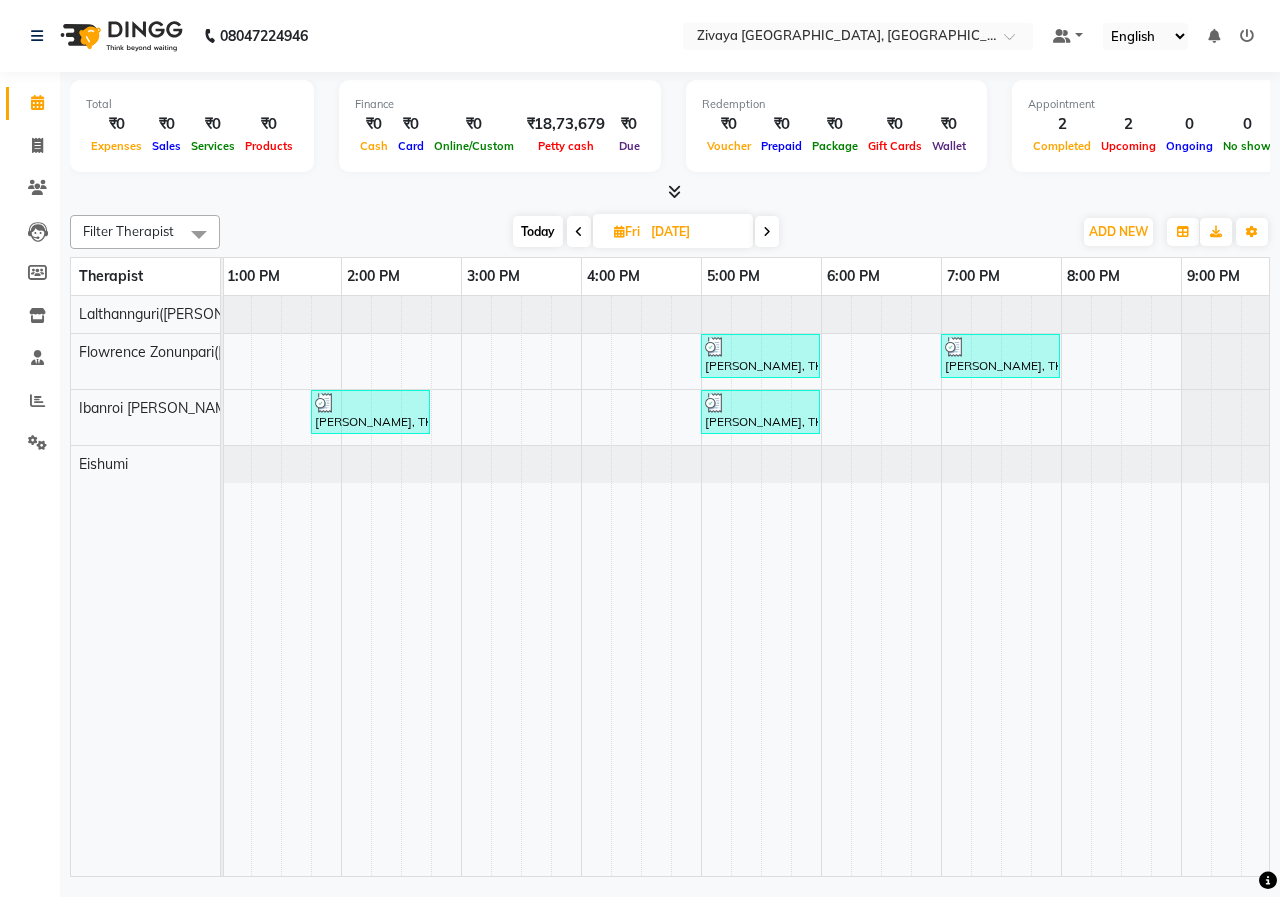 click at bounding box center (767, 231) 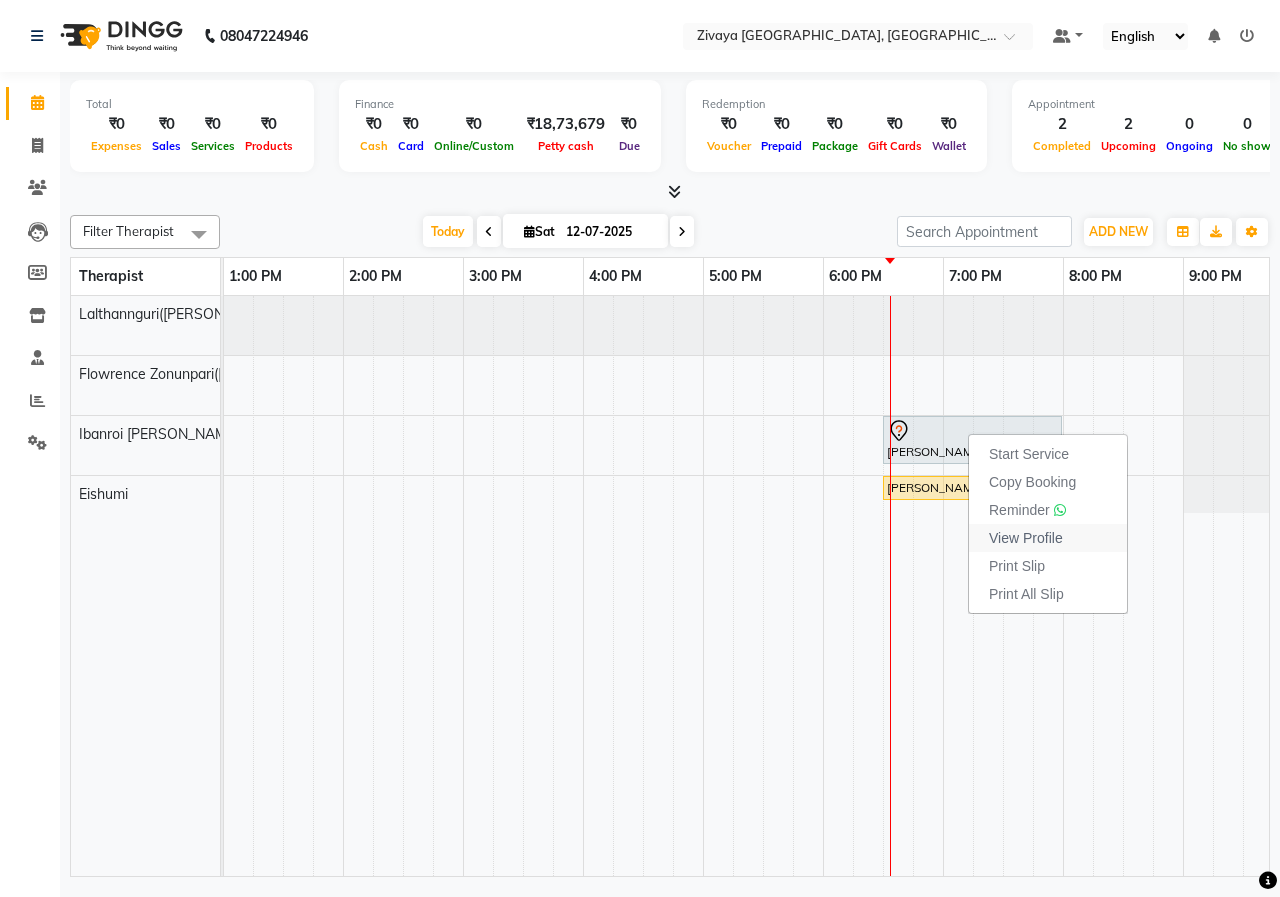 click on "View Profile" at bounding box center (1026, 538) 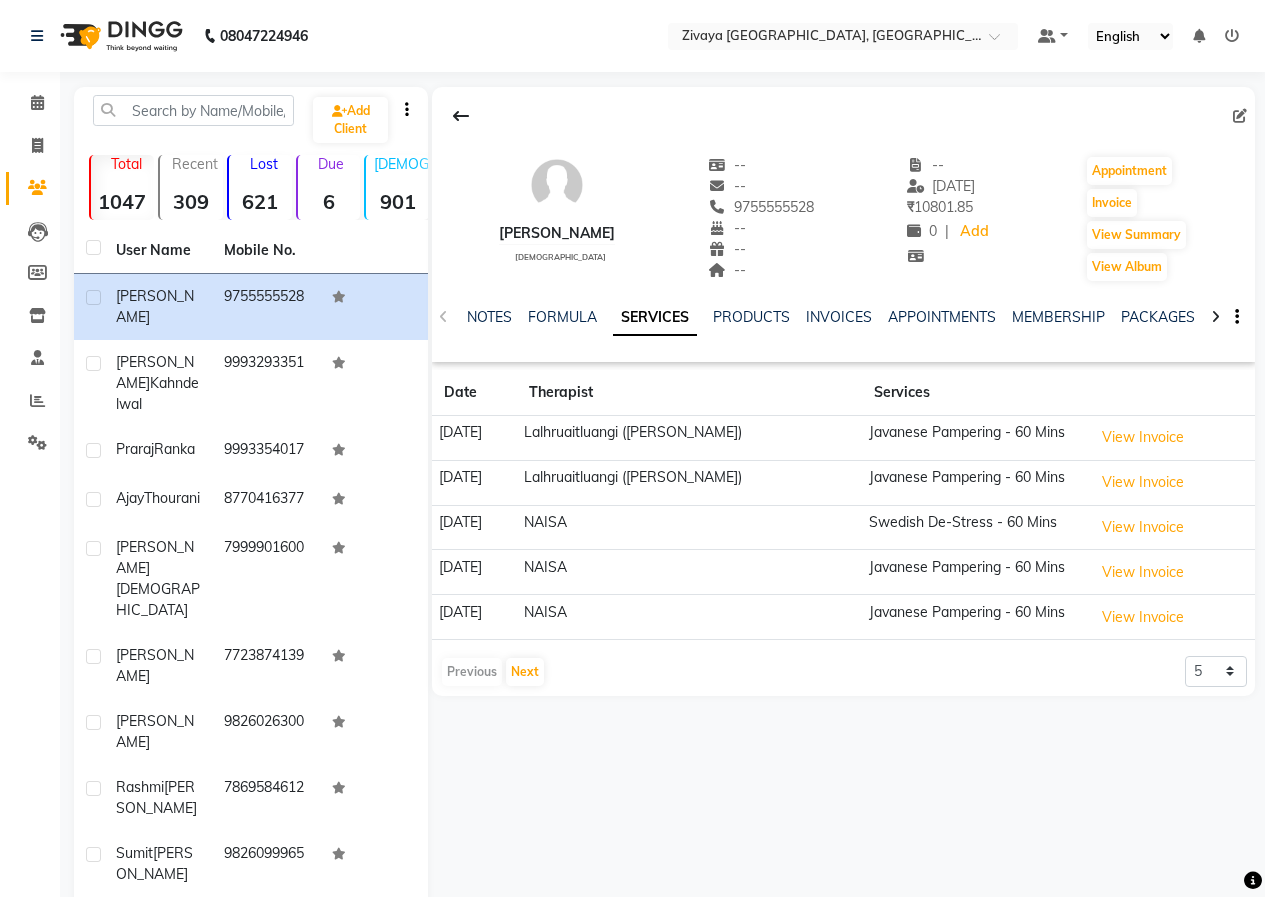 click 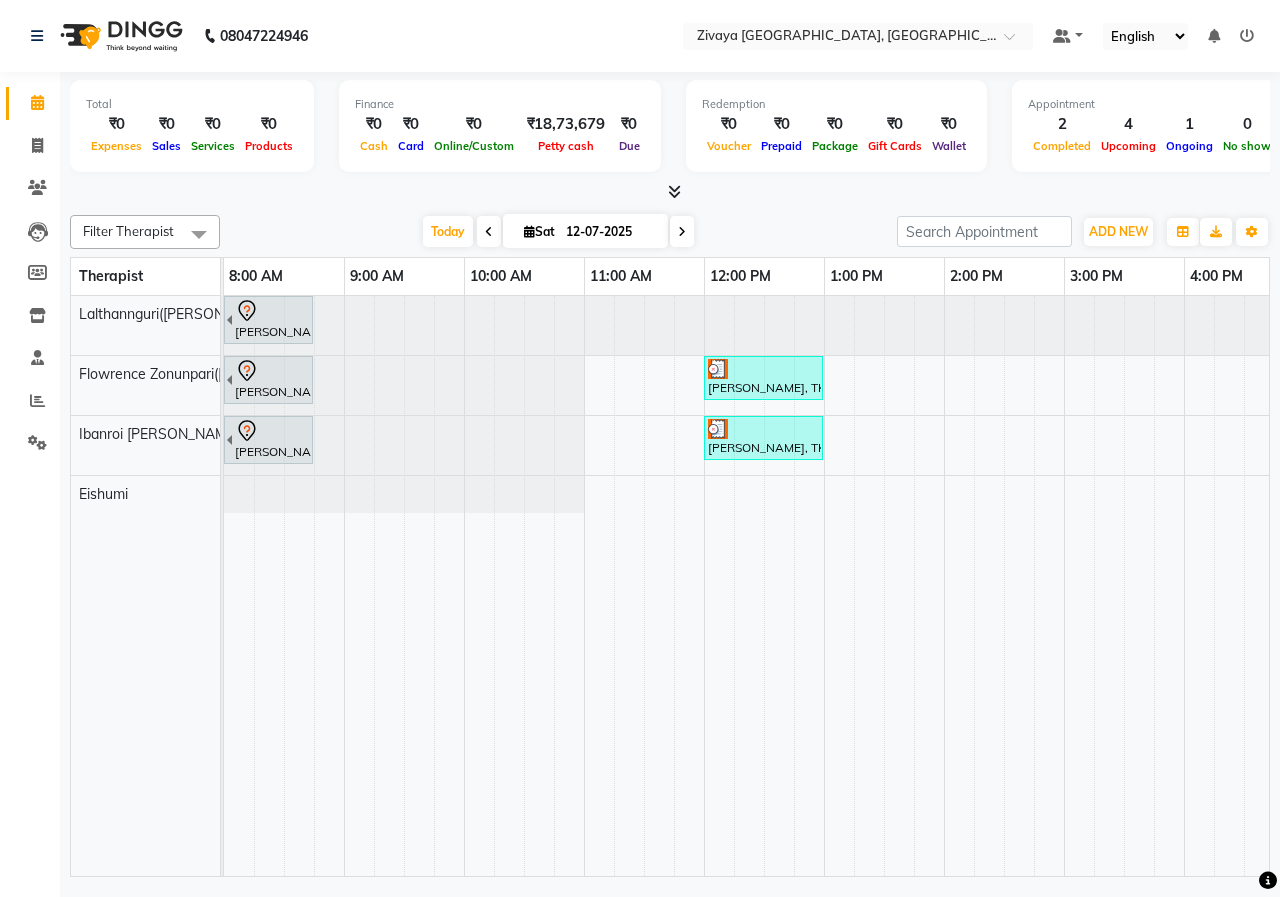 scroll, scrollTop: 0, scrollLeft: 227, axis: horizontal 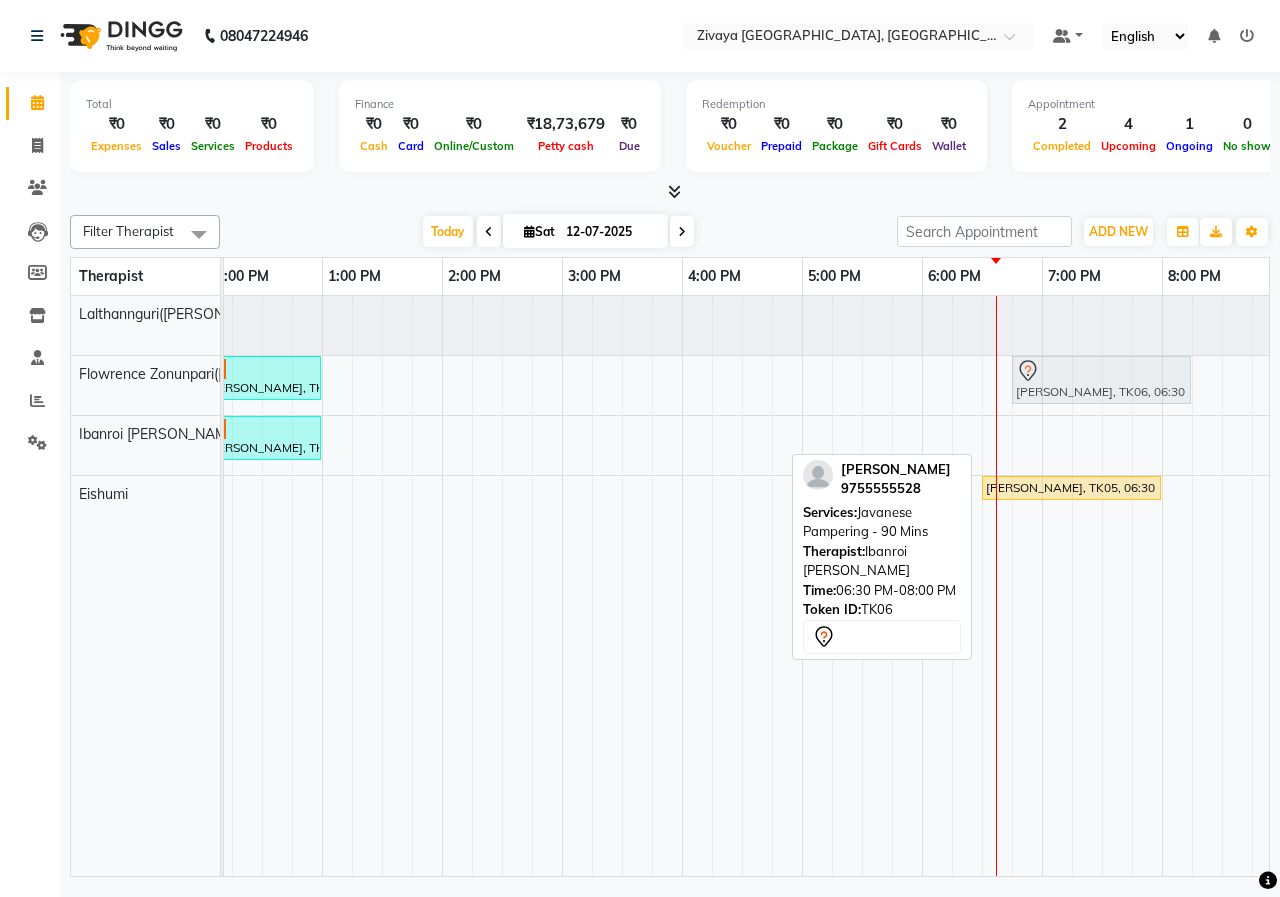 drag, startPoint x: 1085, startPoint y: 448, endPoint x: 1104, endPoint y: 408, distance: 44.28318 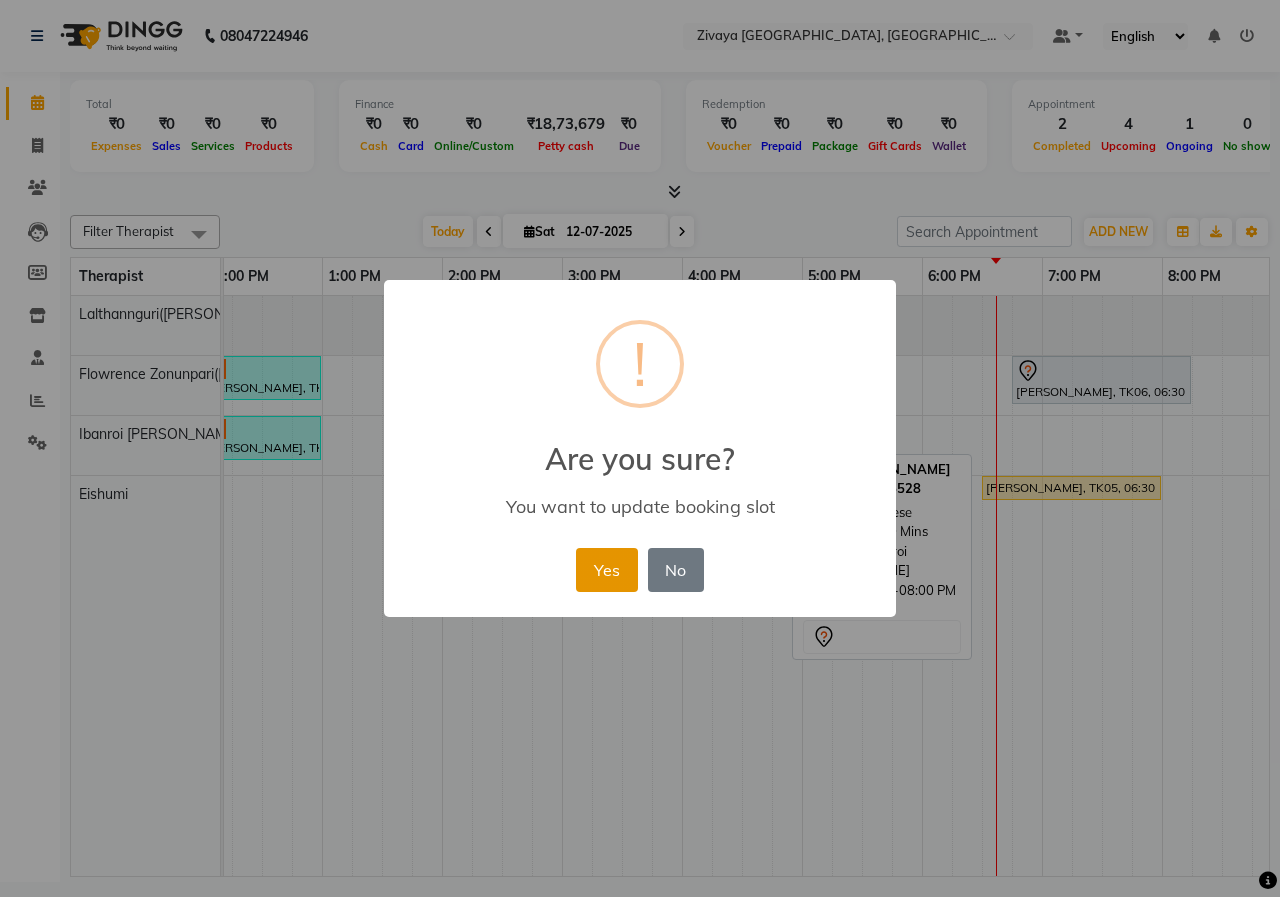 click on "Yes" at bounding box center (606, 570) 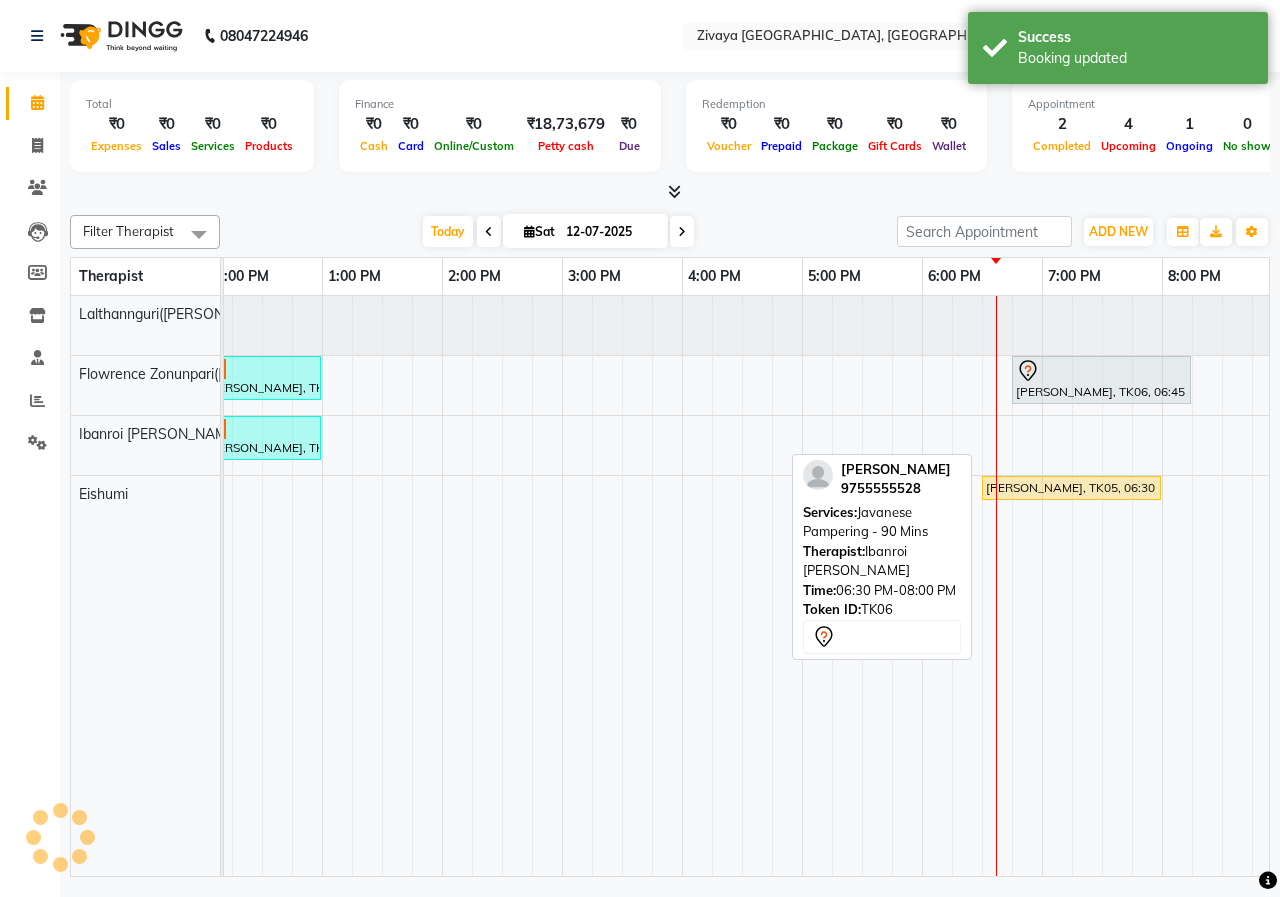 click at bounding box center (670, 192) 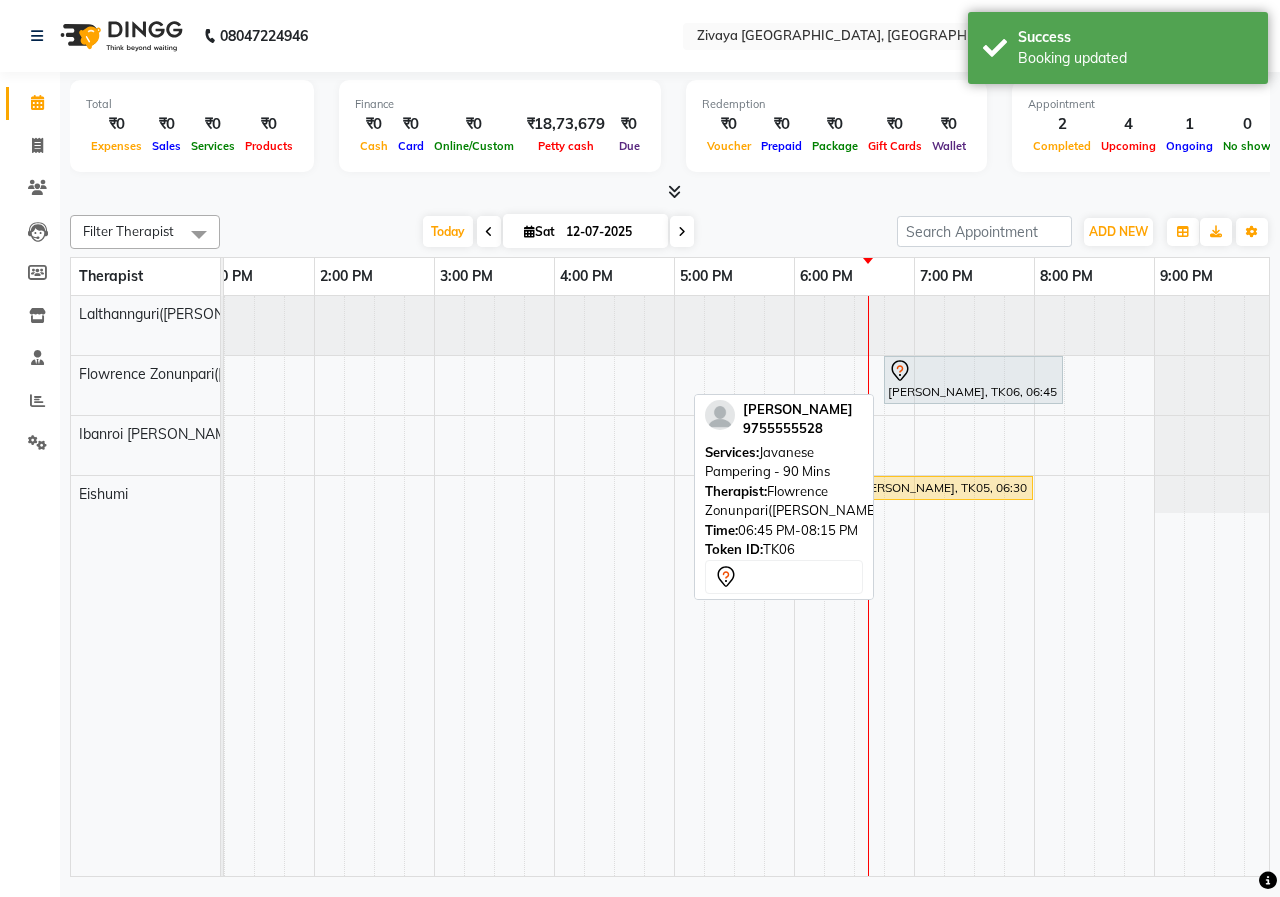 click on "[PERSON_NAME], TK06, 06:45 PM-08:15 PM, Javanese Pampering - 90 Mins" at bounding box center (973, 380) 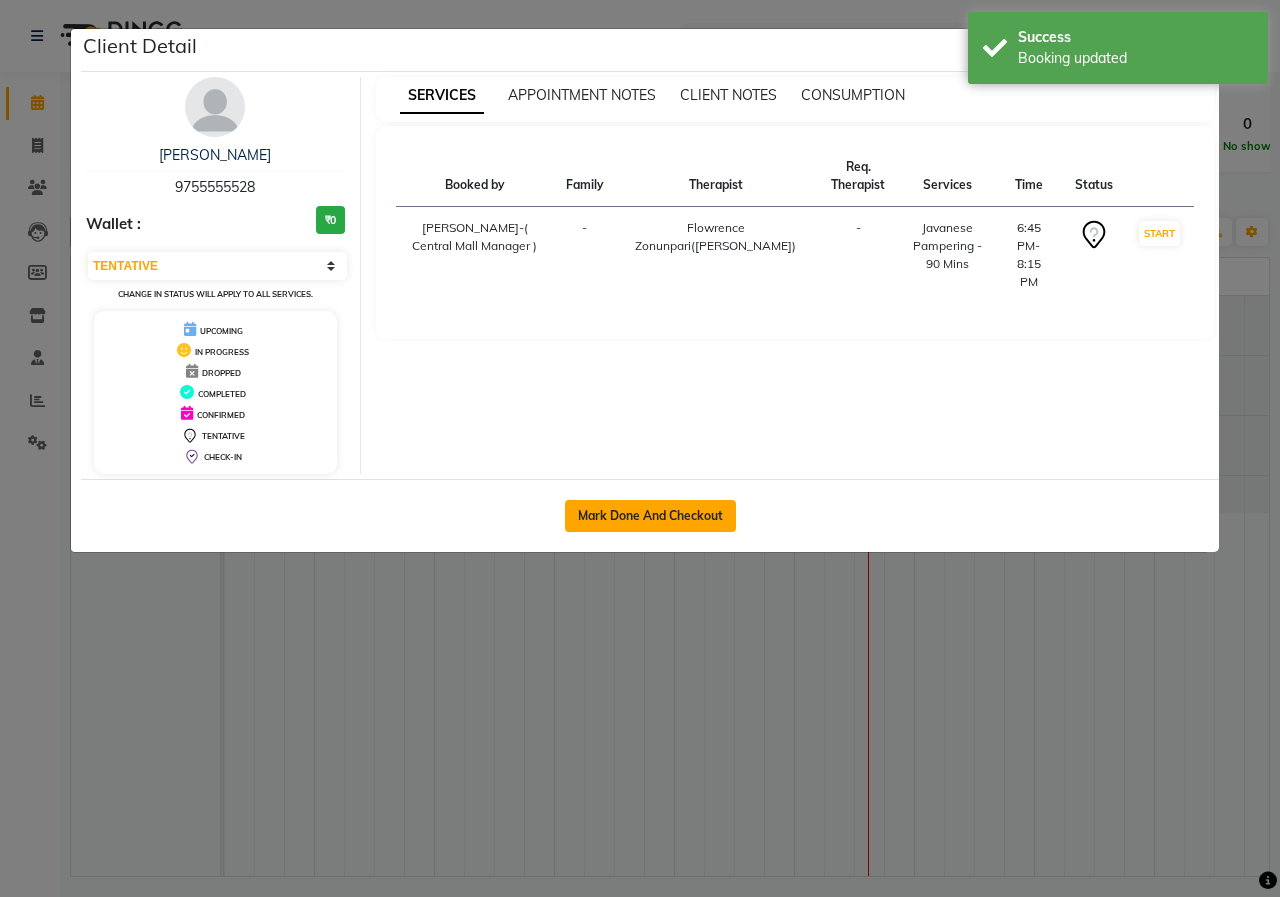 click on "Mark Done And Checkout" 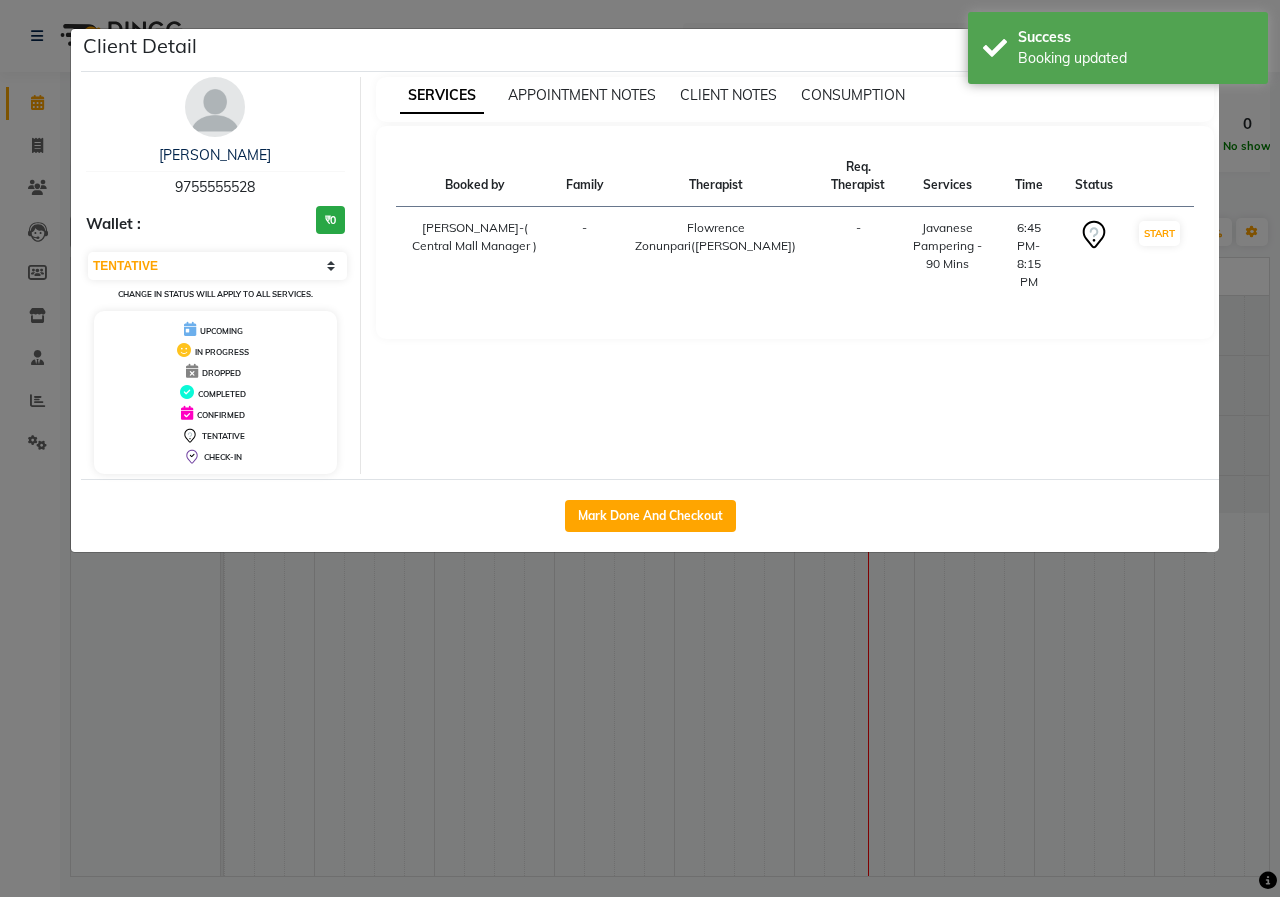 select on "6509" 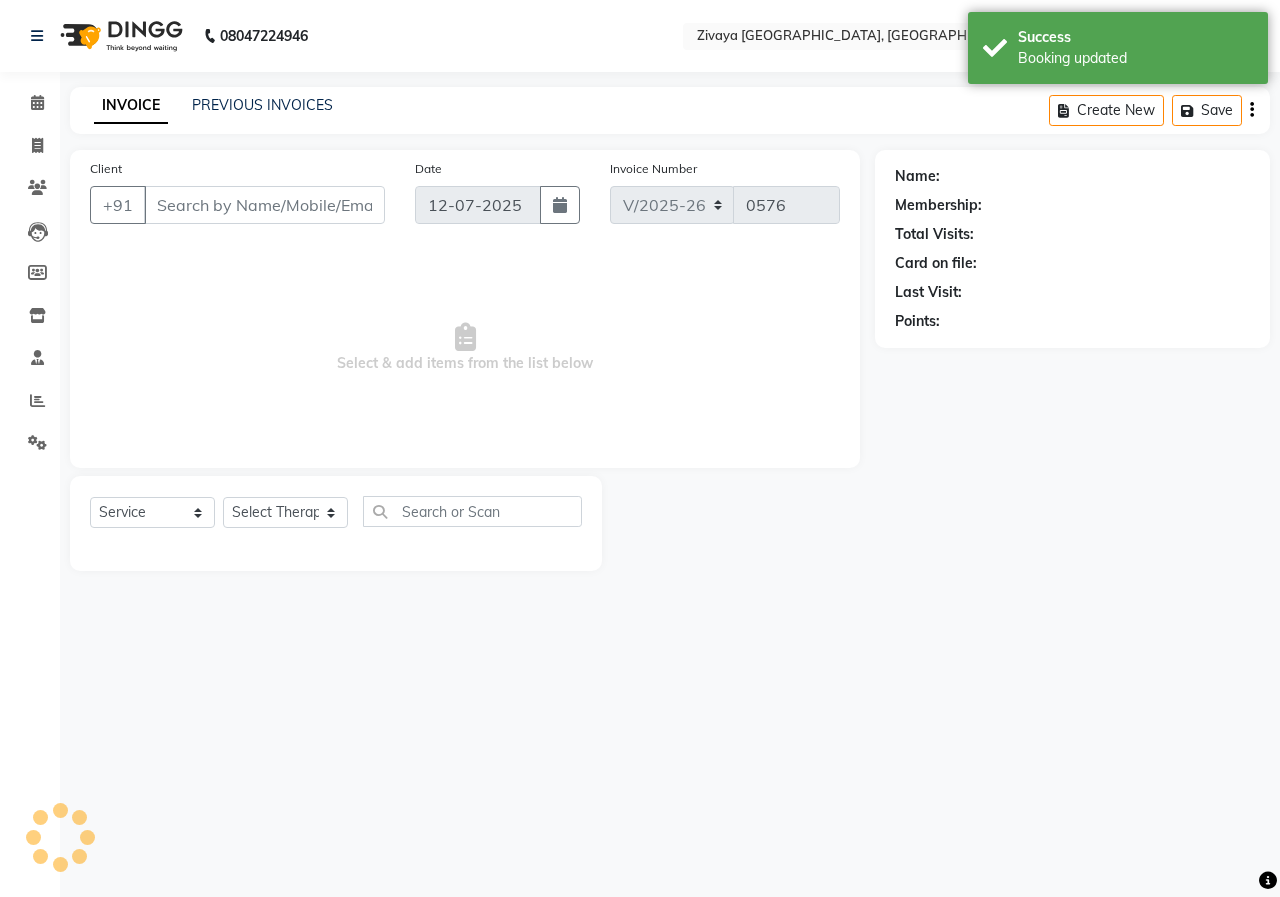 type on "9755555528" 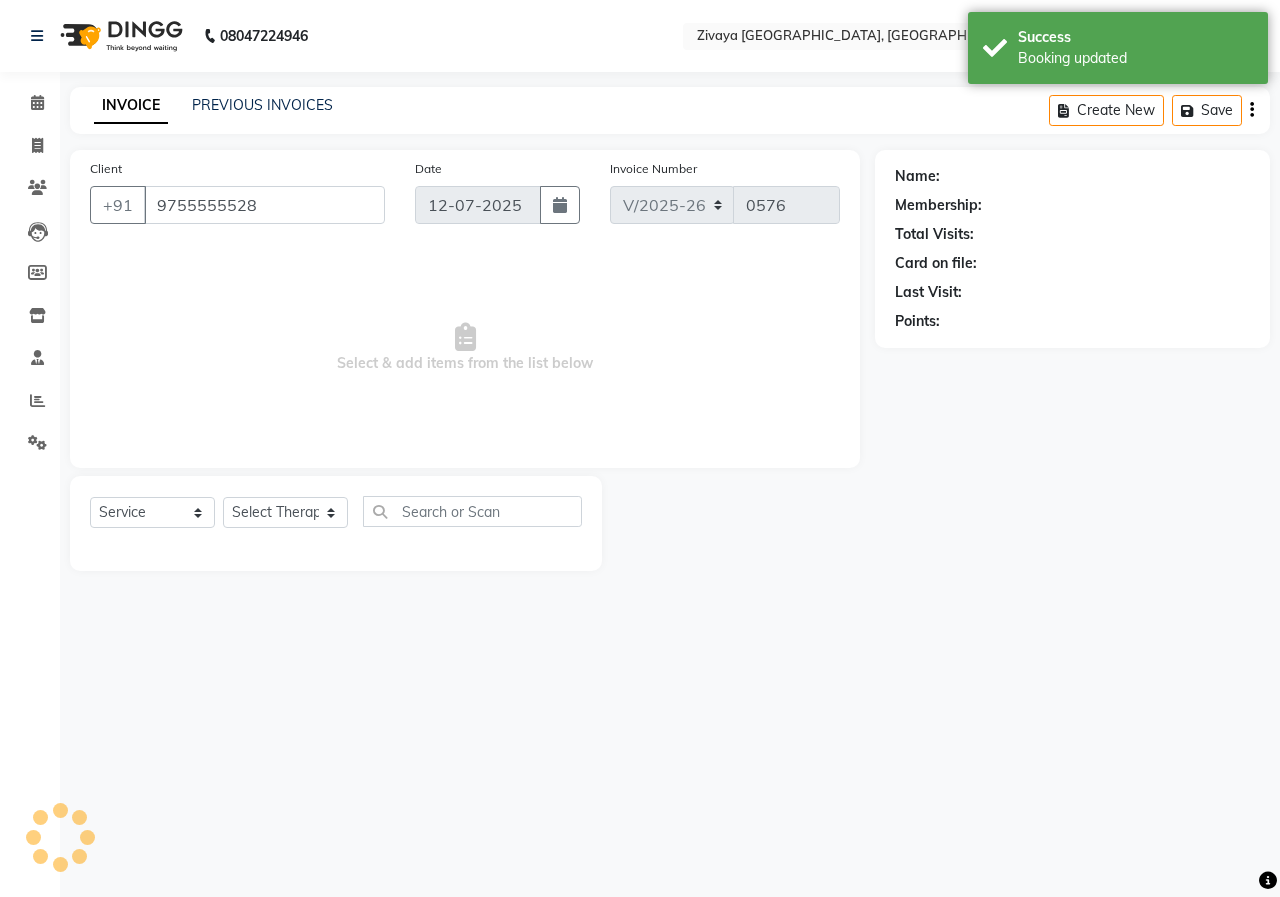 select on "49517" 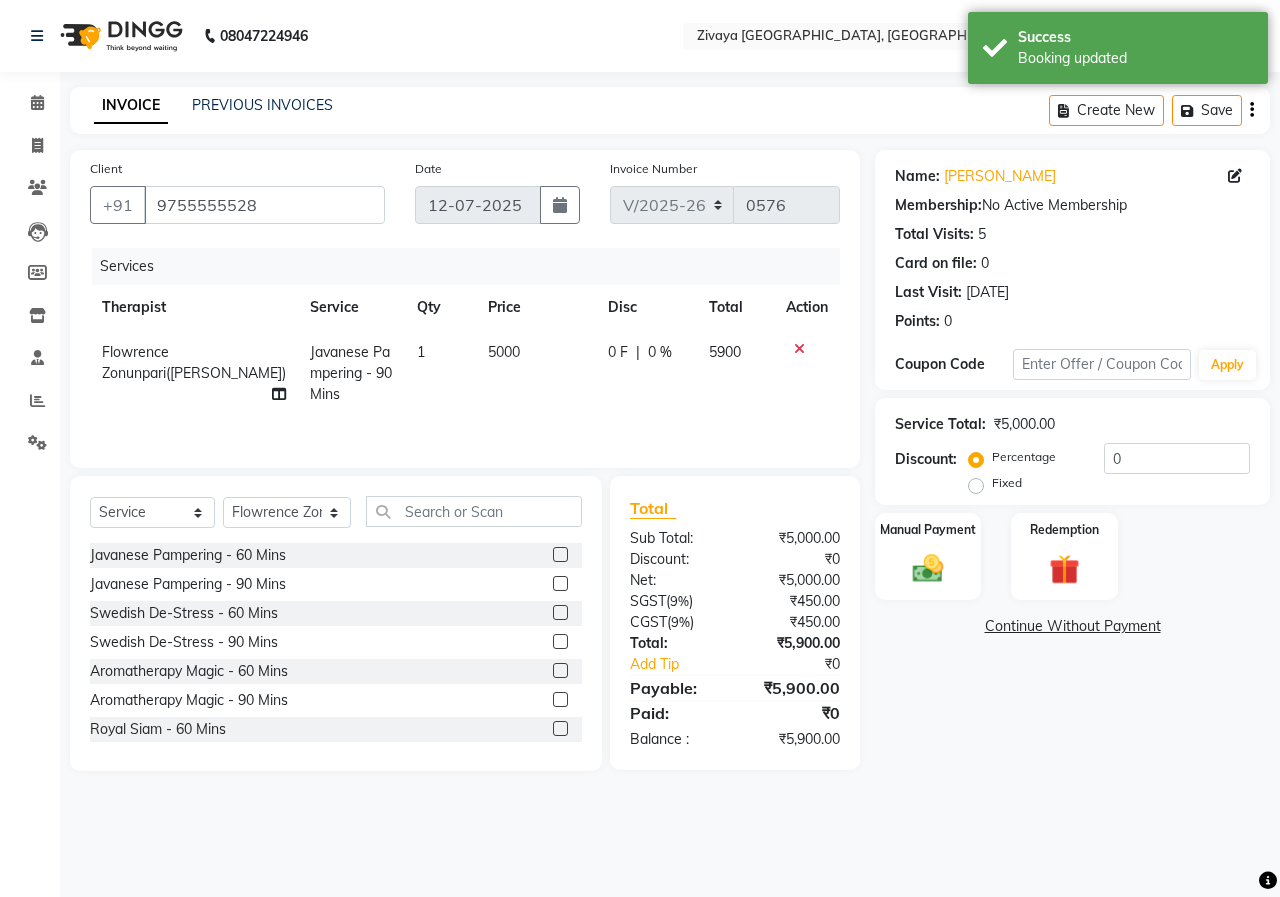 click on "Fixed" 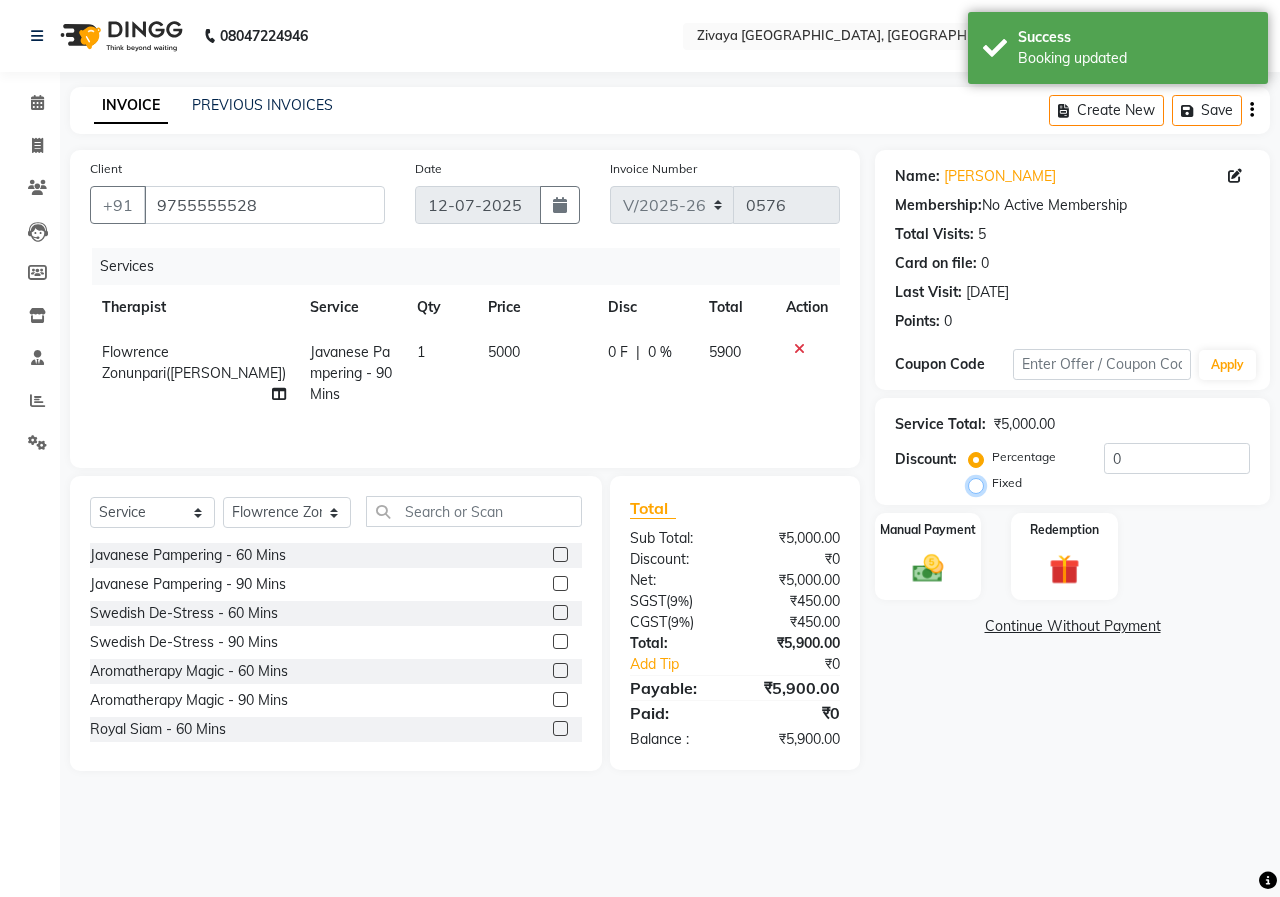 click on "Fixed" at bounding box center [980, 483] 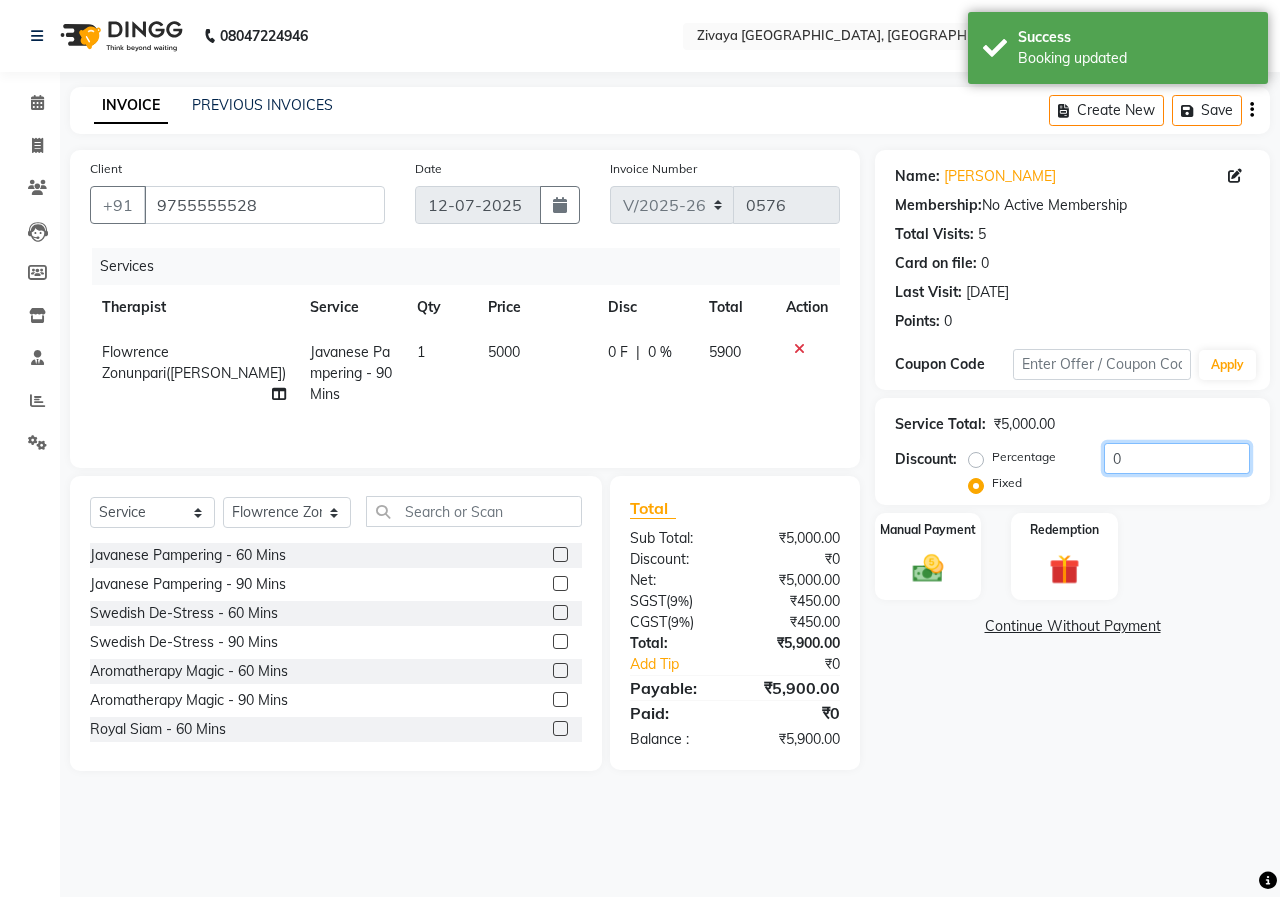 click on "0" 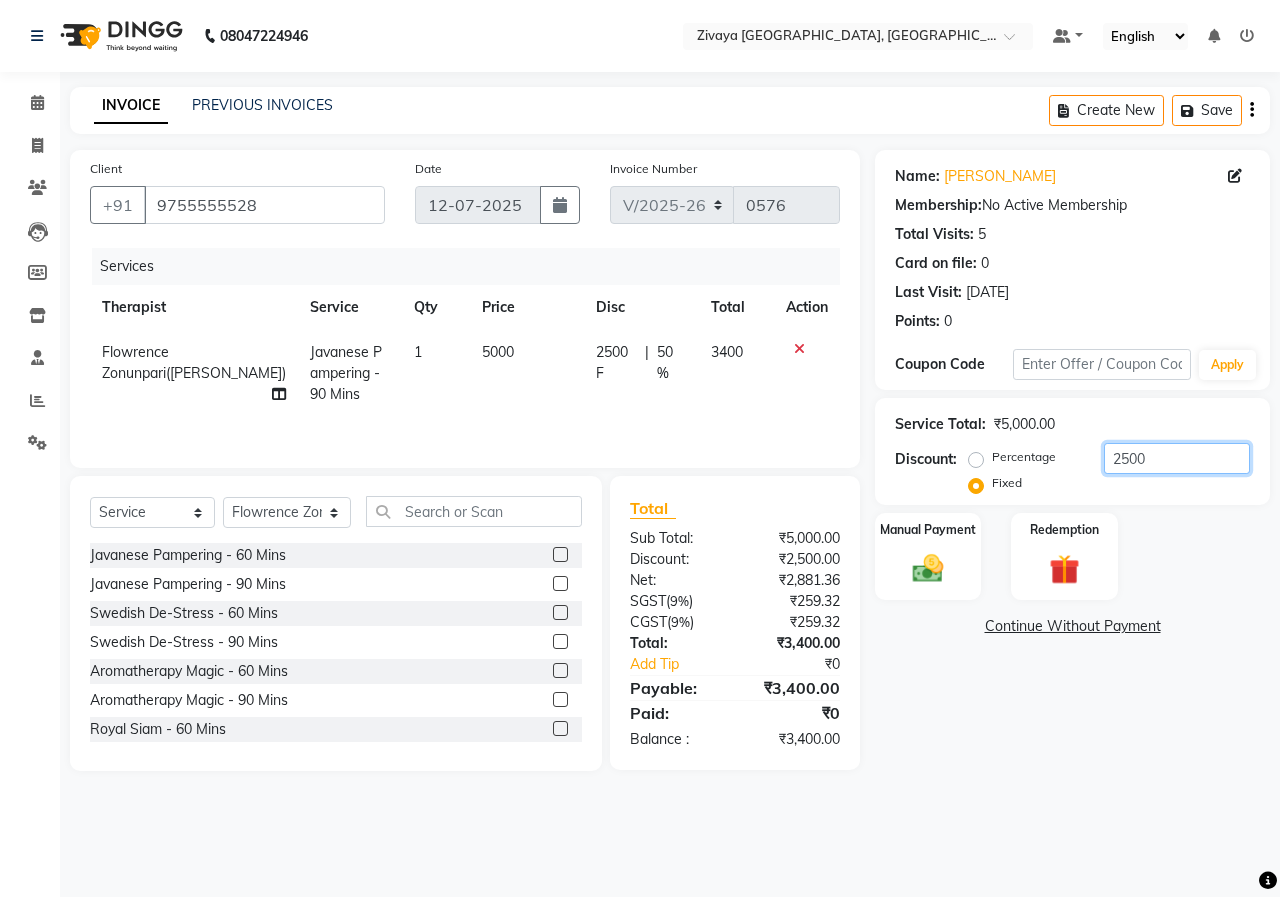 click on "2500" 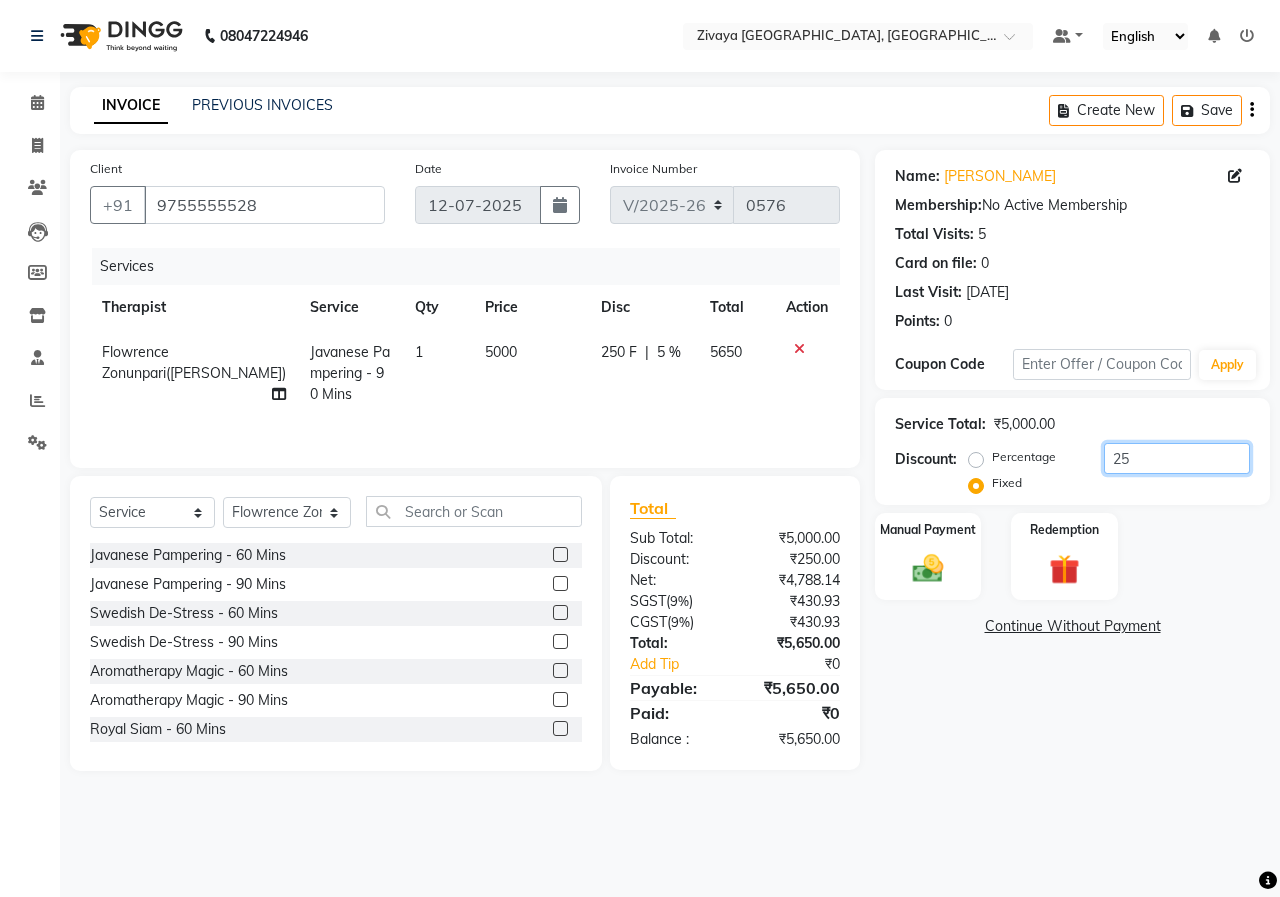 type on "2" 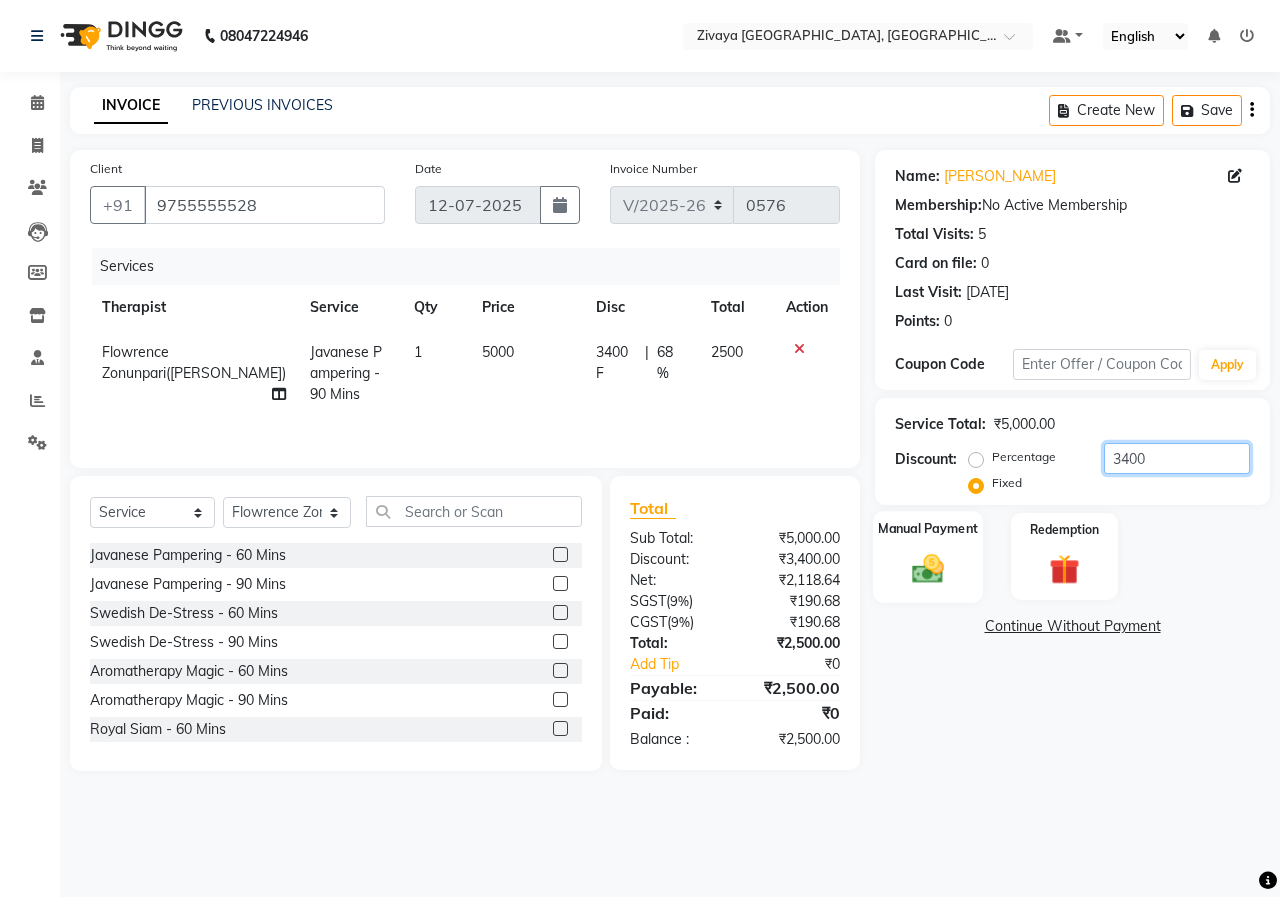 type on "3400" 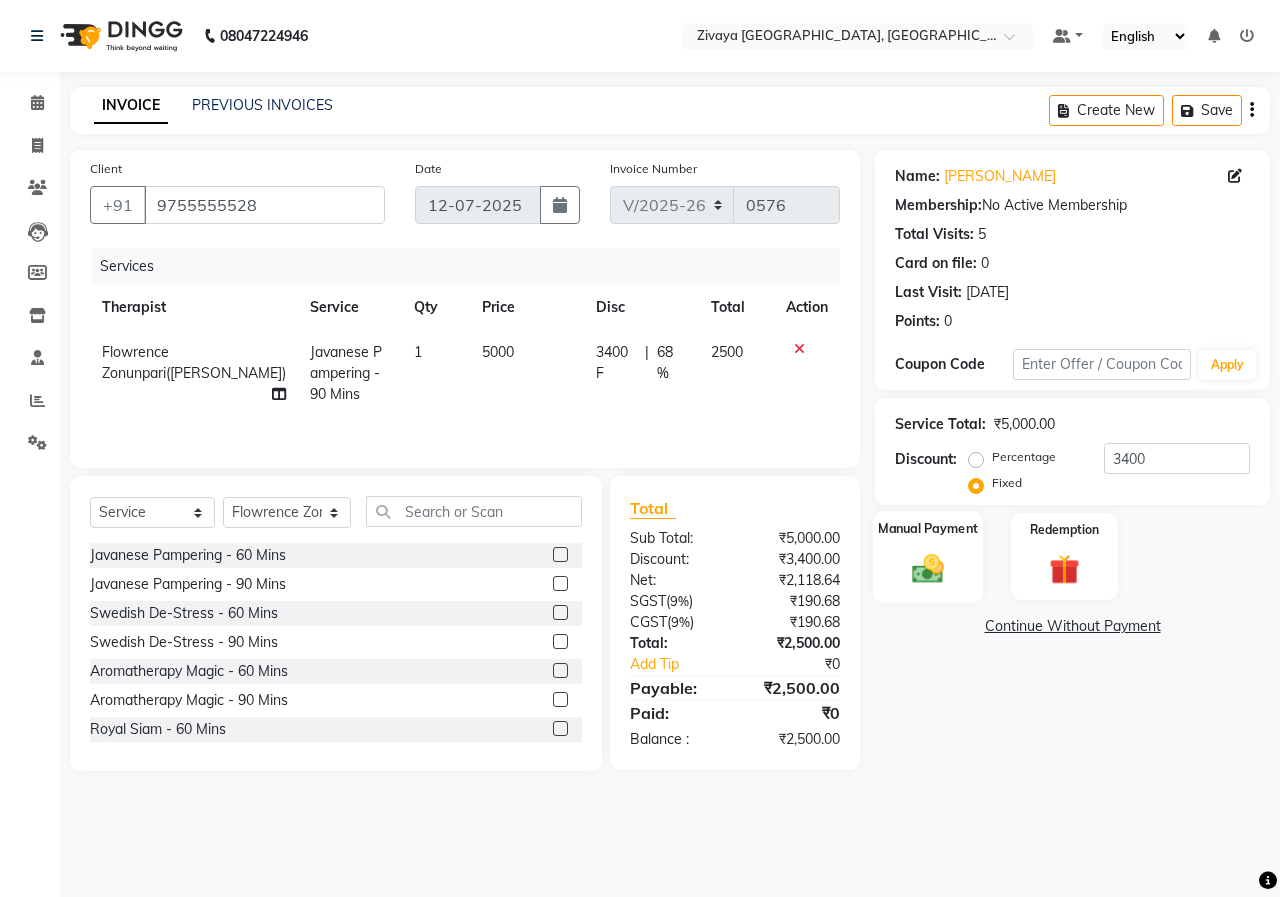 click 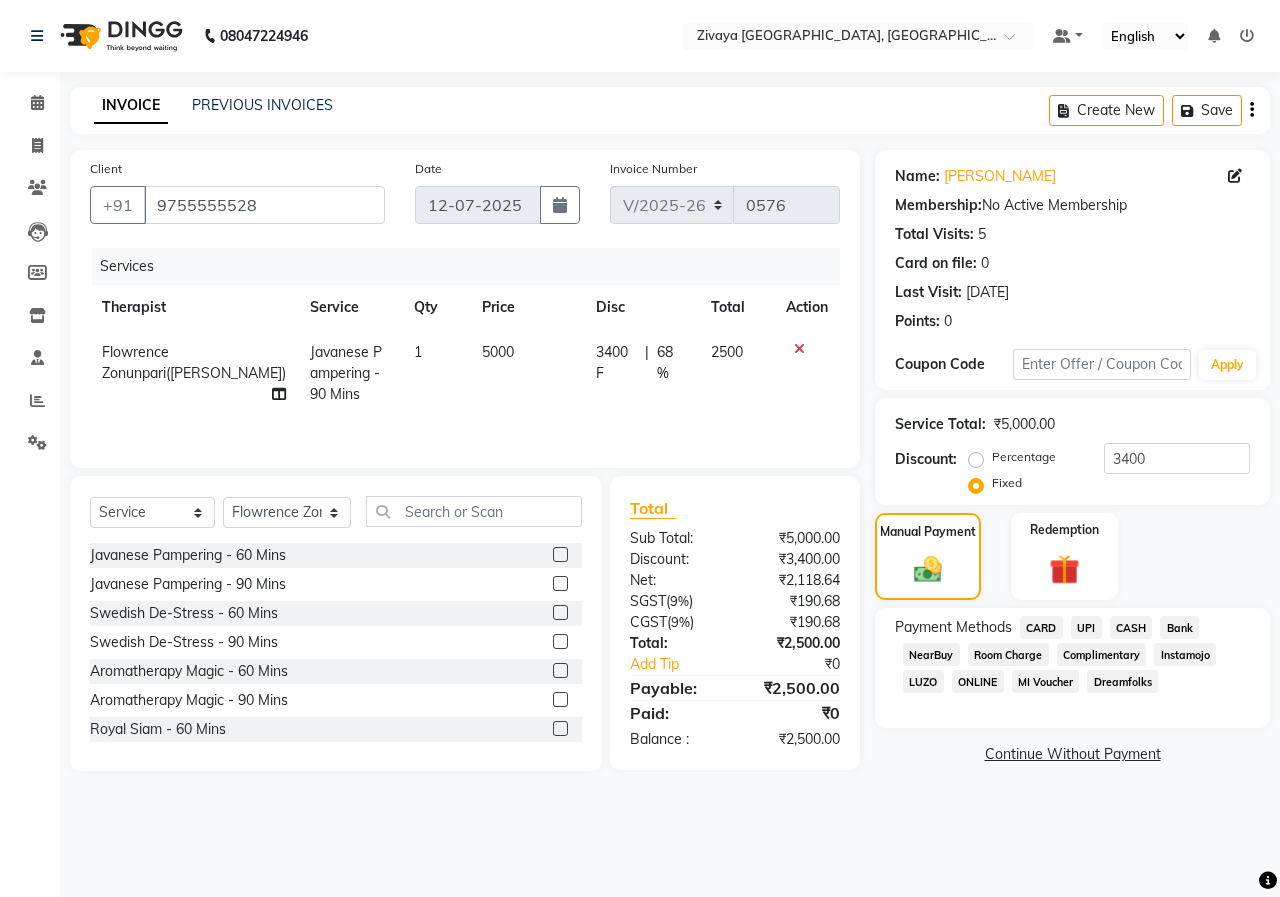 click on "CASH" 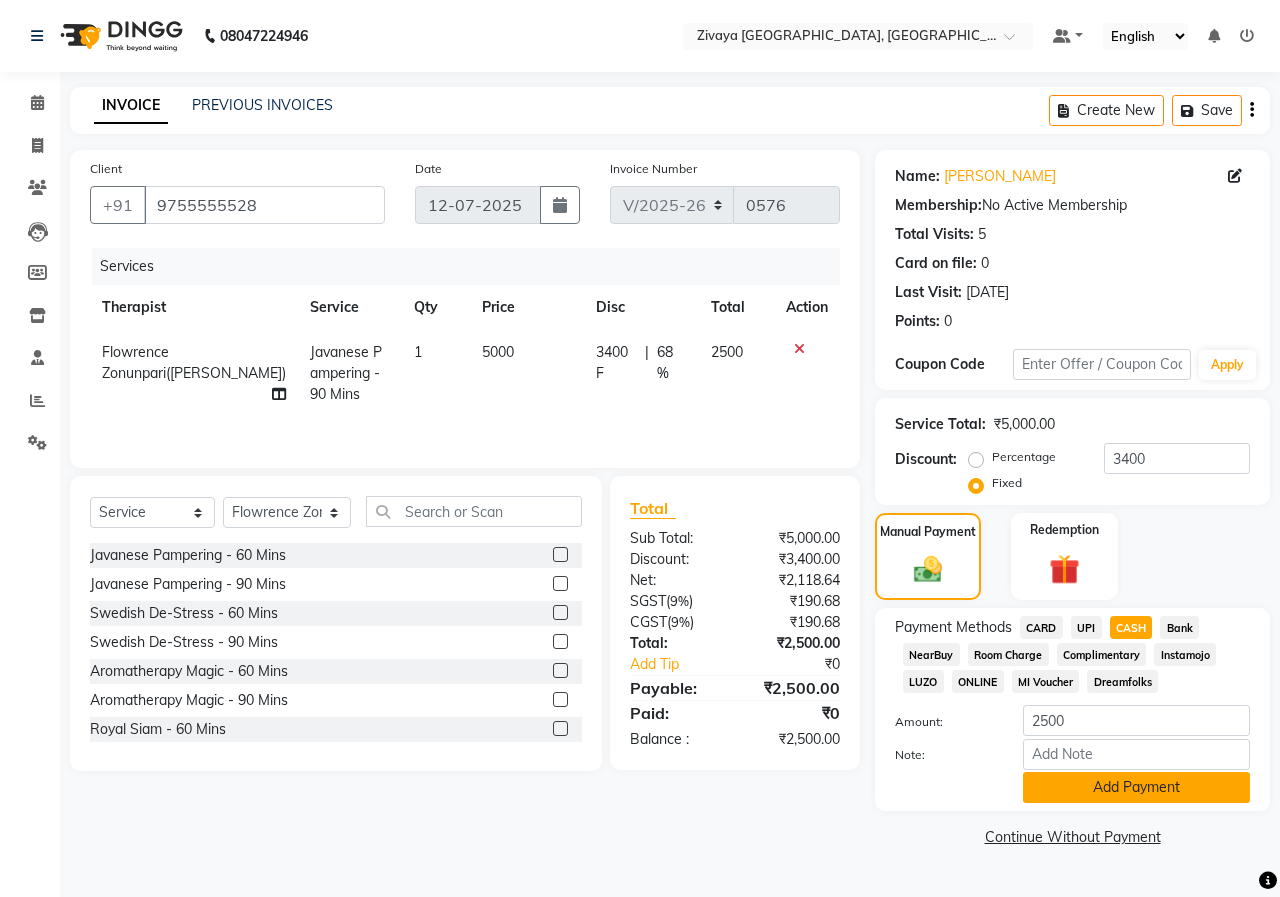 click on "Add Payment" 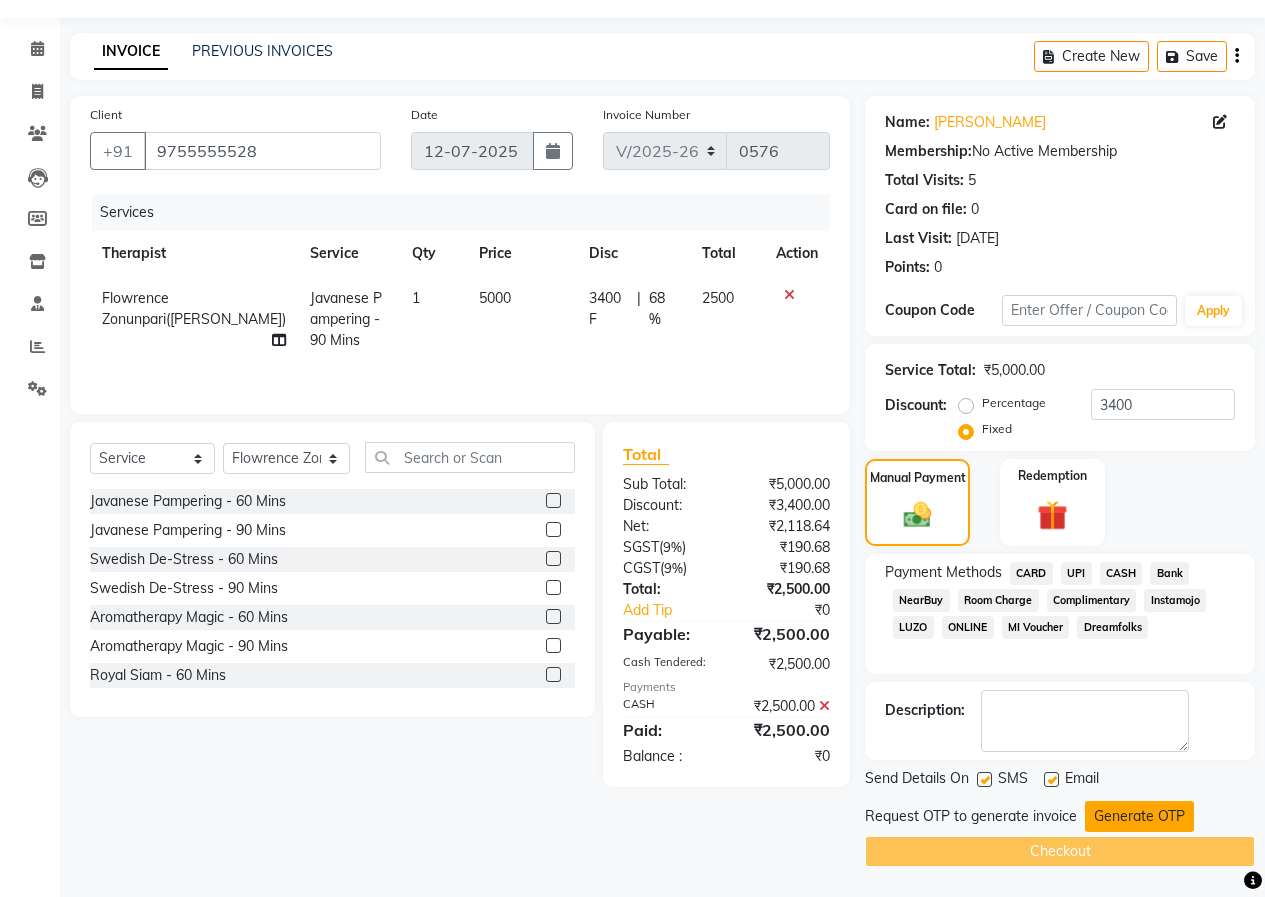click on "Generate OTP" 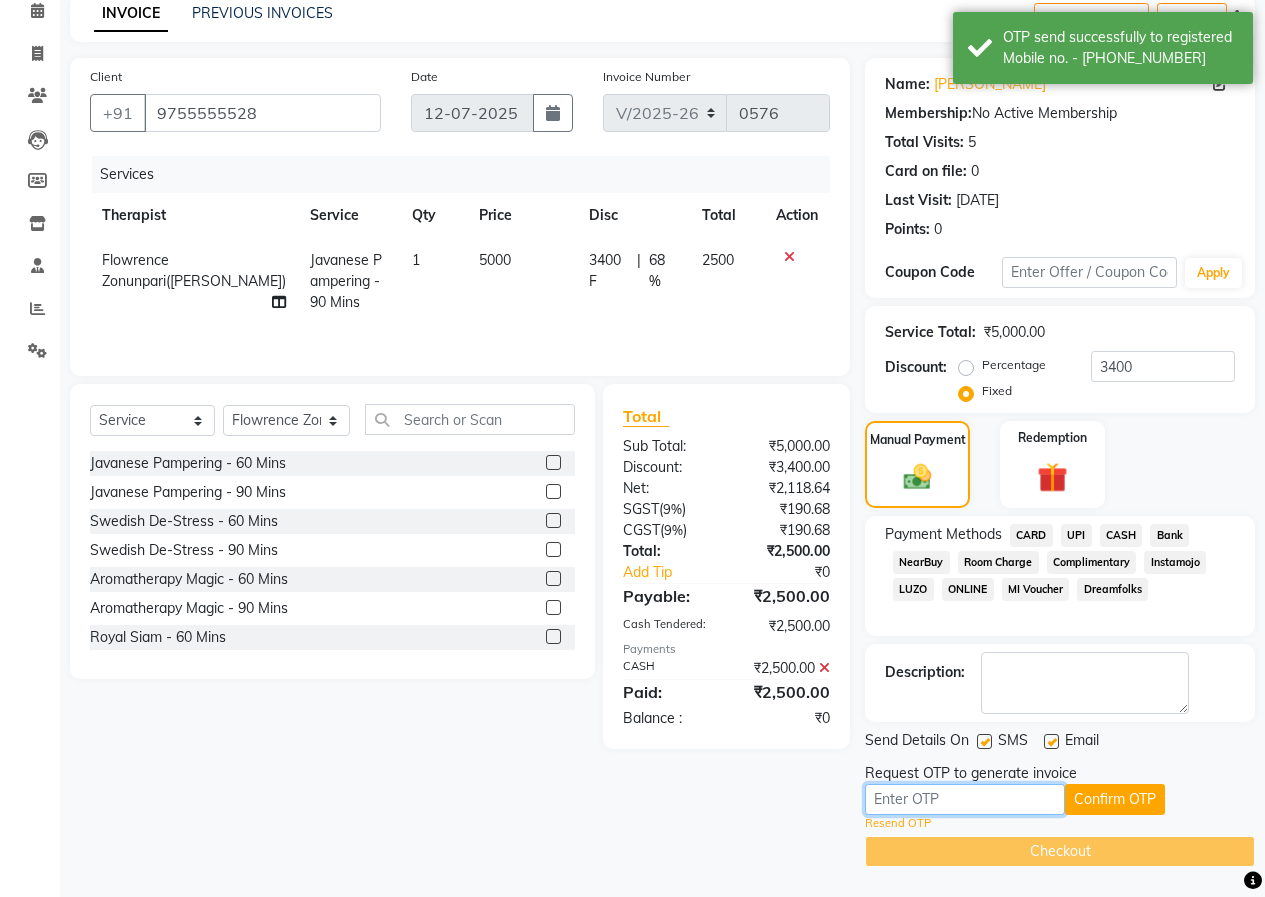 click at bounding box center (965, 799) 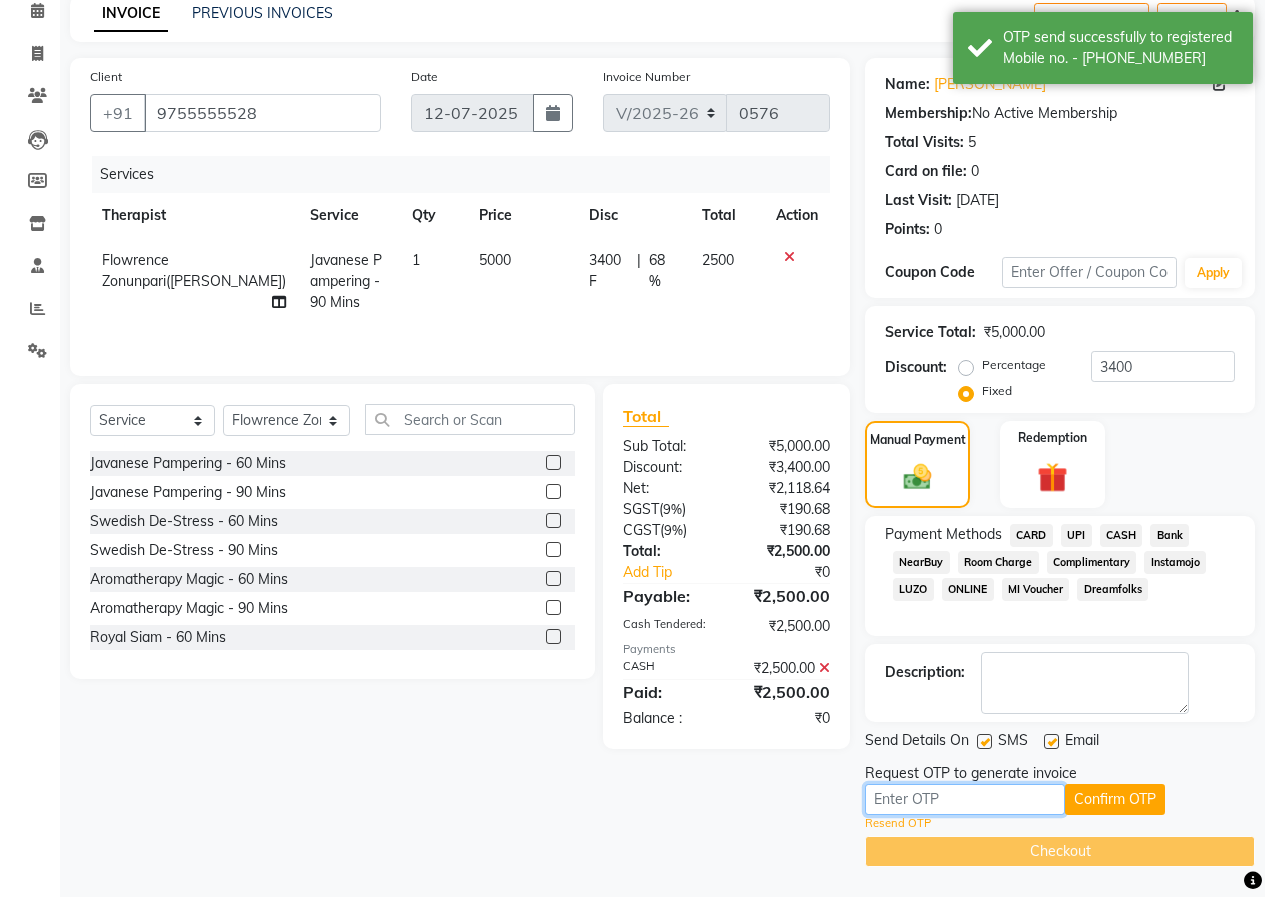 click at bounding box center (965, 799) 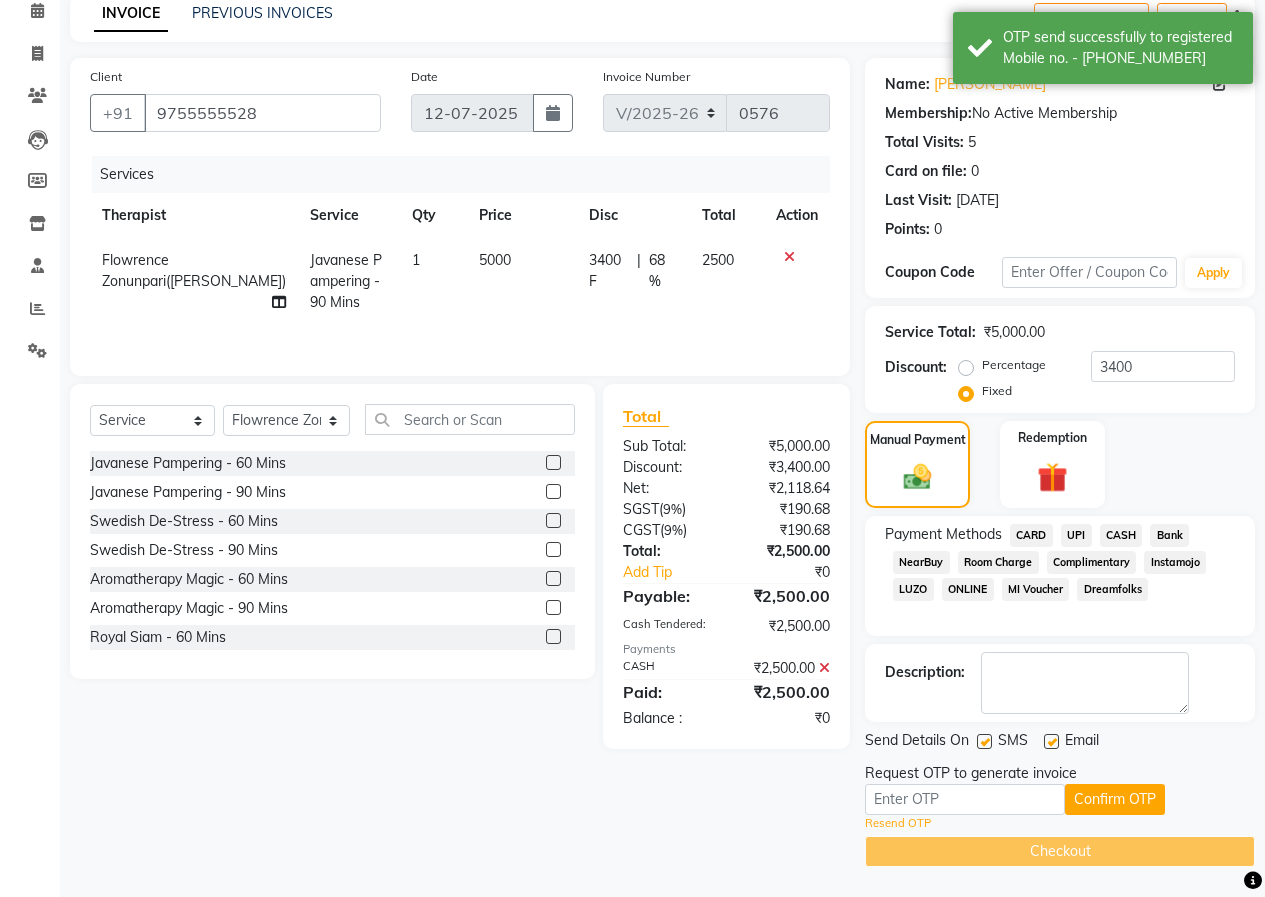 click on "Request OTP to generate invoice" 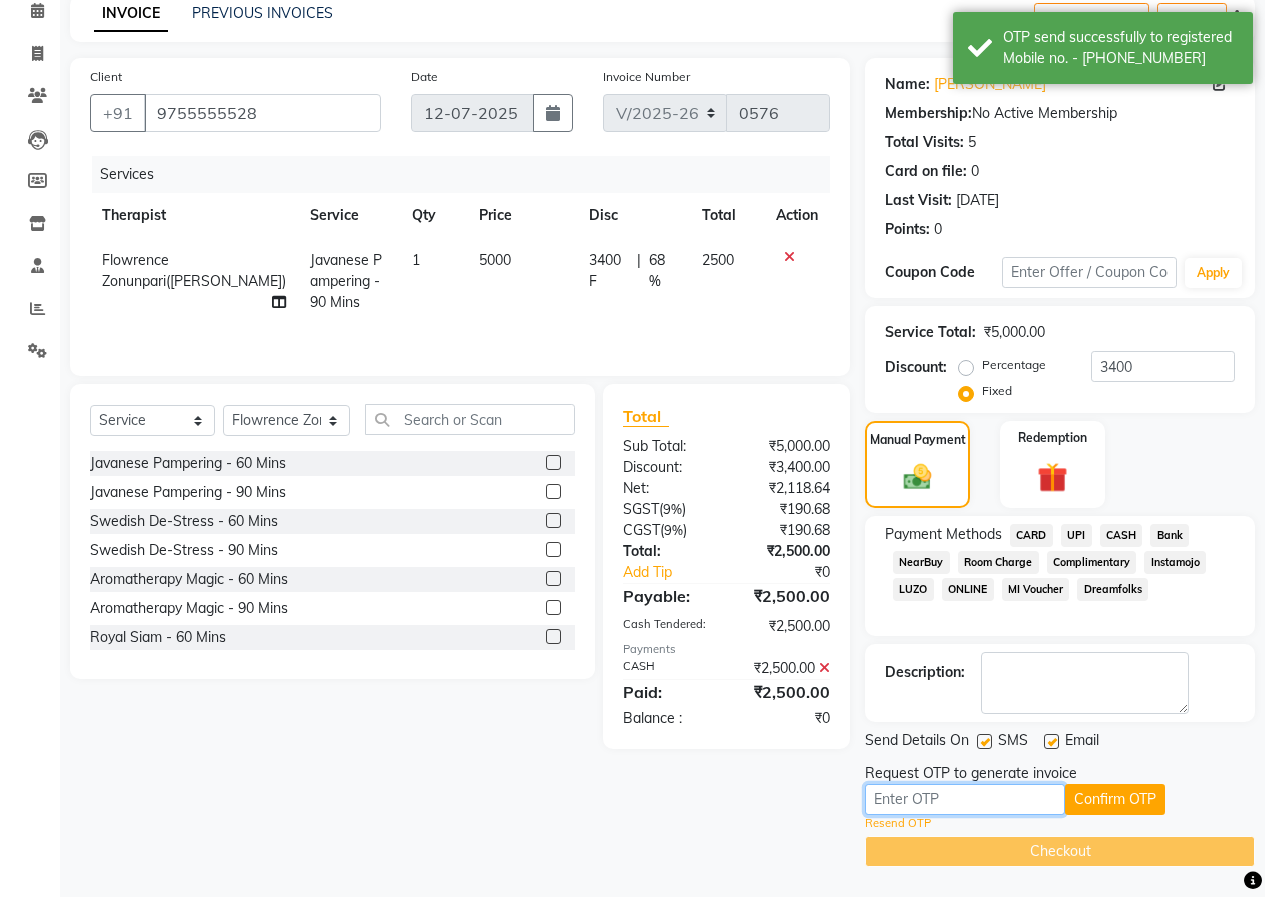 click at bounding box center [965, 799] 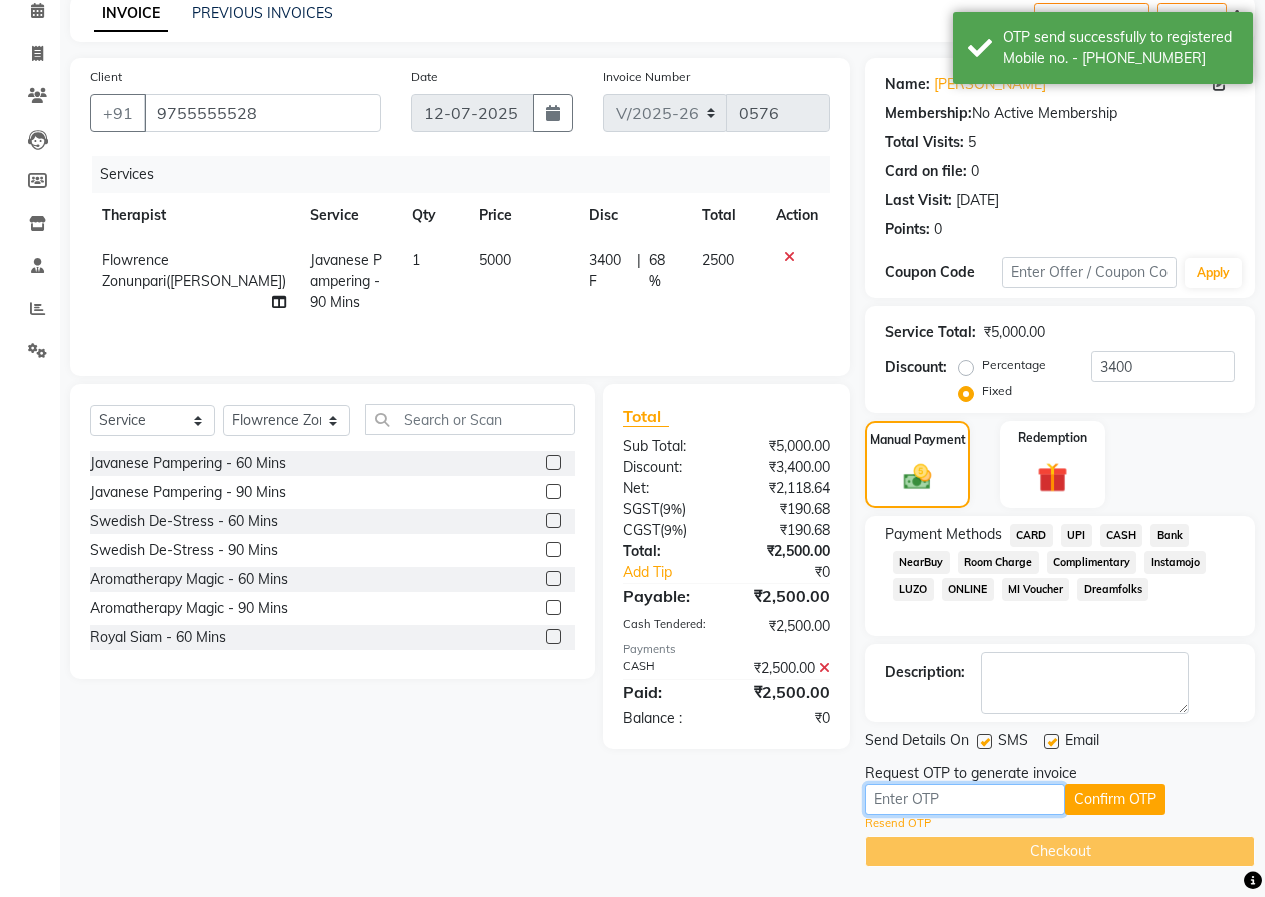 click at bounding box center [965, 799] 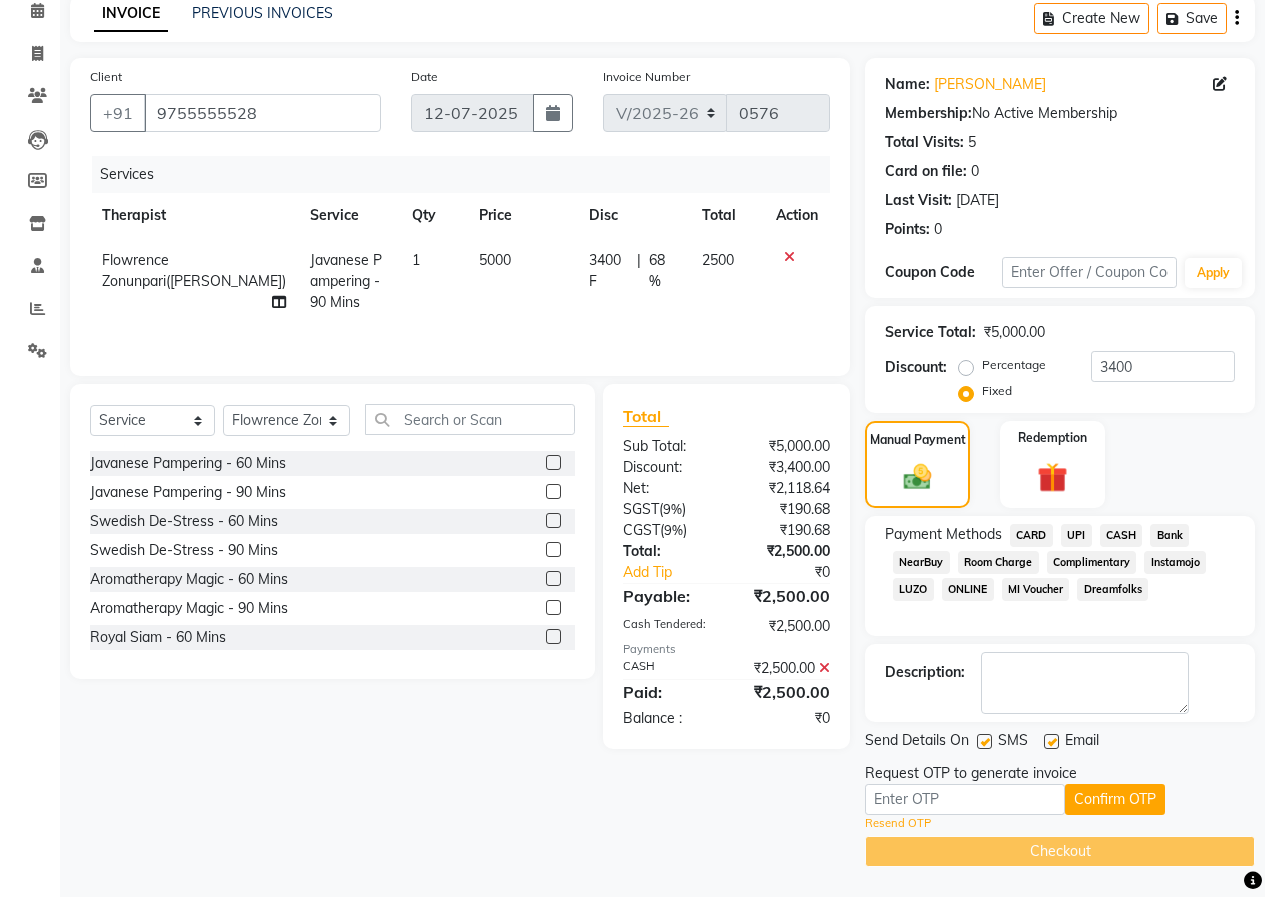 click on "Send Details On SMS Email Request OTP to generate invoice Confirm OTP Resend OTP  Checkout" 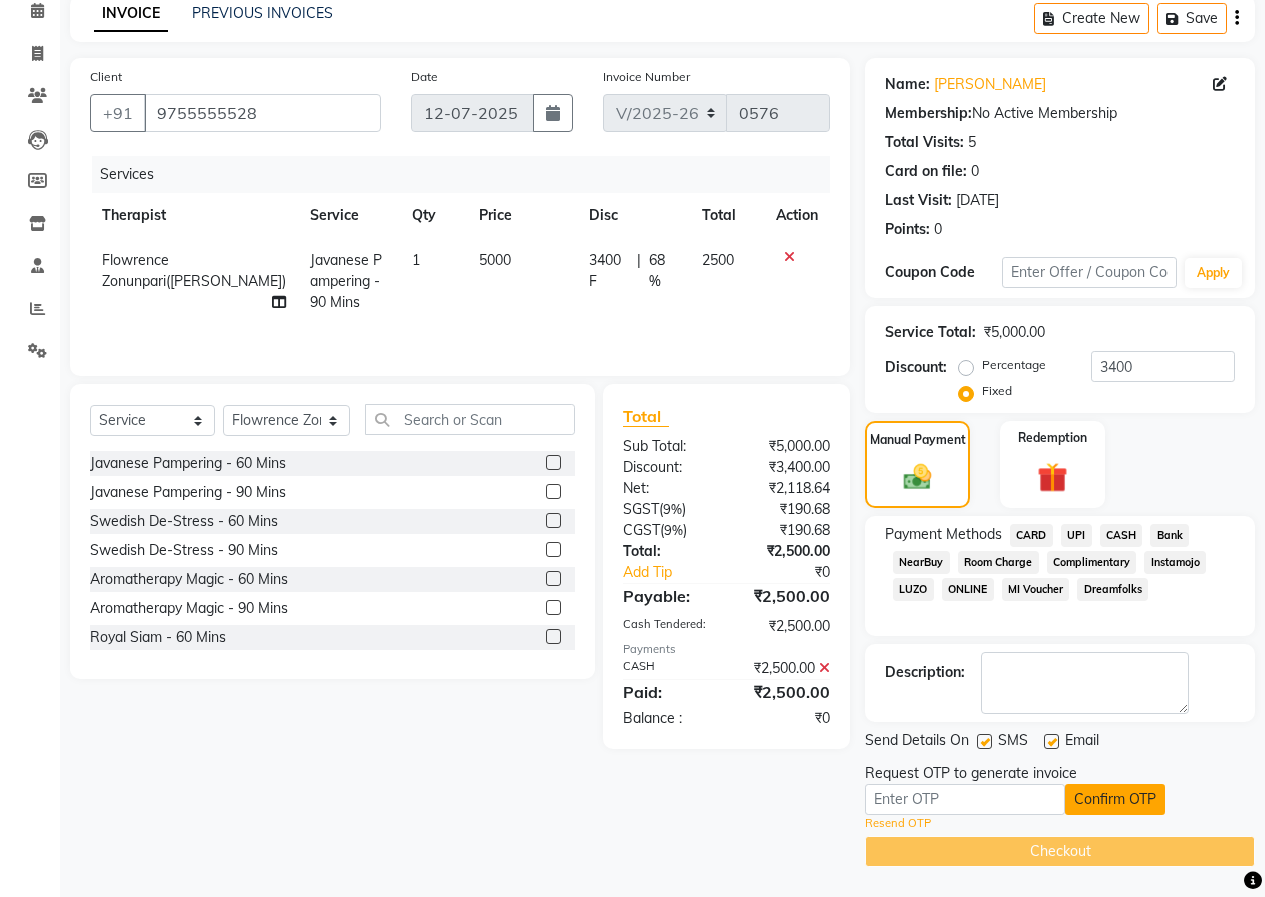 click on "Confirm OTP" 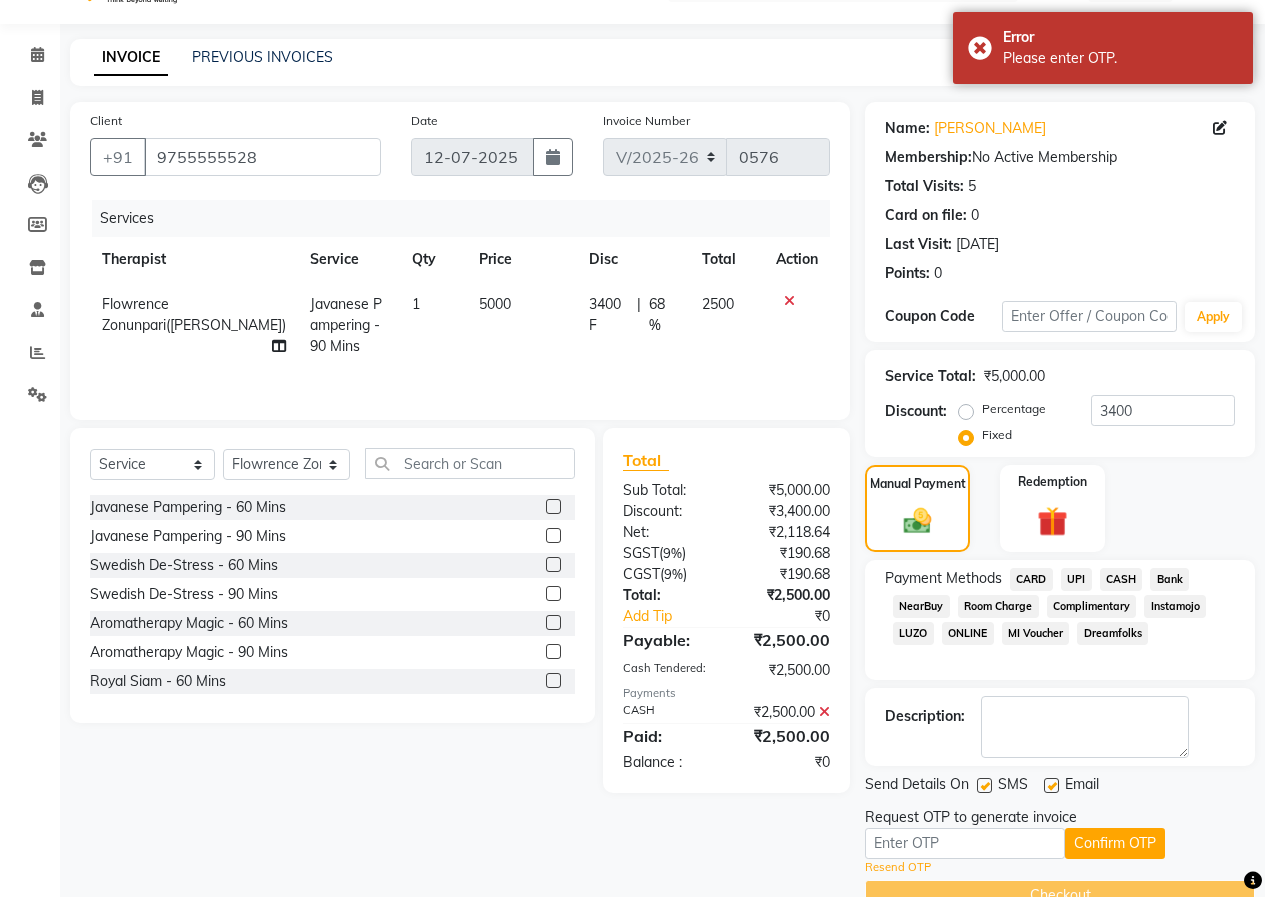 scroll, scrollTop: 92, scrollLeft: 0, axis: vertical 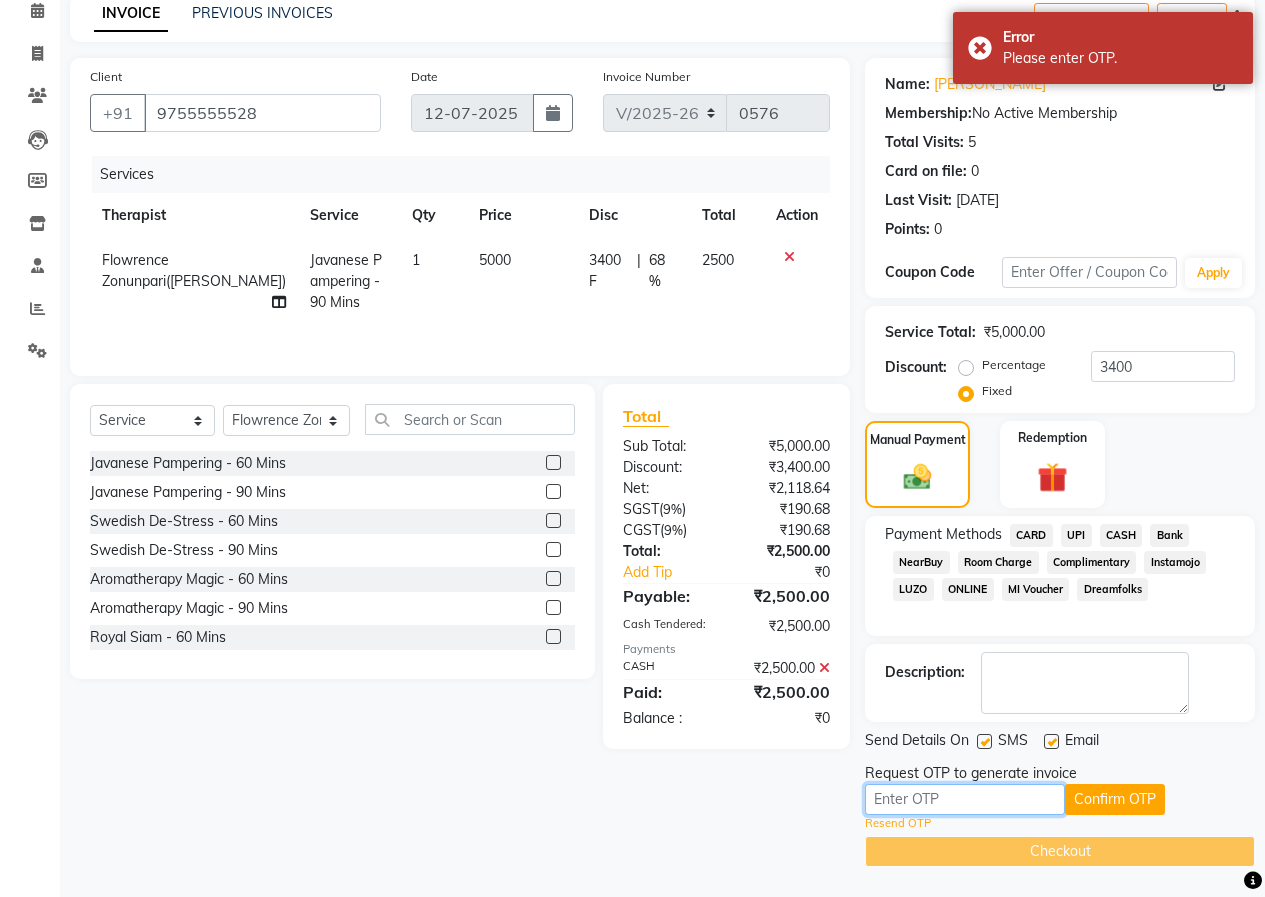 click at bounding box center (965, 799) 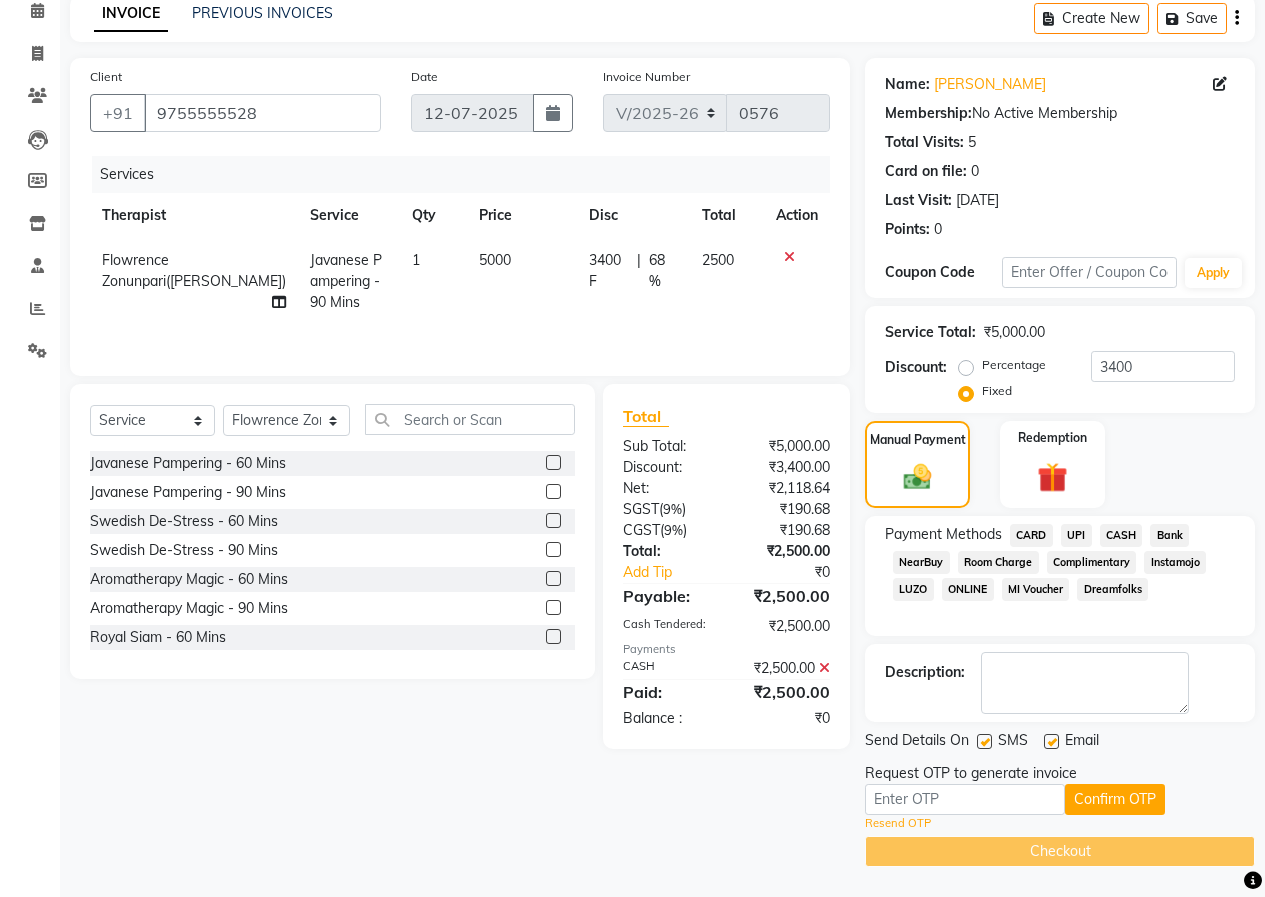 click on "Confirm OTP" 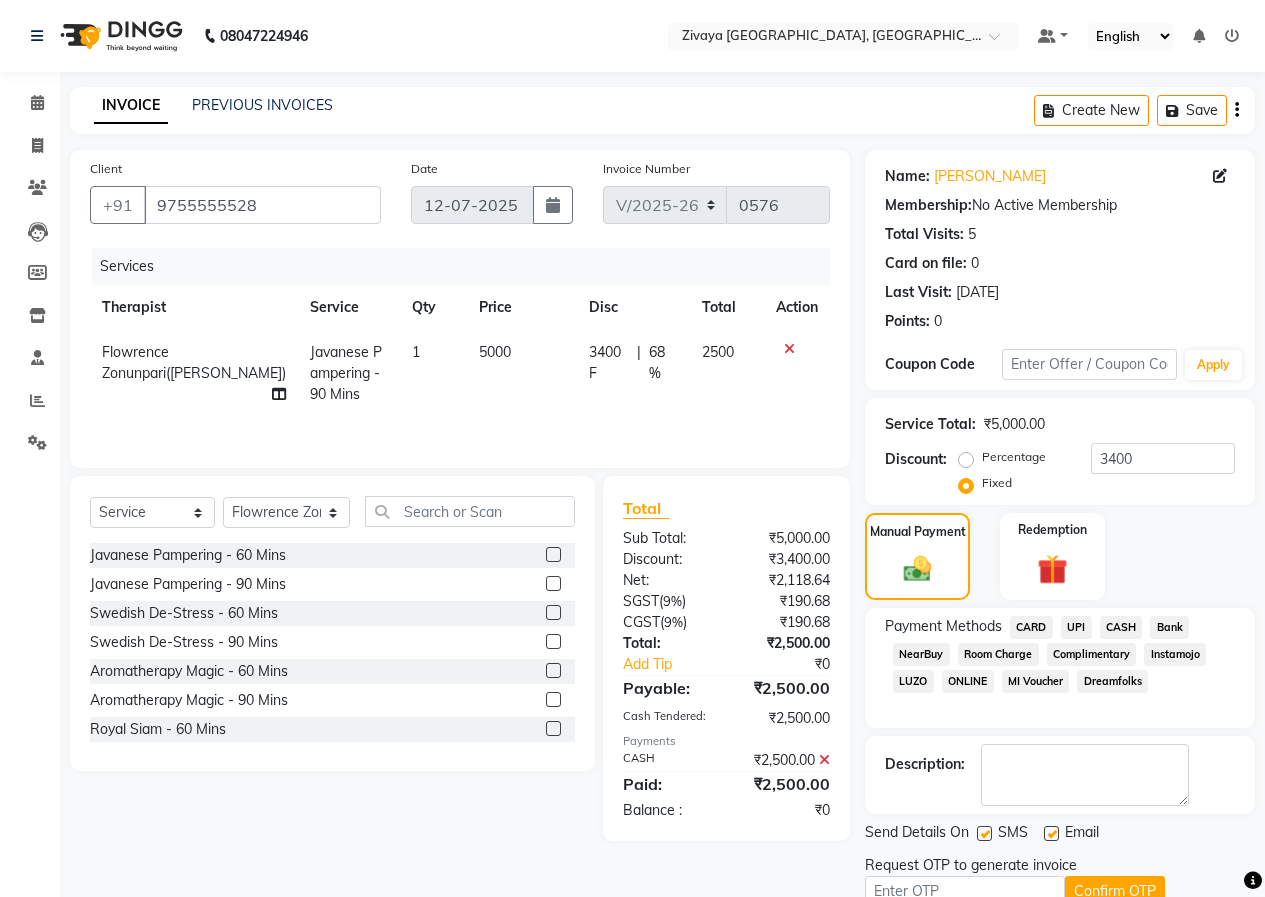 scroll, scrollTop: 92, scrollLeft: 0, axis: vertical 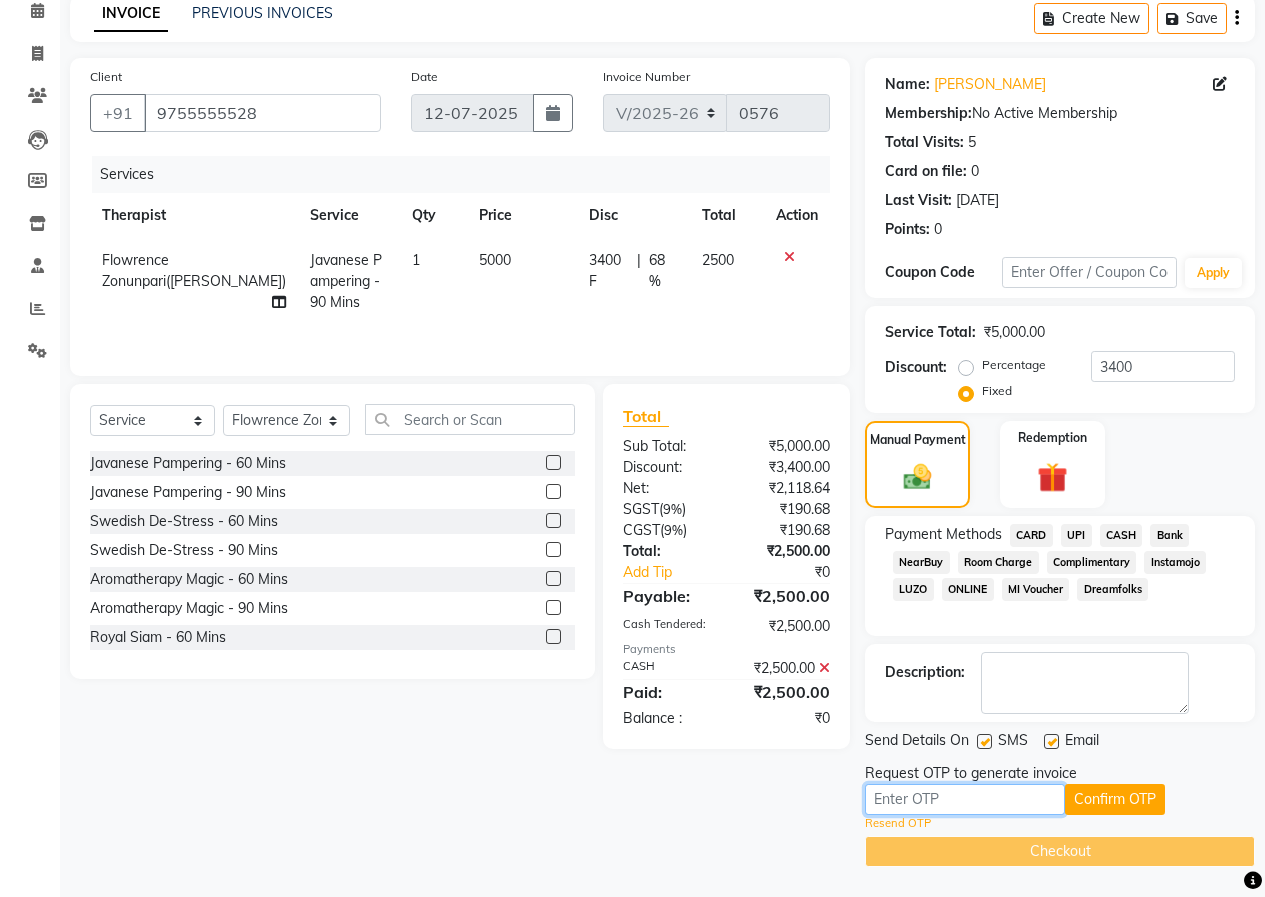 click at bounding box center (965, 799) 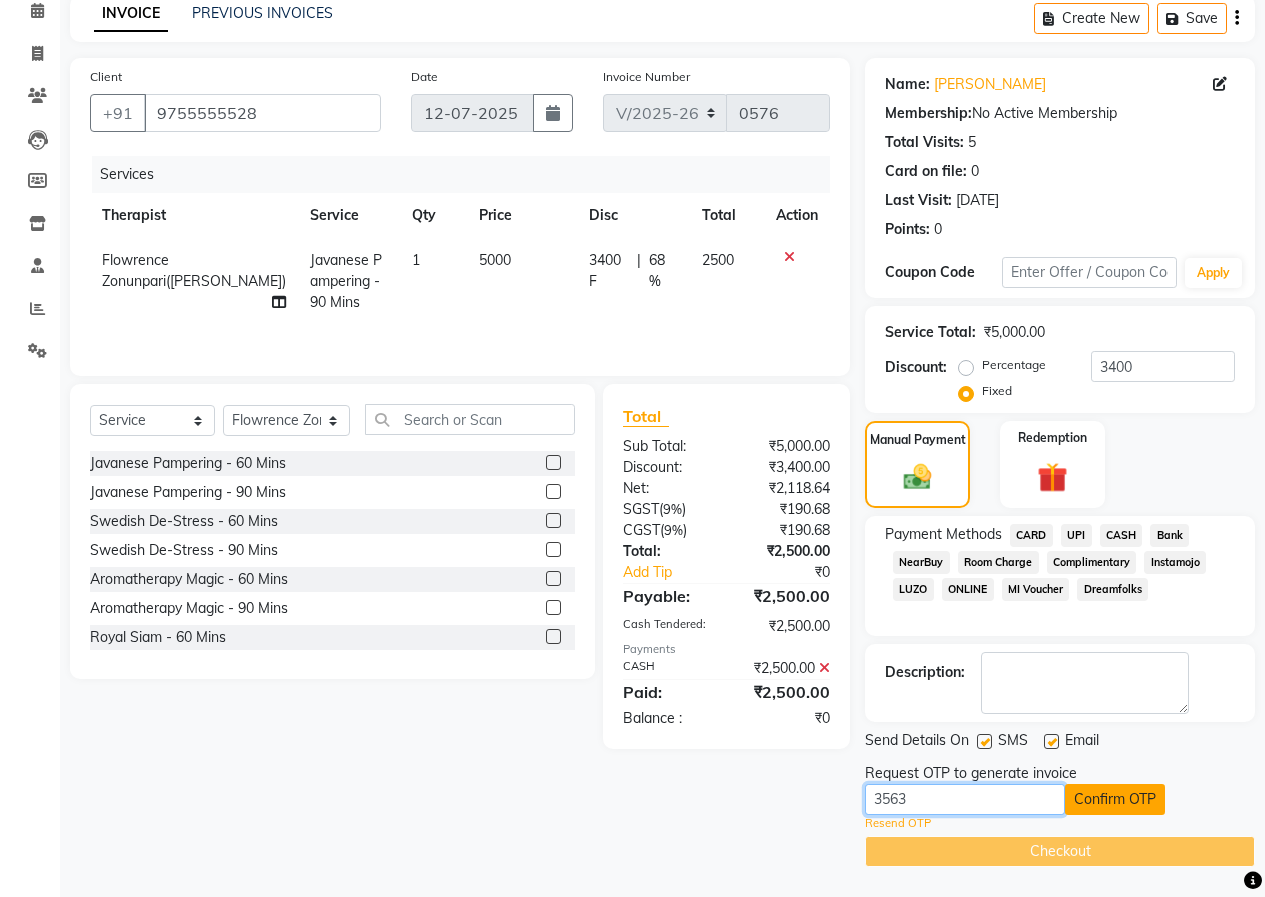 type on "3563" 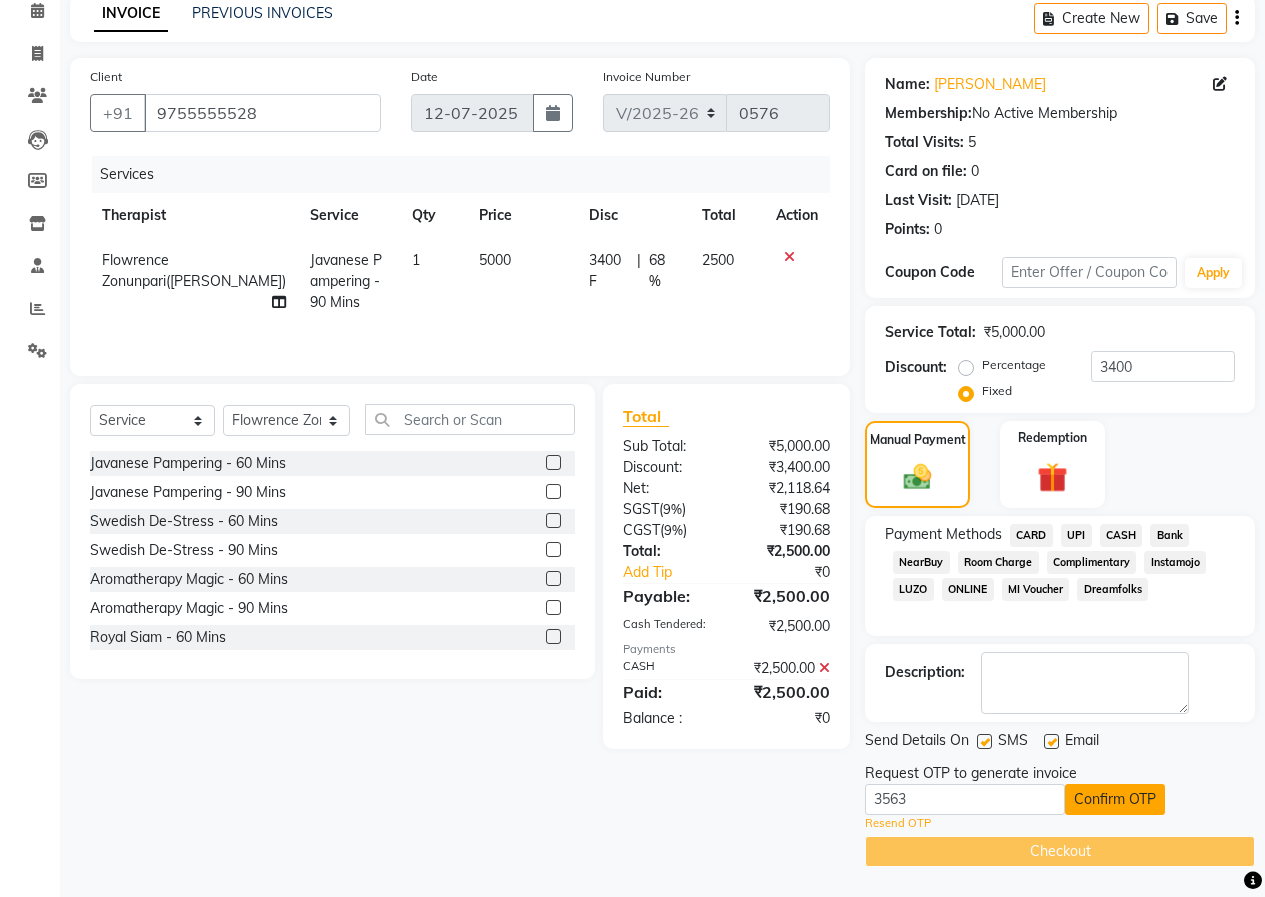 click on "Confirm OTP" 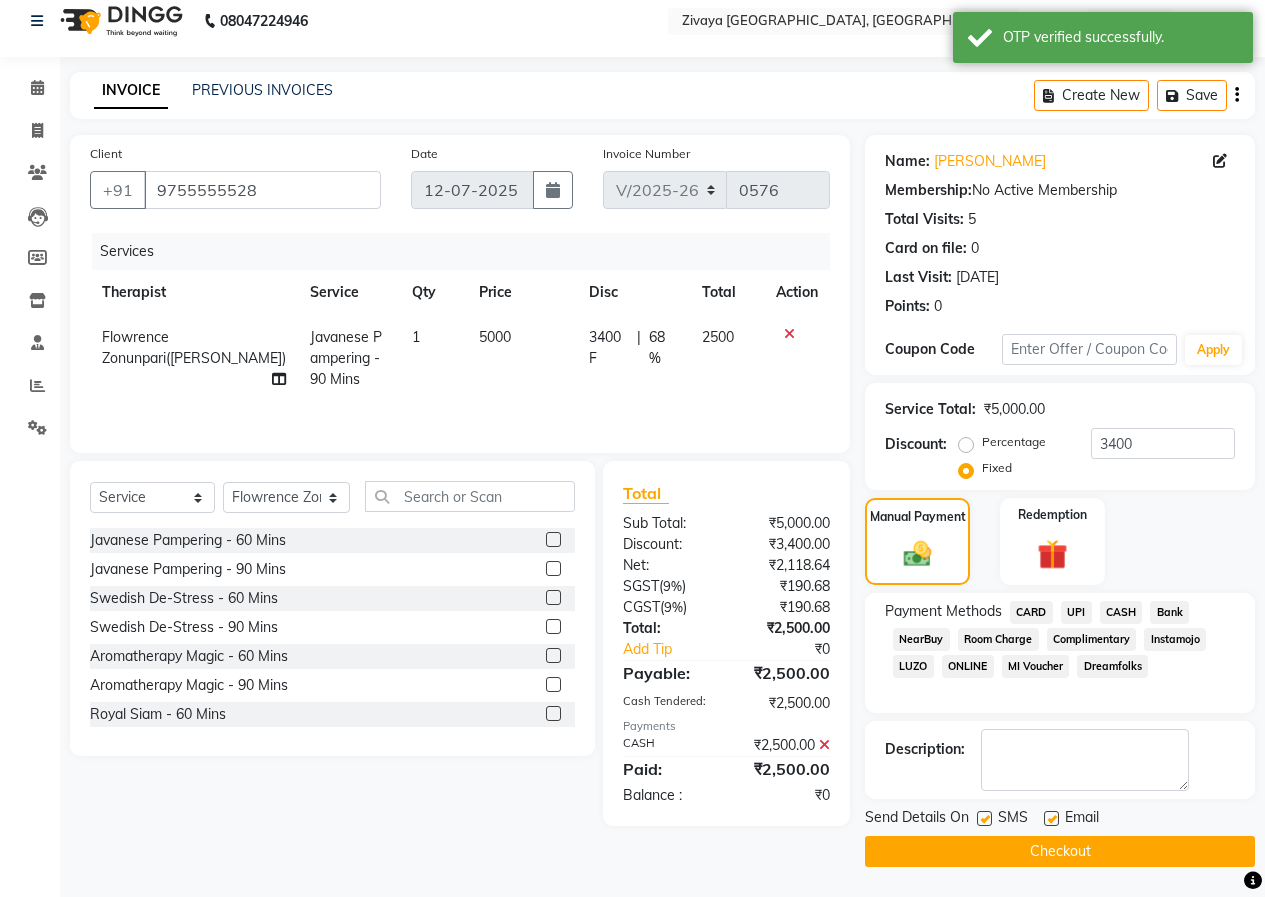 click on "Checkout" 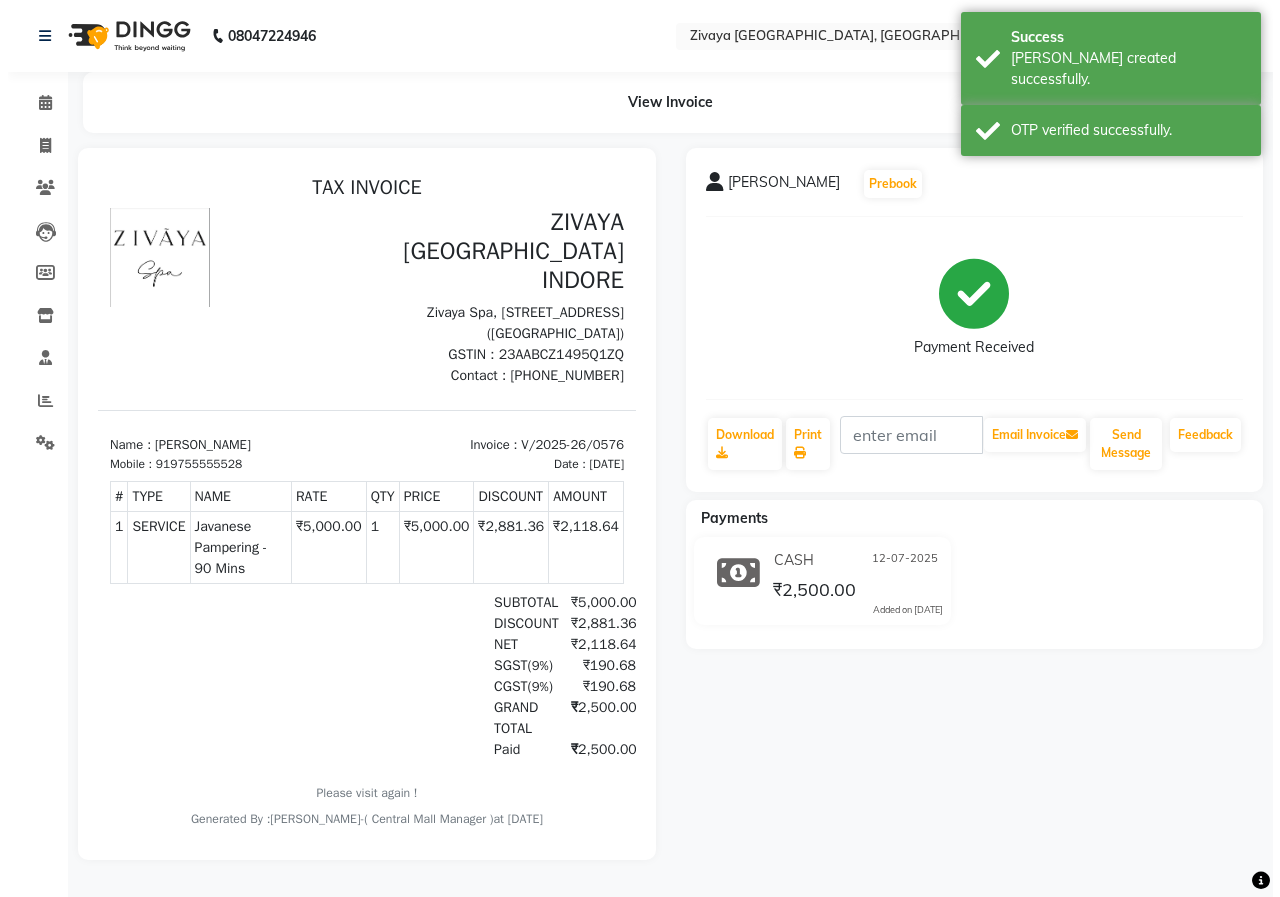 scroll, scrollTop: 0, scrollLeft: 0, axis: both 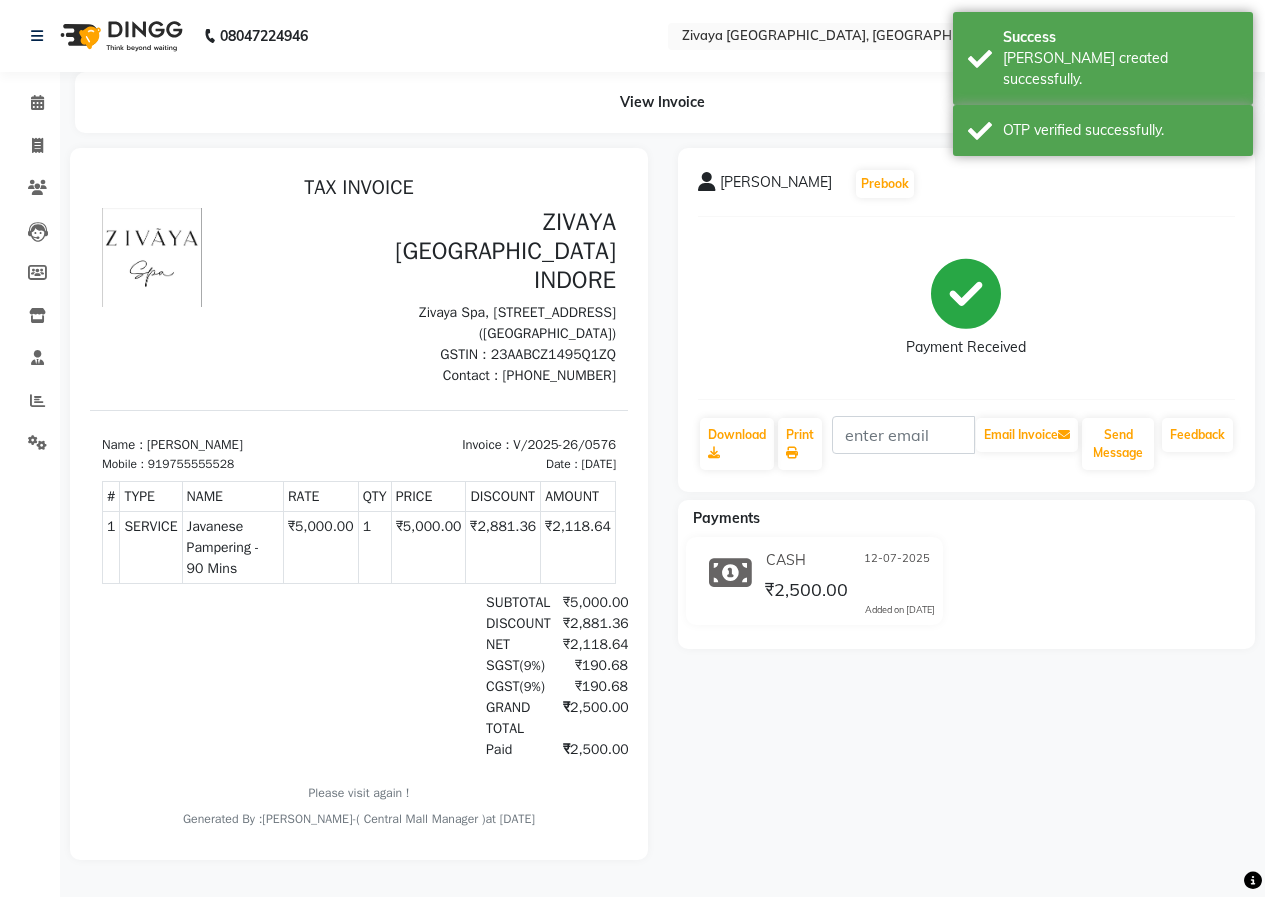 click 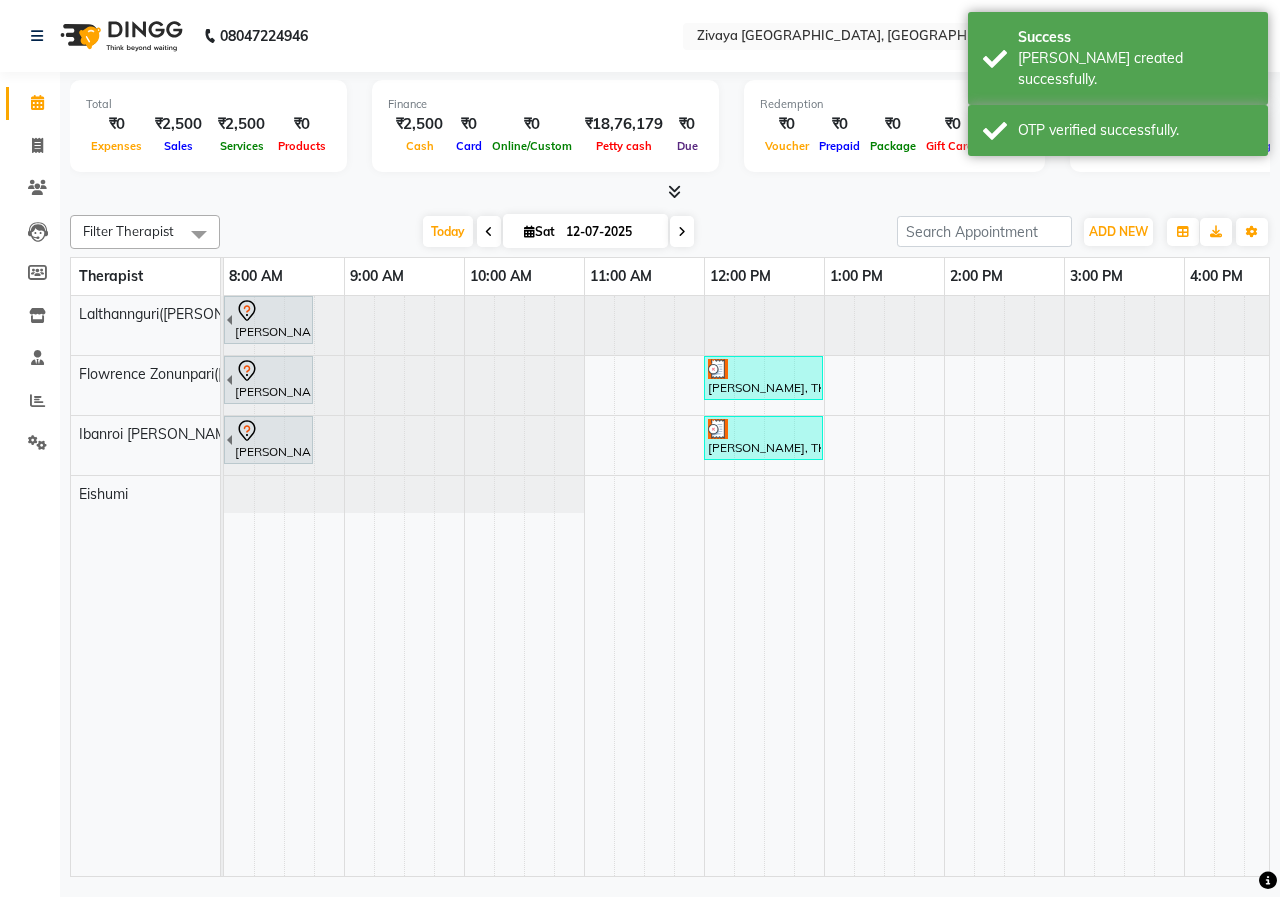 scroll, scrollTop: 0, scrollLeft: 403, axis: horizontal 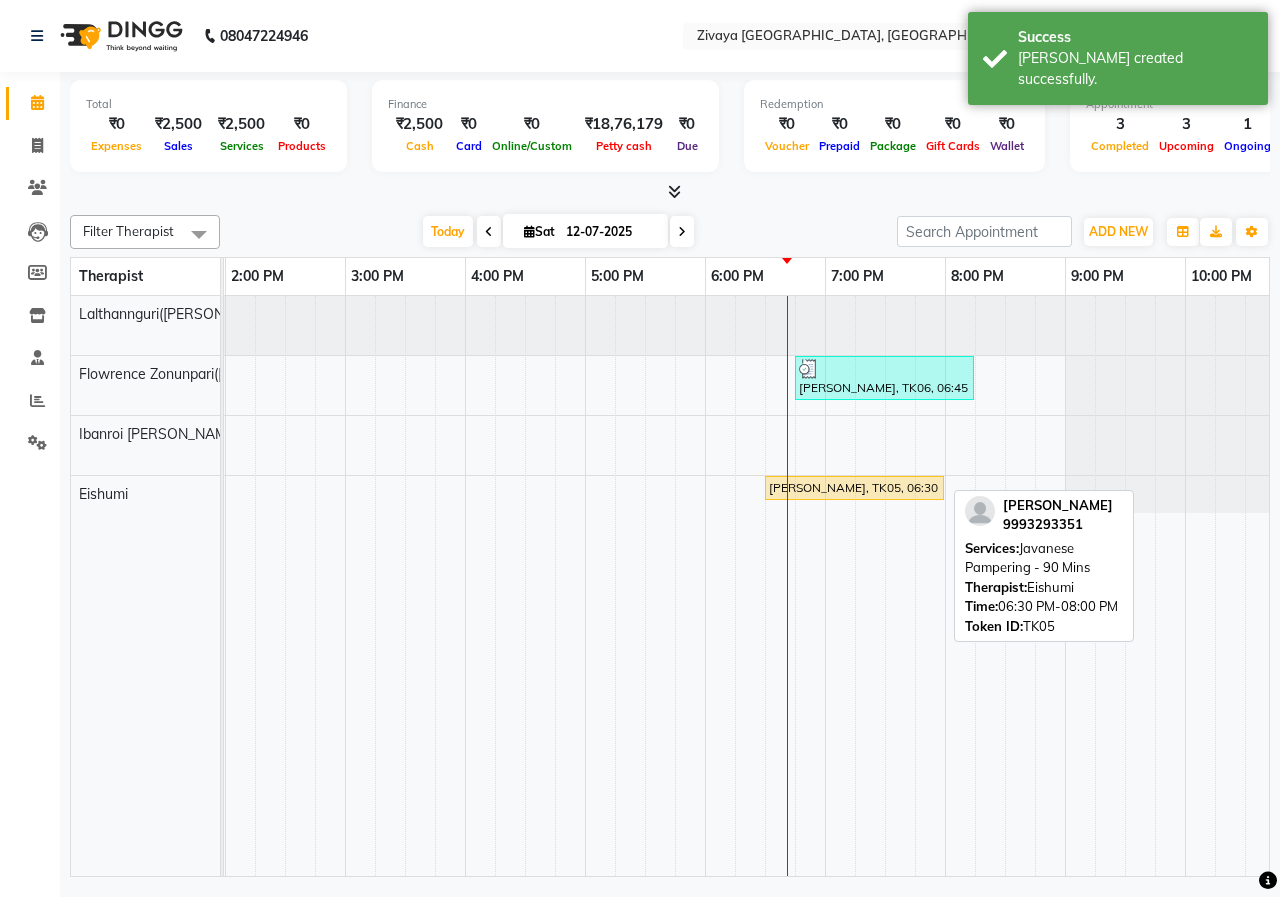 click on "[PERSON_NAME], TK05, 06:30 PM-08:00 PM, Javanese Pampering - 90 Mins" at bounding box center (854, 488) 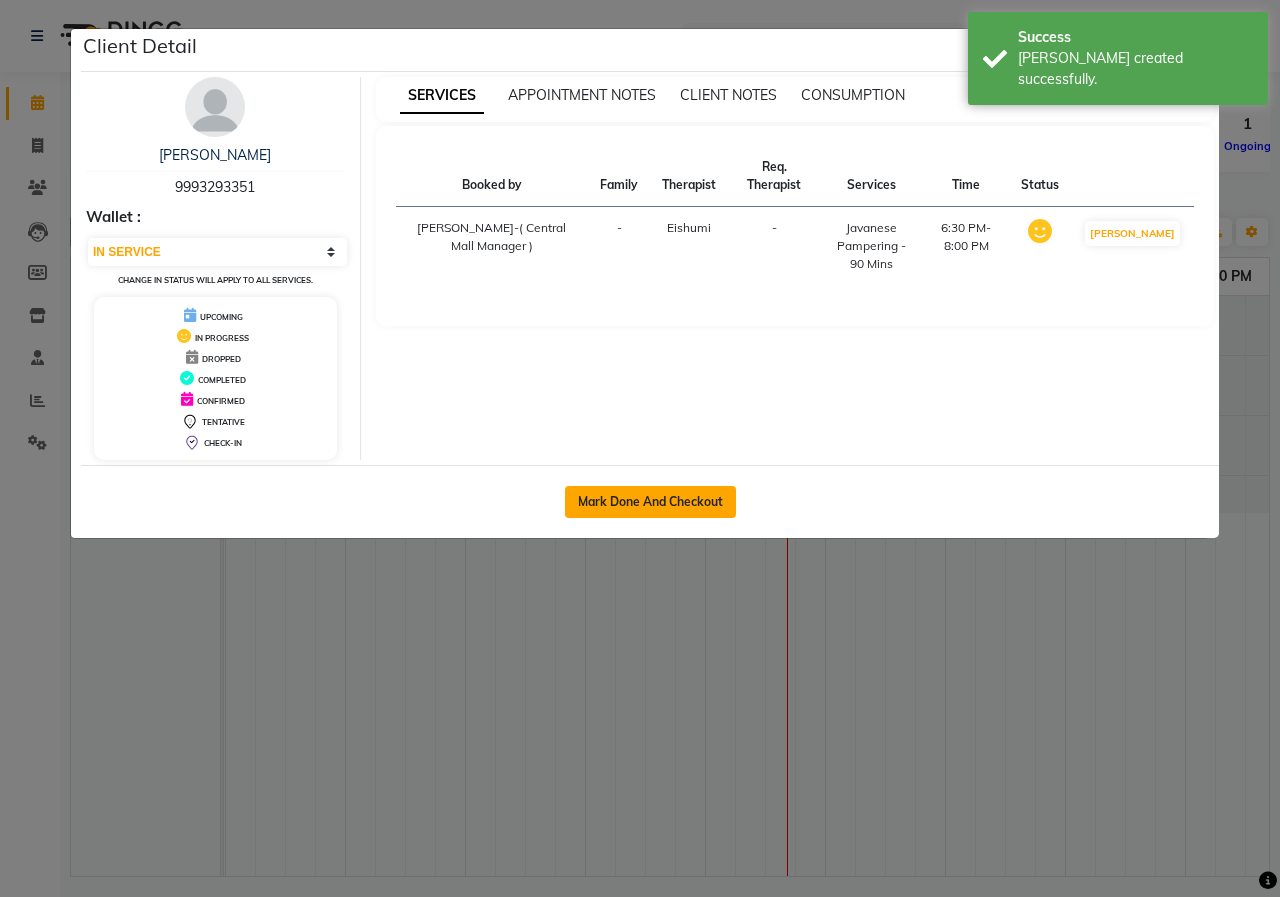 click on "Mark Done And Checkout" 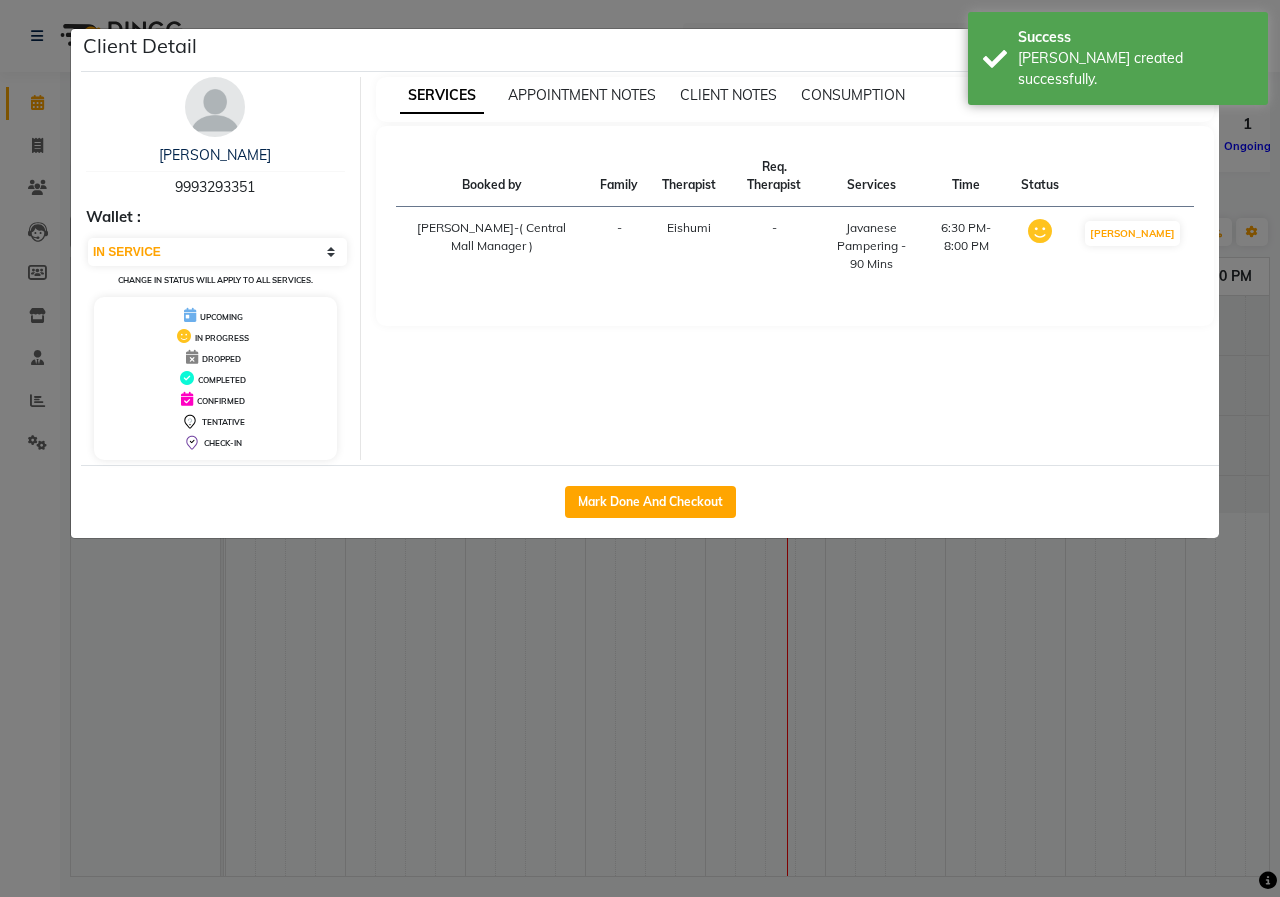 select on "6509" 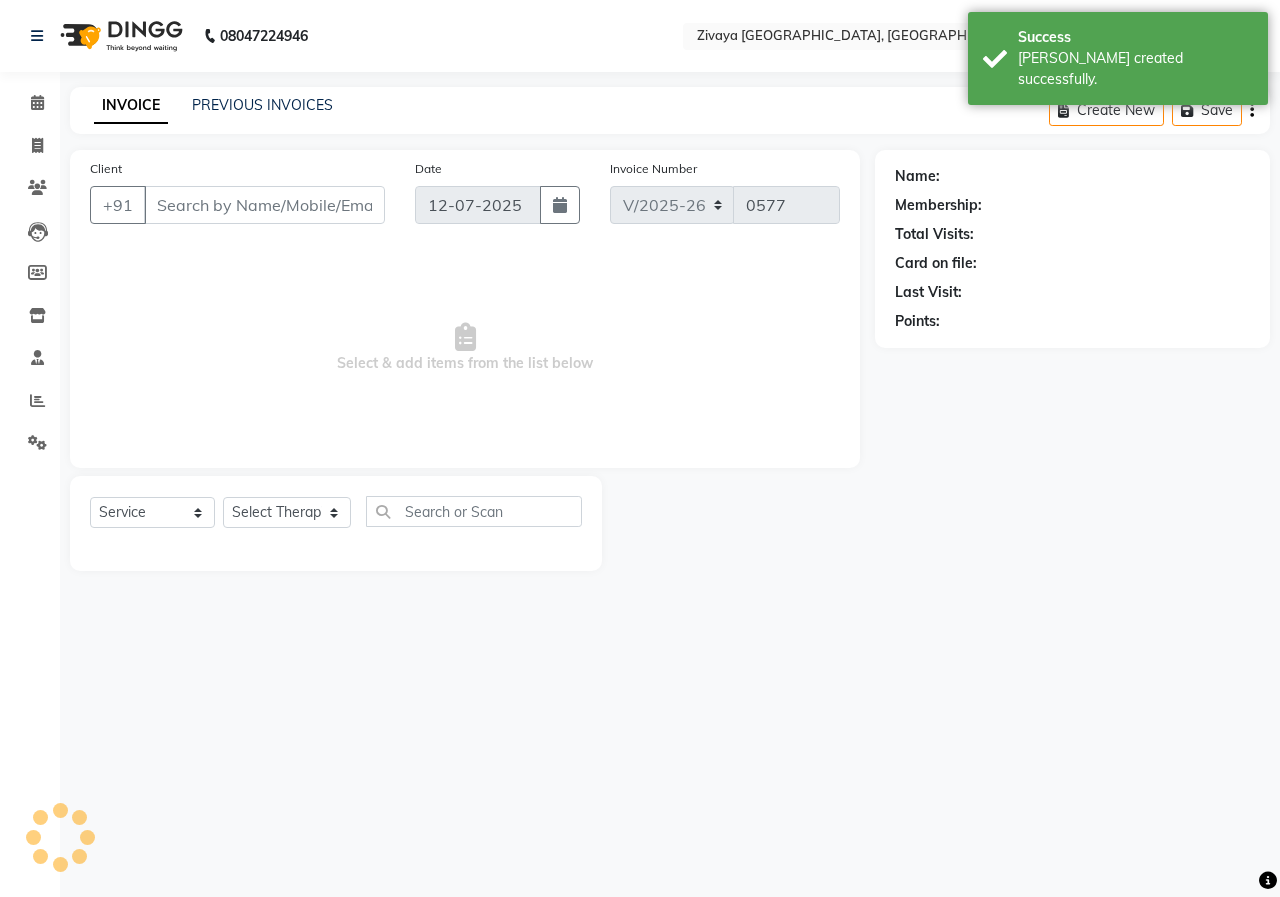 type on "9993293351" 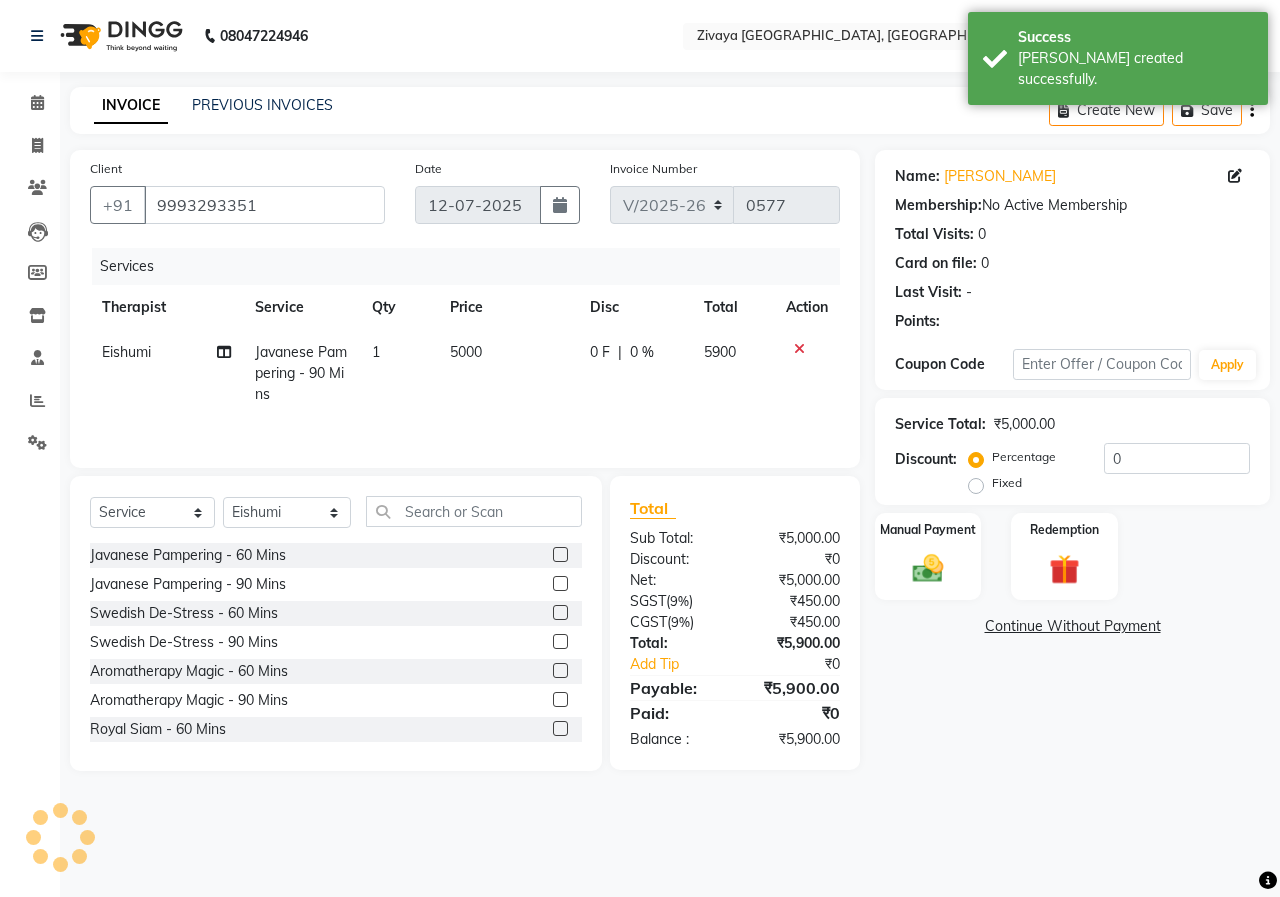click on "Fixed" 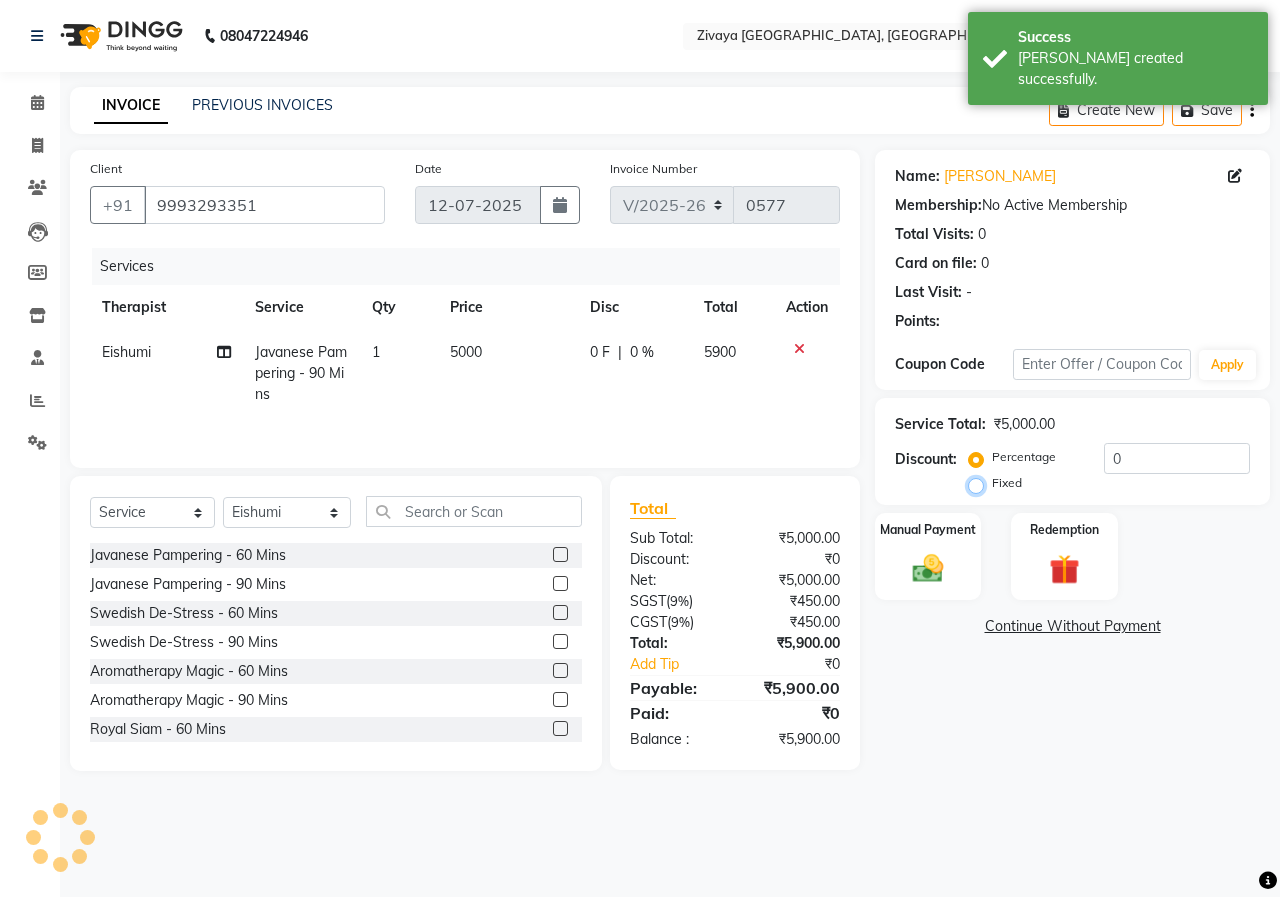 click on "Fixed" at bounding box center [980, 483] 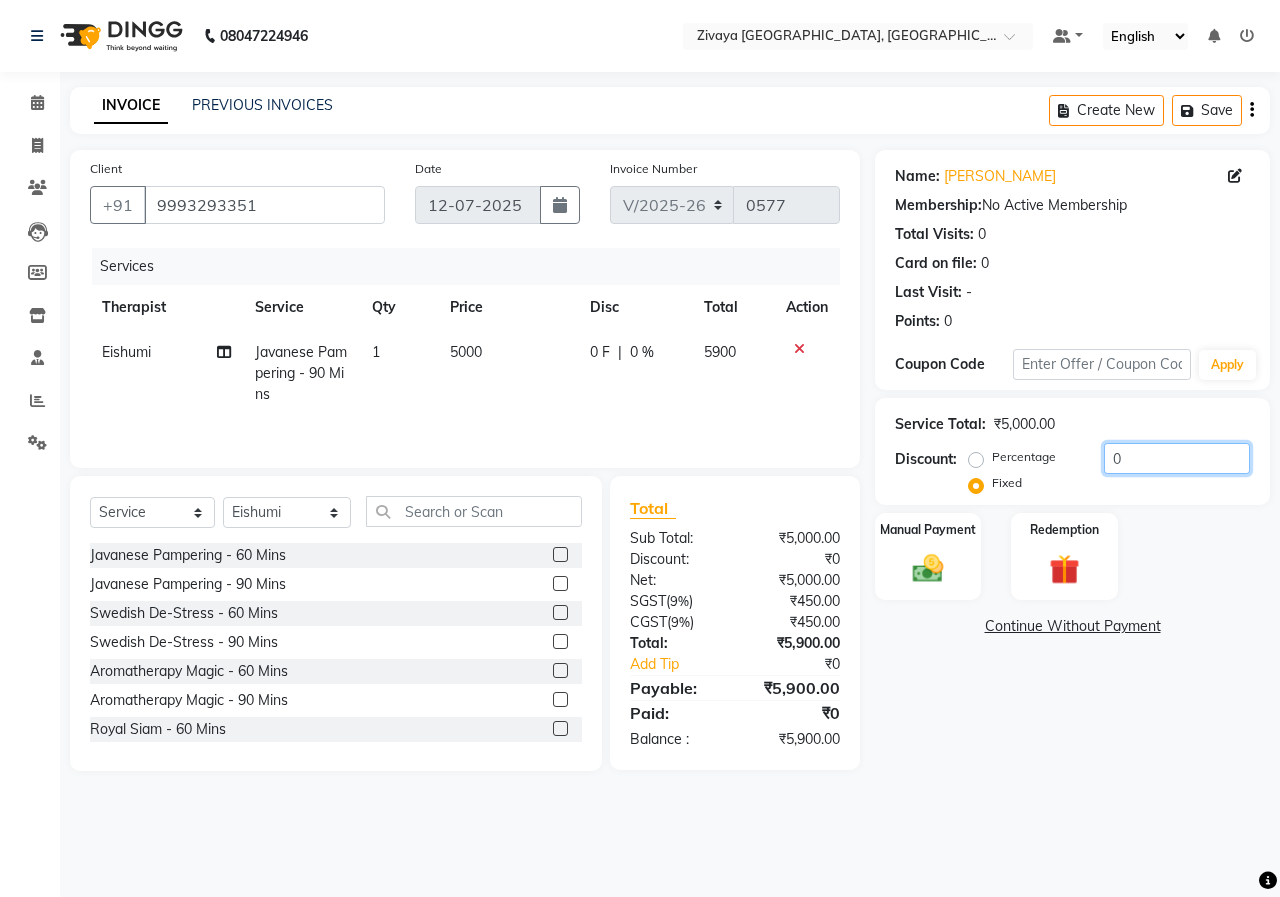click on "0" 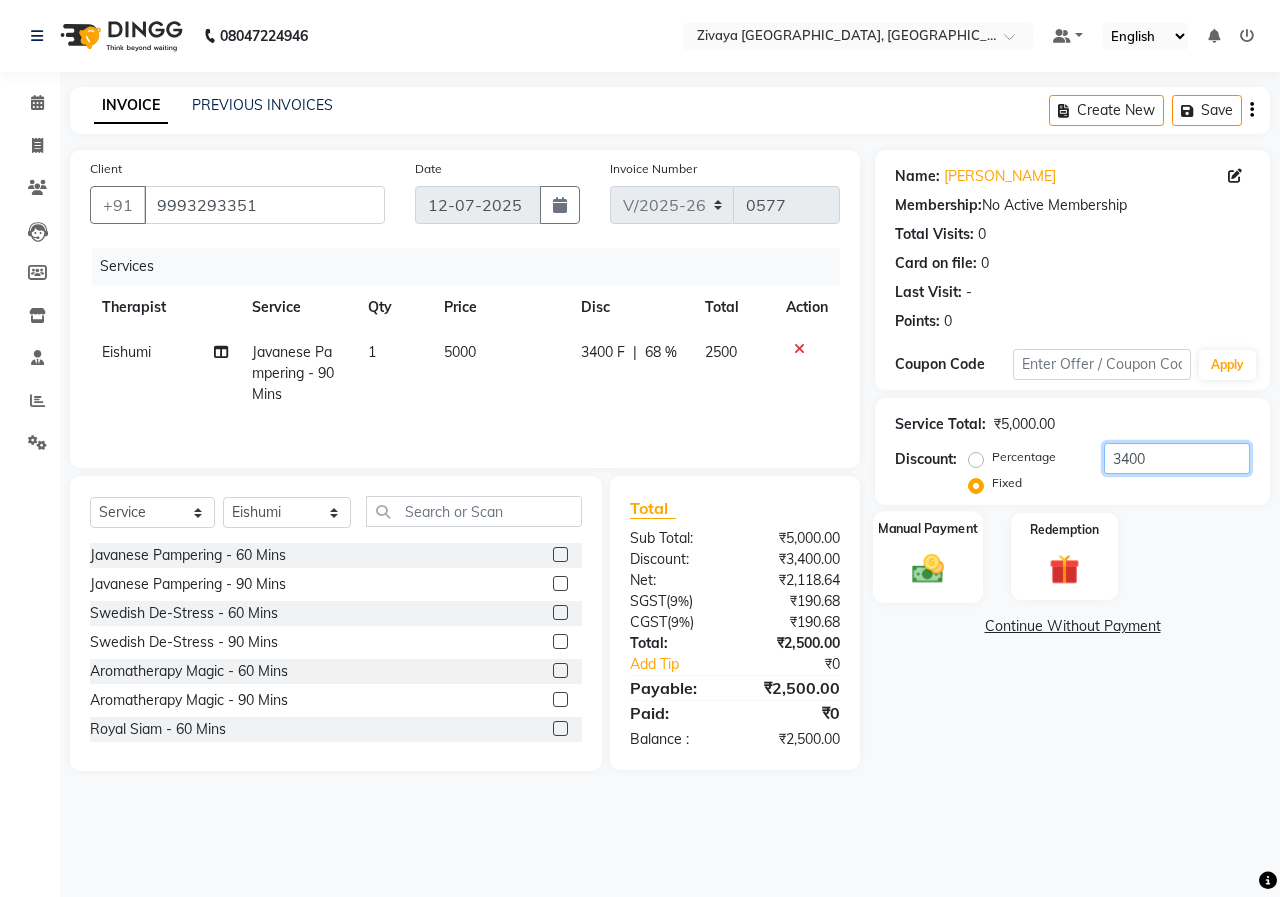 type on "3400" 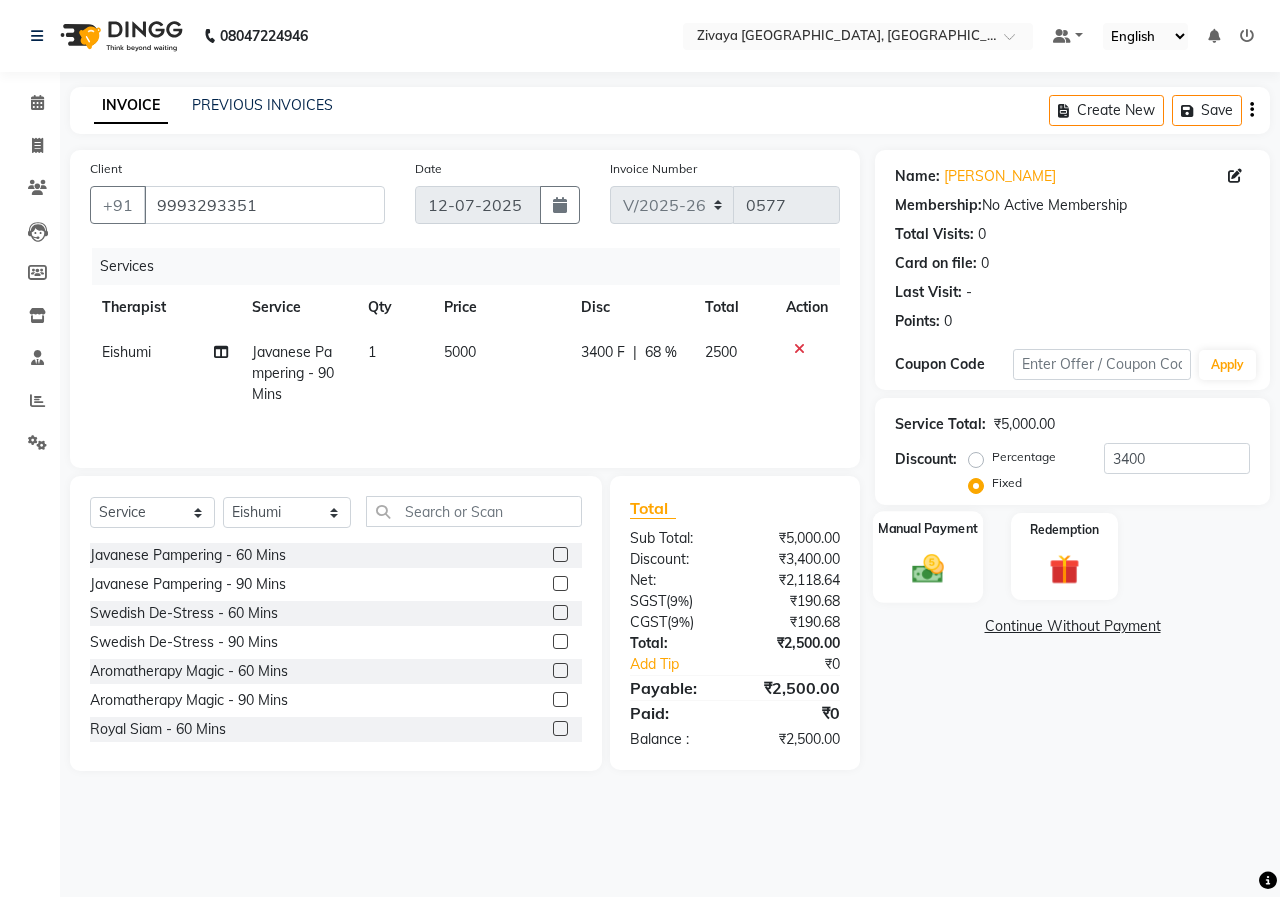 click 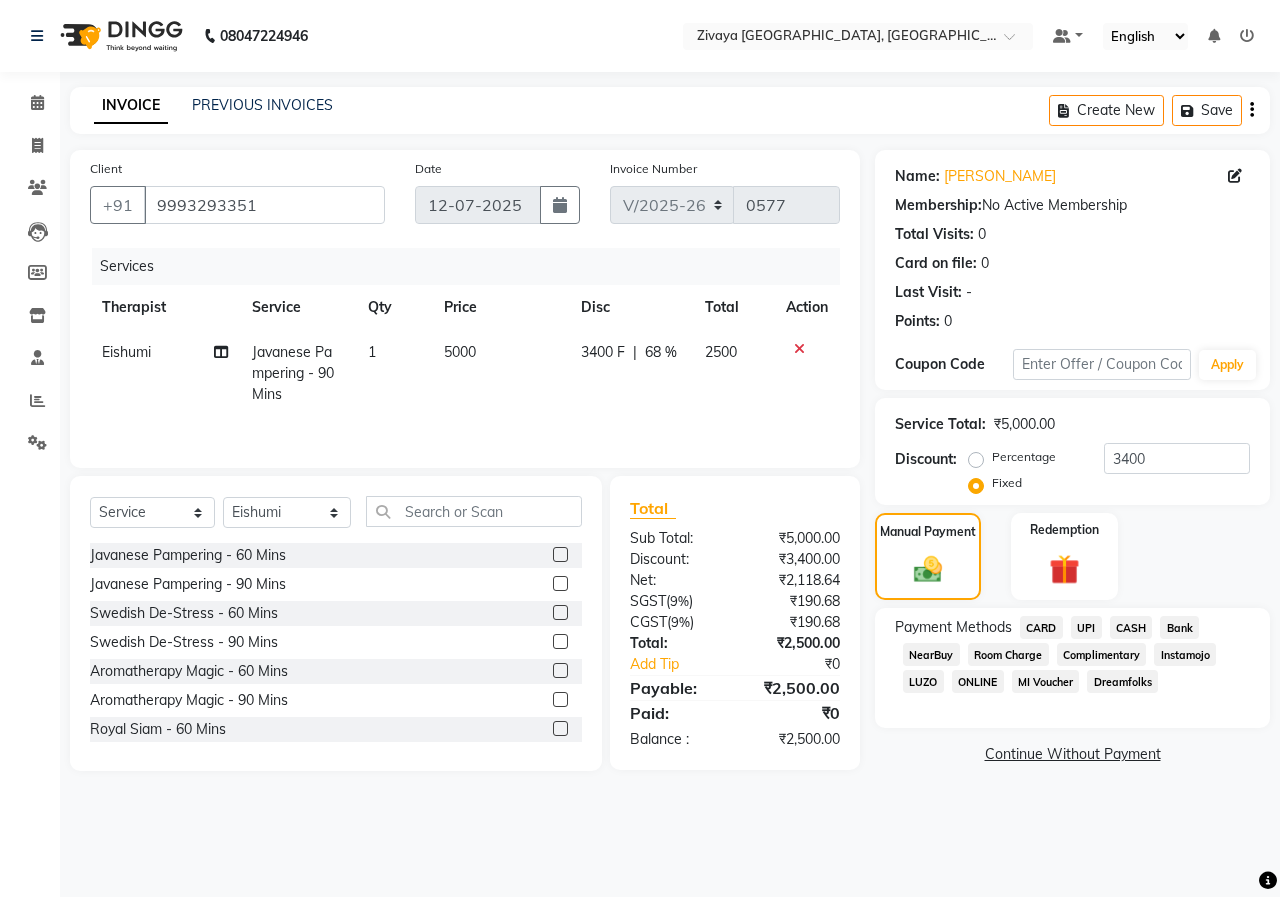 click on "CARD" 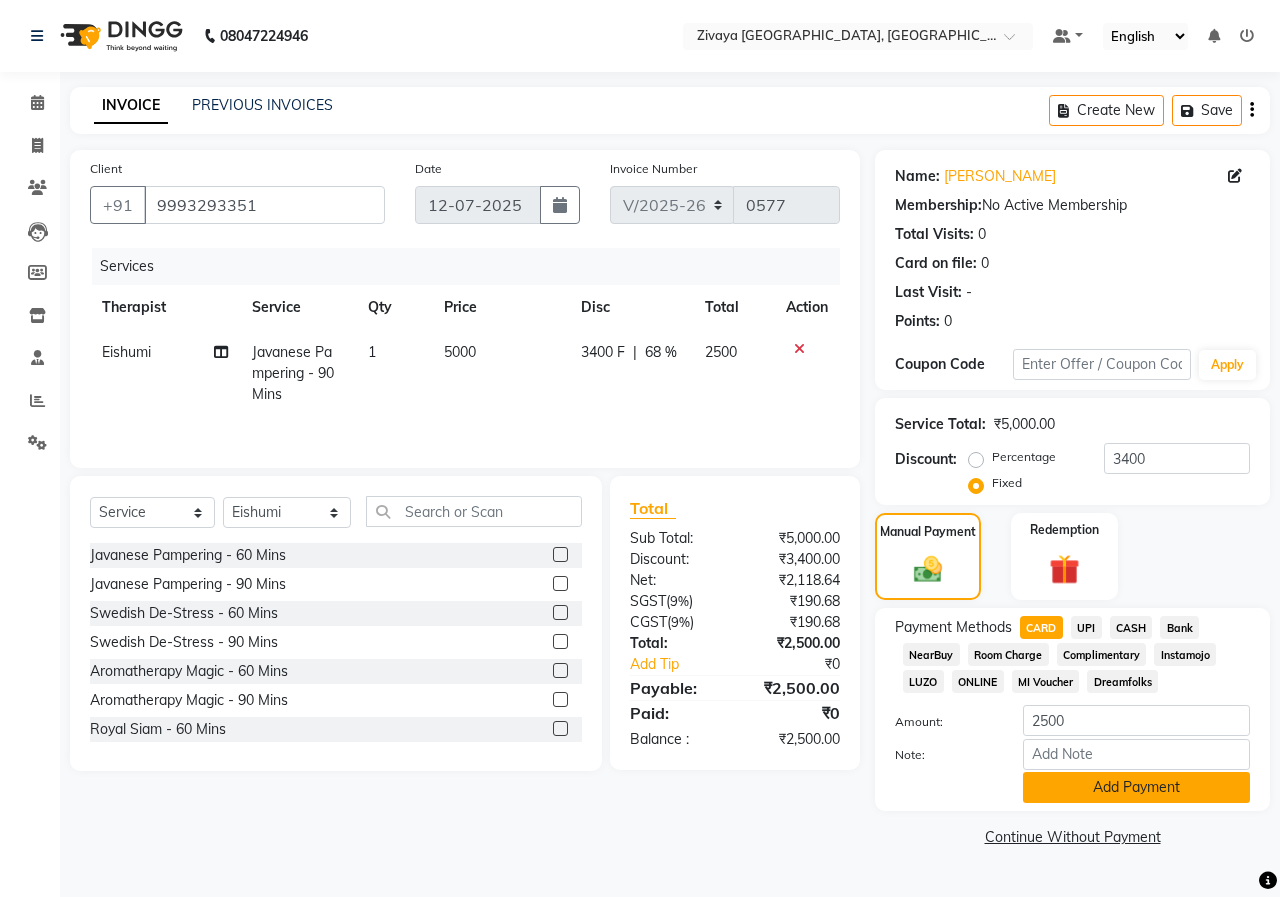 click on "Add Payment" 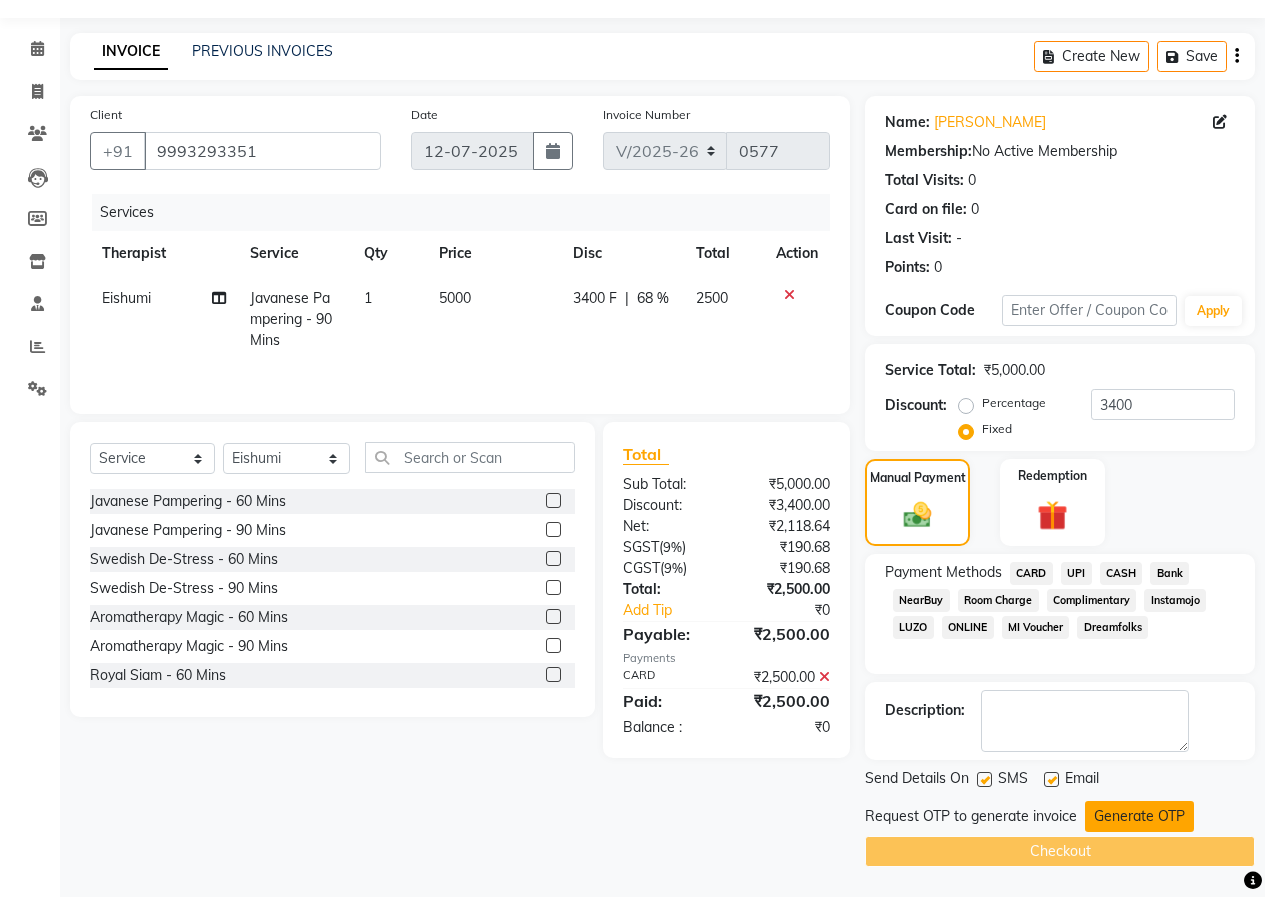 click on "Generate OTP" 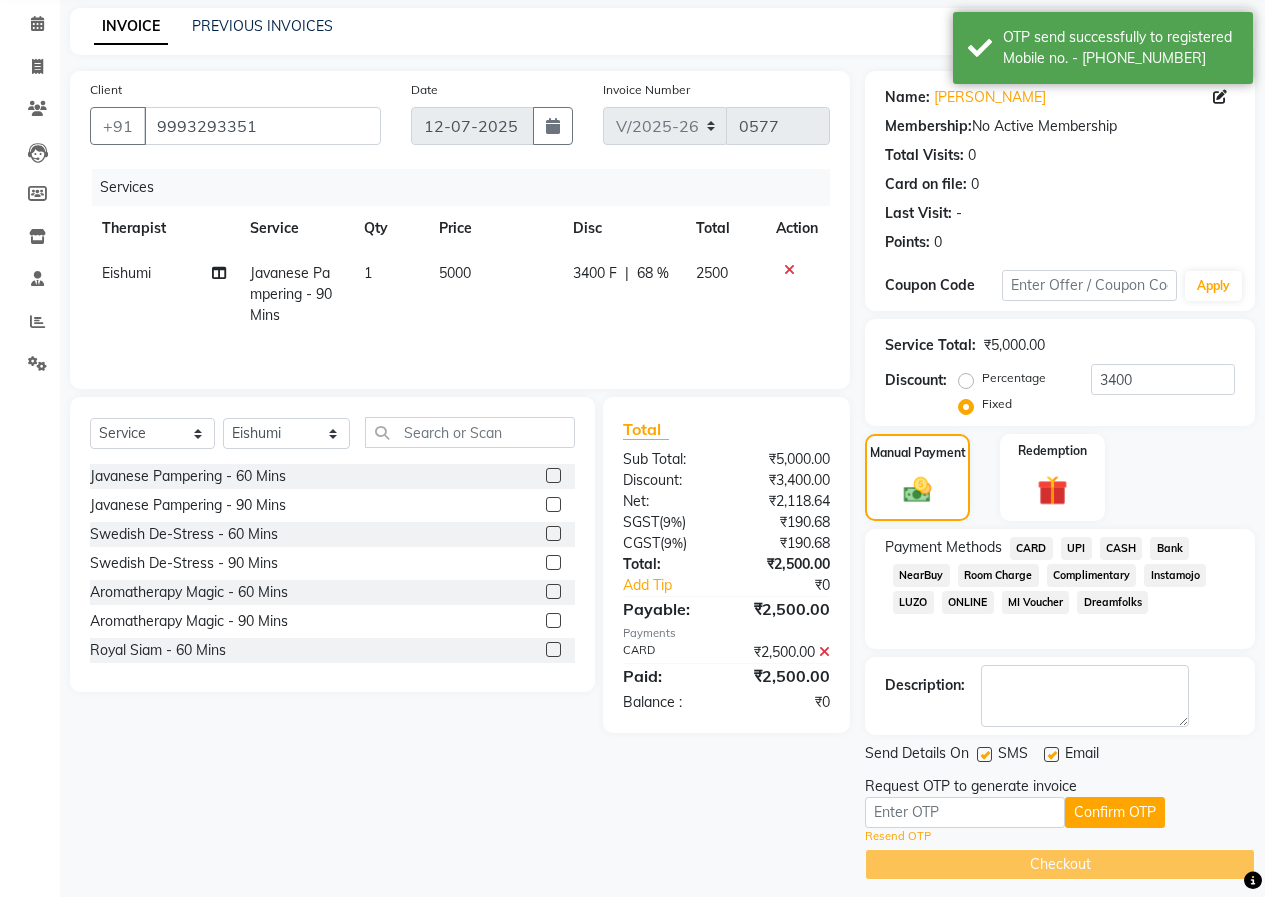scroll, scrollTop: 92, scrollLeft: 0, axis: vertical 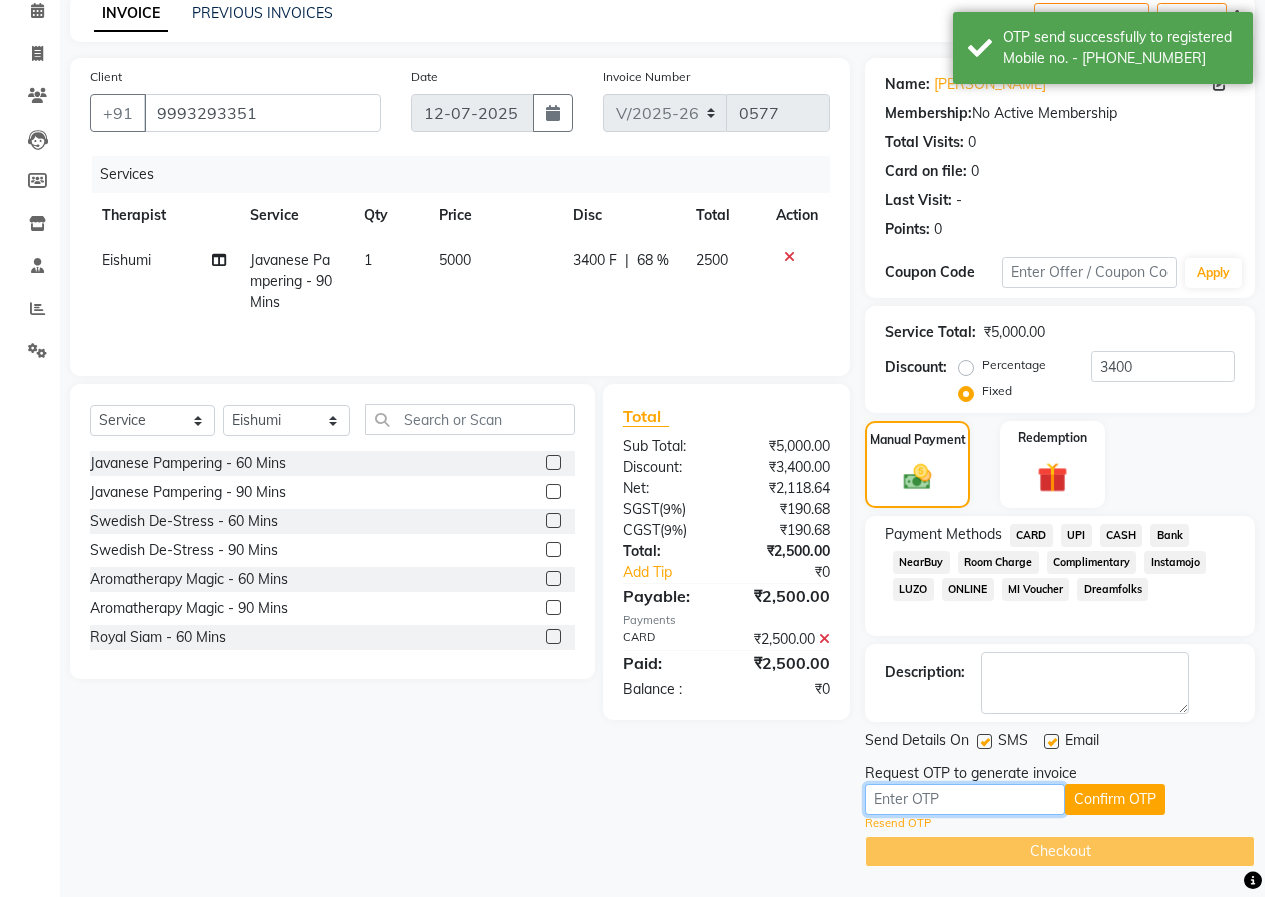 click at bounding box center [965, 799] 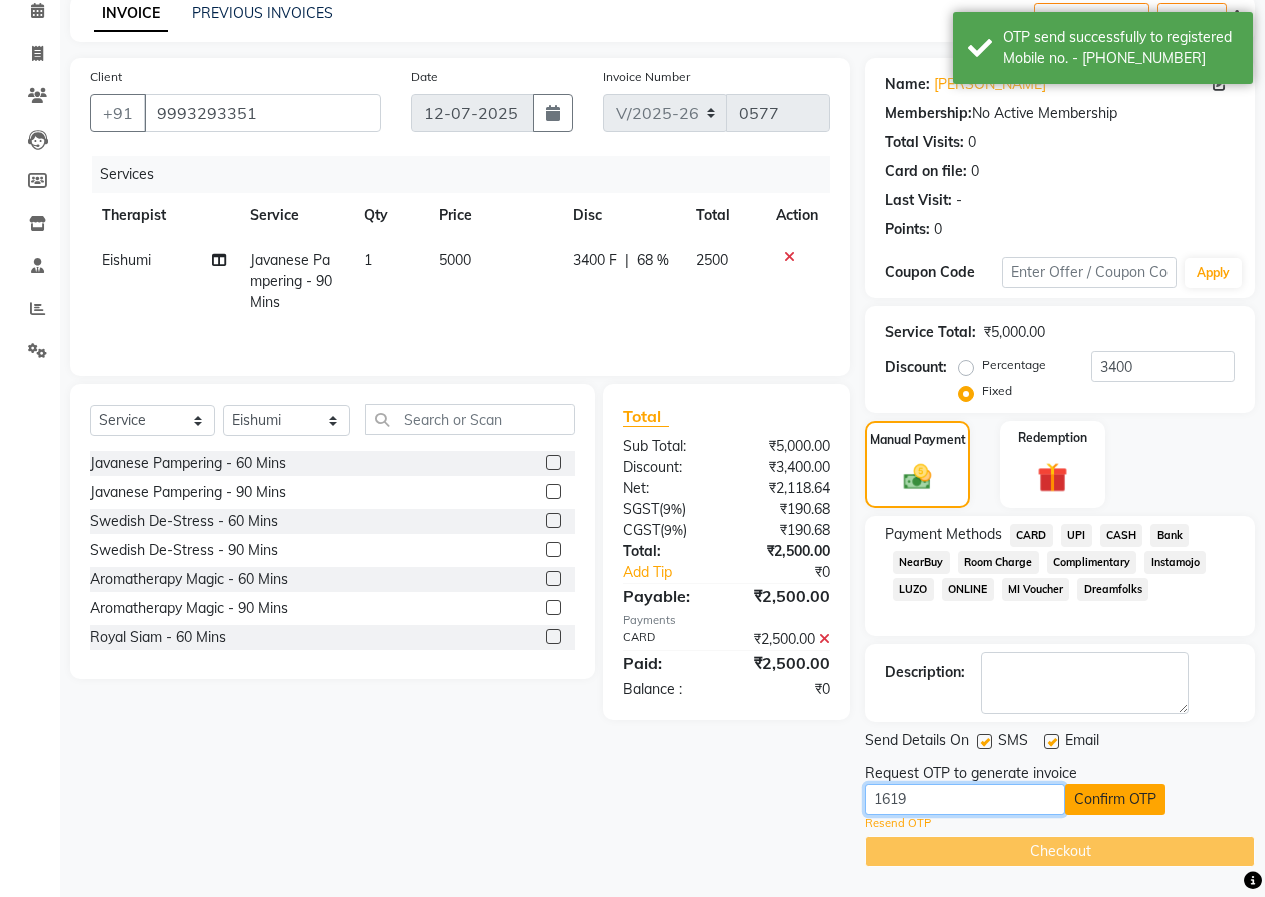 type on "1619" 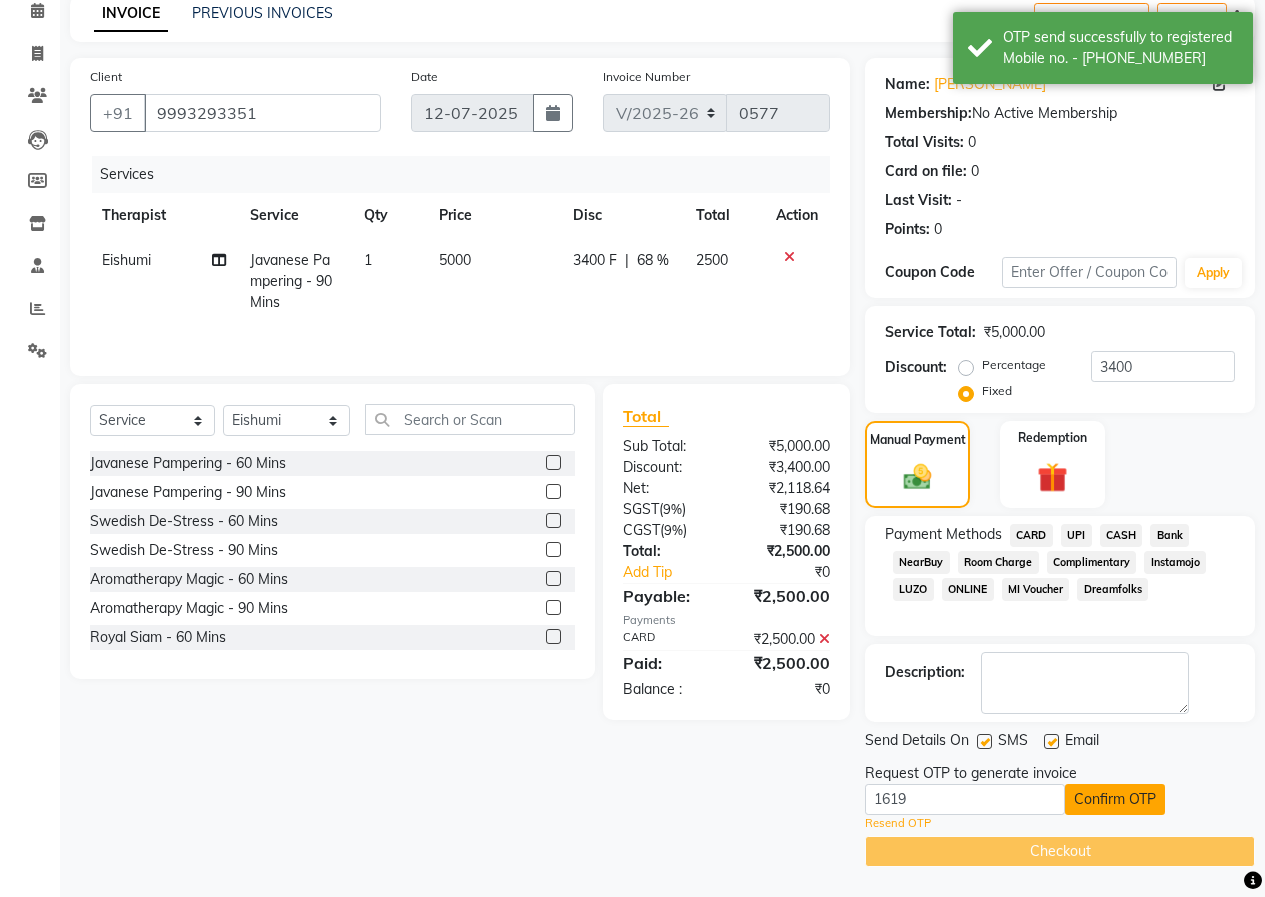 click on "Confirm OTP" 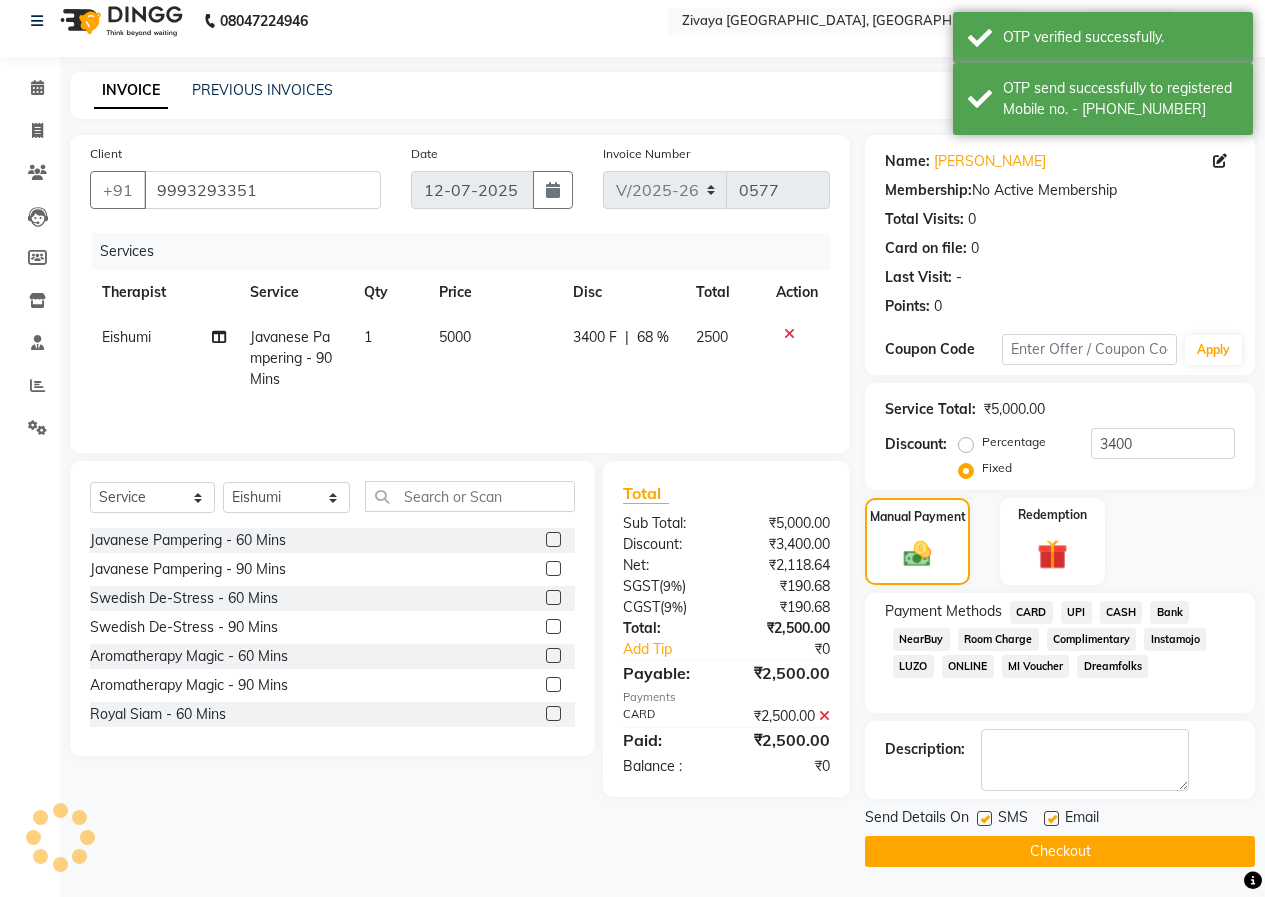 scroll, scrollTop: 15, scrollLeft: 0, axis: vertical 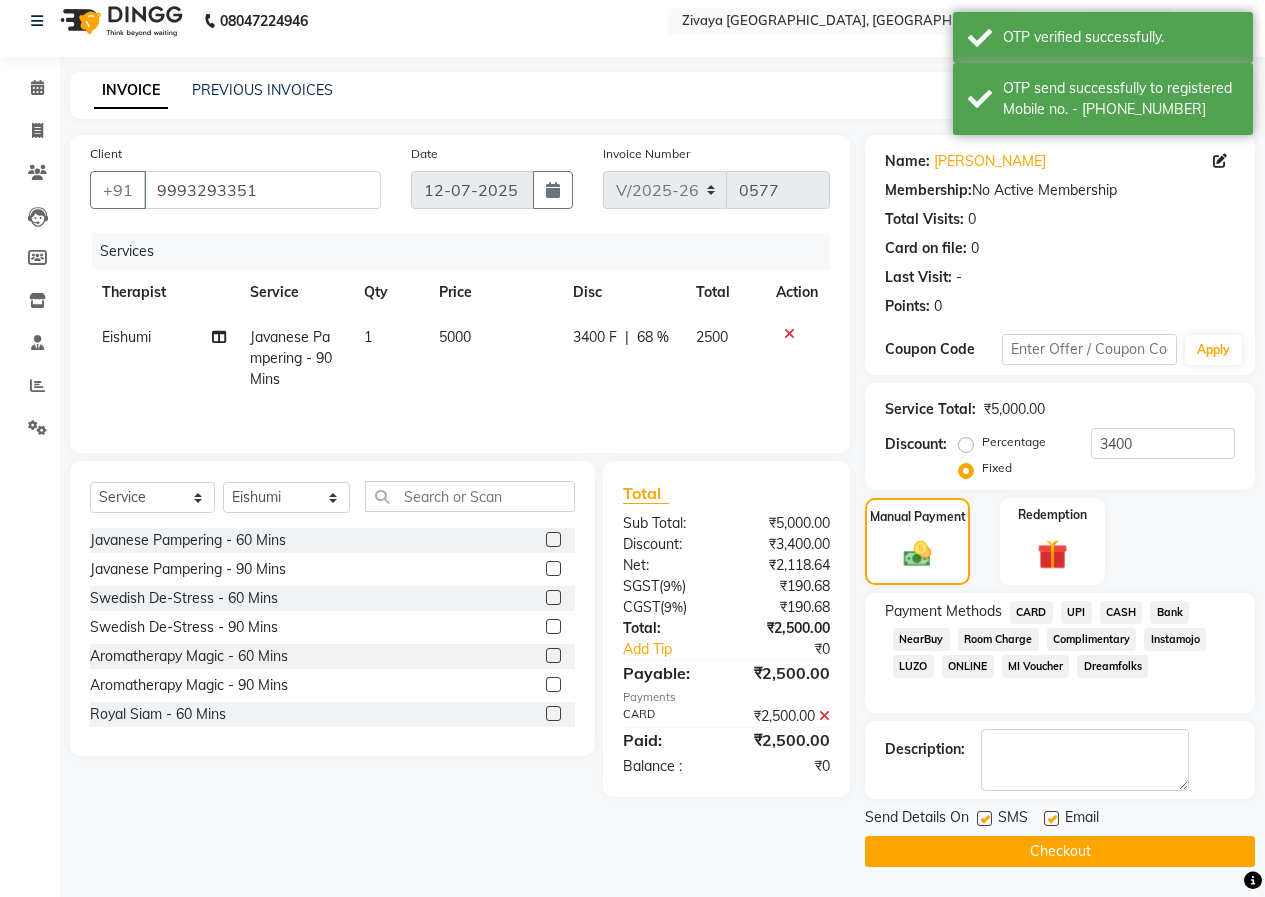 click on "Checkout" 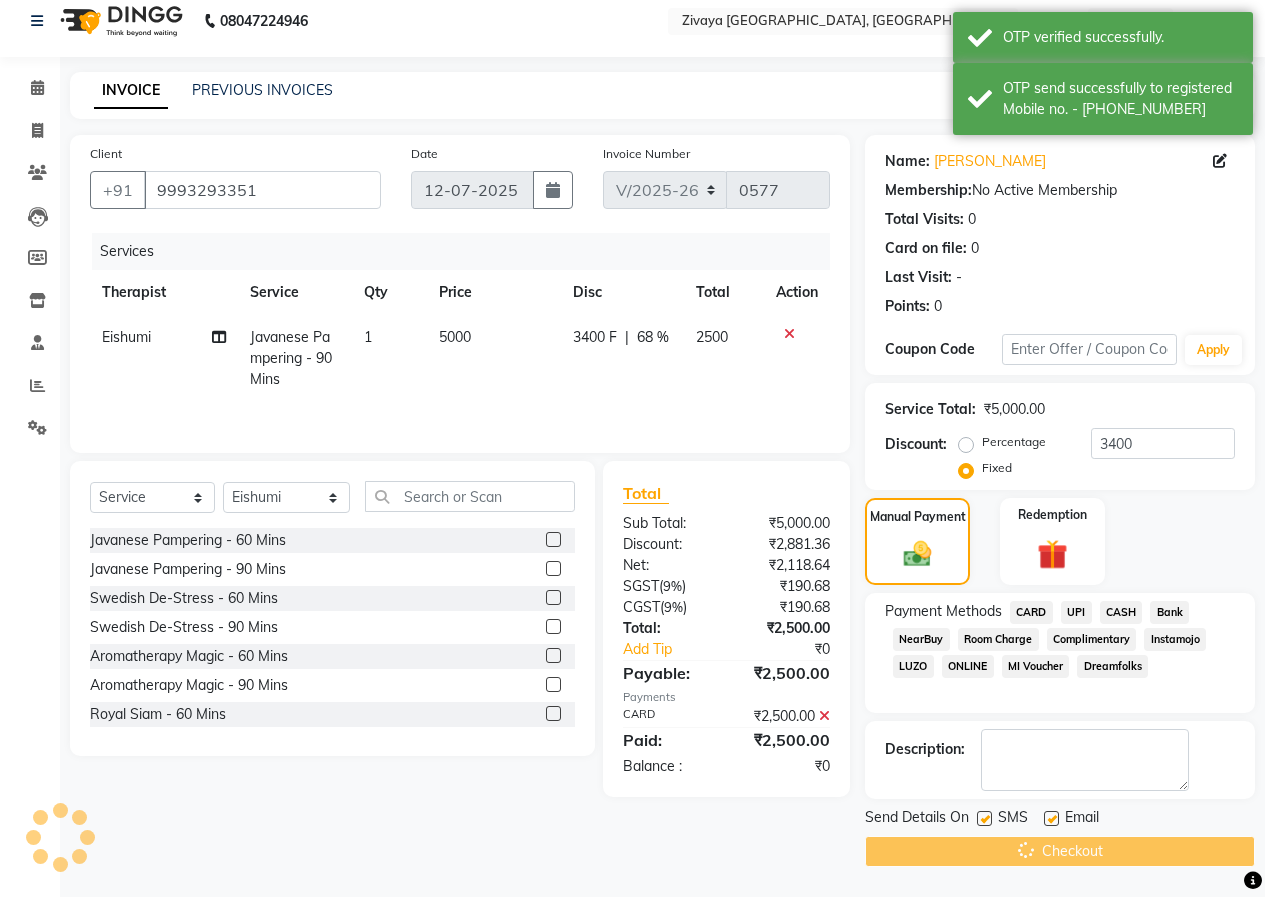 scroll, scrollTop: 0, scrollLeft: 0, axis: both 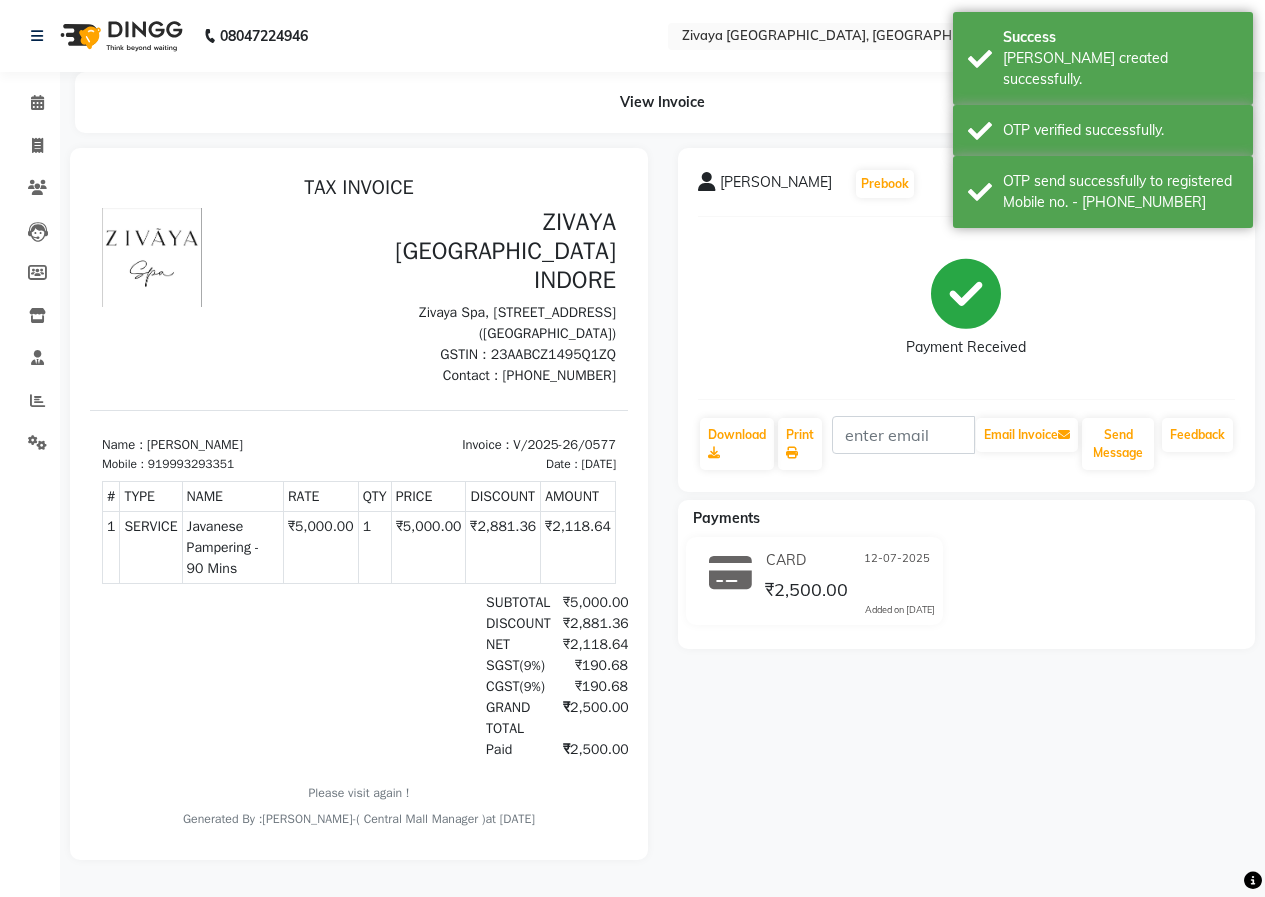 click 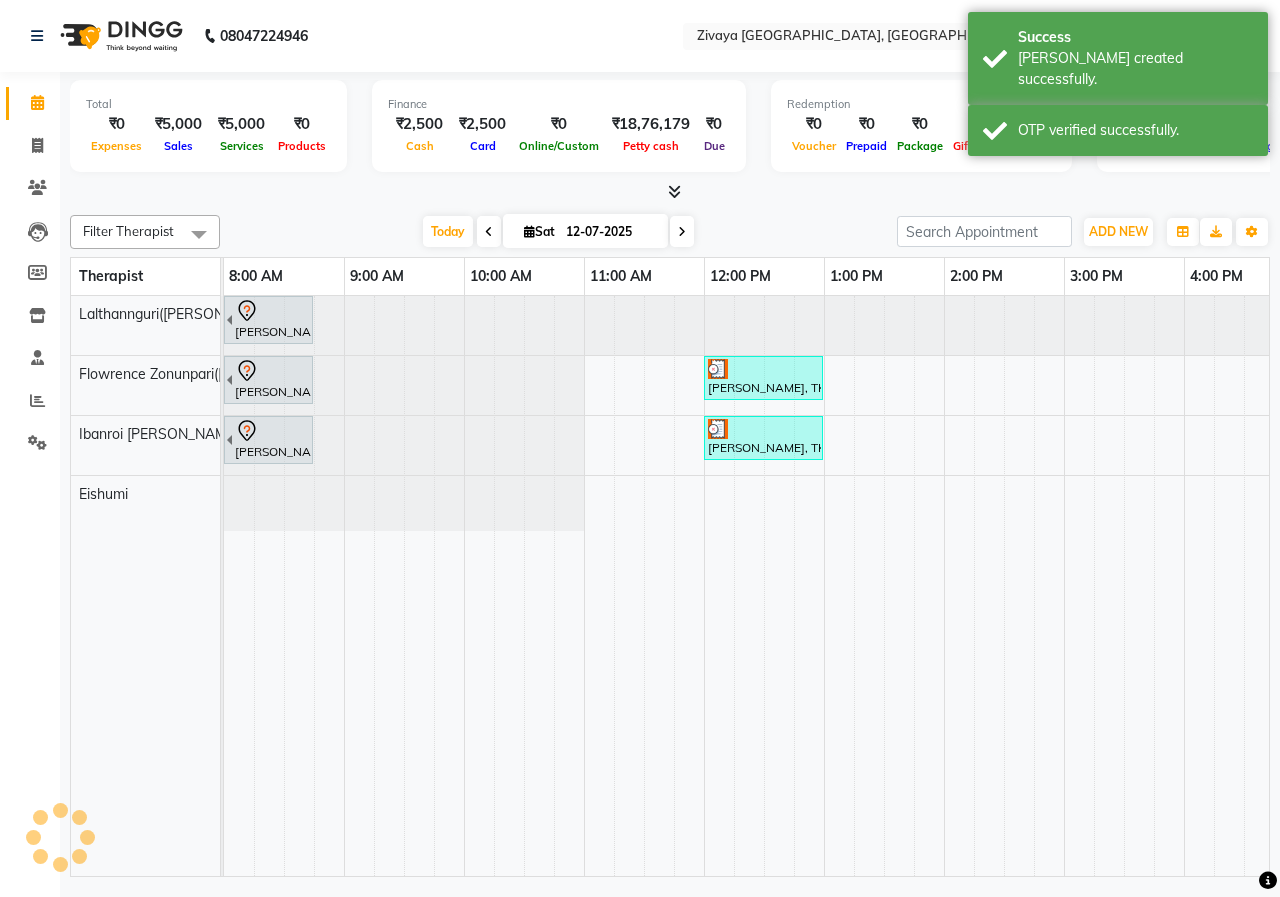 scroll, scrollTop: 0, scrollLeft: 52, axis: horizontal 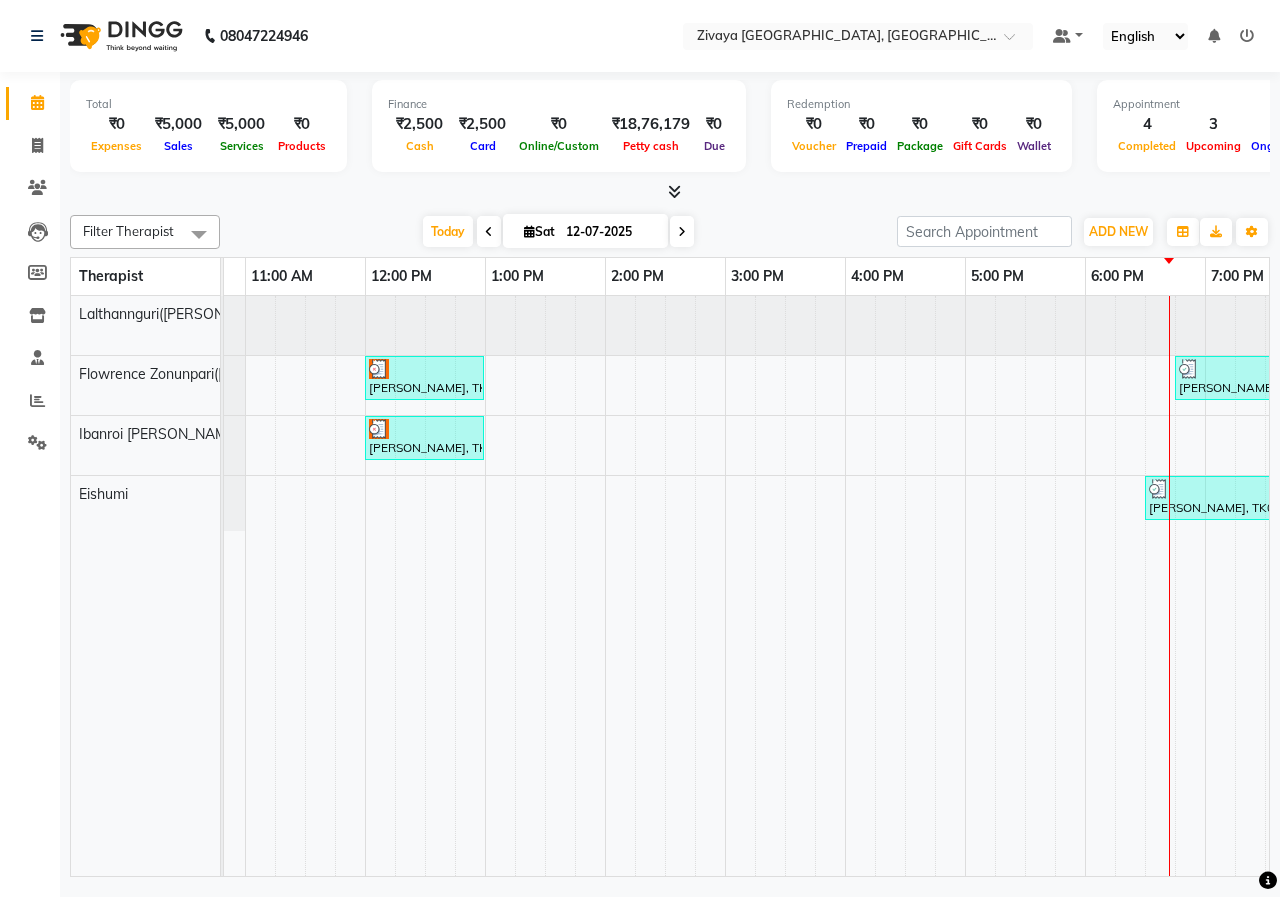 drag, startPoint x: 405, startPoint y: 439, endPoint x: 399, endPoint y: 505, distance: 66.27216 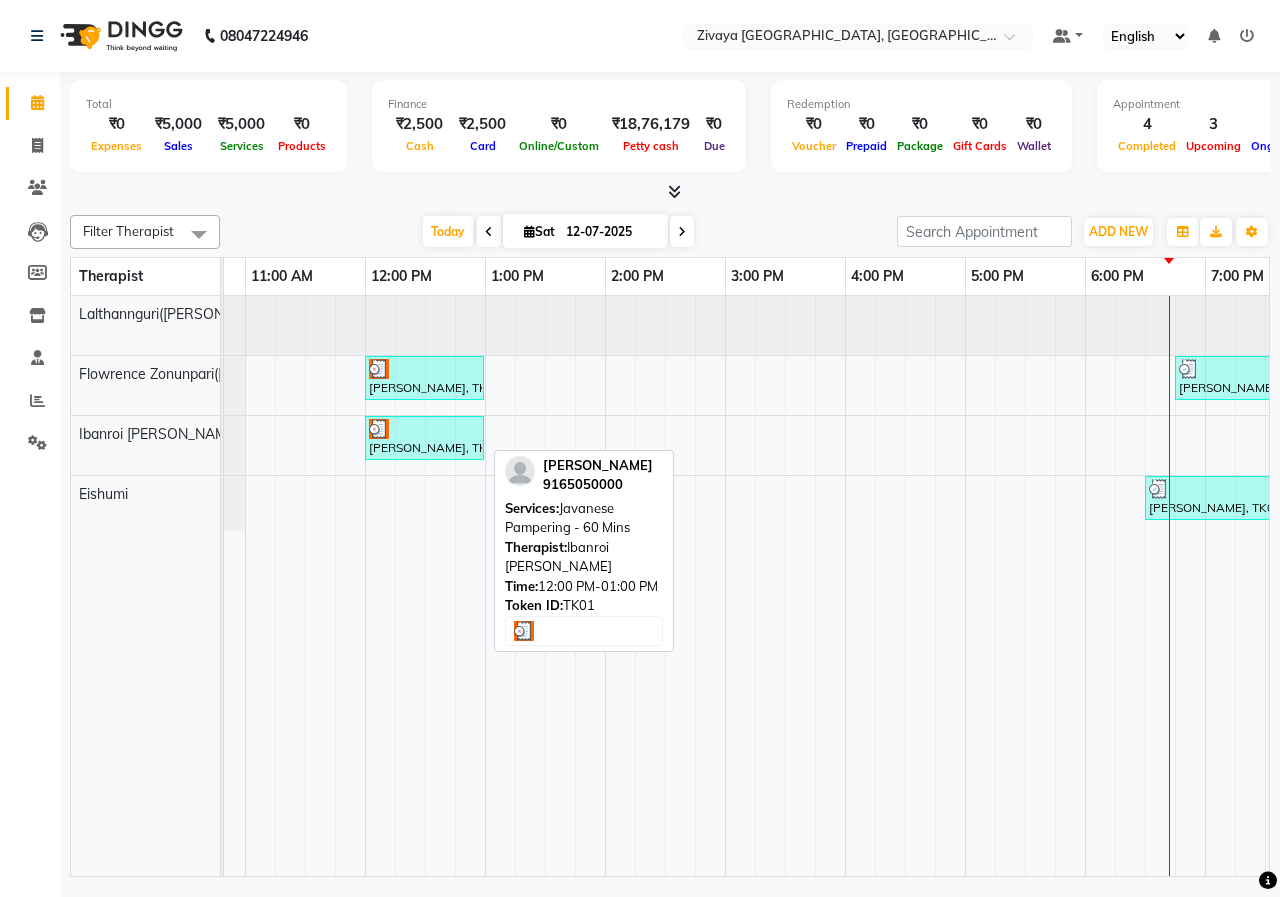 drag, startPoint x: 407, startPoint y: 379, endPoint x: 410, endPoint y: 467, distance: 88.051125 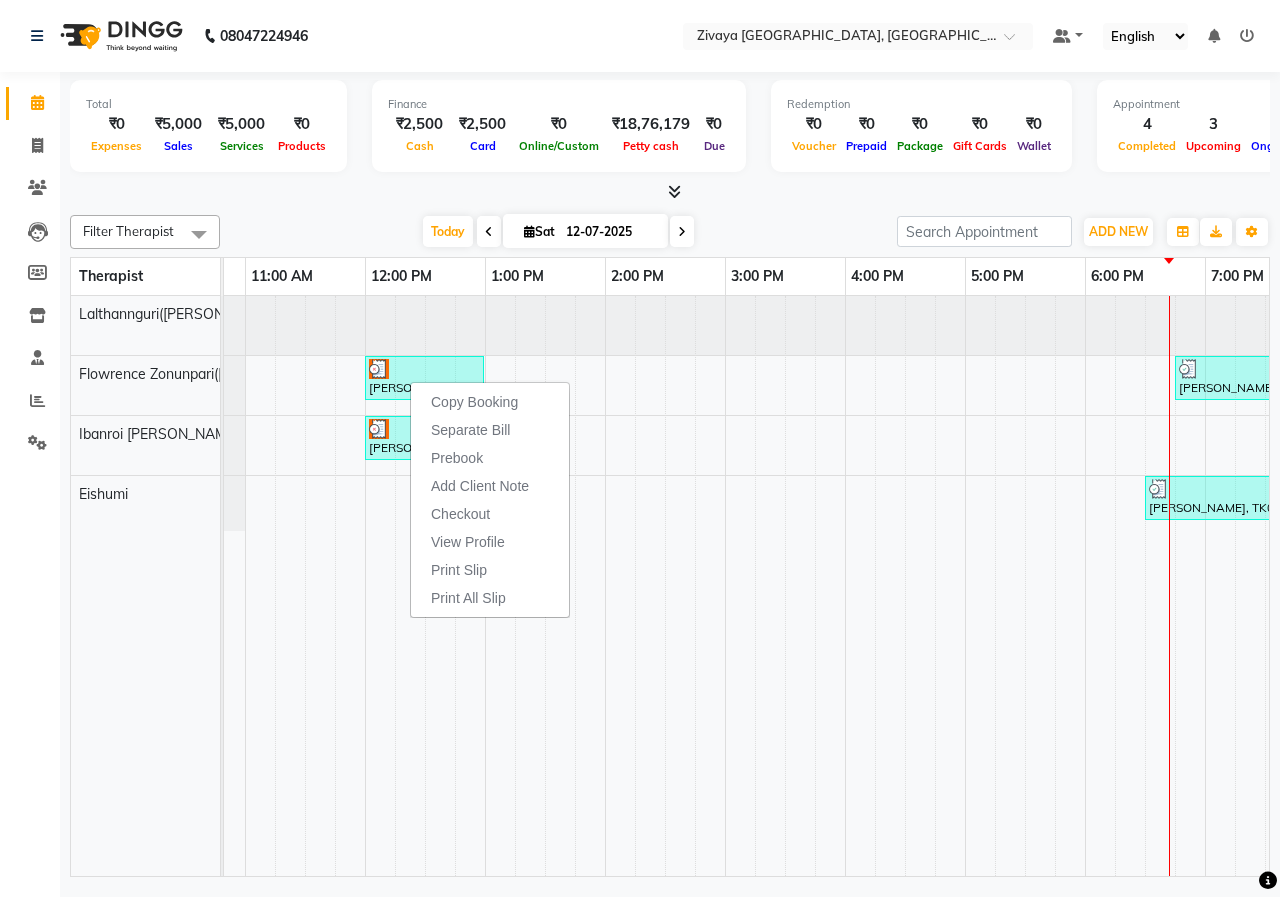click on "Total  ₹0  Expenses ₹5,000  Sales ₹5,000  Services ₹0  Products Finance  ₹2,500  Cash ₹2,500  Card ₹0  Online/Custom ₹18,76,179 [PERSON_NAME] cash ₹0 Due  Redemption  ₹0 Voucher ₹0 Prepaid ₹0 Package ₹0  Gift Cards ₹0  Wallet  Appointment  4 Completed 3 Upcoming 0 Ongoing 0 No show  Other sales  ₹0  Packages ₹0  Memberships ₹0  Vouchers ₹0  Prepaids ₹0  Gift Cards Filter Therapist Select All Eishumi Flowrence Zonunpari([PERSON_NAME]) Ibanroi [PERSON_NAME]([PERSON_NAME]) [DATE]  [DATE] Toggle Dropdown Add Appointment Add Invoice Add Client Toggle Dropdown Add Appointment Add Invoice Add Client ADD NEW Toggle Dropdown Add Appointment Add Invoice Add Client Filter Therapist Select All Eishumi Flowrence Zonunpari([PERSON_NAME]) Ibanroi [PERSON_NAME]([PERSON_NAME]) Group By  Staff View   Room View  View as Vertical  Vertical - Week View  Horizontal  Horizontal - Week View  List  Toggle Dropdown Calendar Settings Manage Tags   Arrange Therapists   Reset Therapists  Full Screen Appointment Form" 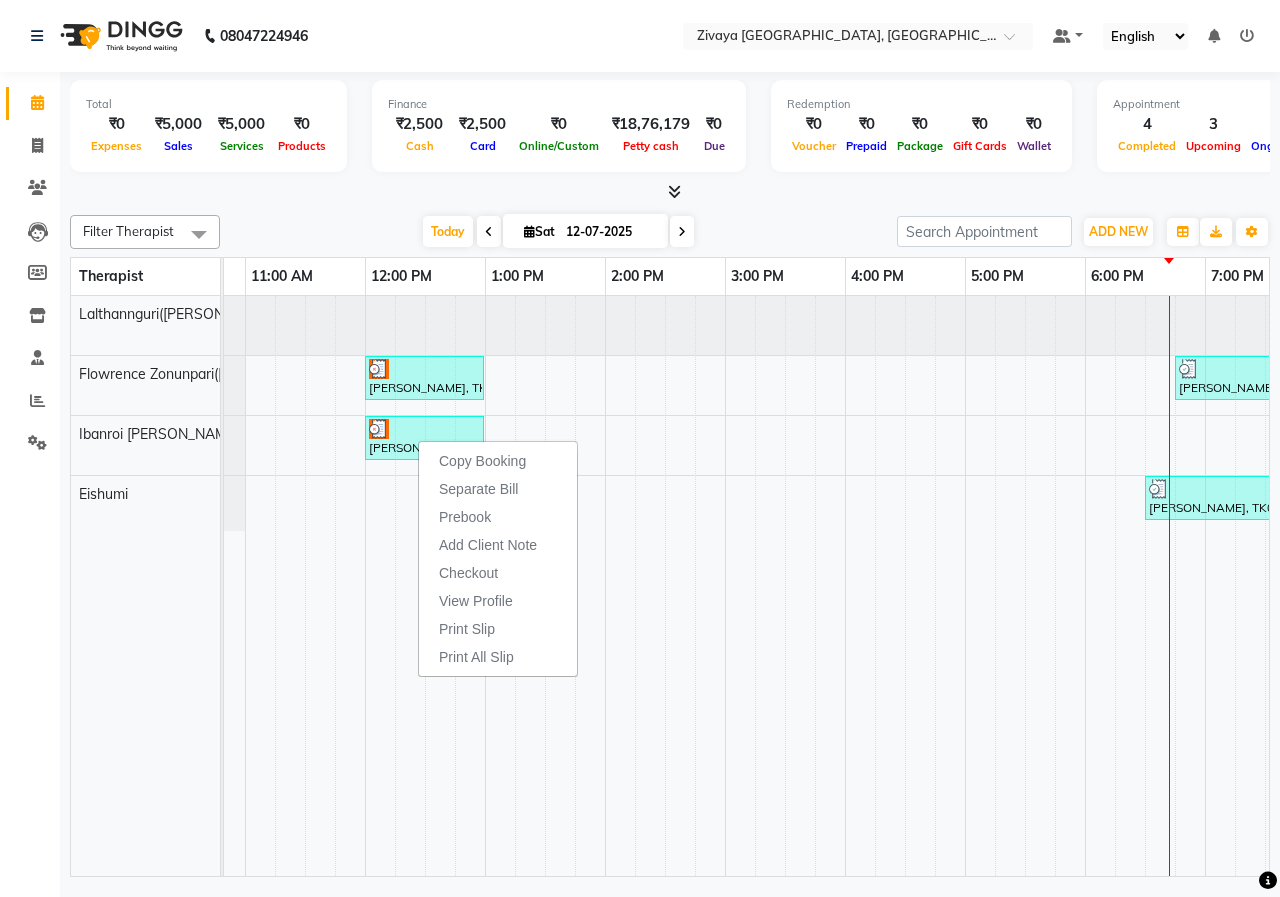click on "[DATE]  [DATE]" at bounding box center [558, 232] 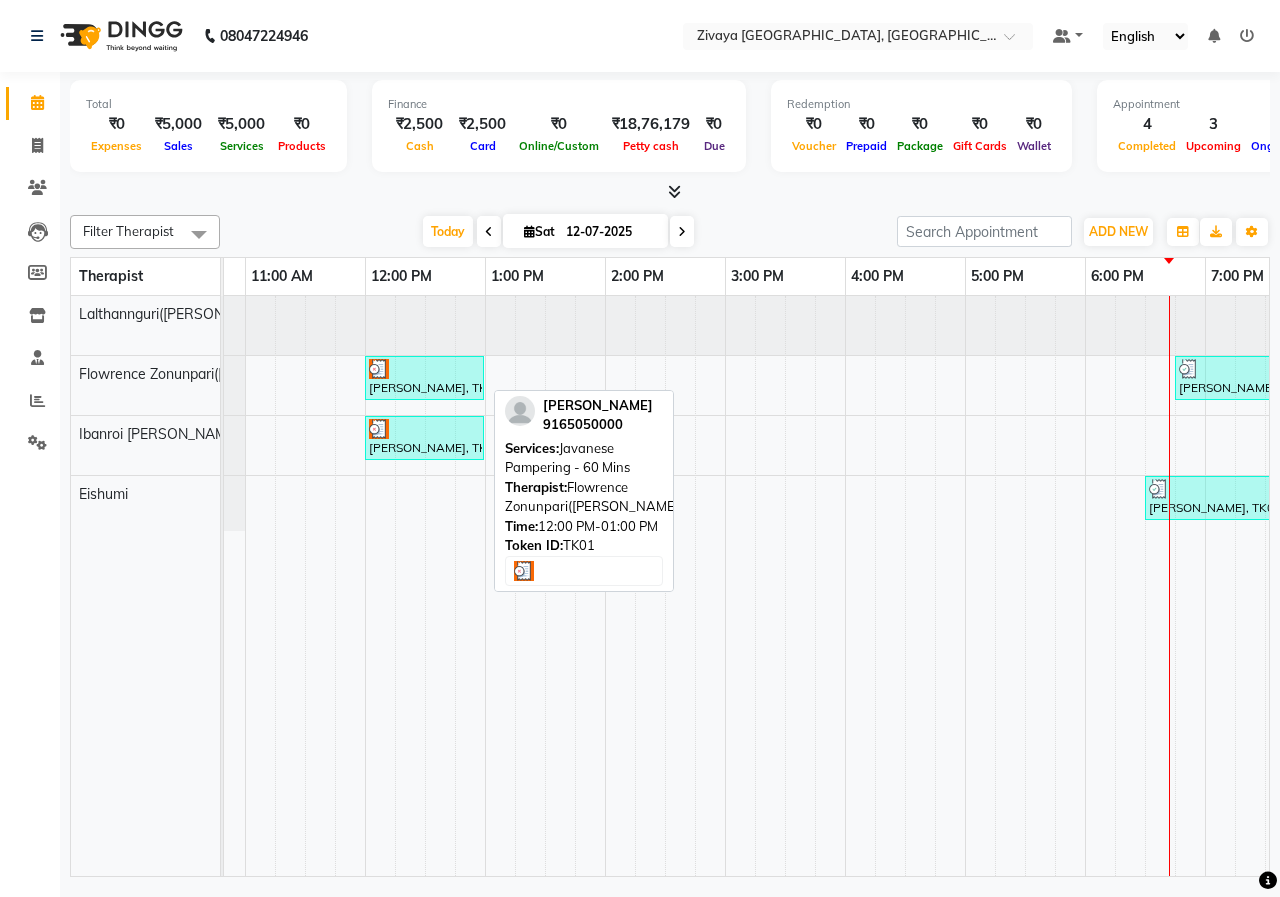 click at bounding box center (424, 369) 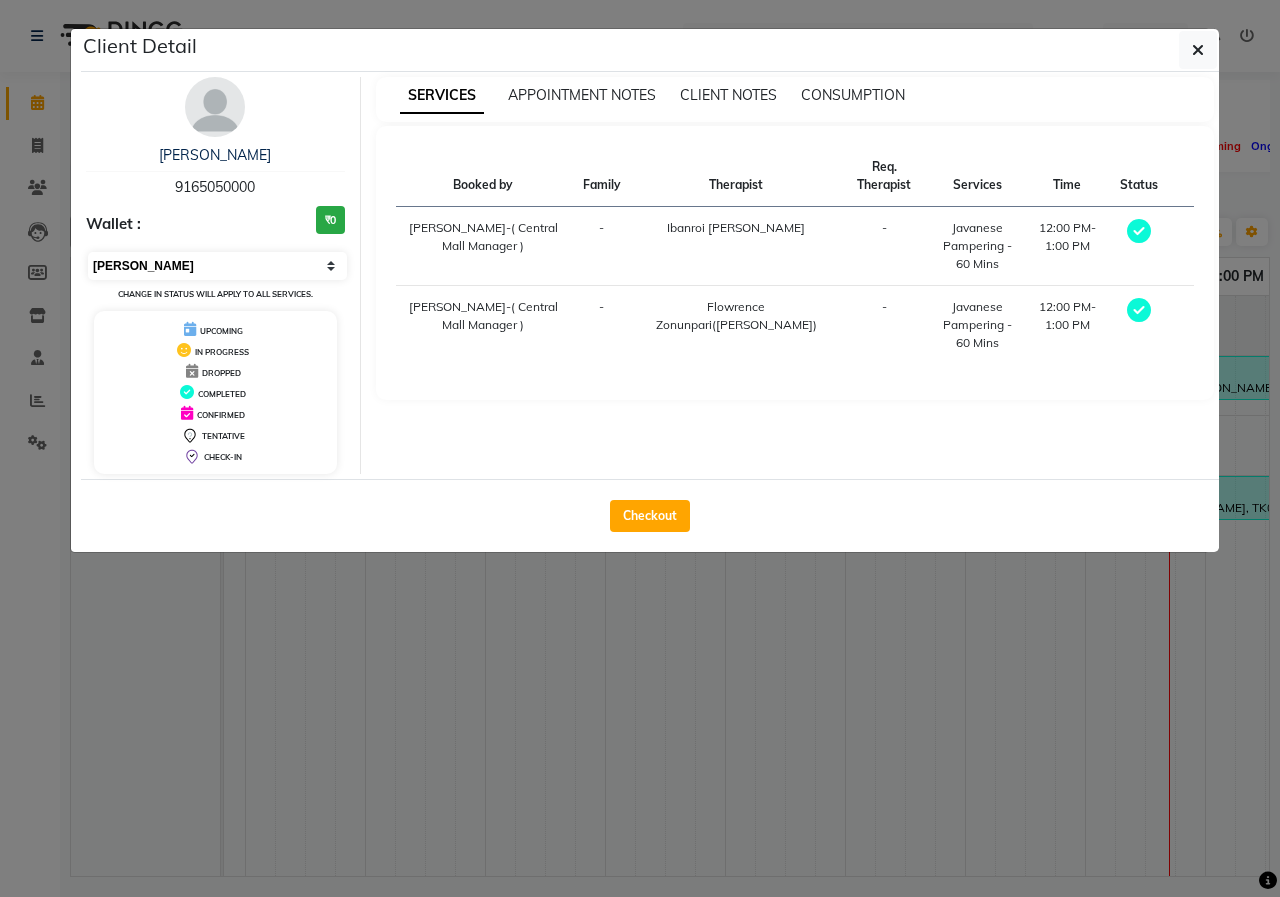 click on "Select MARK DONE UPCOMING" at bounding box center (217, 266) 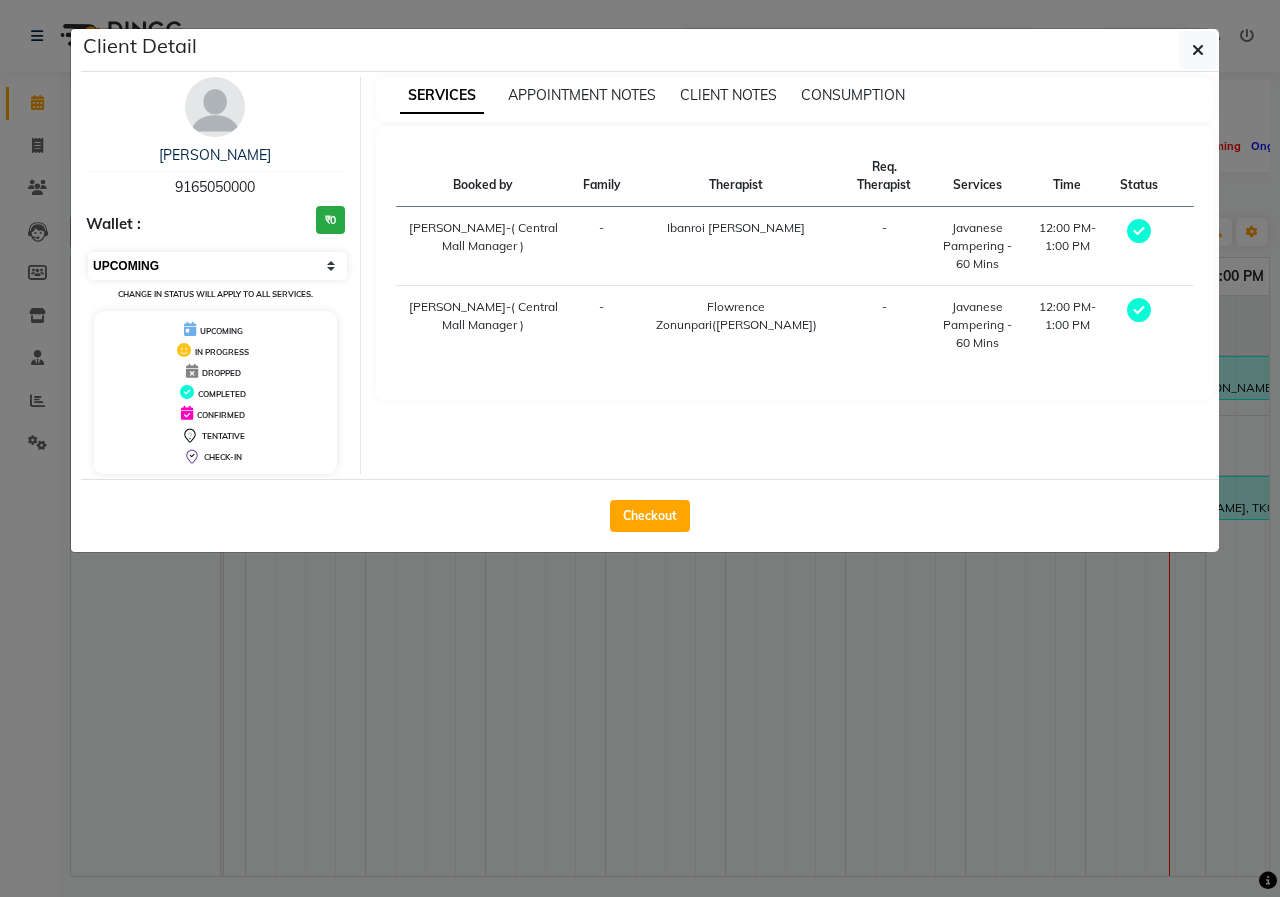 click on "Select MARK DONE UPCOMING" at bounding box center (217, 266) 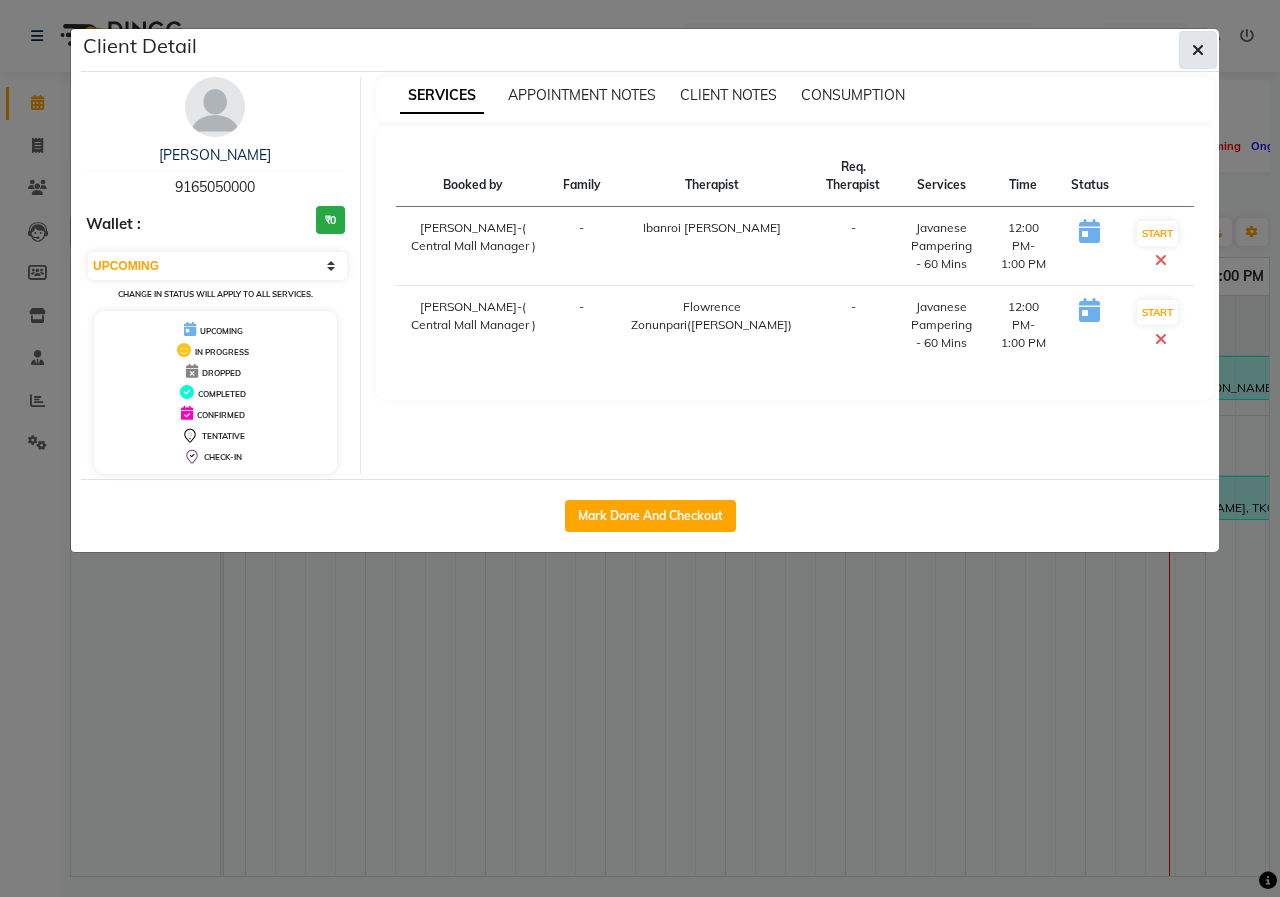 click 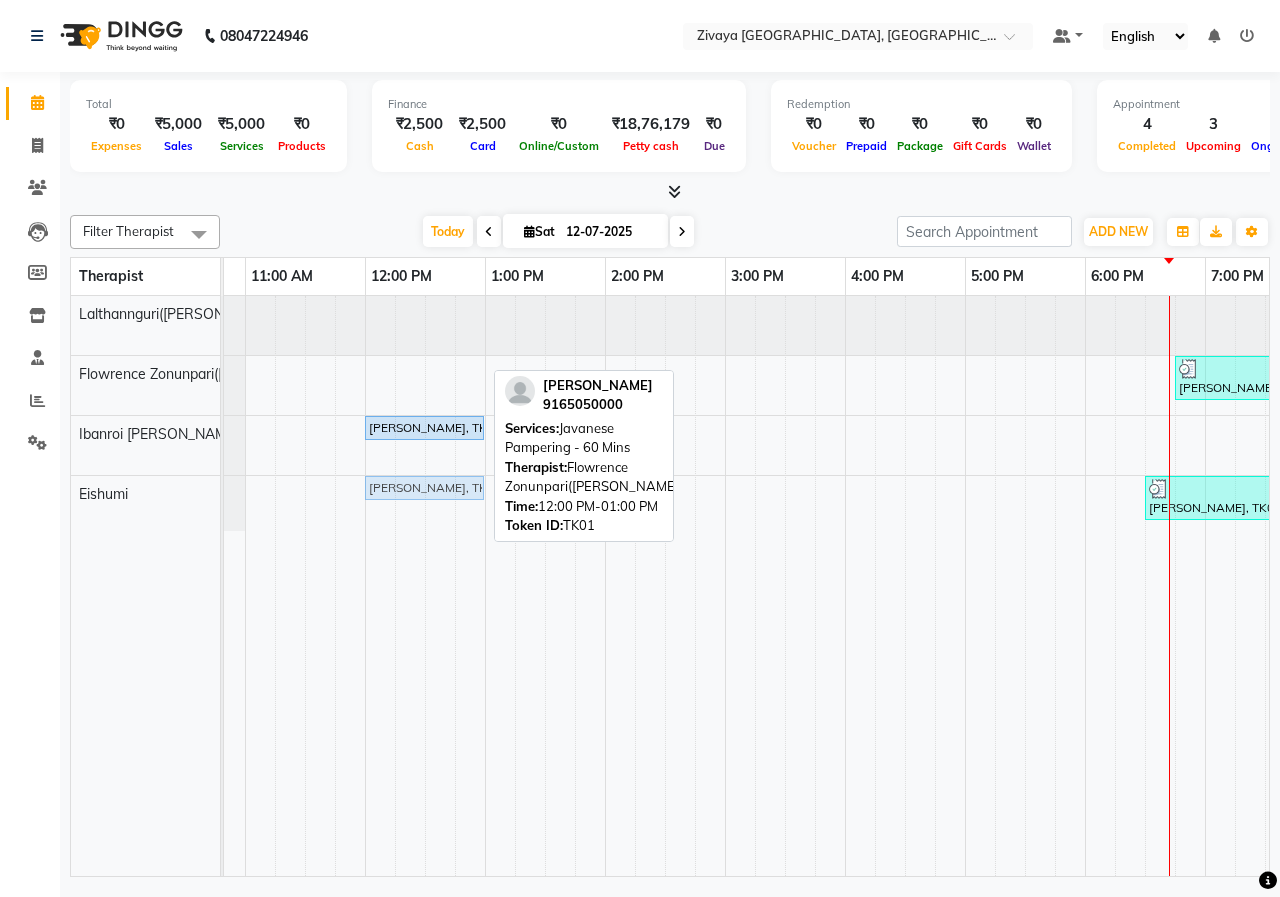 drag, startPoint x: 421, startPoint y: 370, endPoint x: 412, endPoint y: 495, distance: 125.32358 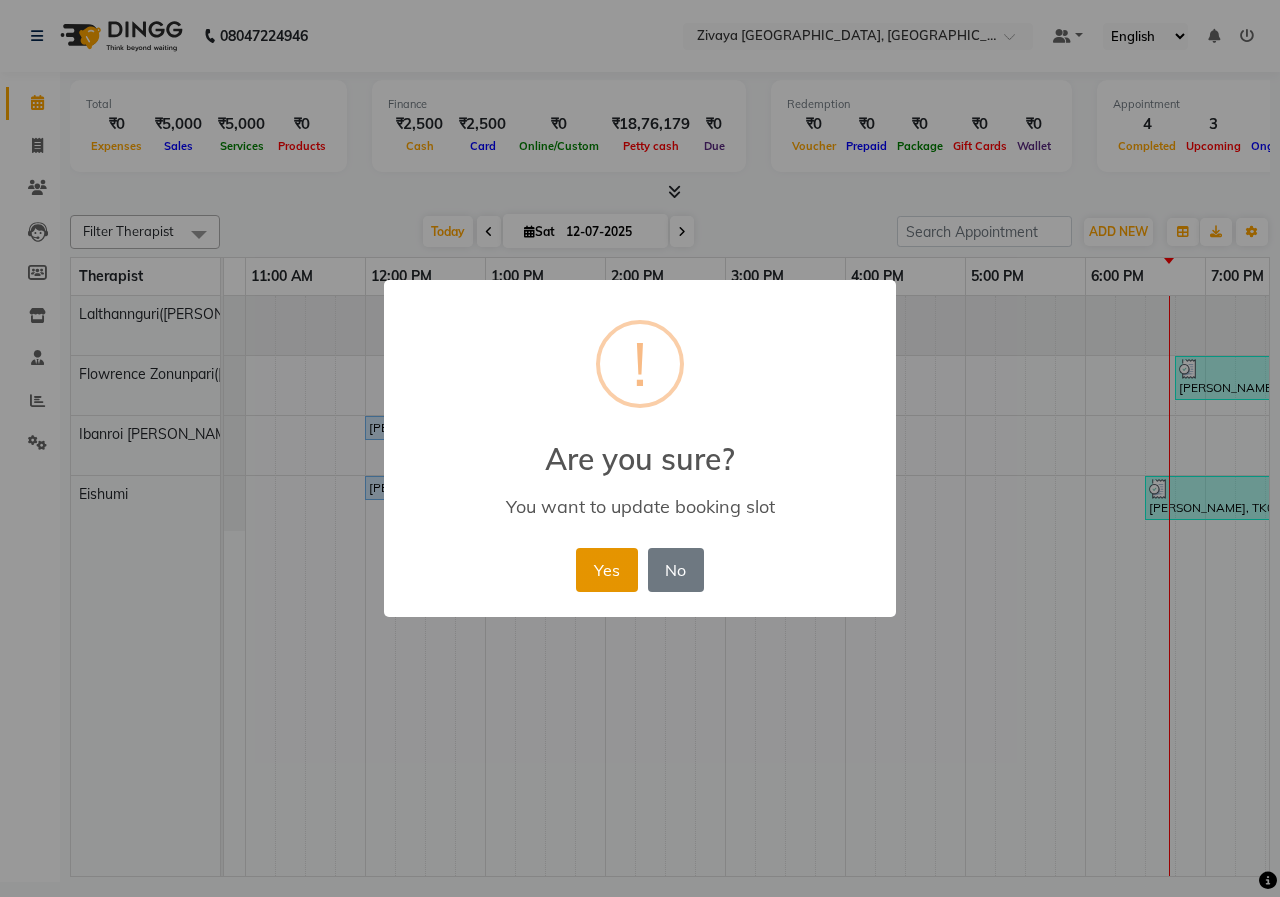 click on "Yes" at bounding box center [606, 570] 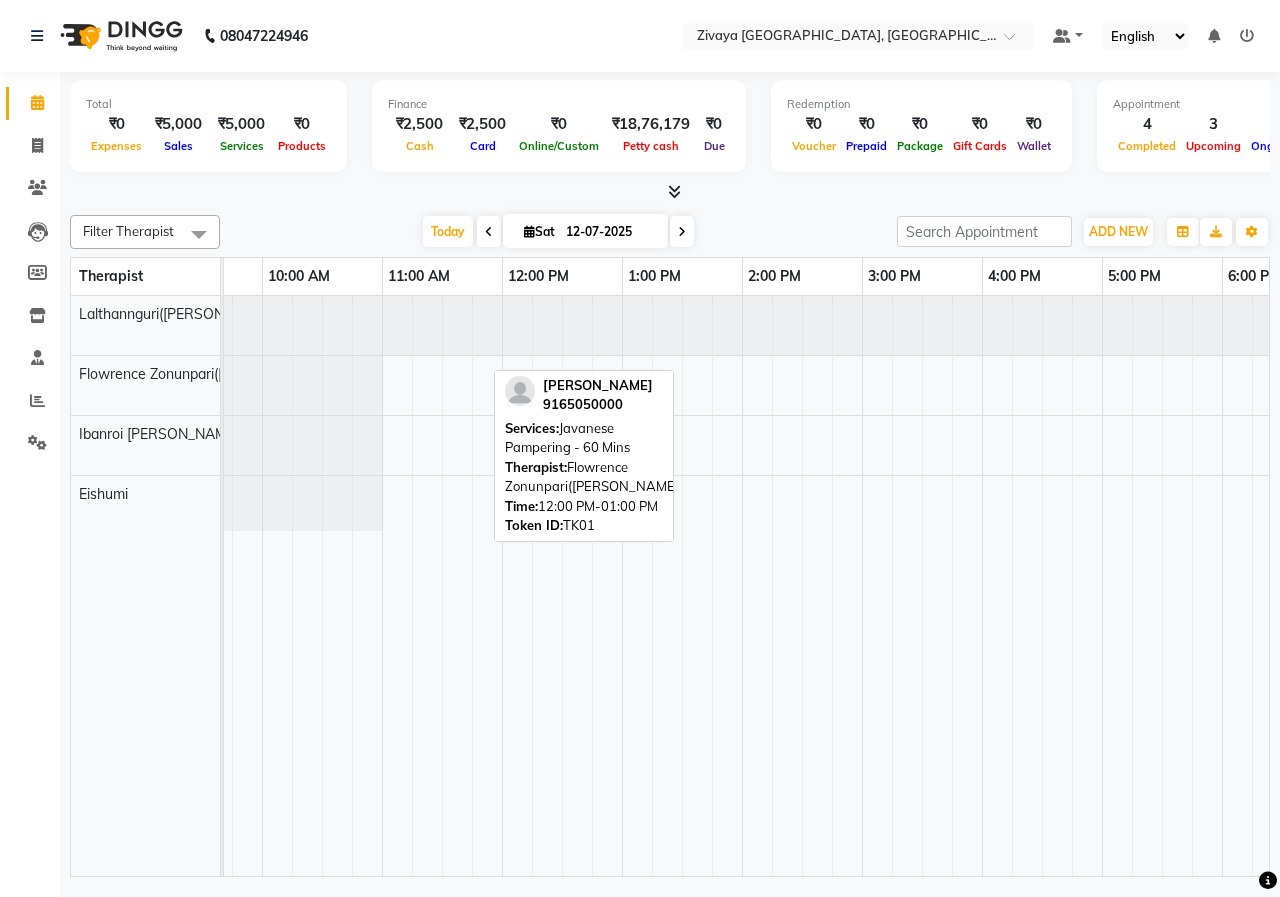 click on "Filter Therapist Select All Eishumi Flowrence Zonunpari([PERSON_NAME]) Ibanroi [PERSON_NAME]([PERSON_NAME]) [DATE]  [DATE] Toggle Dropdown Add Appointment Add Invoice Add Client Toggle Dropdown Add Appointment Add Invoice Add Client ADD NEW Toggle Dropdown Add Appointment Add Invoice Add Client Filter Therapist Select All Eishumi Flowrence Zonunpari([PERSON_NAME]) Ibanroi [PERSON_NAME]([PERSON_NAME]) Group By  Staff View   Room View  View as Vertical  Vertical - Week View  Horizontal  Horizontal - Week View  List  Toggle Dropdown Calendar Settings Manage Tags   Arrange Therapists   Reset Therapists  Full Screen Appointment Form Zoom 100%  [PERSON_NAME]    9165050000  Services: Javanese Pampering - 60 Mins Therapist:  Flowrence Zonunpari([PERSON_NAME])  Time:  12:00 PM-01:00 PM   Token ID:  TK01  Therapist 8:00 AM 9:00 AM 10:00 AM 11:00 AM 12:00 PM 1:00 PM 2:00 PM 3:00 PM 4:00 PM 5:00 PM 6:00 PM 7:00 PM 8:00 PM 9:00 PM 10:00 PM 11:00 PM [PERSON_NAME]([PERSON_NAME]) [PERSON_NAME]([PERSON_NAME]) Ibanroi [PERSON_NAME]" 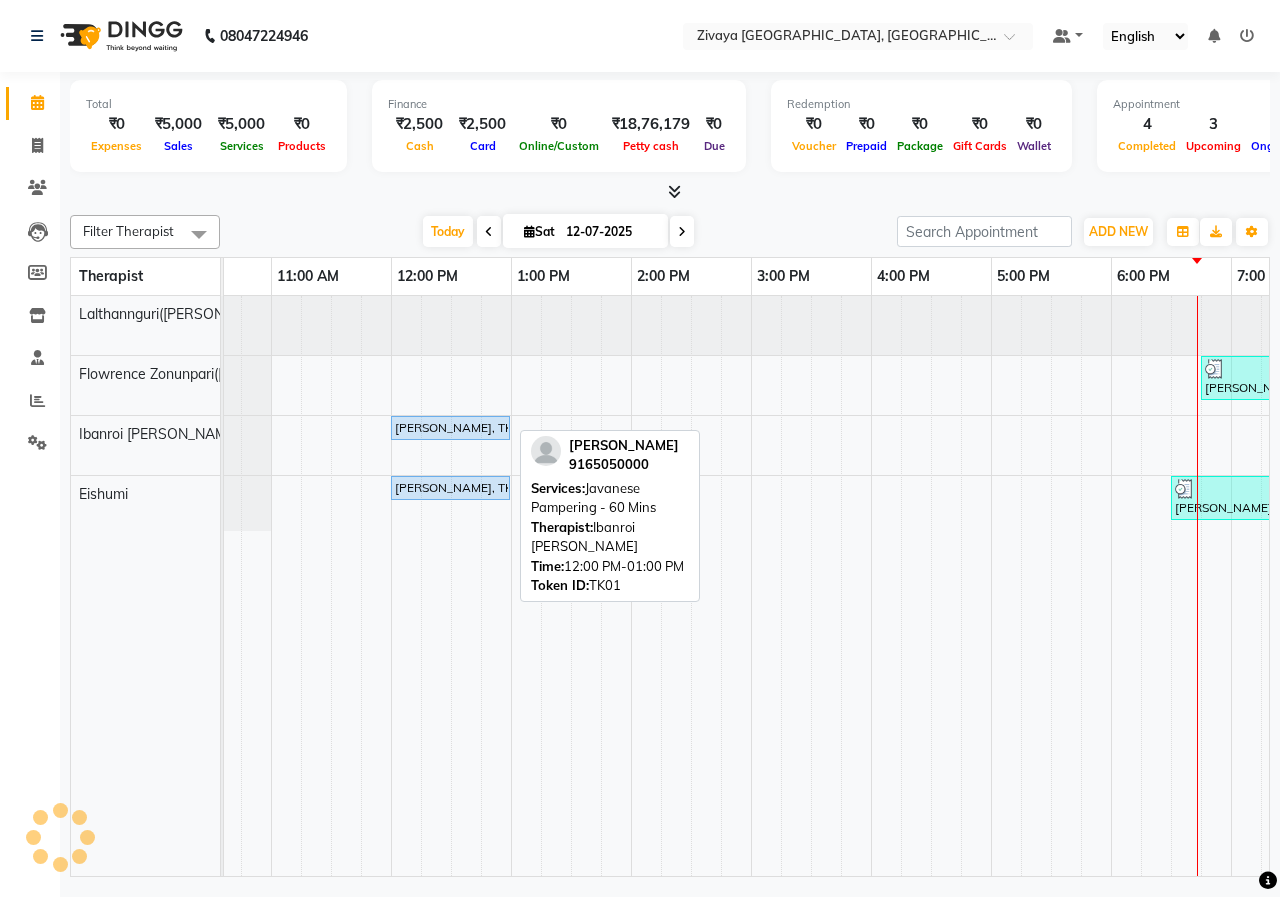 click on "[PERSON_NAME], TK01, 12:00 PM-01:00 PM, Javanese Pampering - 60 Mins" at bounding box center [450, 428] 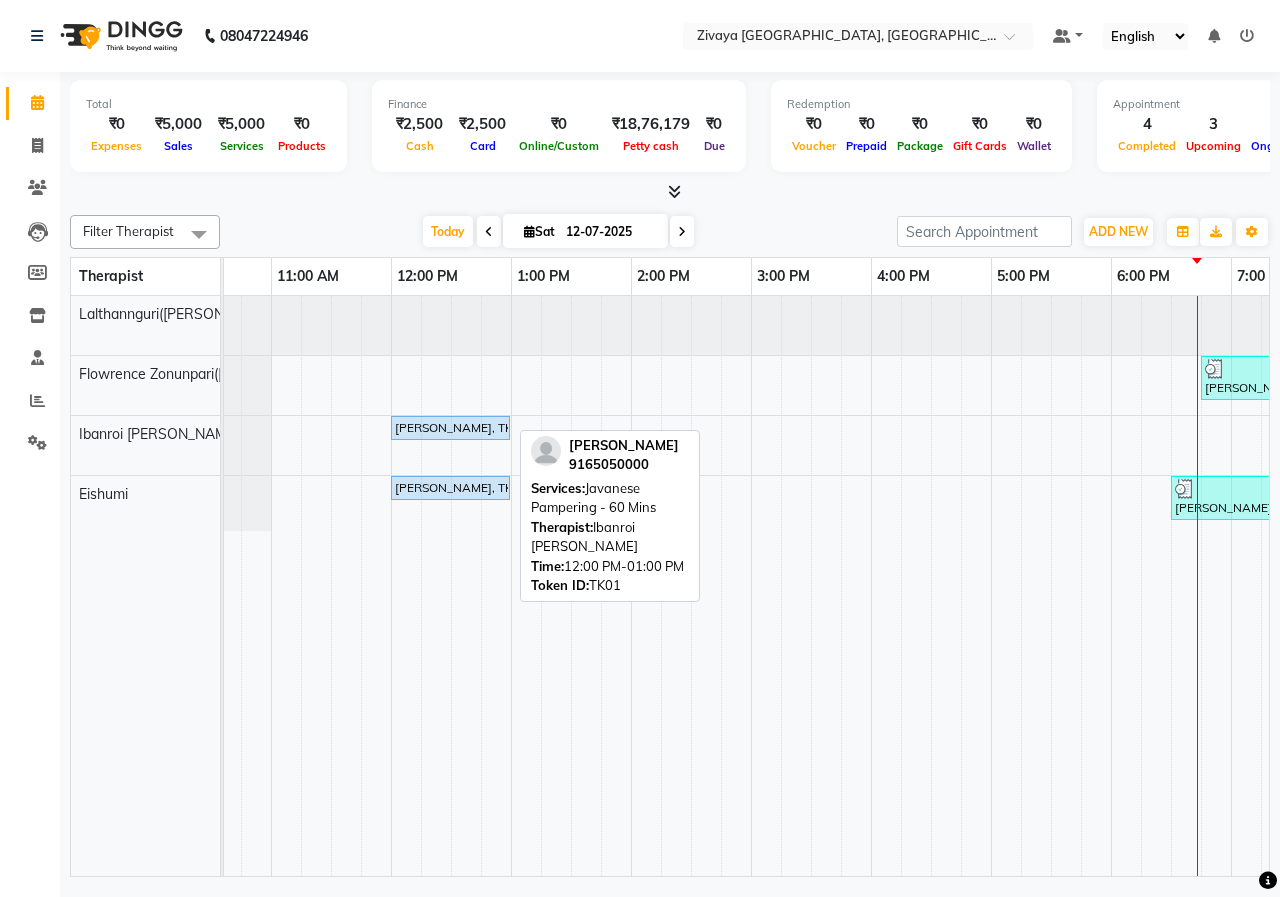 click on "[PERSON_NAME], TK01, 12:00 PM-01:00 PM, Javanese Pampering - 60 Mins" at bounding box center [450, 428] 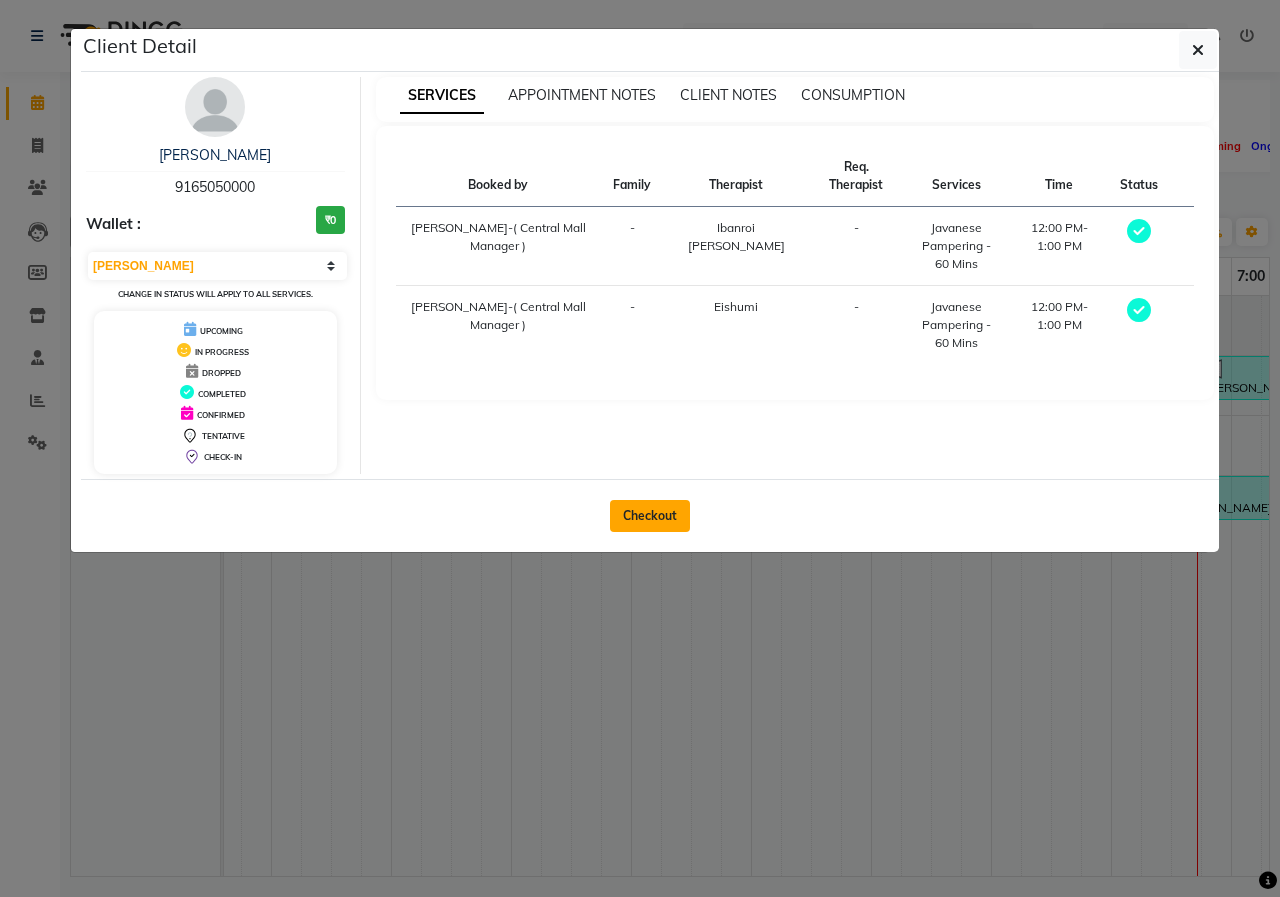 click on "Checkout" 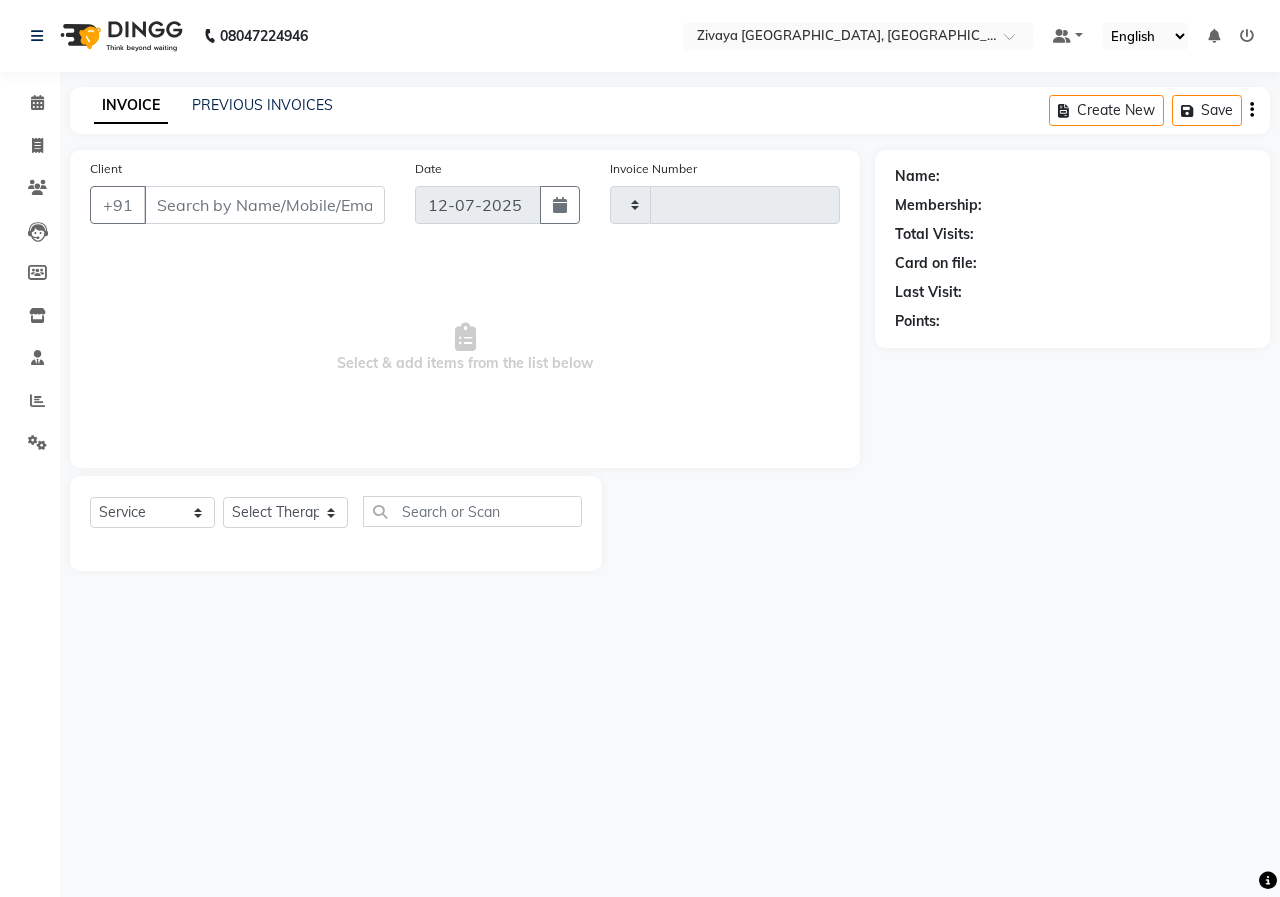 type on "0578" 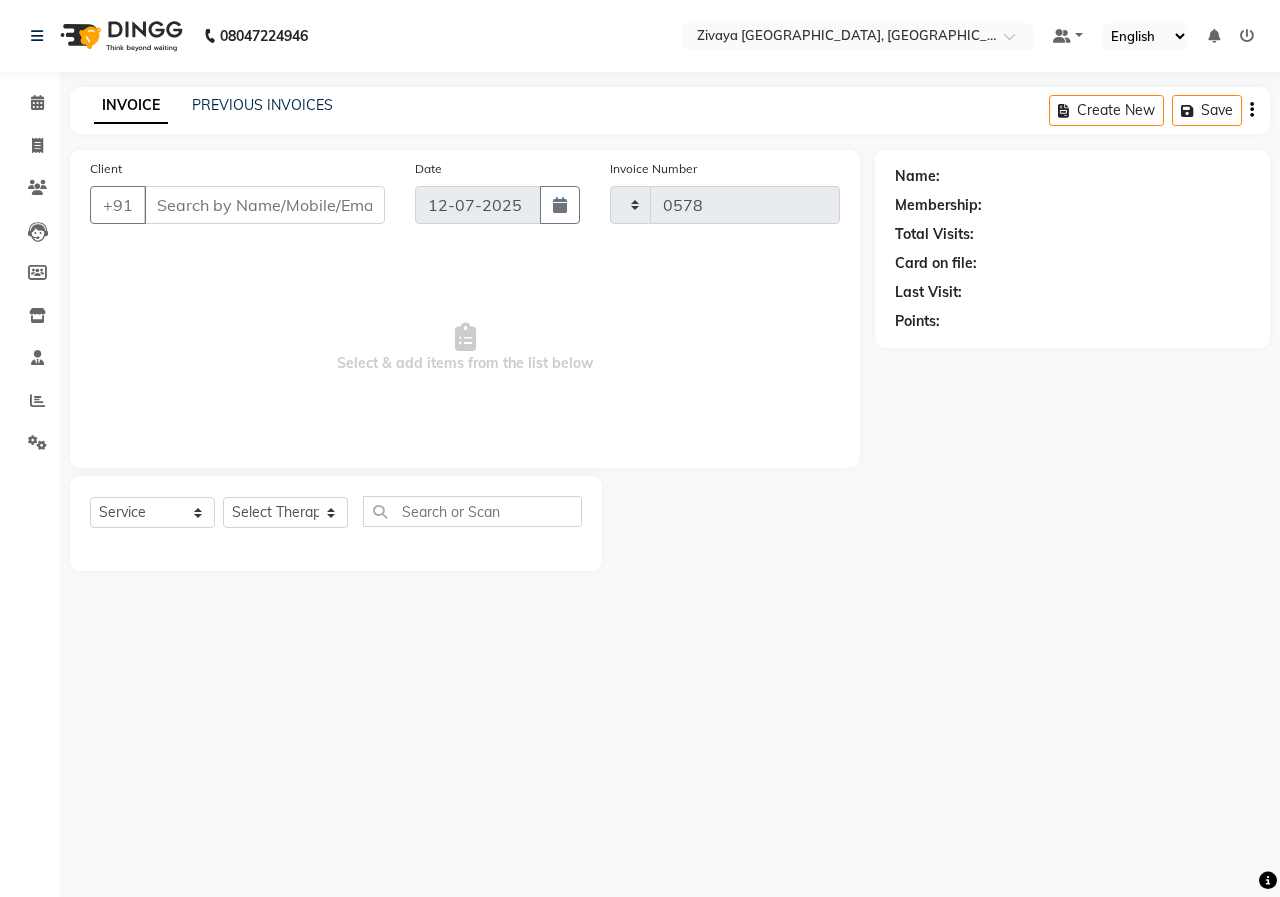 select on "6509" 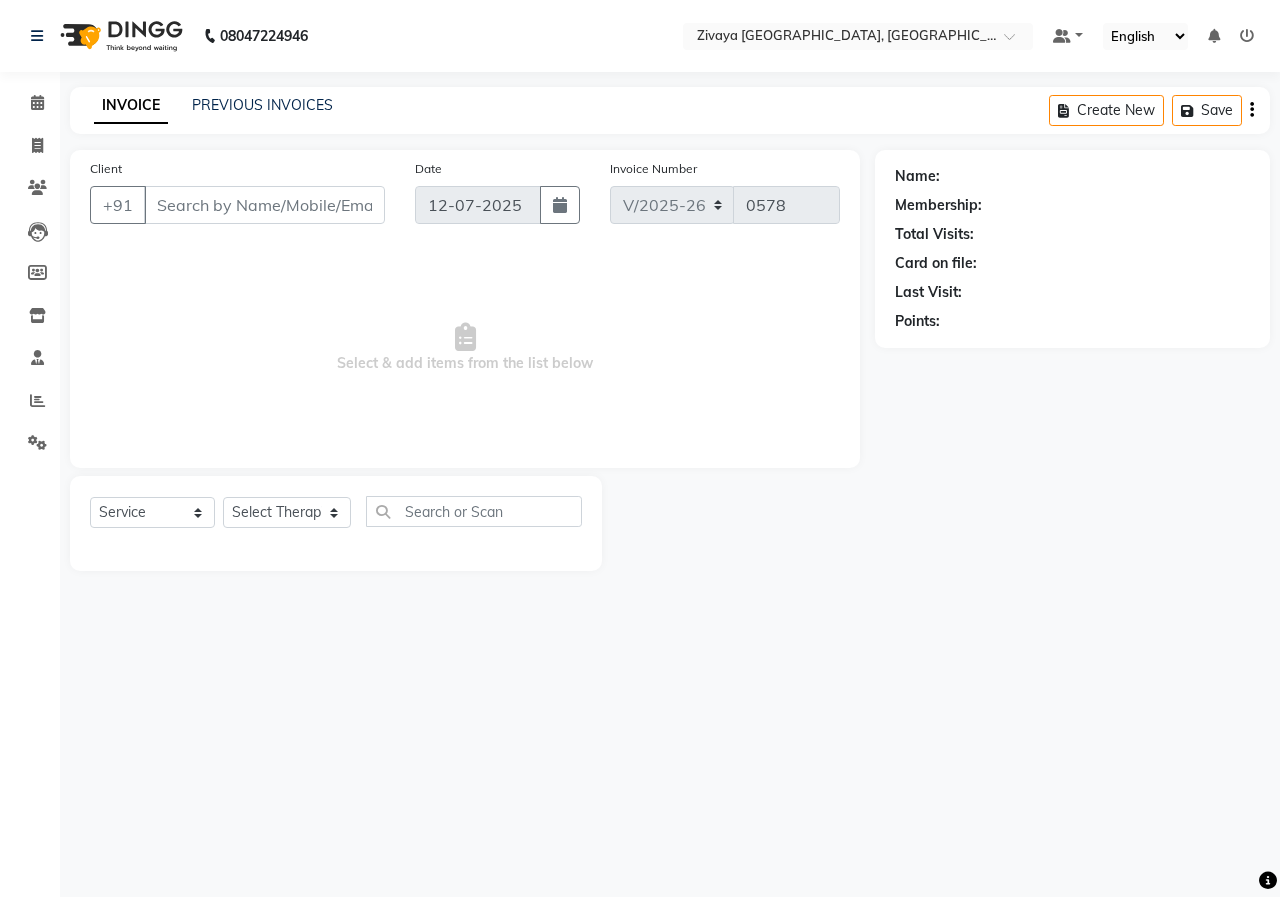 type on "9165050000" 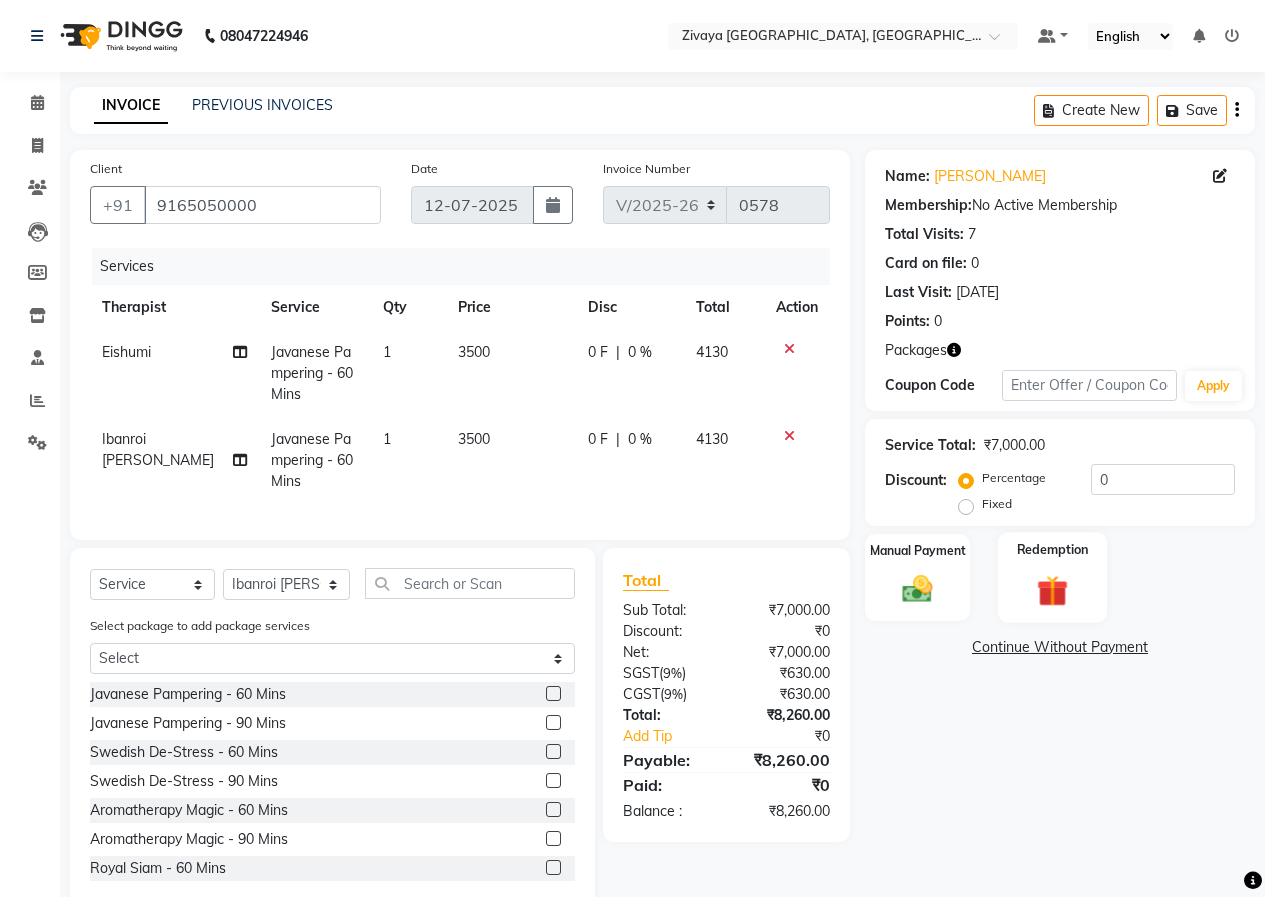 click 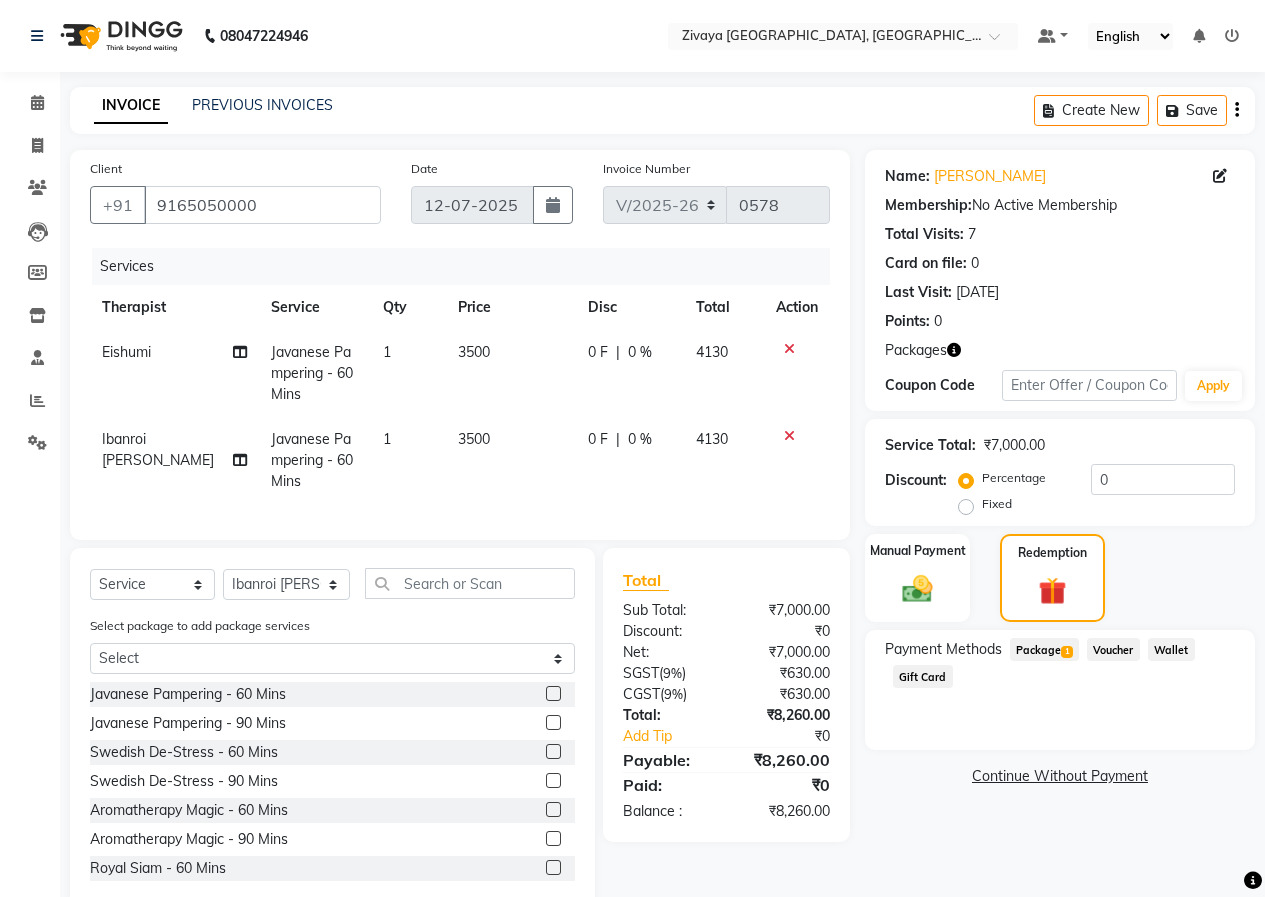 click on "Package  1" 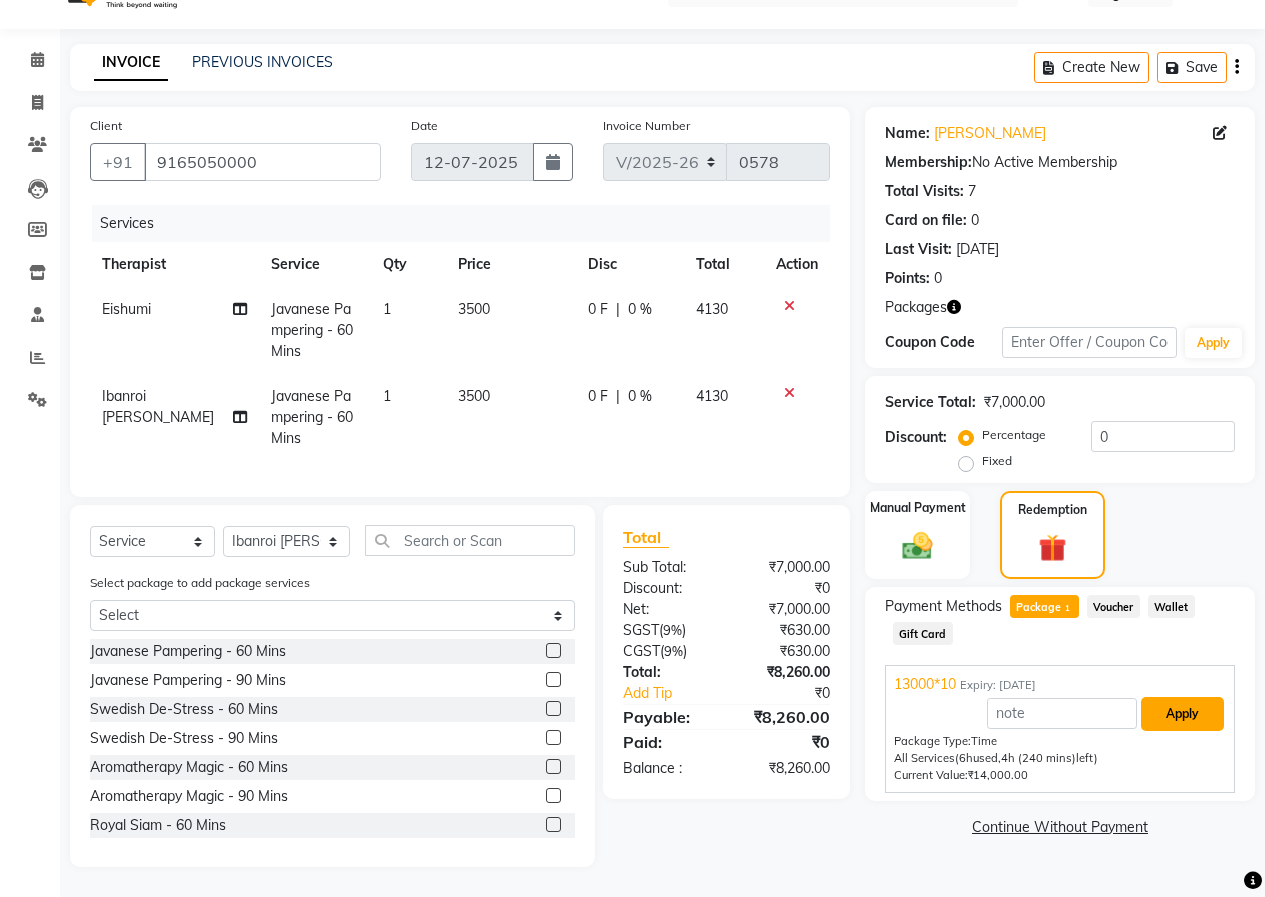 click on "Apply" at bounding box center (1182, 714) 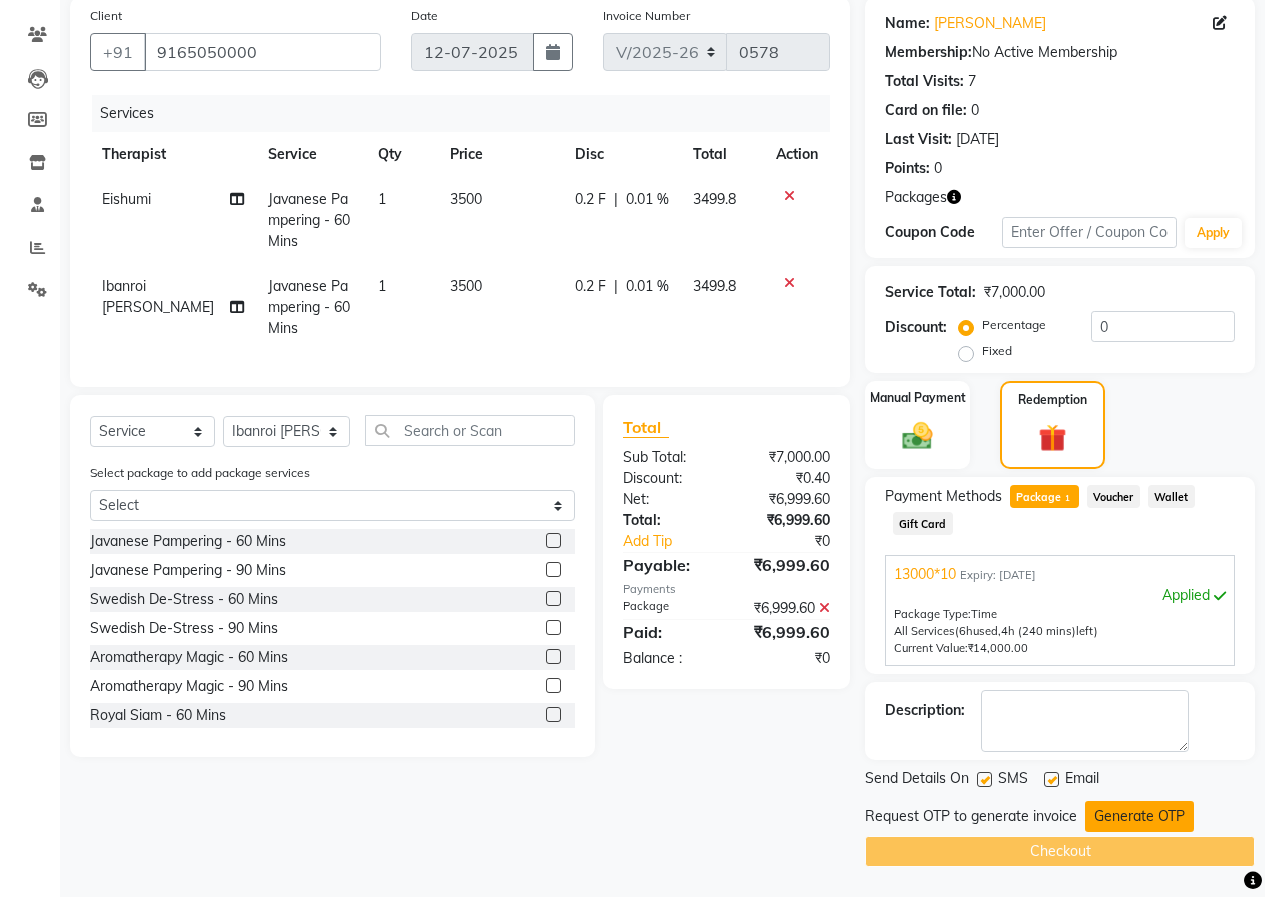 click on "Generate OTP" 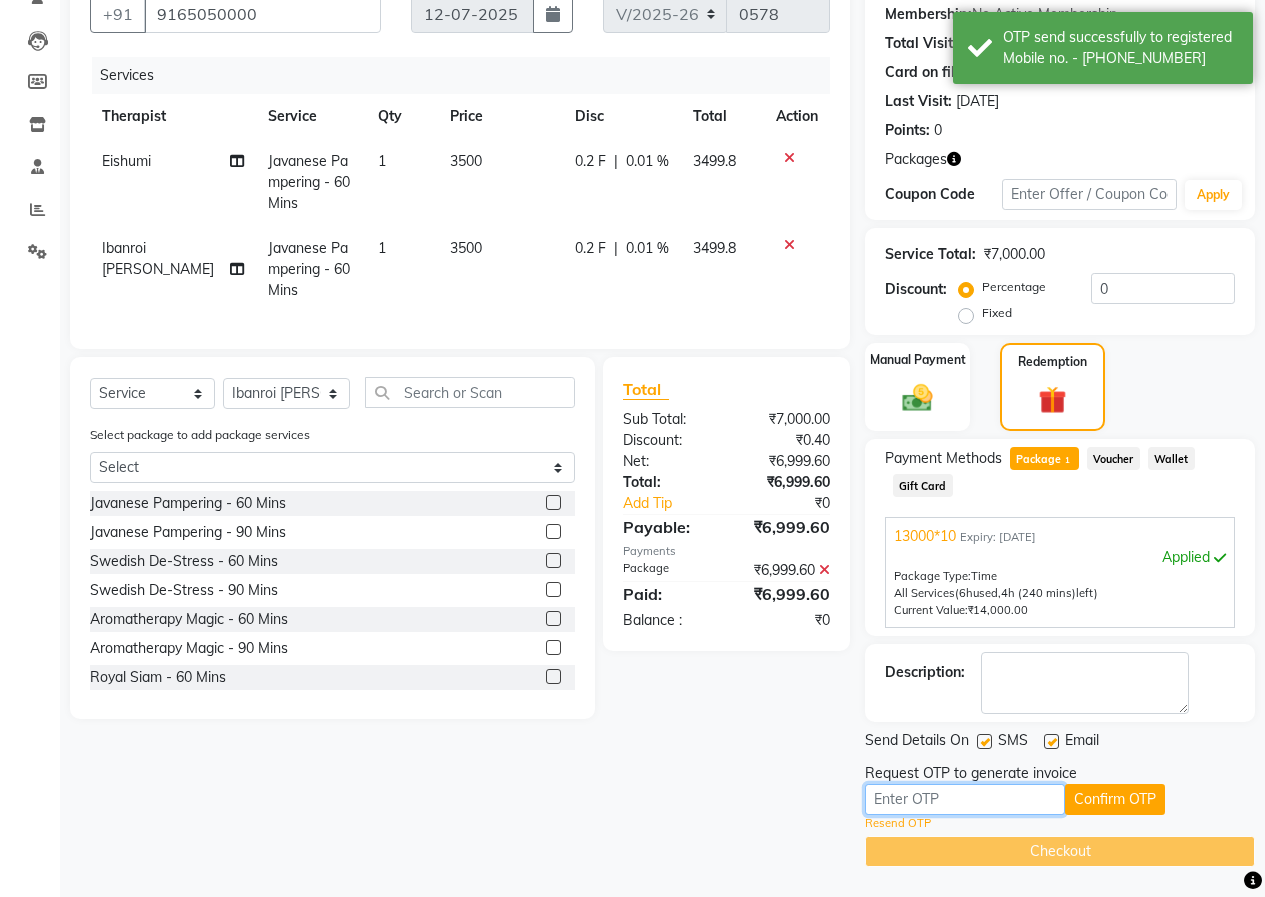 click at bounding box center [965, 799] 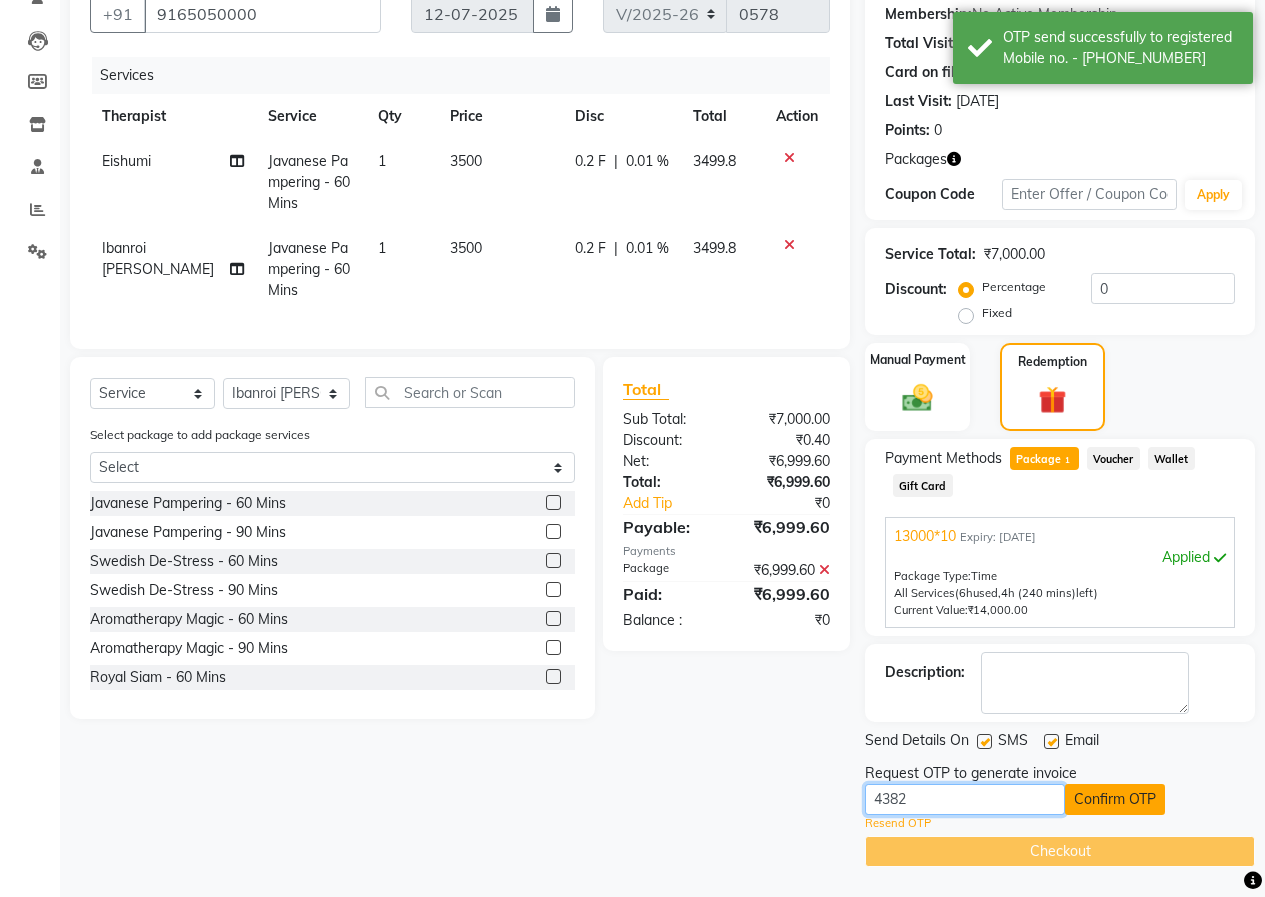 type on "4382" 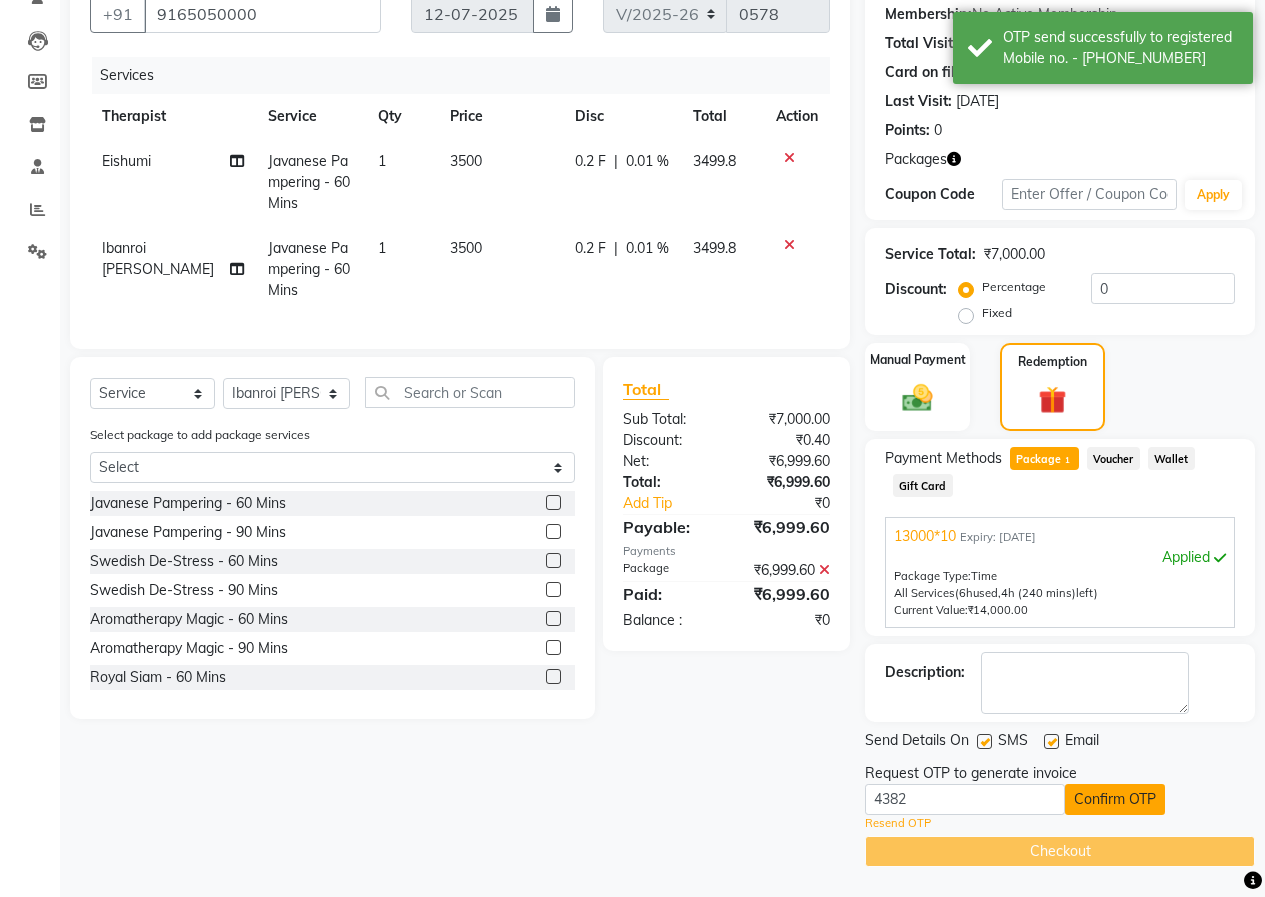click on "Confirm OTP" 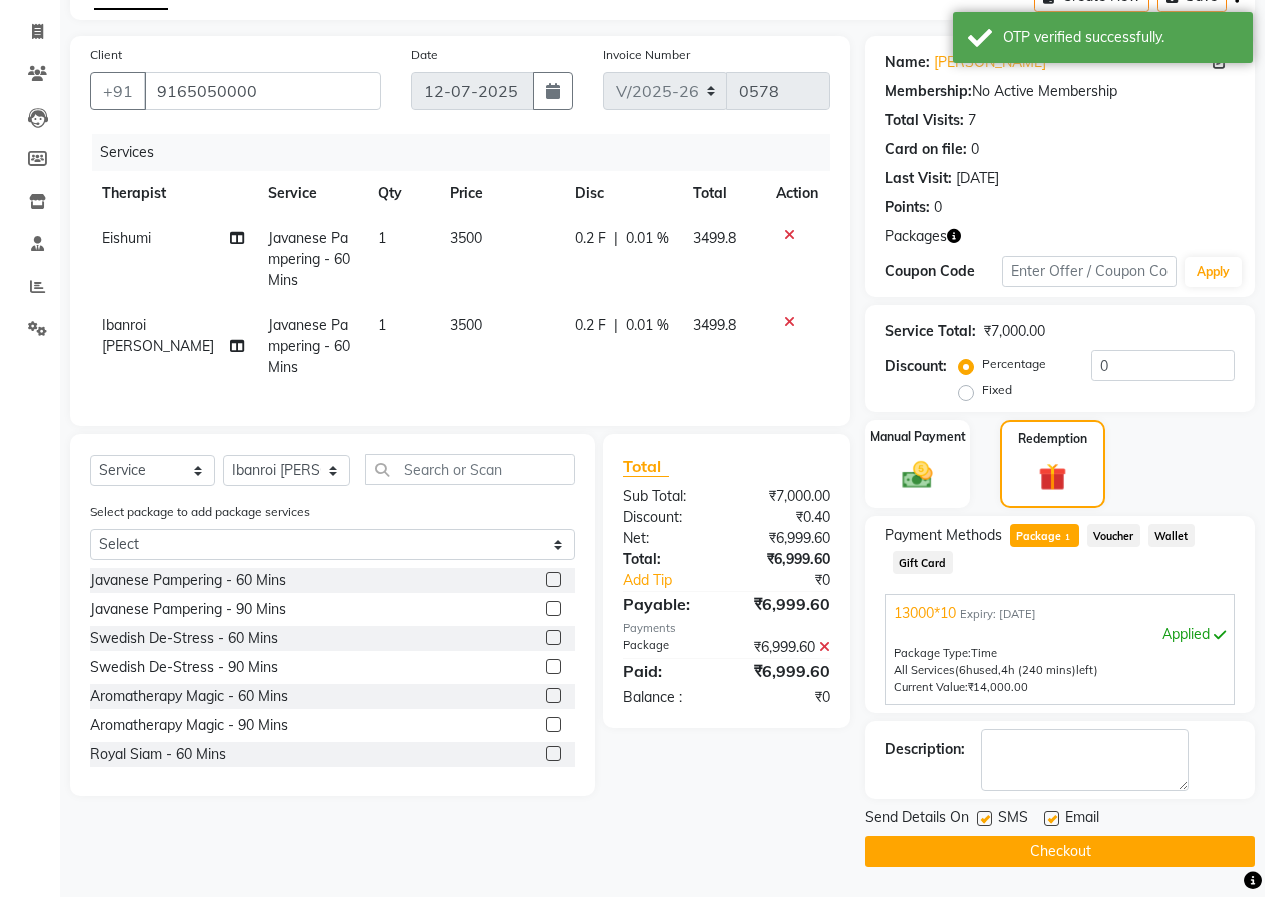 click on "Checkout" 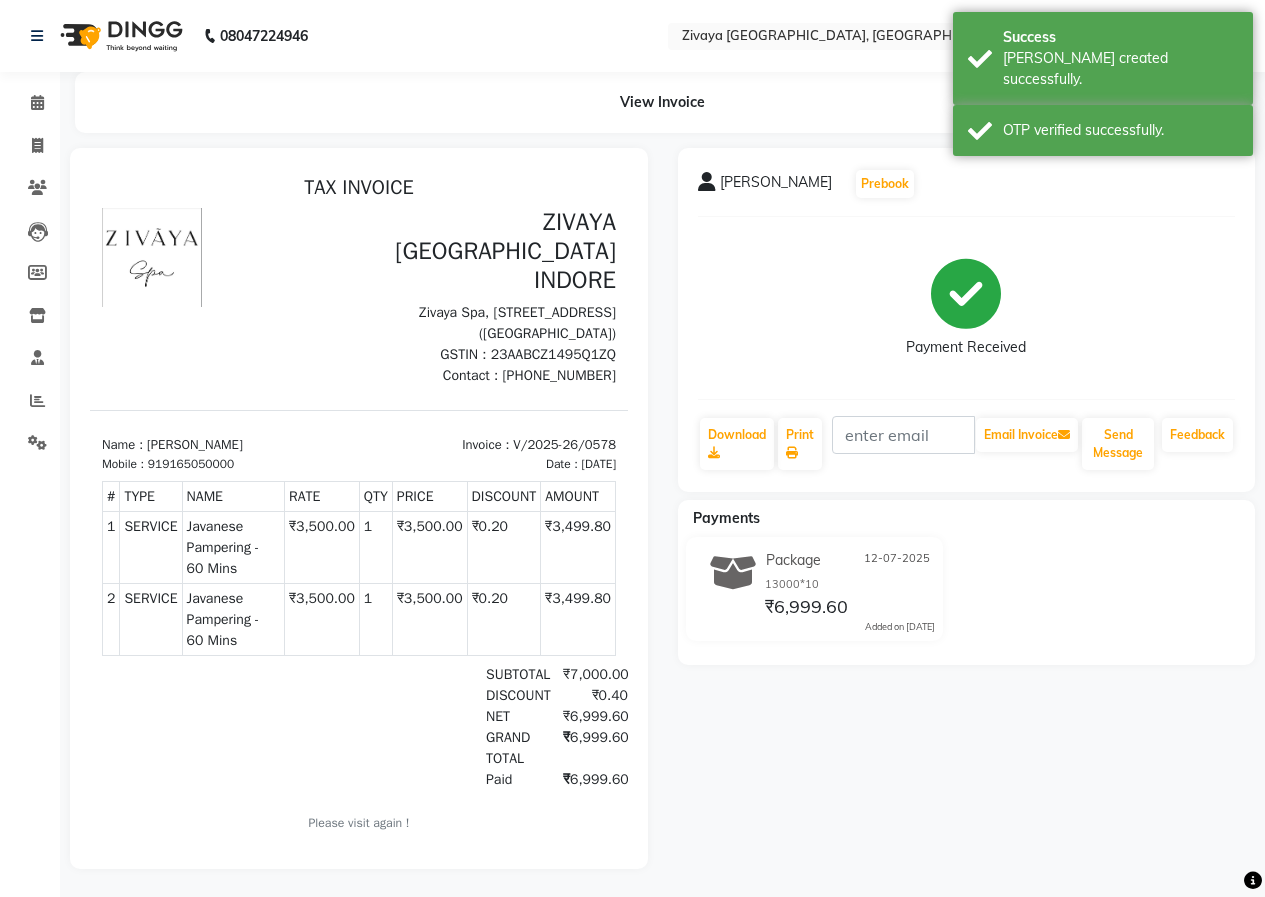 click 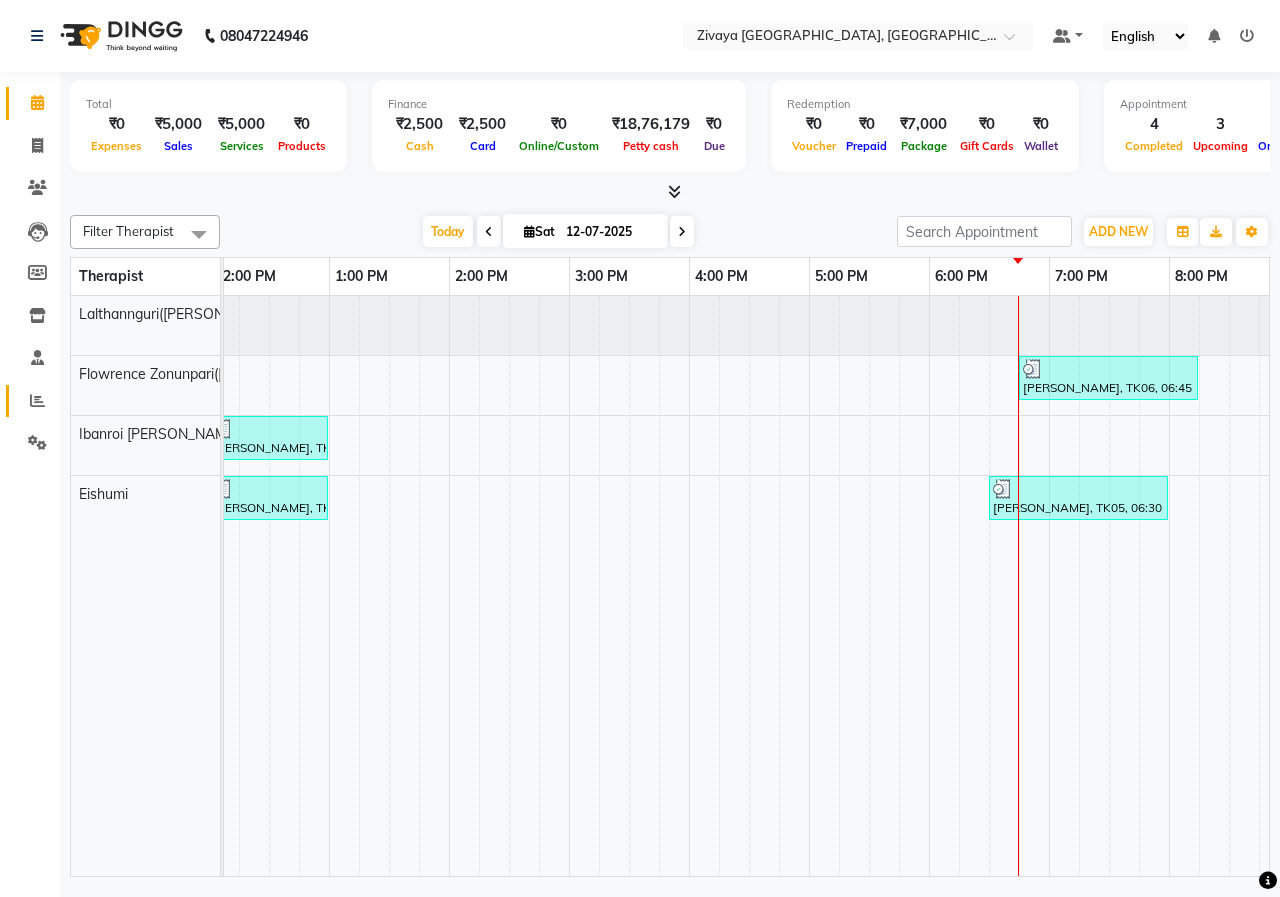 click on "Reports" 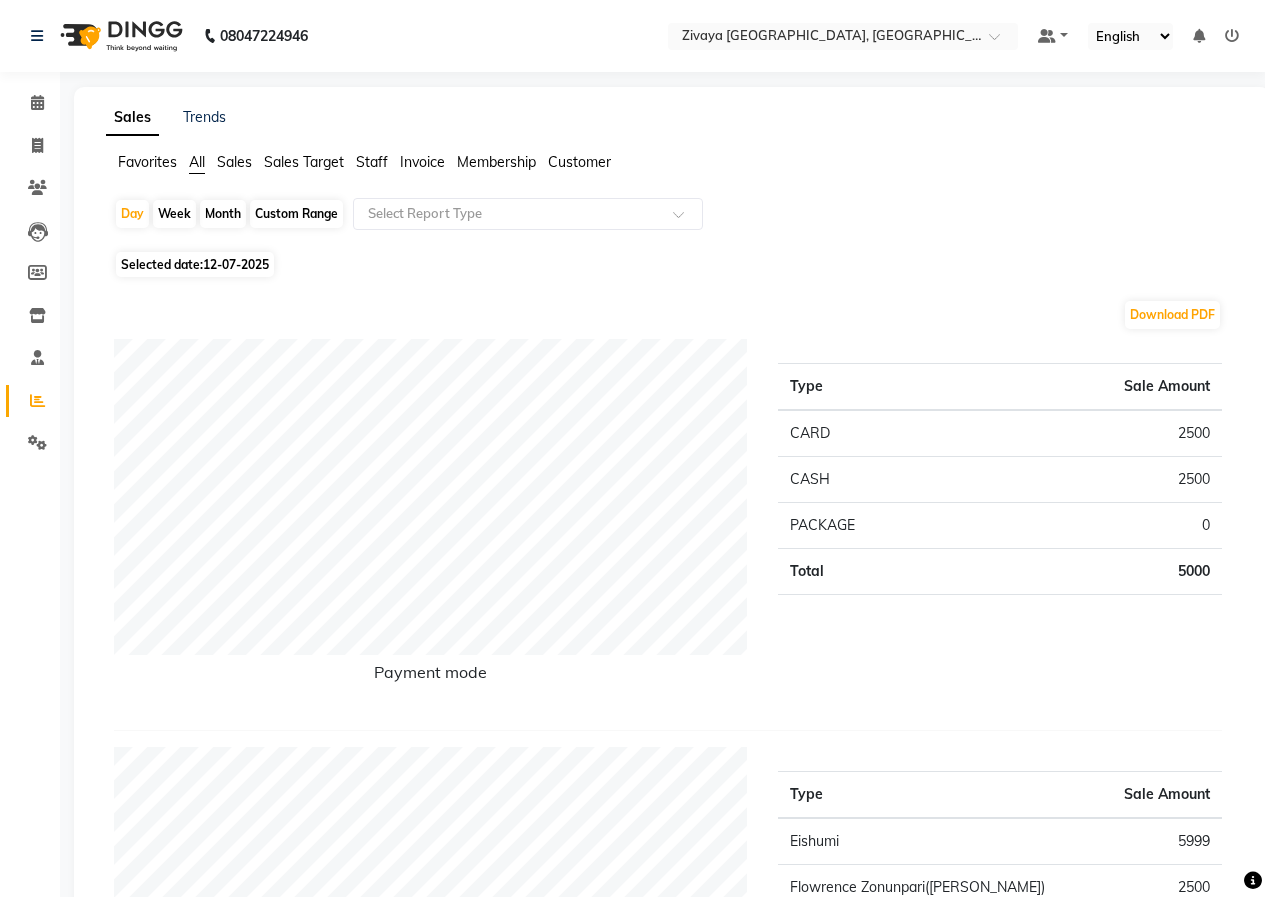 click 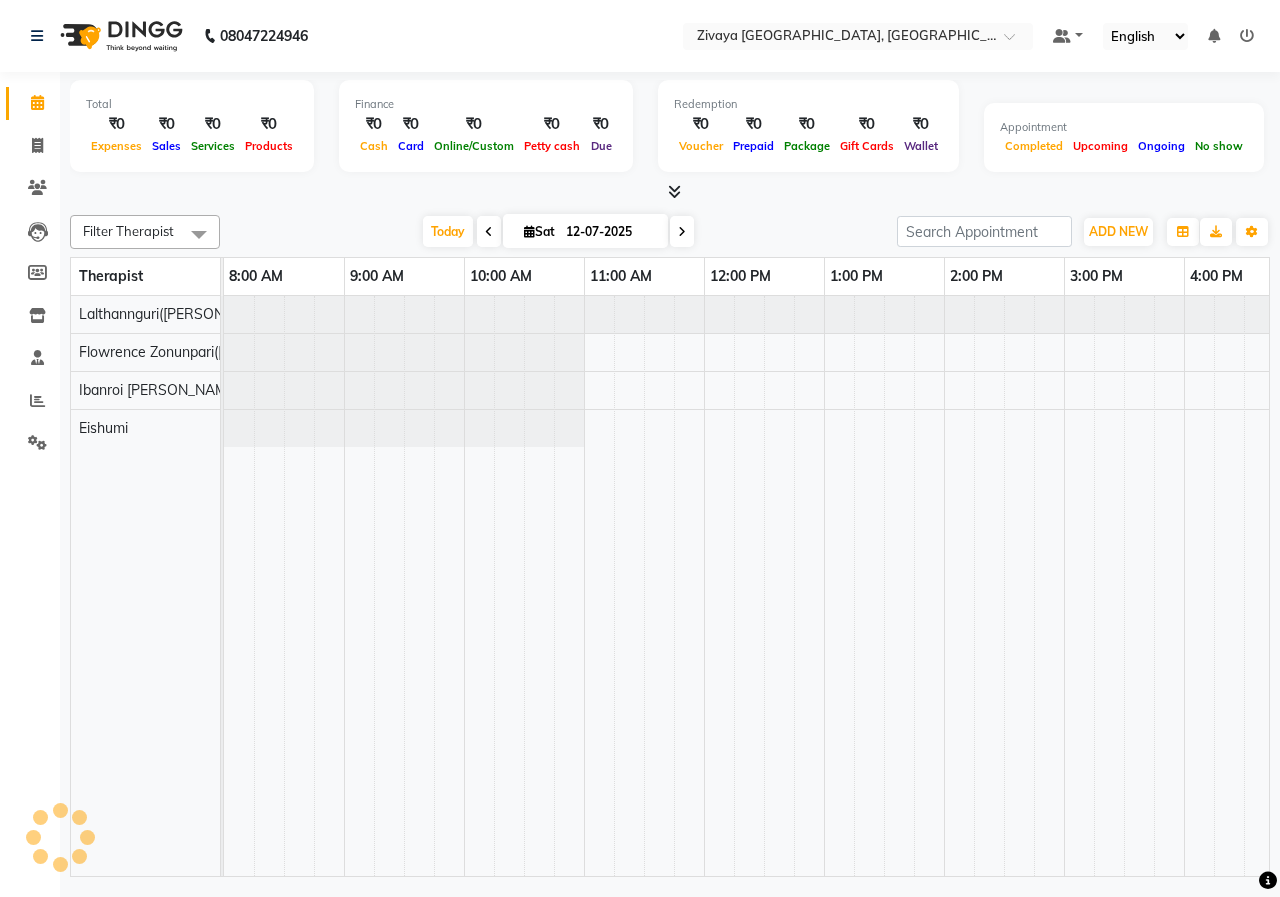 scroll, scrollTop: 0, scrollLeft: 875, axis: horizontal 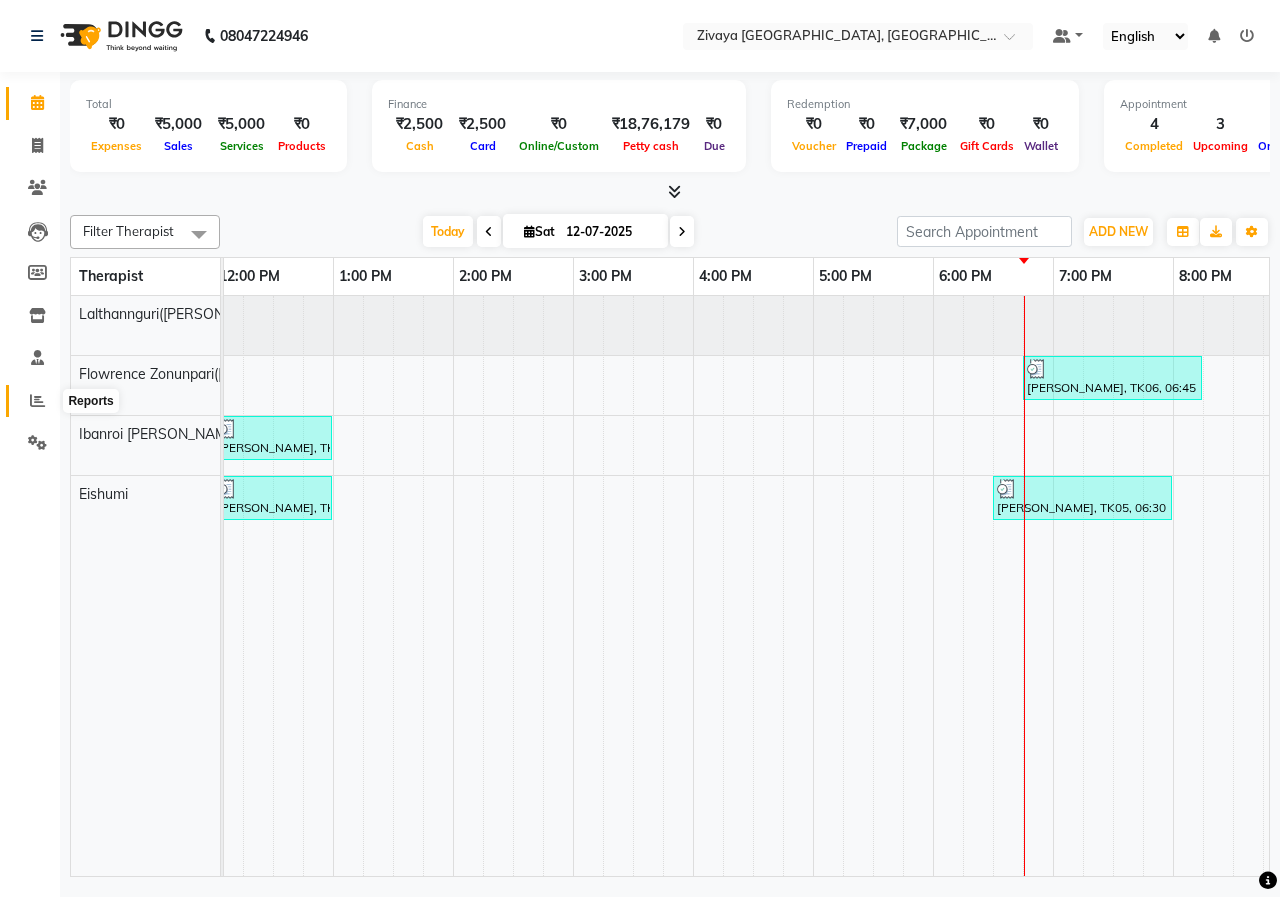 click 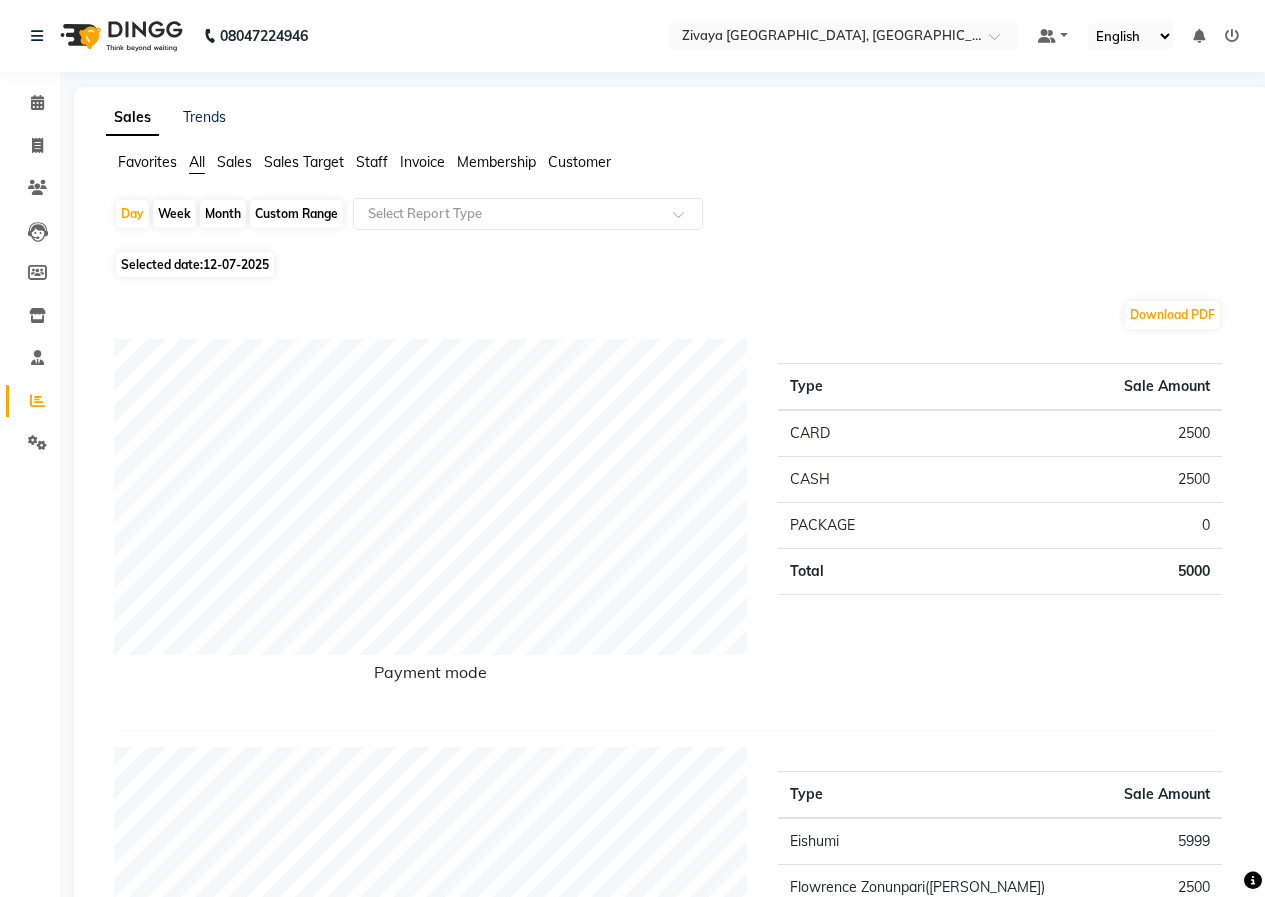 click 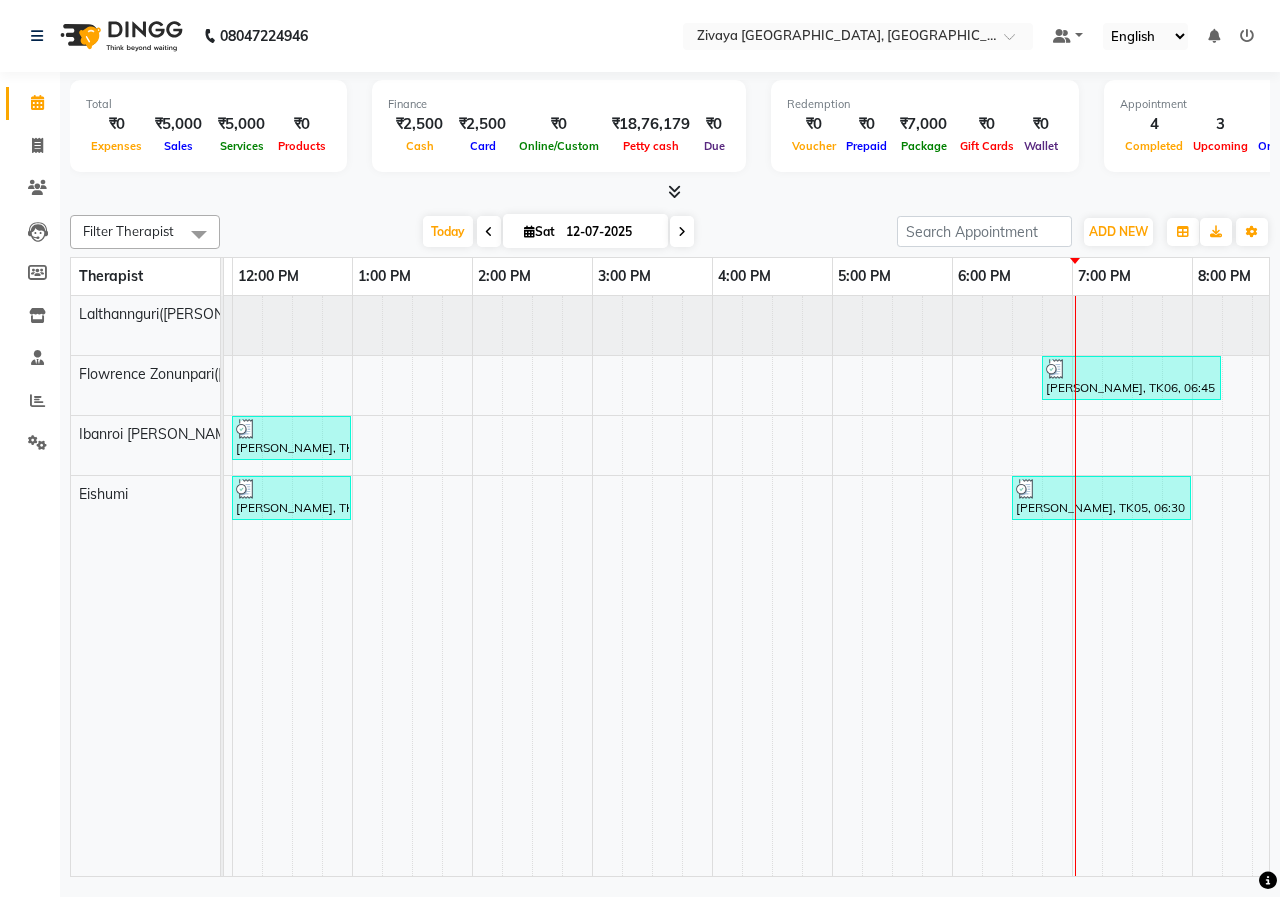 scroll, scrollTop: 0, scrollLeft: 281, axis: horizontal 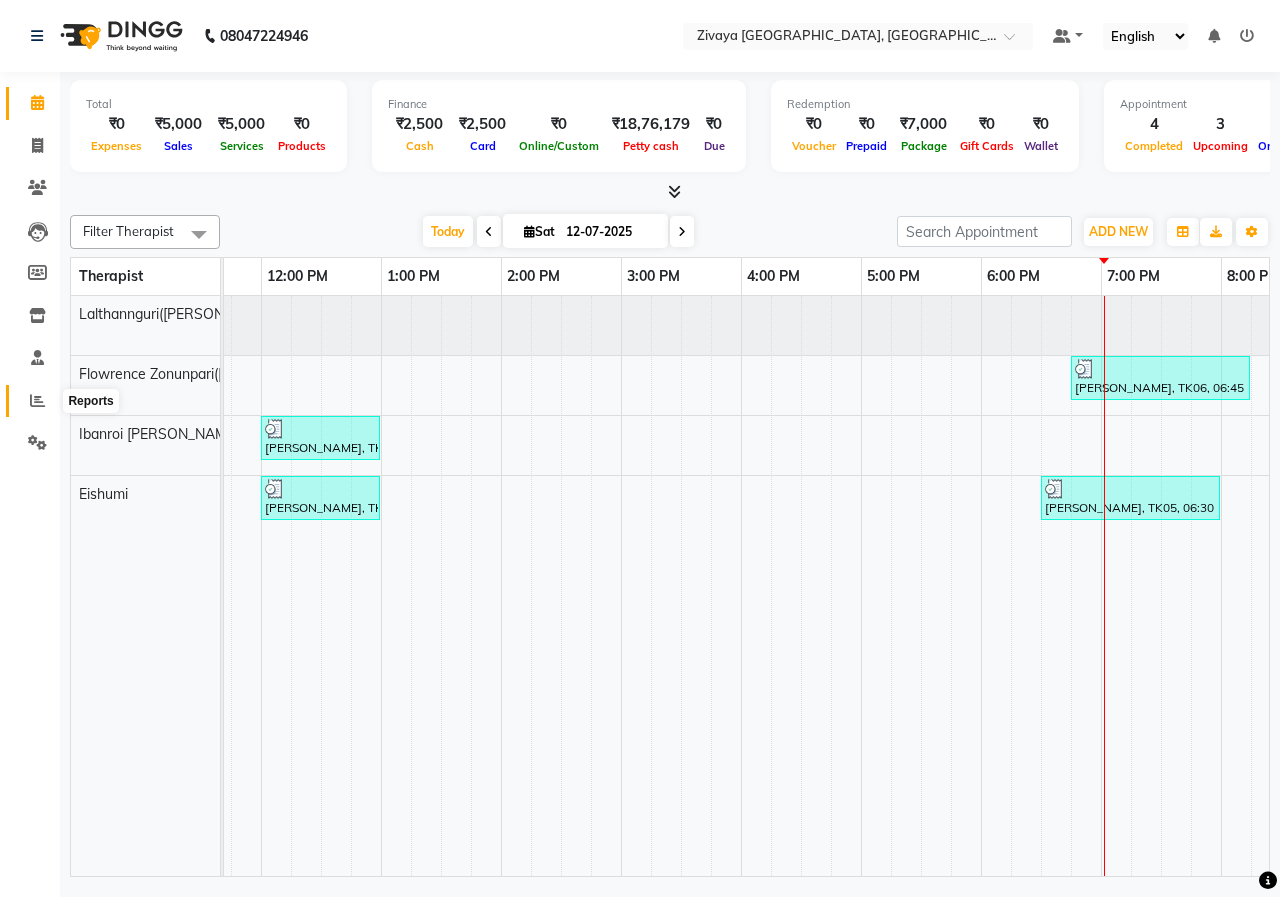 click 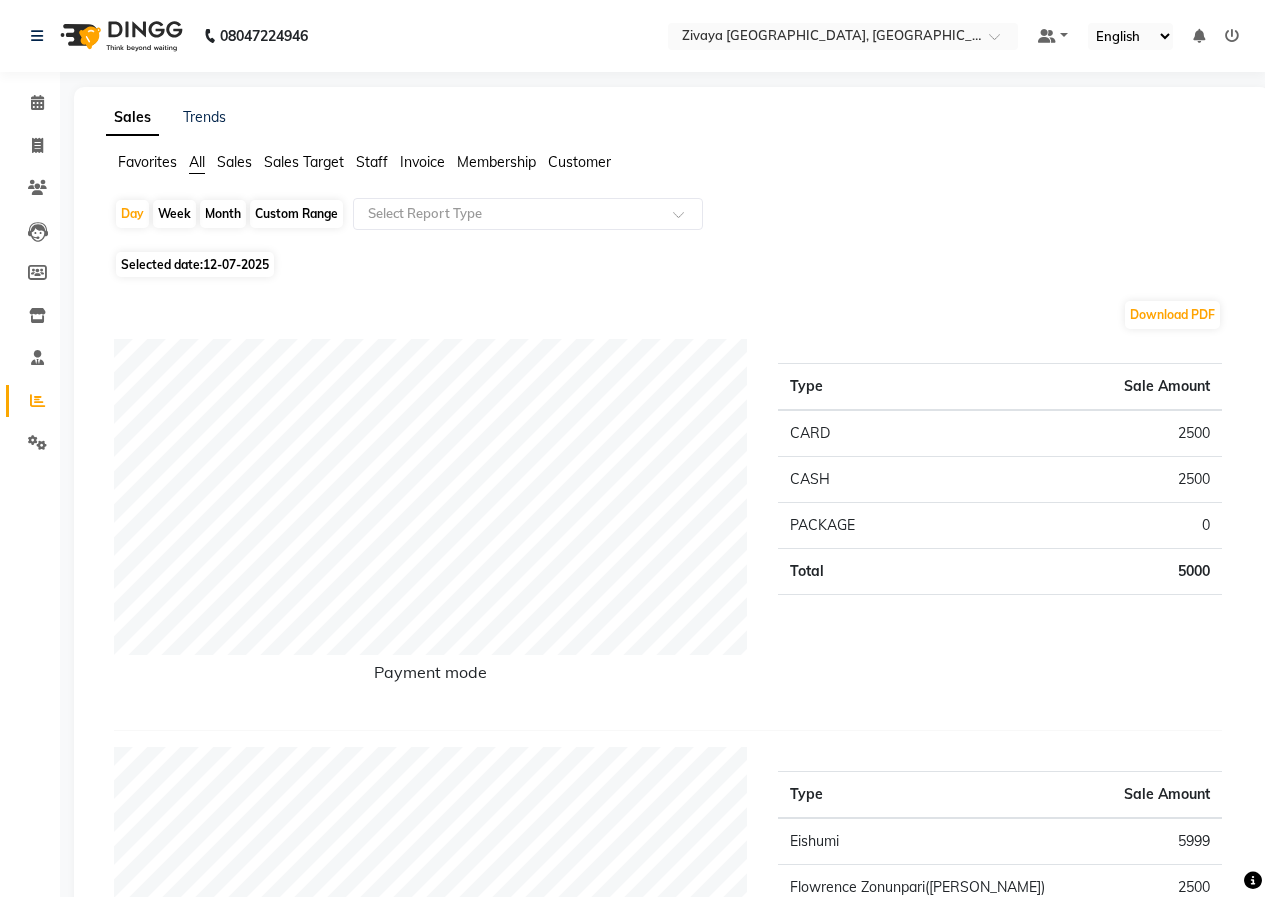 click 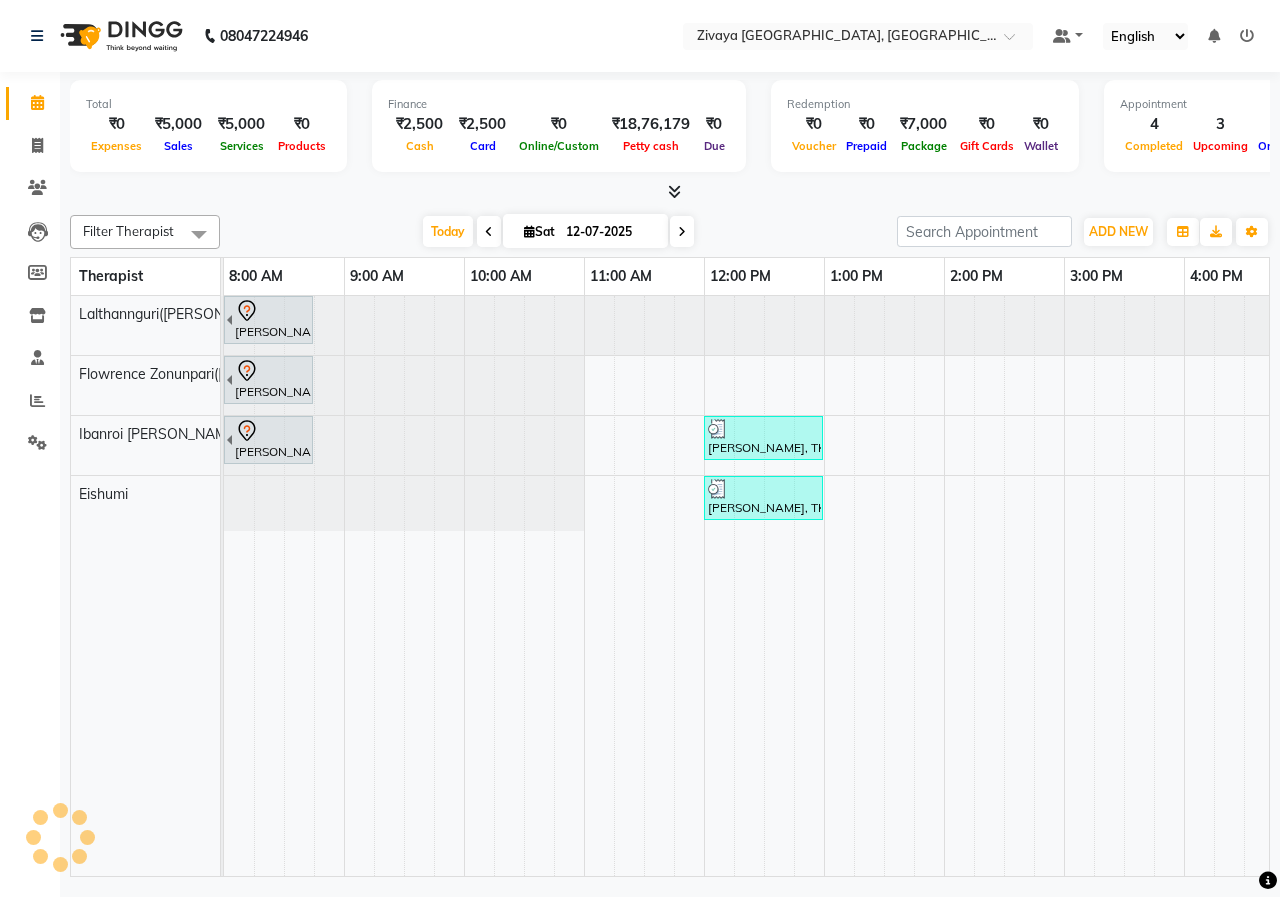 scroll, scrollTop: 0, scrollLeft: 875, axis: horizontal 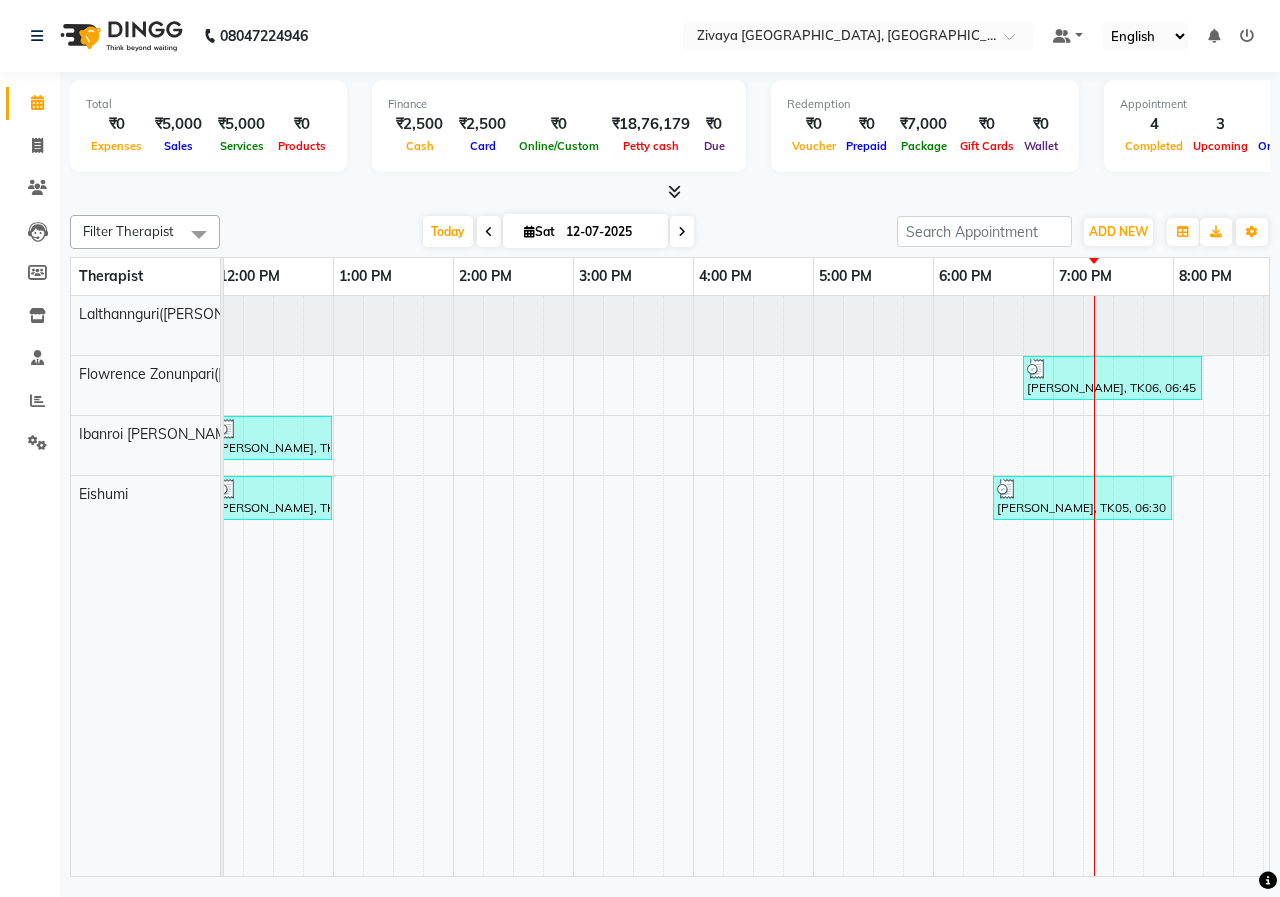 click on "12-07-2025" at bounding box center (610, 232) 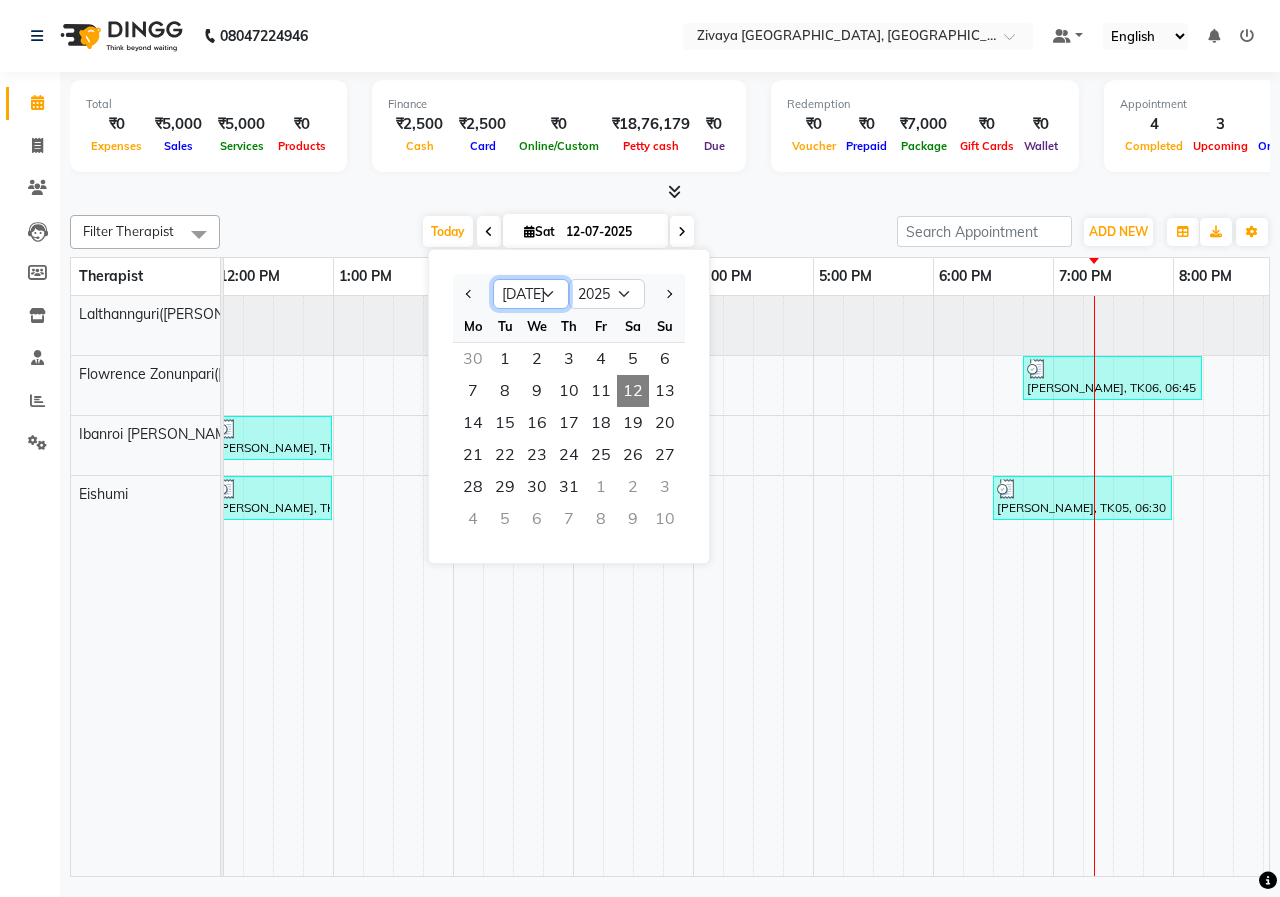 click on "Jan Feb Mar Apr May Jun [DATE] Aug Sep Oct Nov Dec" at bounding box center [531, 294] 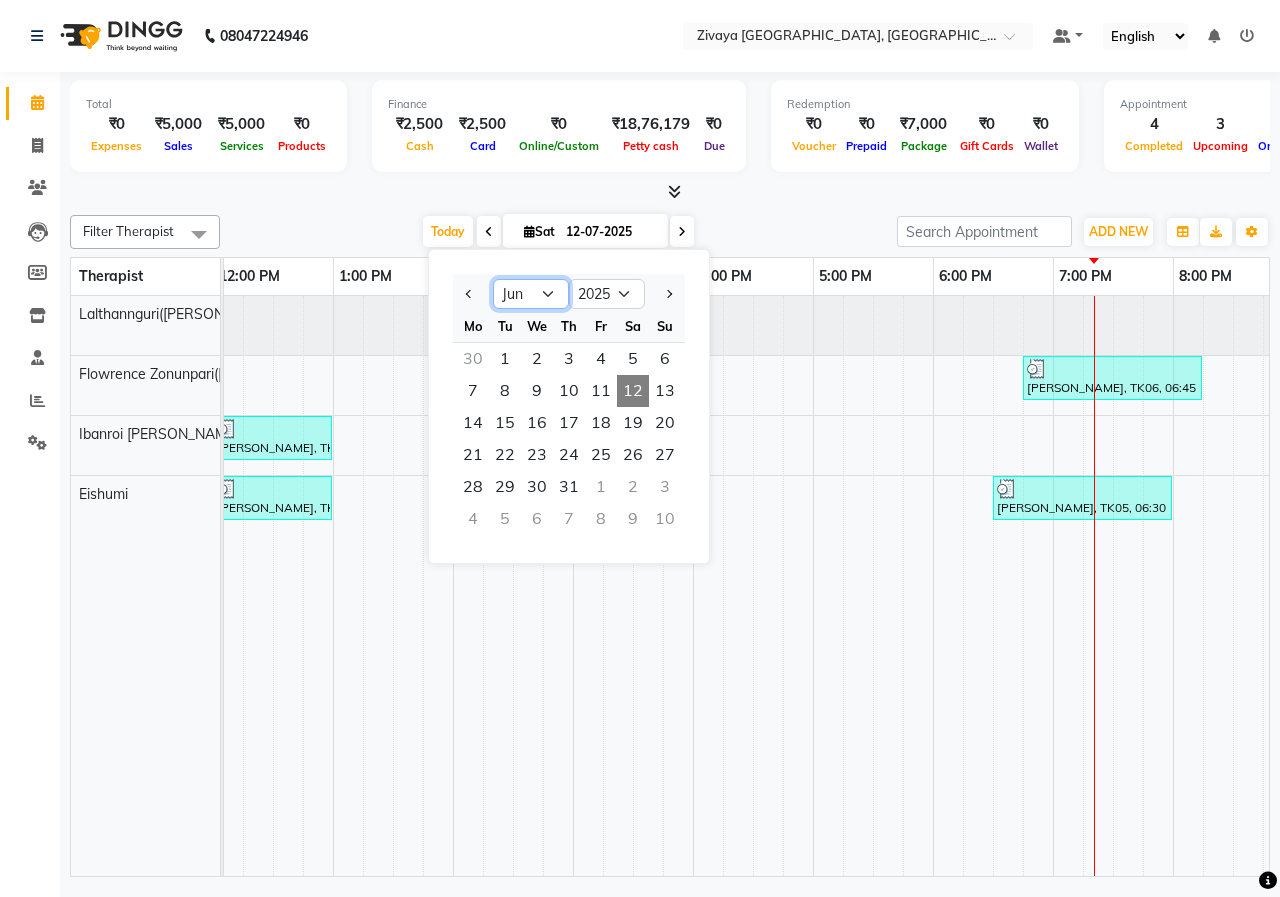 click on "Jan Feb Mar Apr May Jun [DATE] Aug Sep Oct Nov Dec" at bounding box center (531, 294) 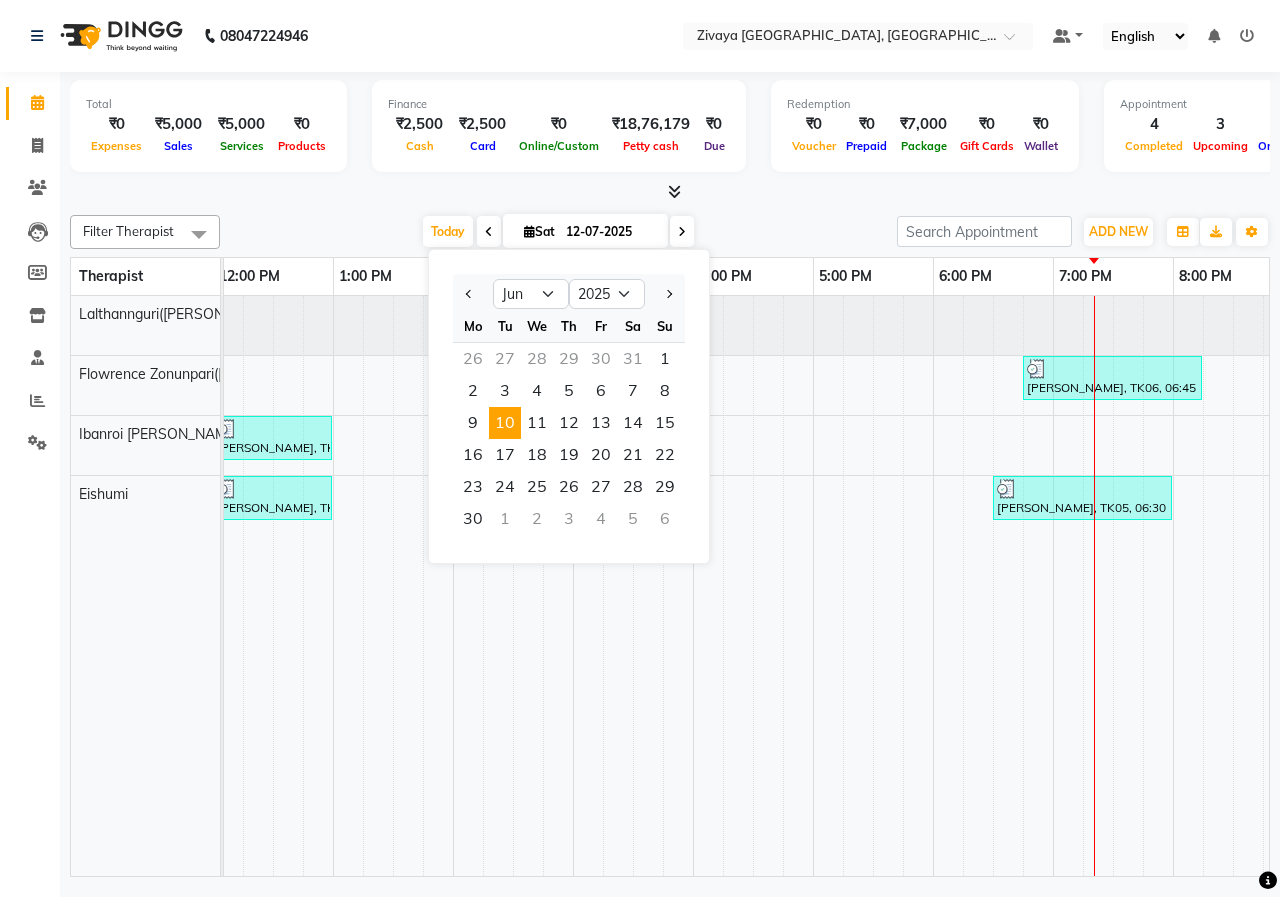 click on "10" at bounding box center [505, 423] 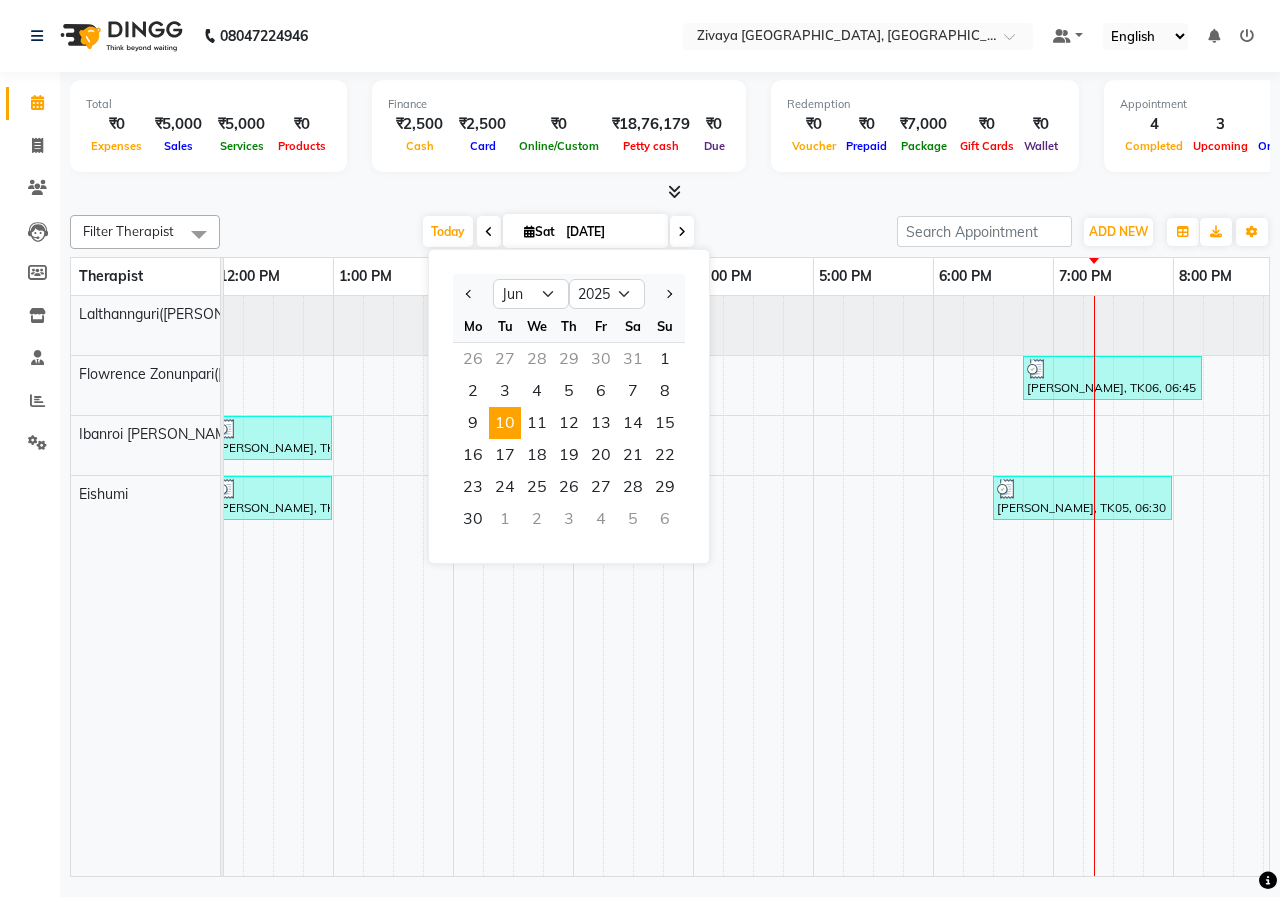 scroll, scrollTop: 0, scrollLeft: 0, axis: both 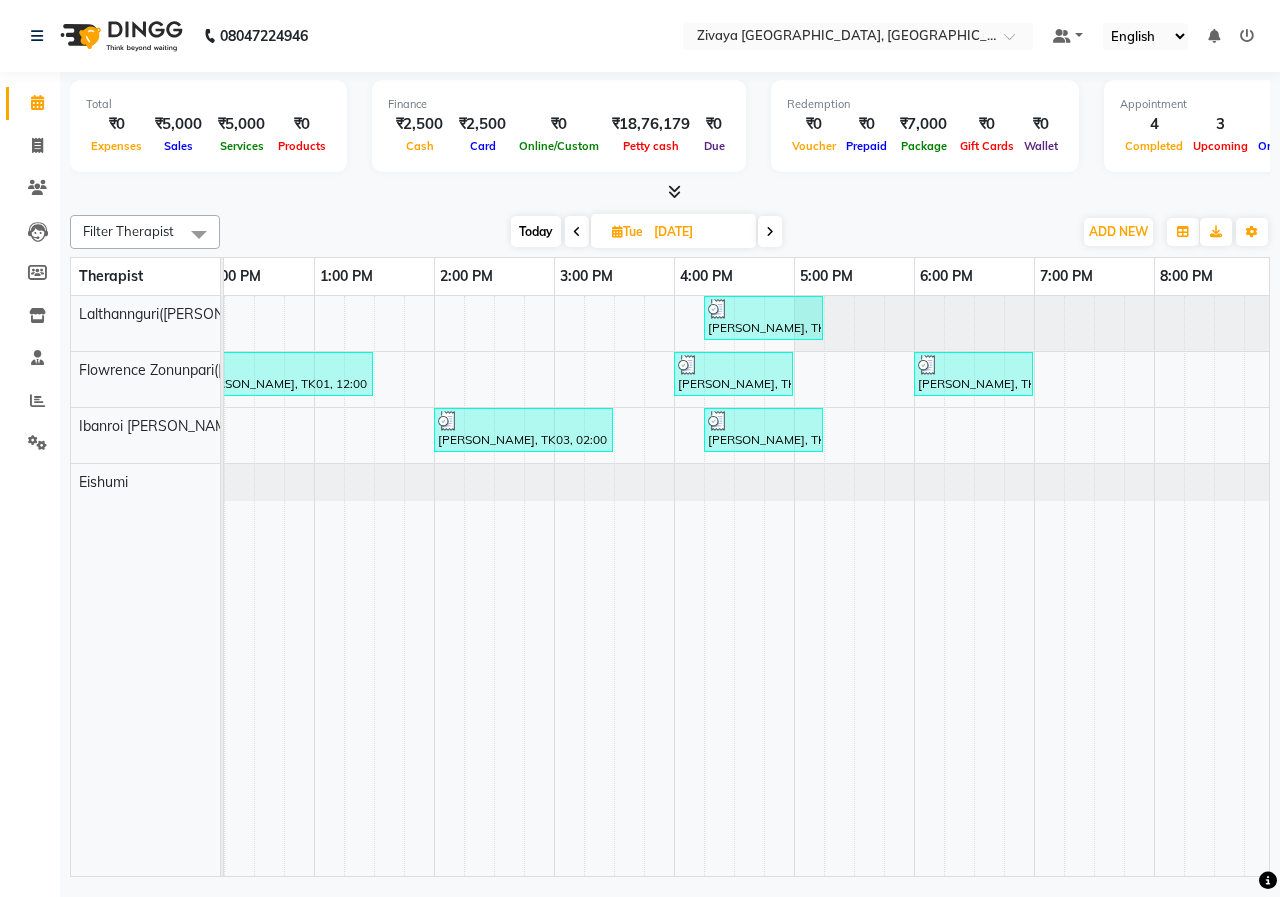 click at bounding box center [770, 232] 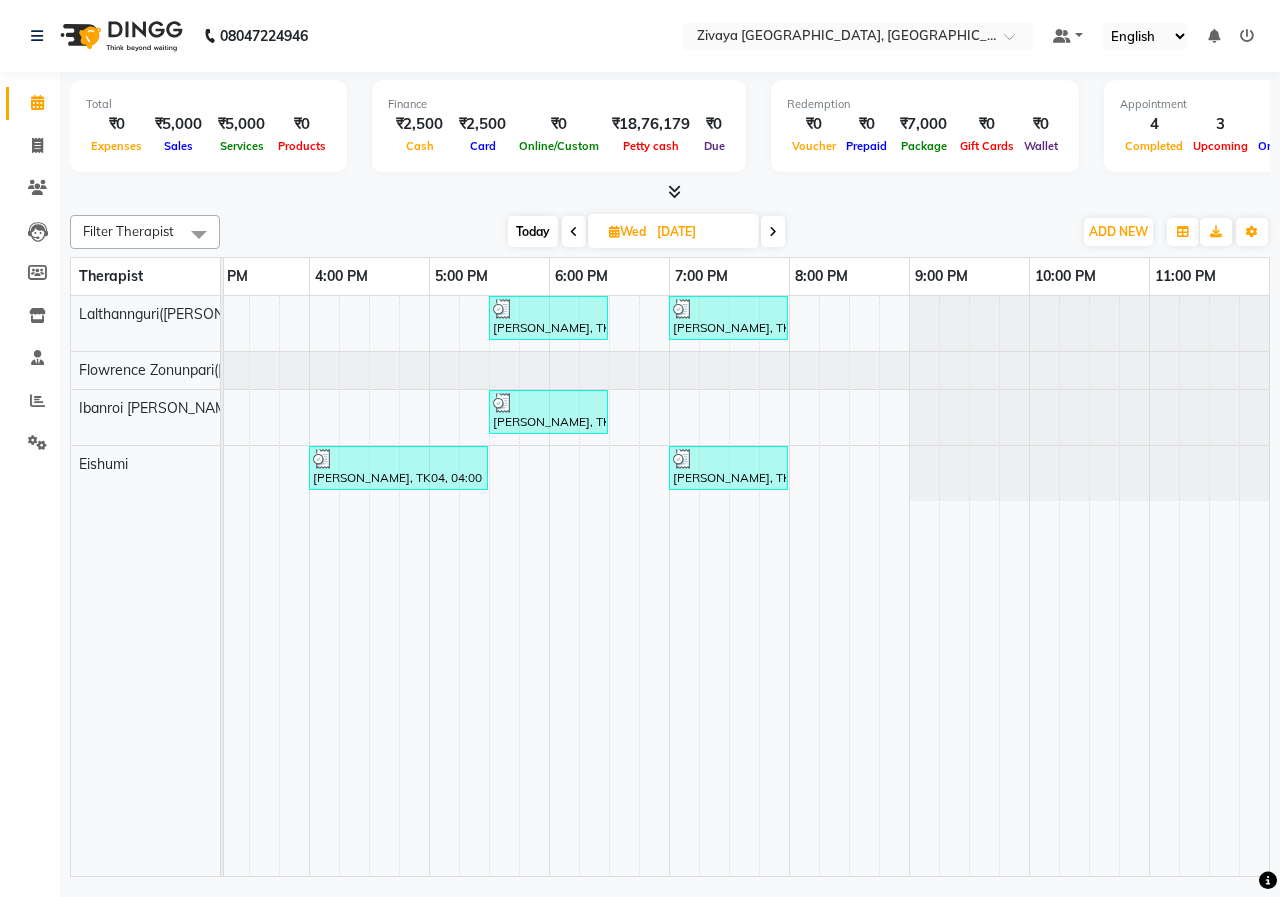 click at bounding box center [773, 231] 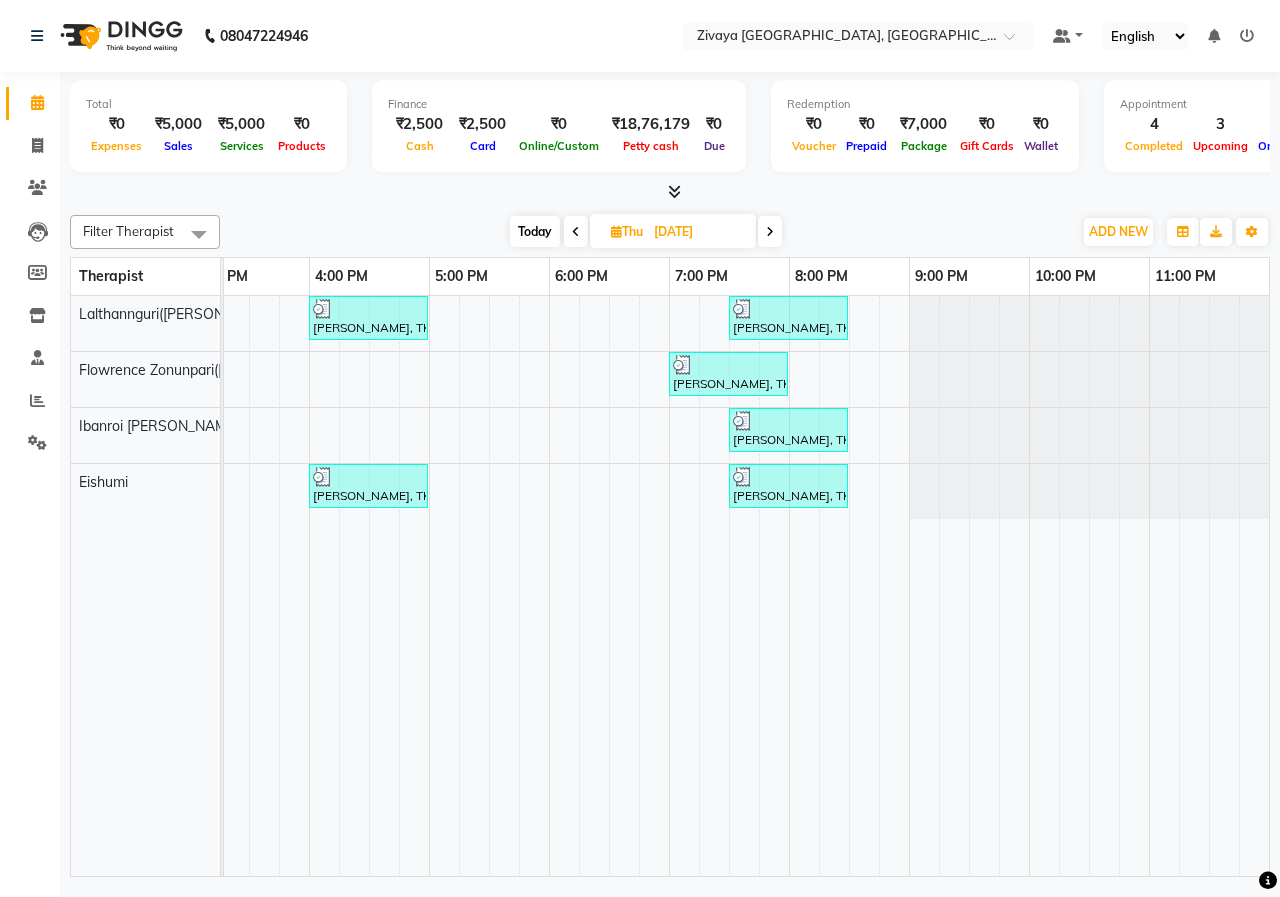 drag, startPoint x: 885, startPoint y: 876, endPoint x: 858, endPoint y: 854, distance: 34.828148 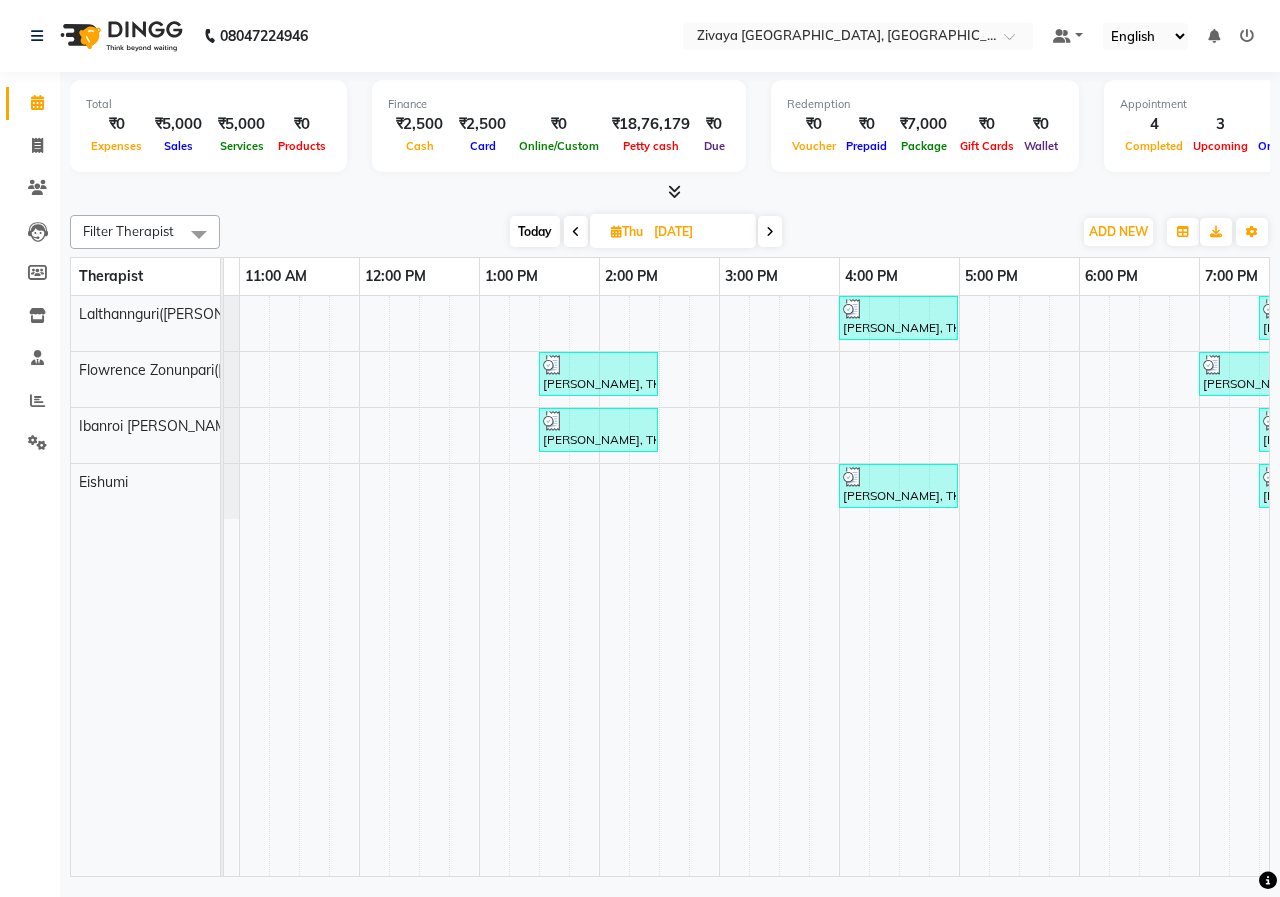 click at bounding box center (614, 586) 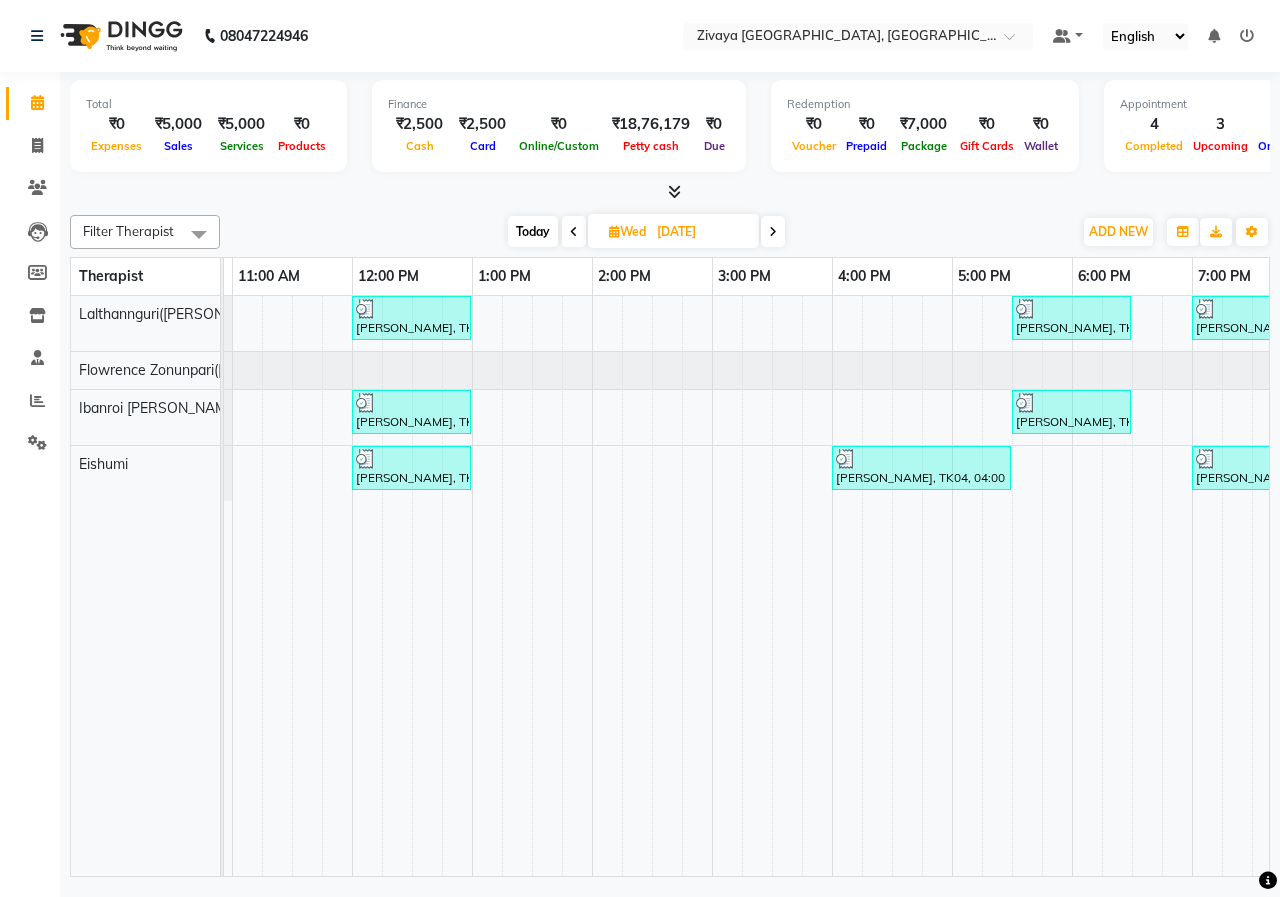 click at bounding box center [773, 232] 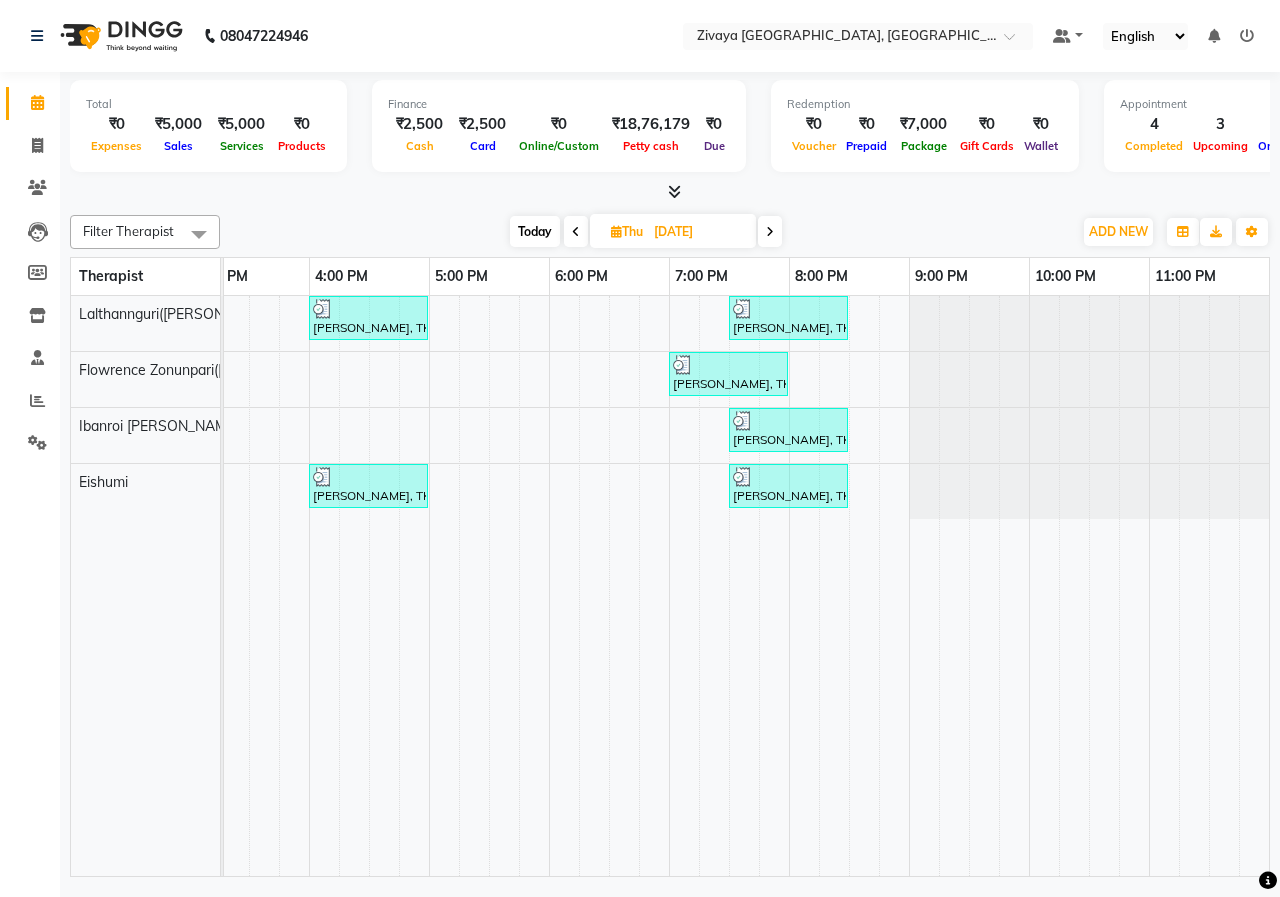 click at bounding box center (770, 232) 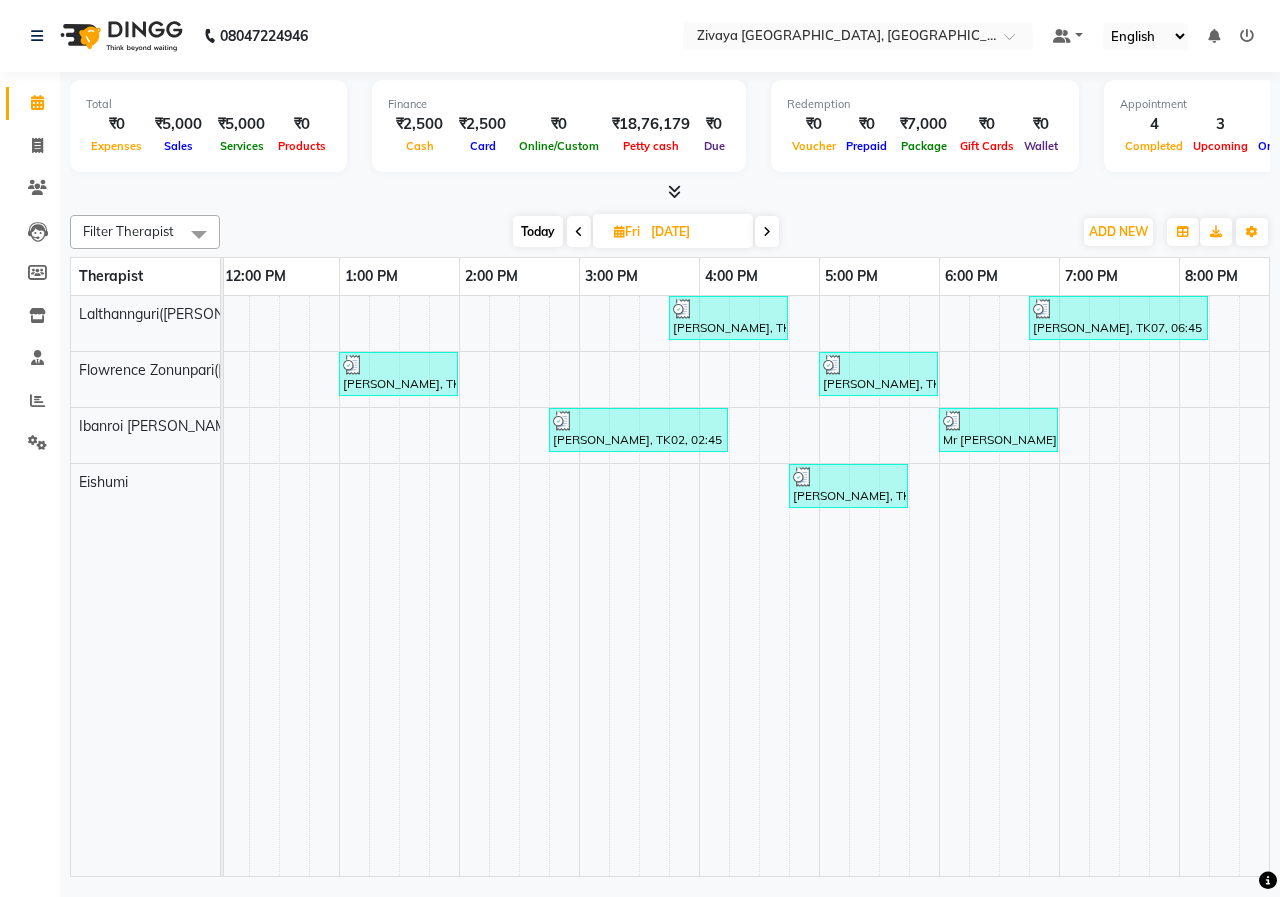 click at bounding box center [767, 232] 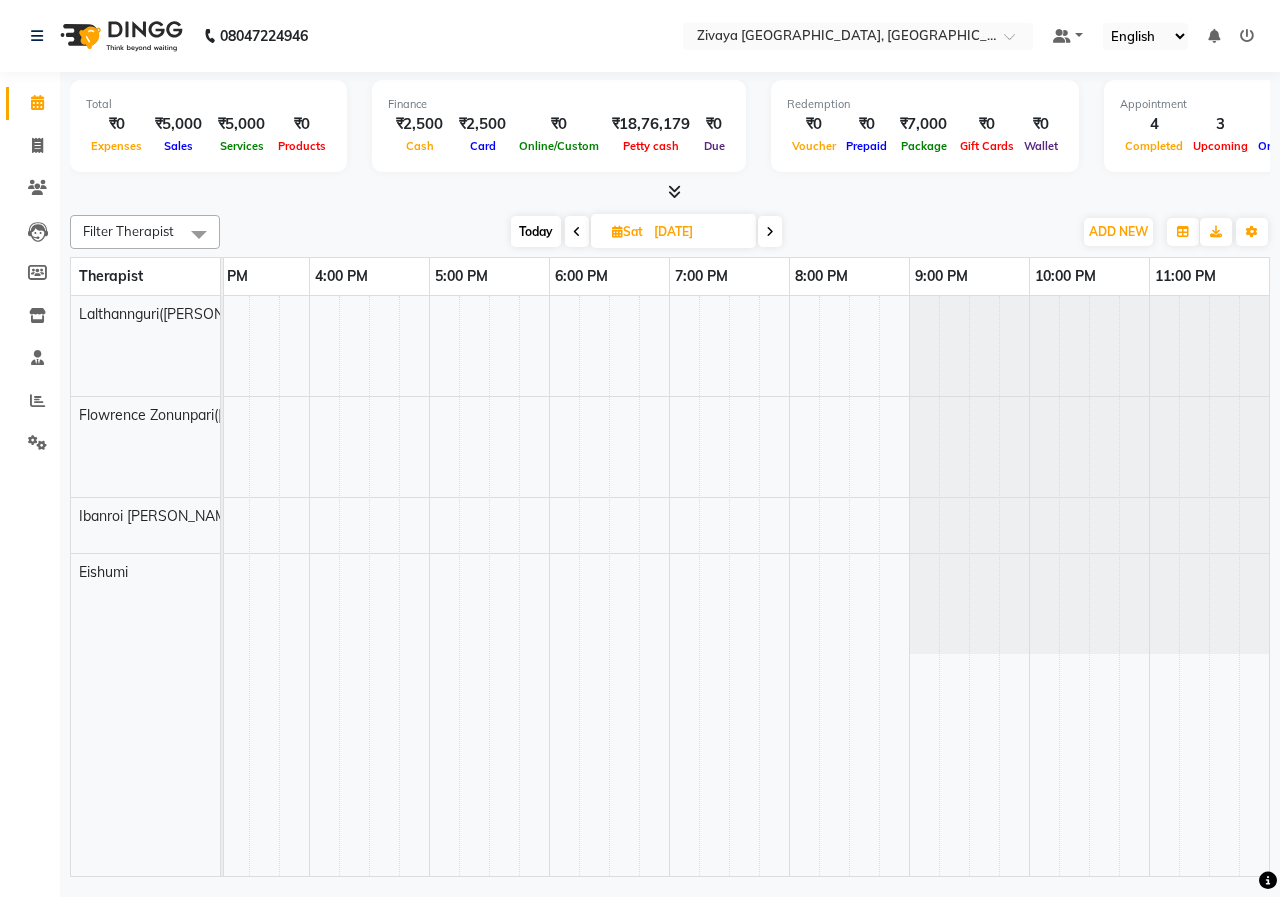 drag, startPoint x: 765, startPoint y: 640, endPoint x: 748, endPoint y: 715, distance: 76.902534 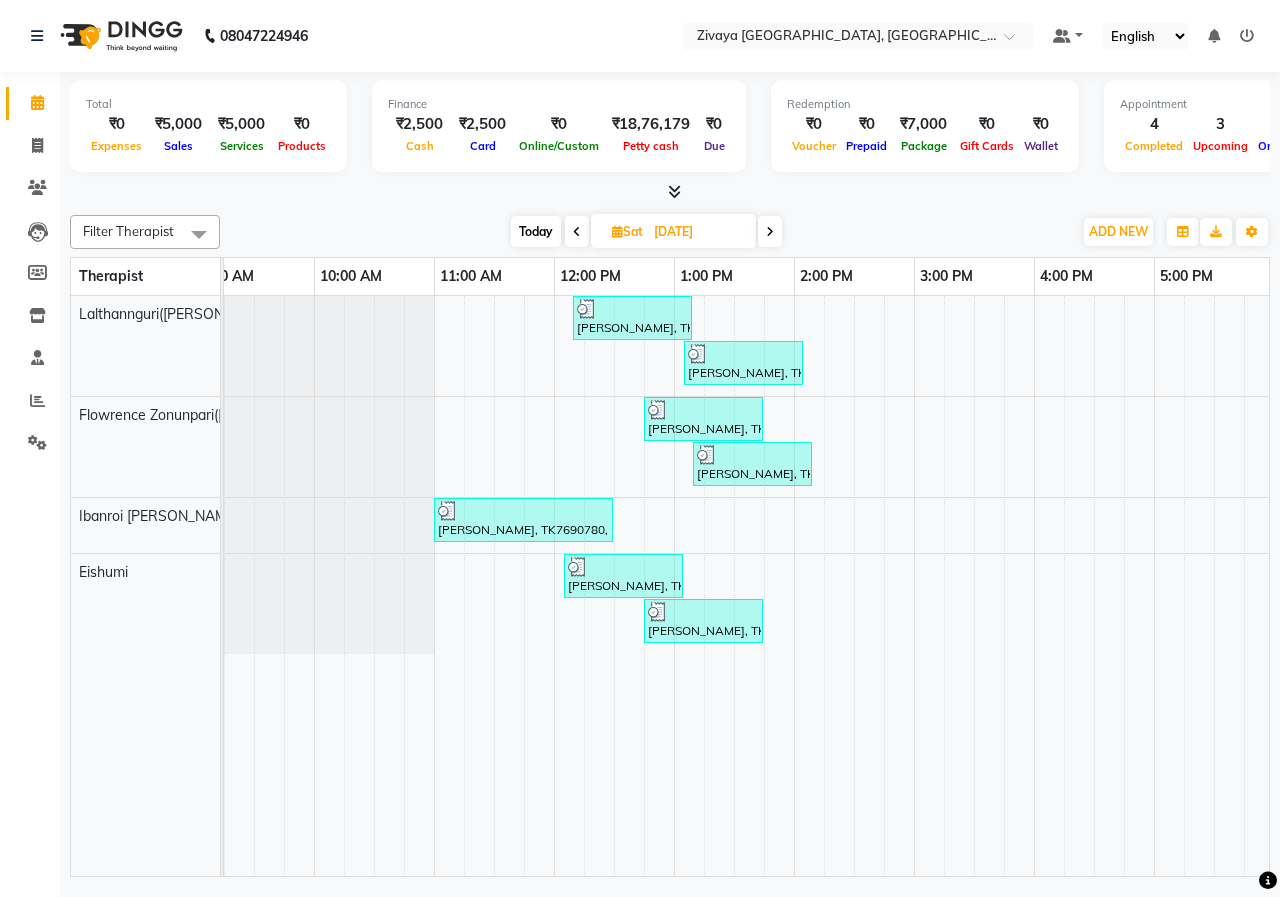 click at bounding box center (770, 232) 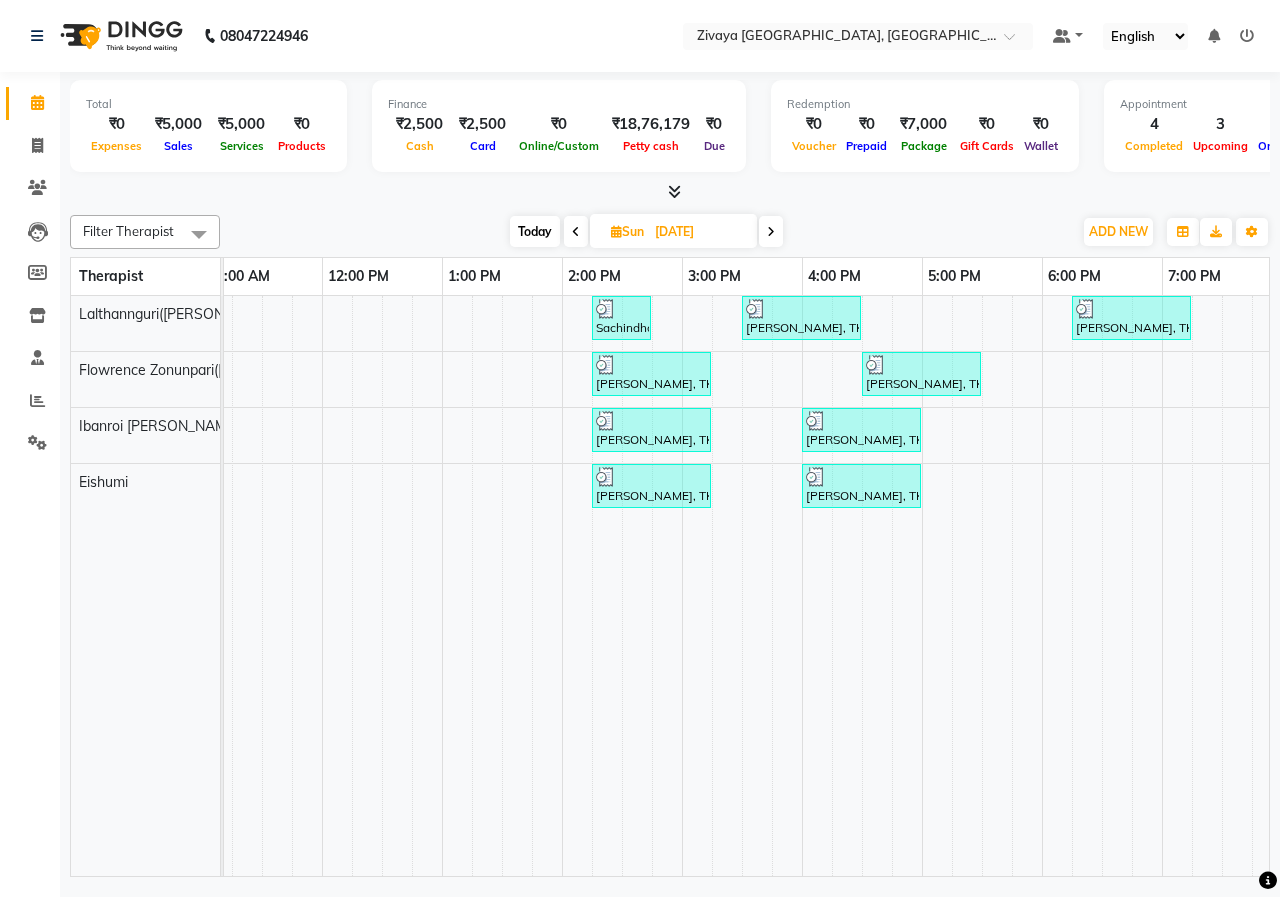 click at bounding box center [771, 232] 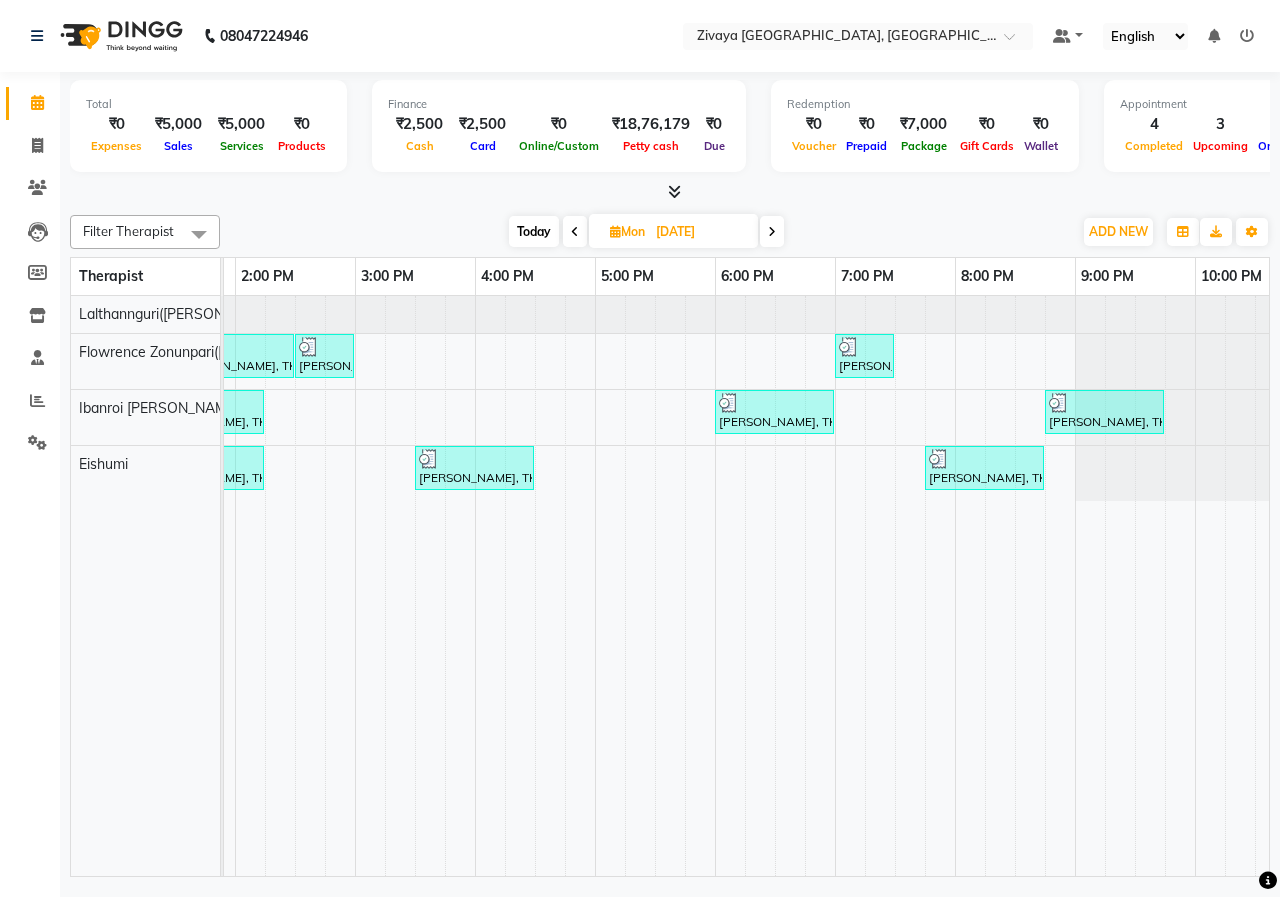 click at bounding box center (772, 231) 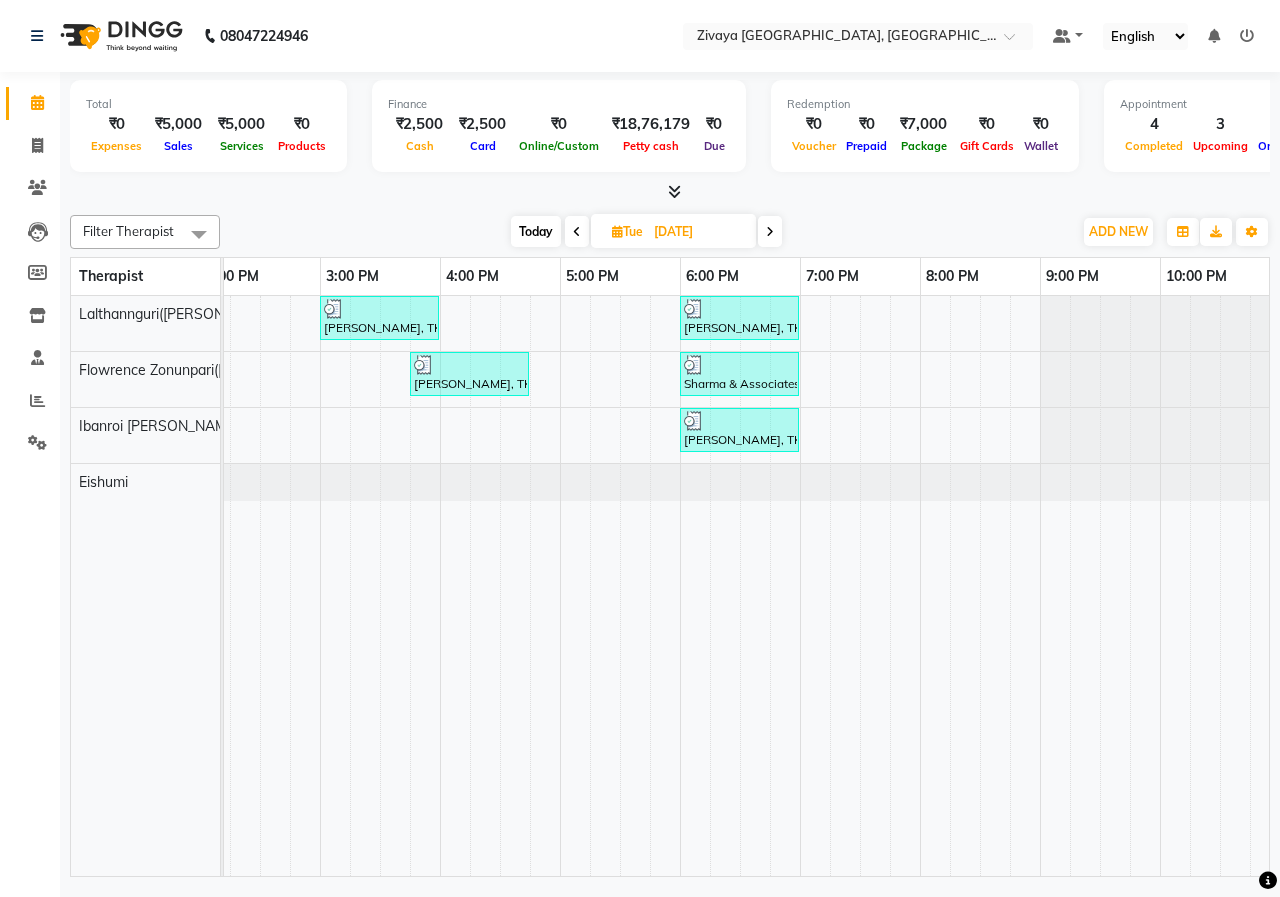 click at bounding box center (770, 231) 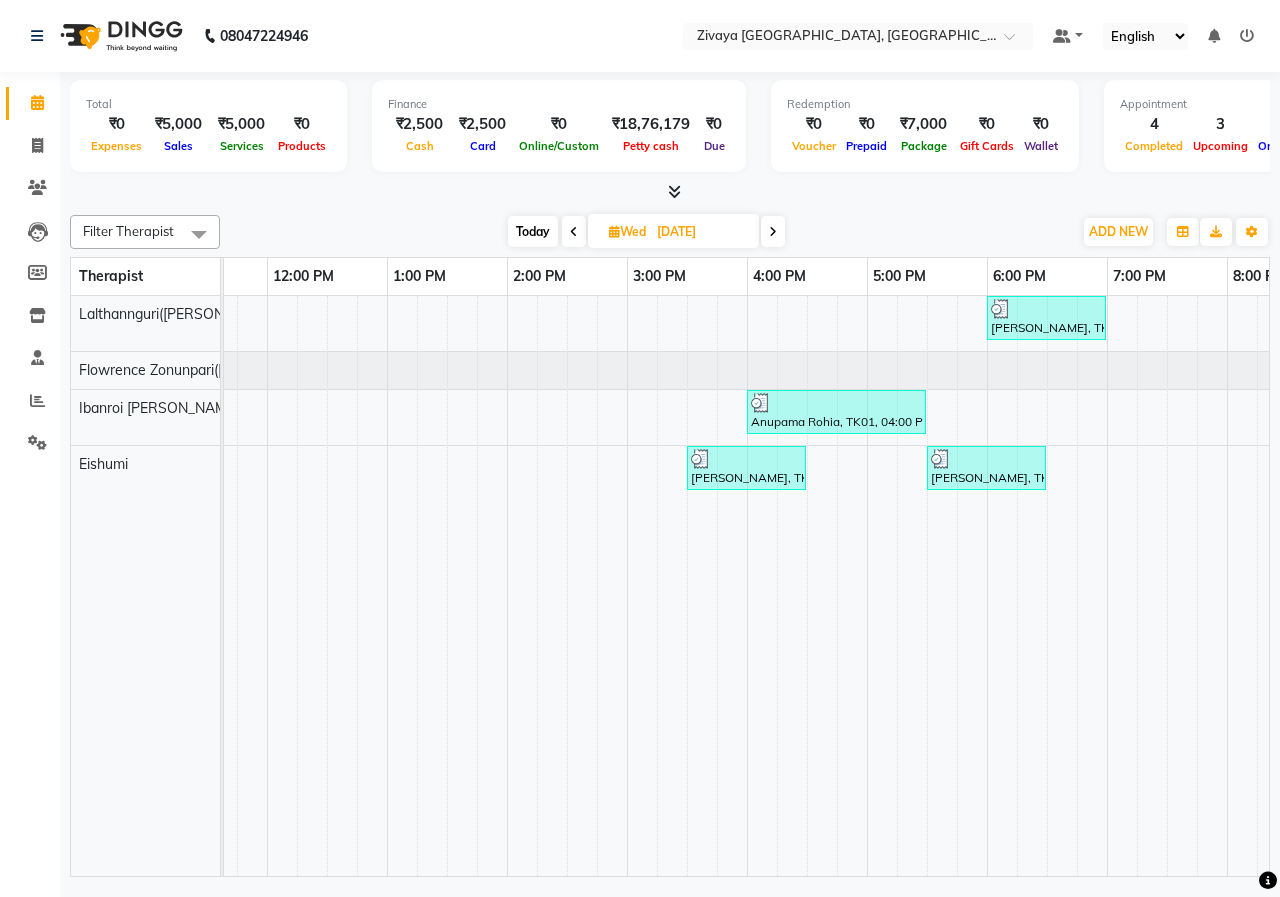 click on "08047224946 Select Location × Zivaya [GEOGRAPHIC_DATA],  [GEOGRAPHIC_DATA]  Default Panel My Panel English ENGLISH Español العربية मराठी हिंदी ગુજરાતી தமிழ் 中文 Notifications nothing to show ☀ ZIVAYA [GEOGRAPHIC_DATA],  [GEOGRAPHIC_DATA]   Calendar  Invoice  Clients  Leads   Members  Inventory  Staff  Reports  Settings Completed InProgress Upcoming Dropped Tentative Check-In Confirm Bookings Segments Page Builder Total  ₹0  Expenses ₹5,000  Sales ₹5,000  Services ₹0  Products Finance  ₹2,500  Cash ₹2,500  Card ₹0  Online/Custom ₹18,76,179 [PERSON_NAME] cash ₹0 Due  Redemption  ₹0 Voucher ₹0 Prepaid ₹7,000 Package ₹0  Gift Cards ₹0  Wallet  Appointment  4 Completed 3 Upcoming 0 Ongoing 0 No show  Other sales  ₹0  Packages ₹0  Memberships ₹0  Vouchers ₹0  Prepaids ₹0  Gift Cards Filter Therapist Select All Eishumi Flowrence Zonunpari([PERSON_NAME]) Ibanroi [PERSON_NAME]([PERSON_NAME]) [DATE]  [DATE] Toggle Dropdown Add Appointment List" at bounding box center (640, 448) 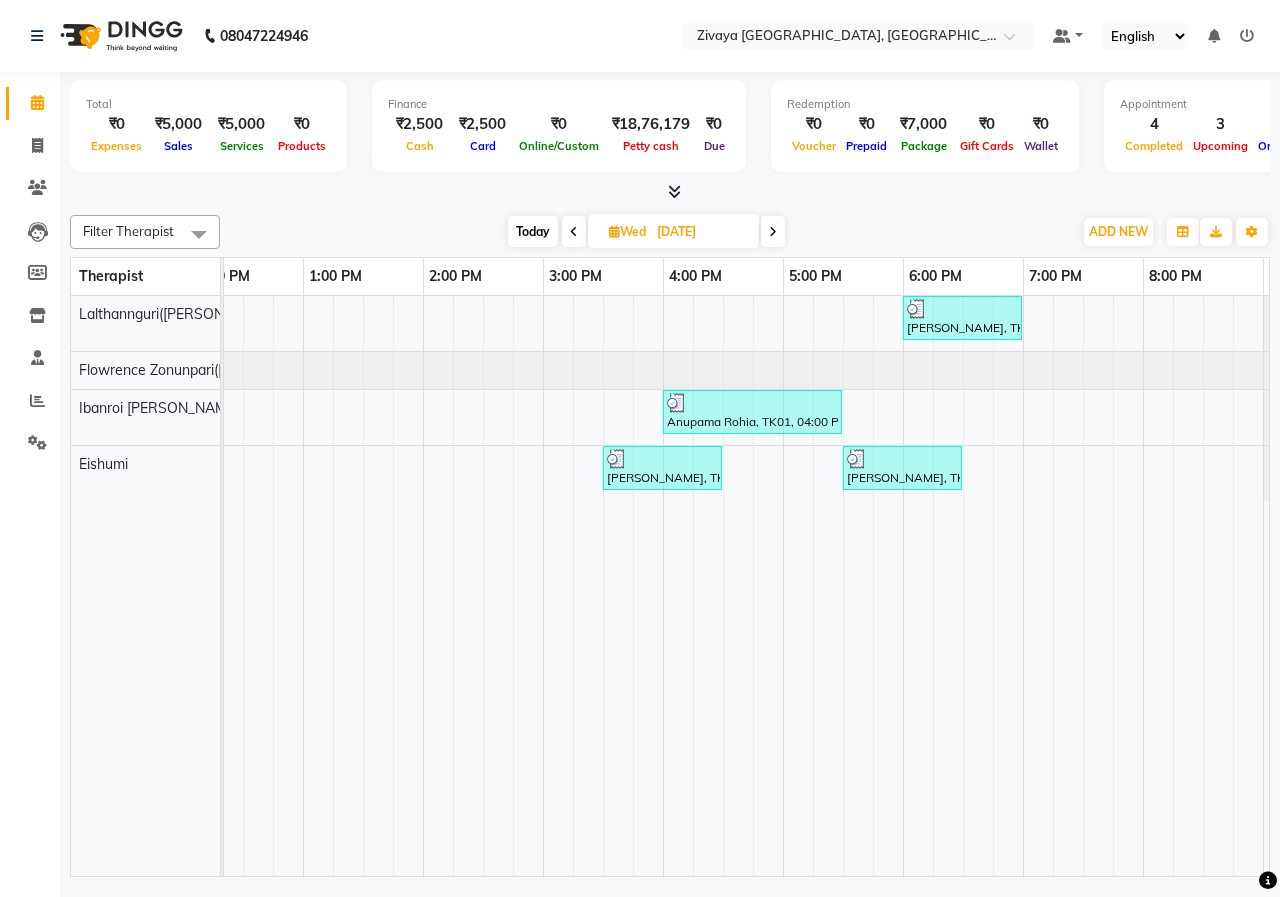click at bounding box center [773, 232] 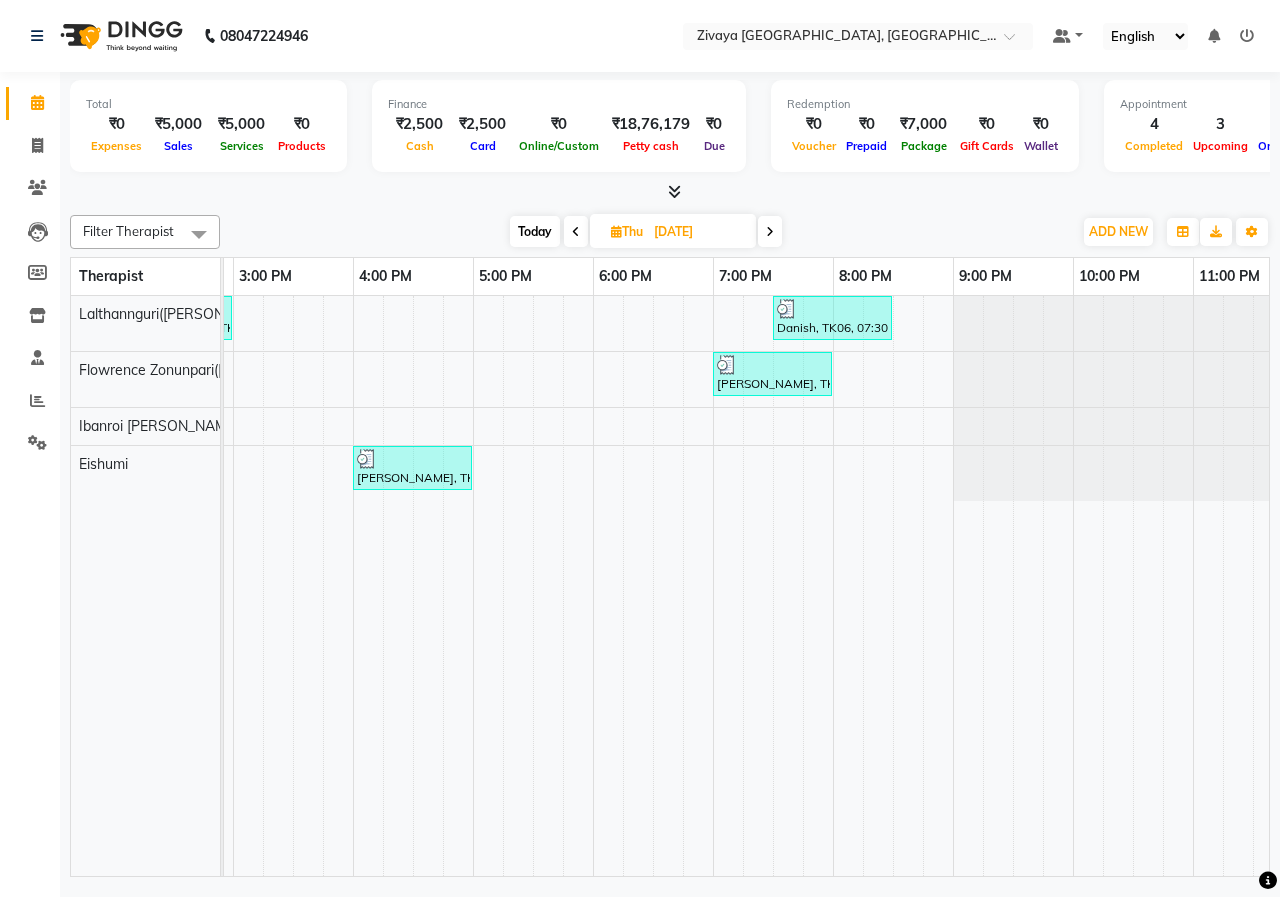 click at bounding box center (770, 232) 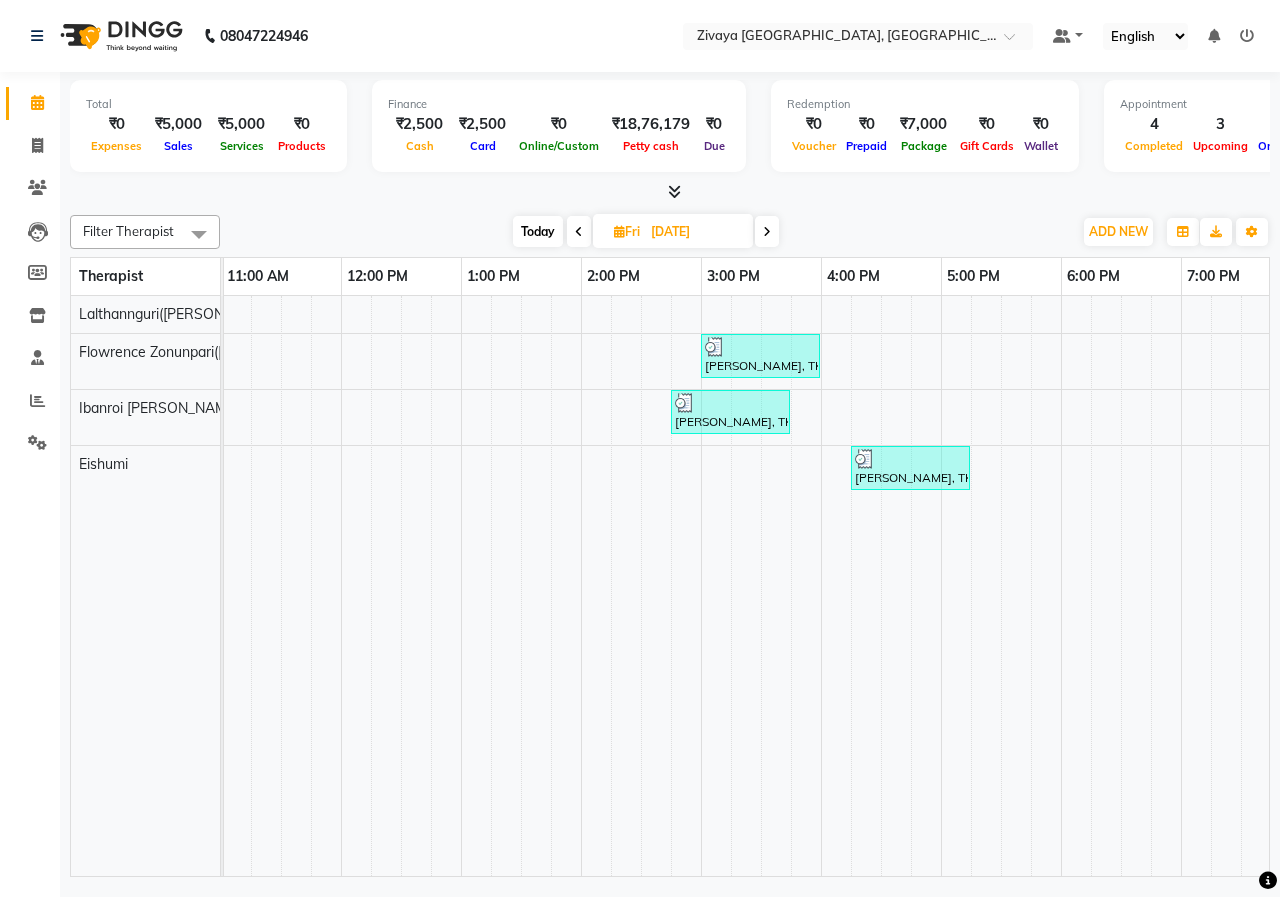 click at bounding box center (767, 231) 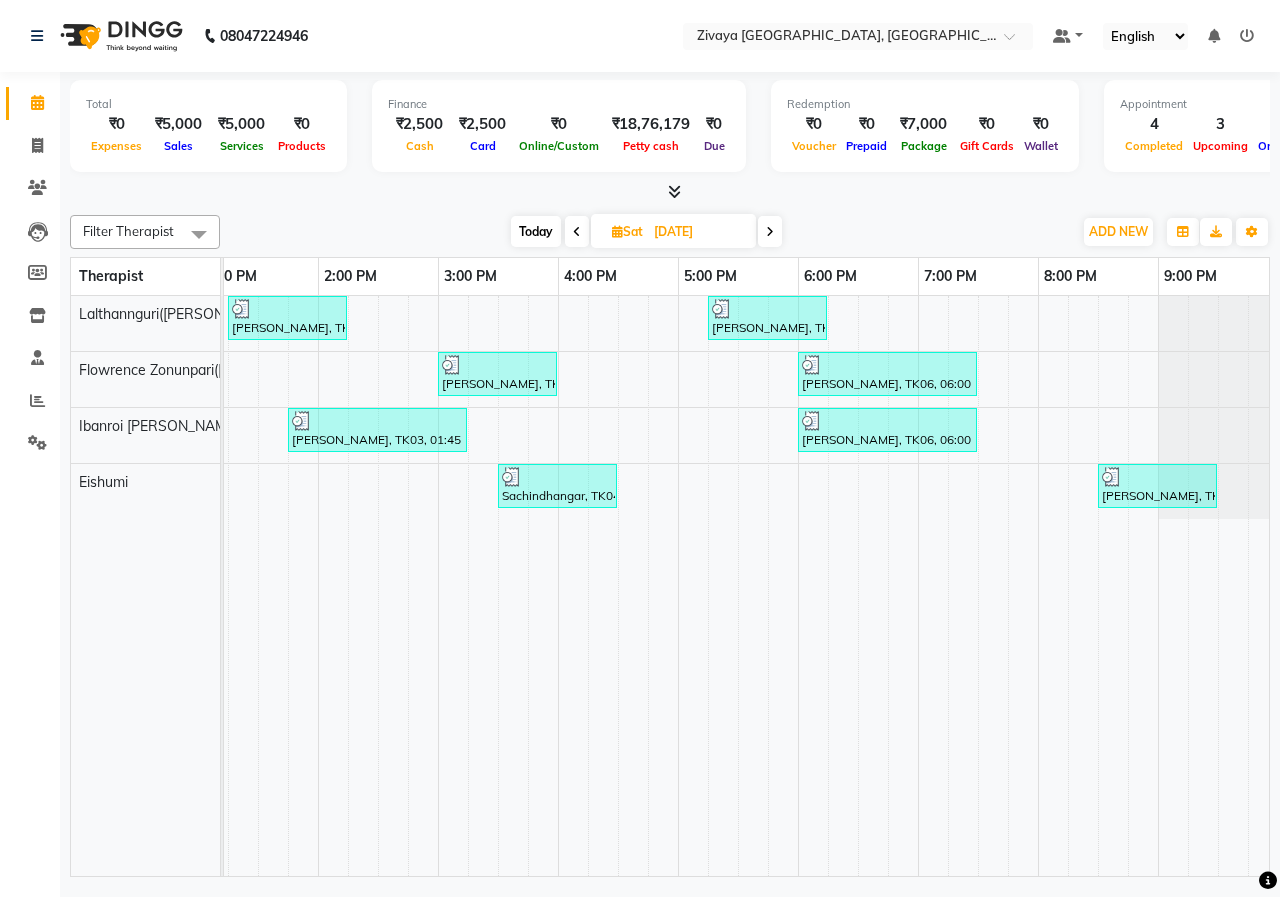 click at bounding box center (770, 232) 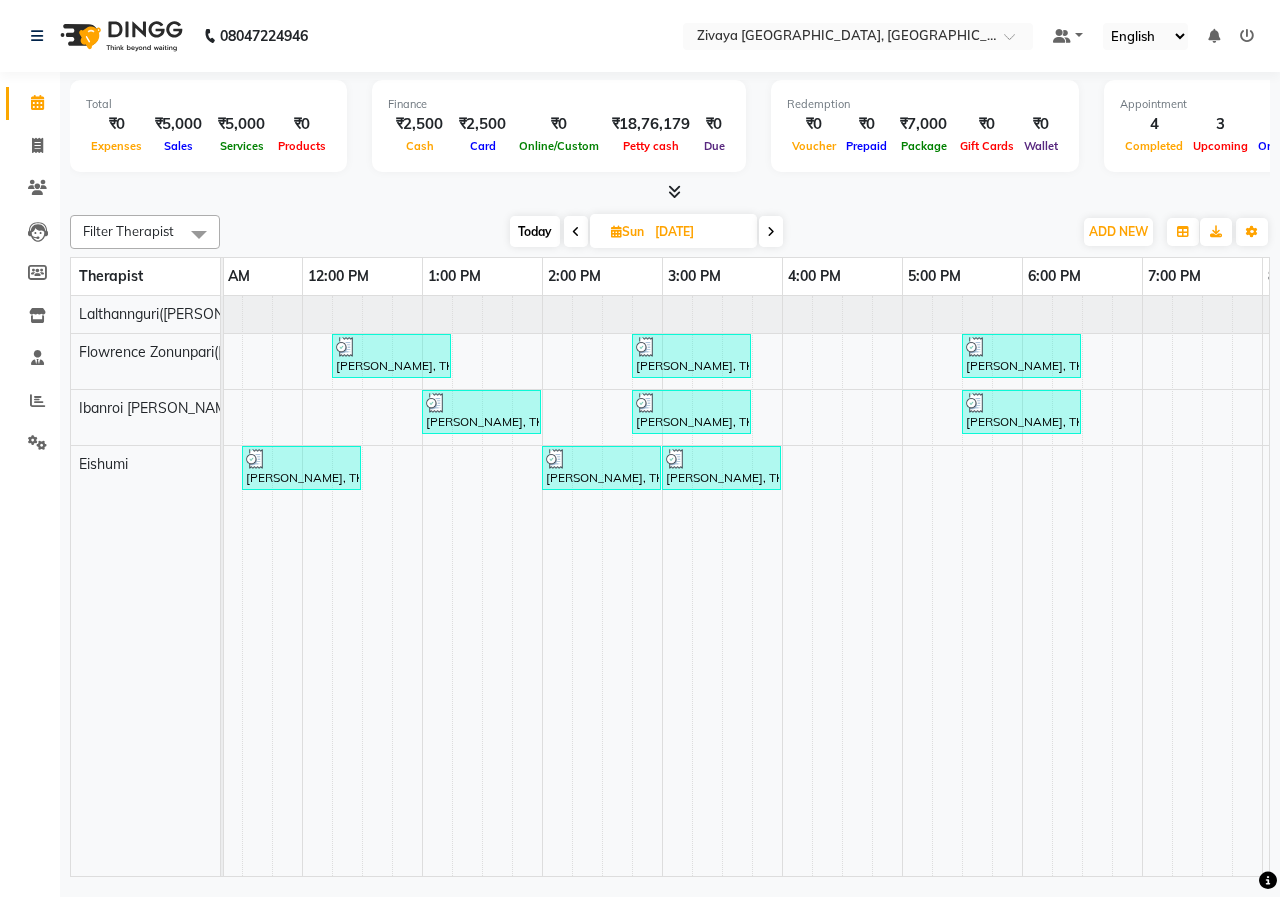 click at bounding box center (771, 231) 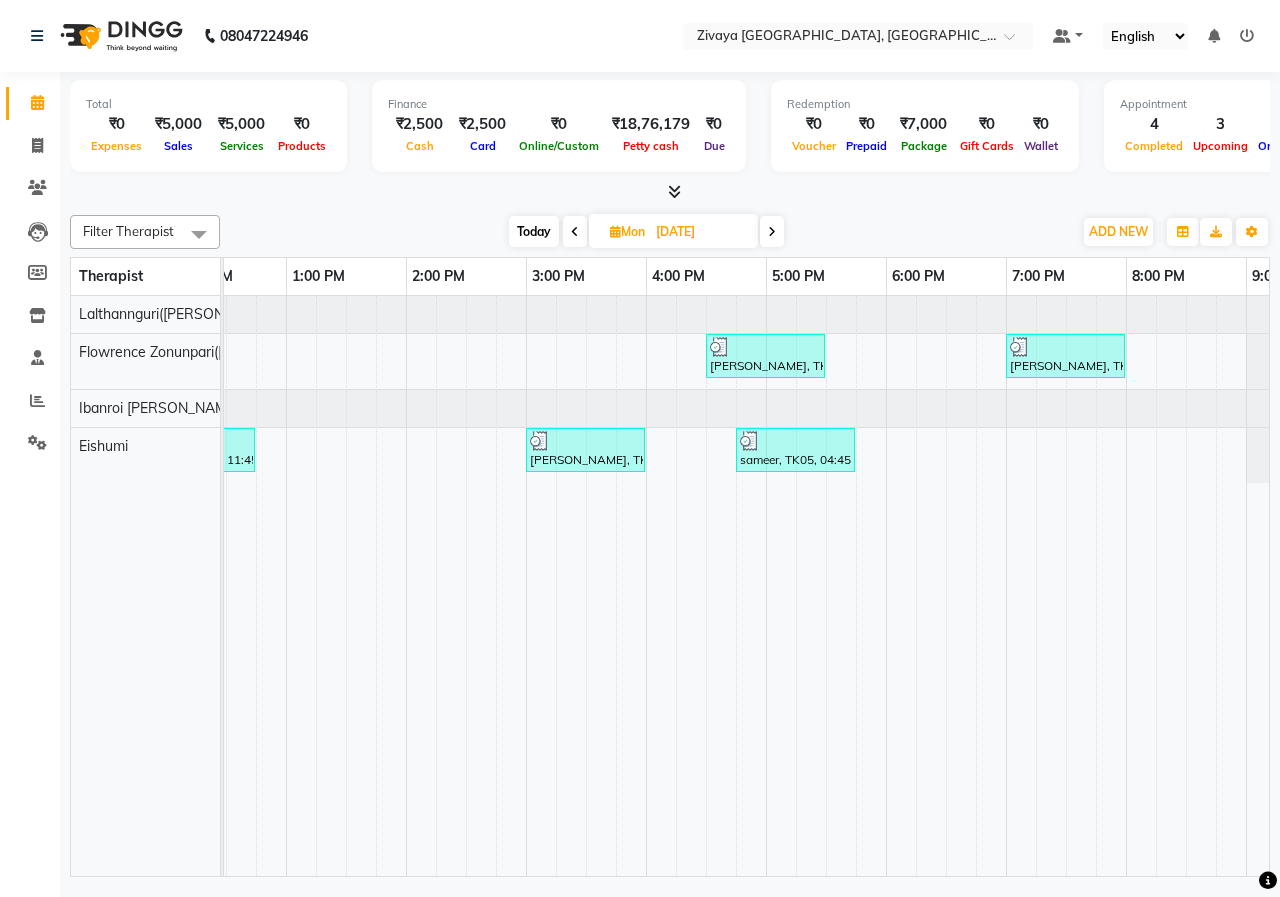 click at bounding box center [772, 232] 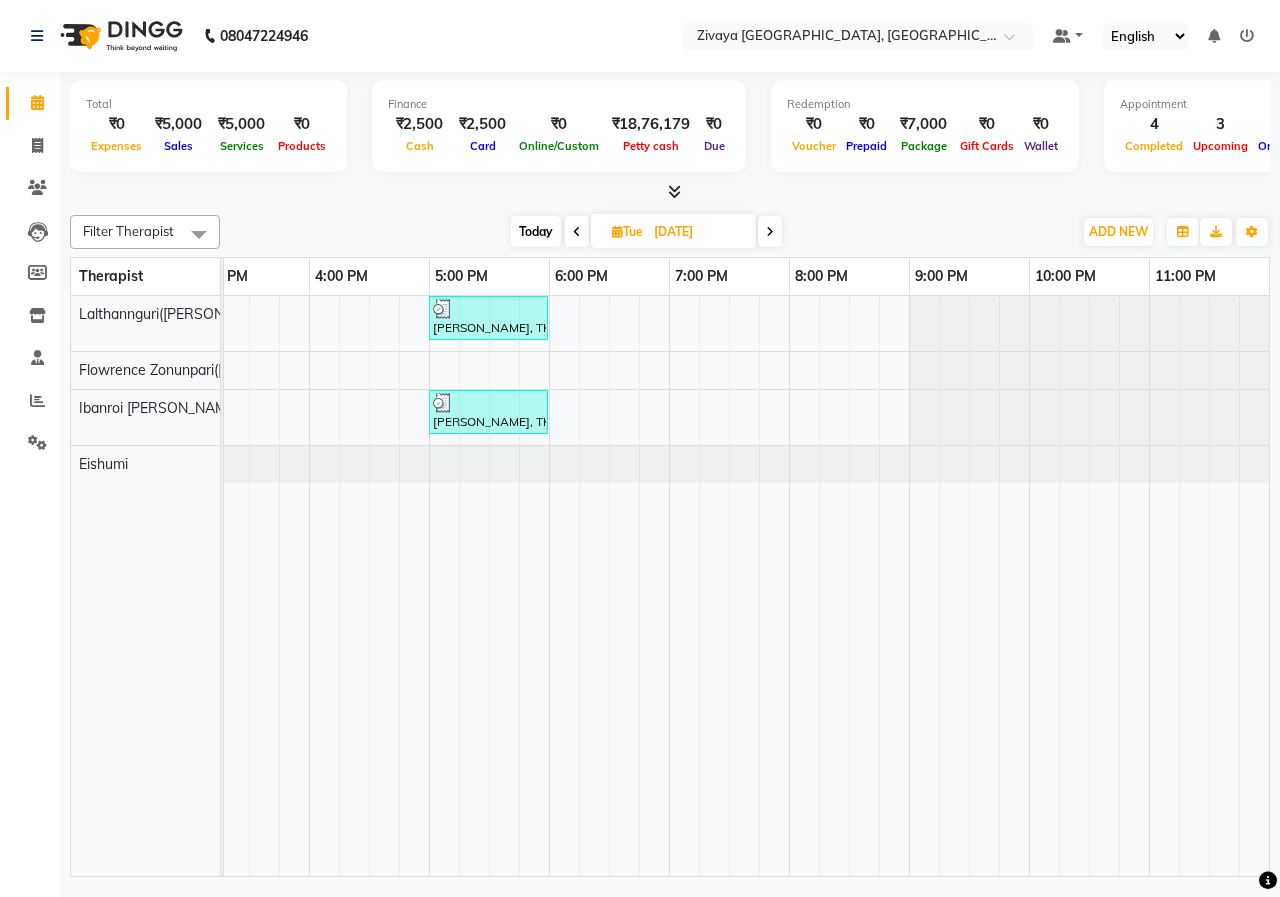 drag, startPoint x: 752, startPoint y: 858, endPoint x: 698, endPoint y: 886, distance: 60.827625 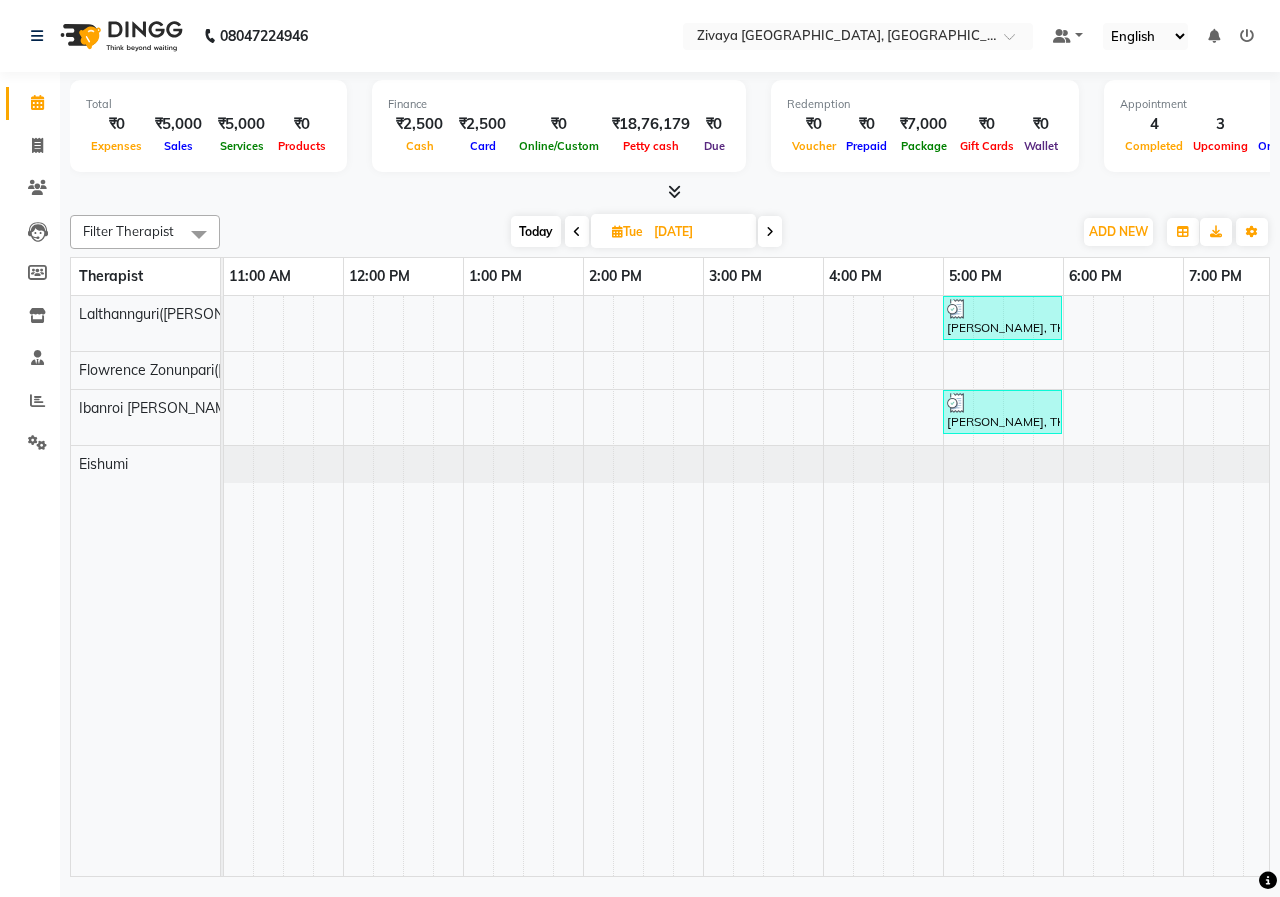 click at bounding box center (770, 232) 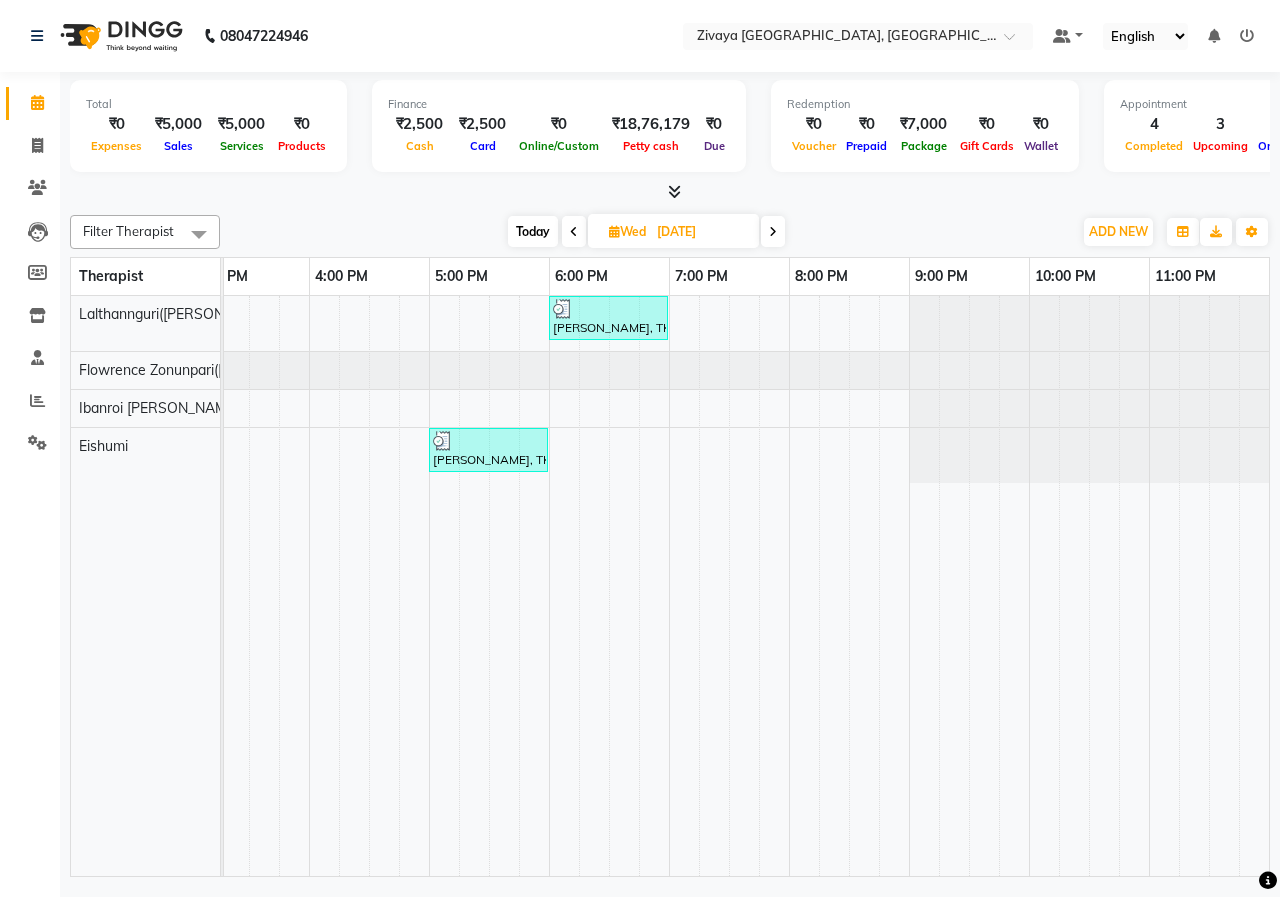 click at bounding box center (773, 232) 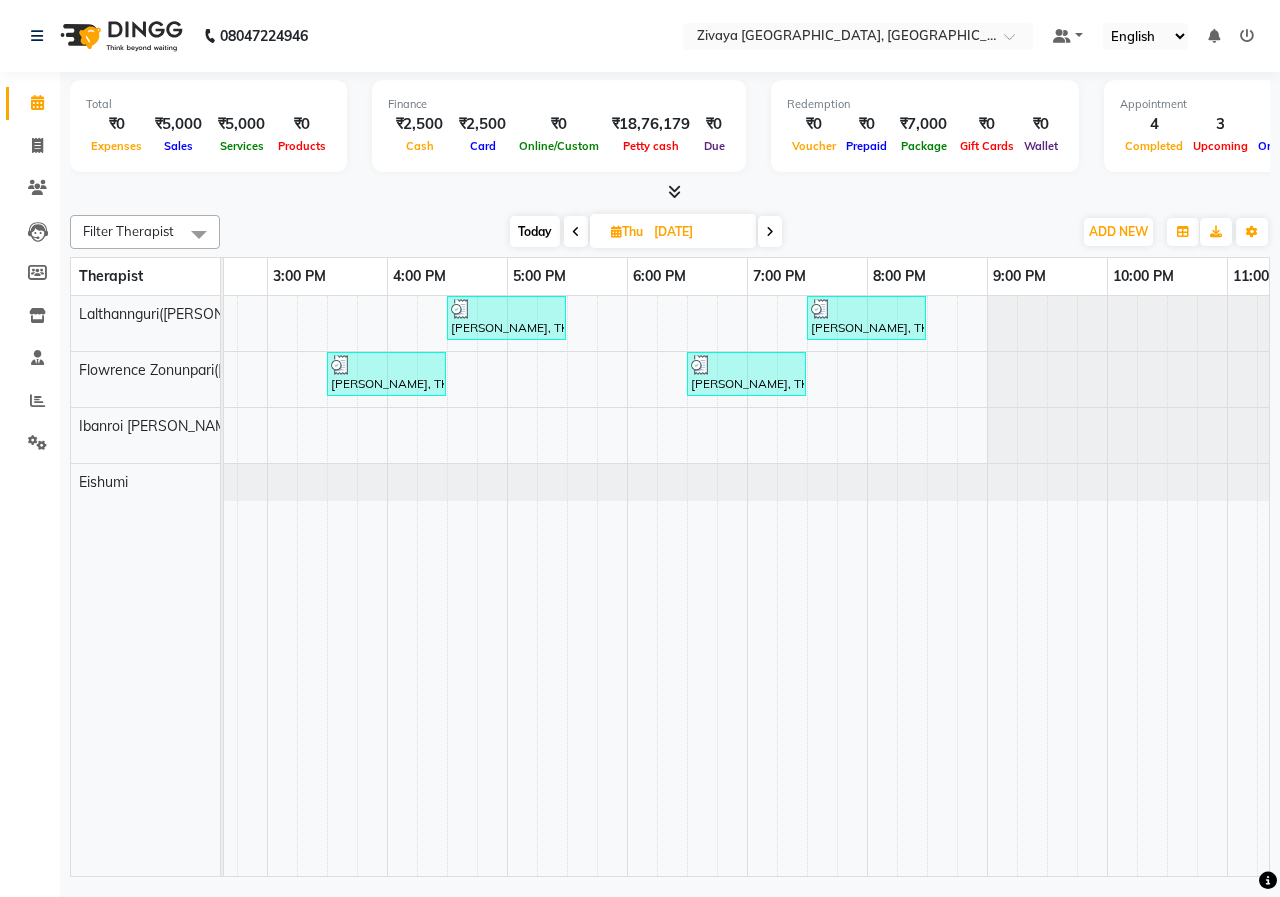 click at bounding box center [770, 232] 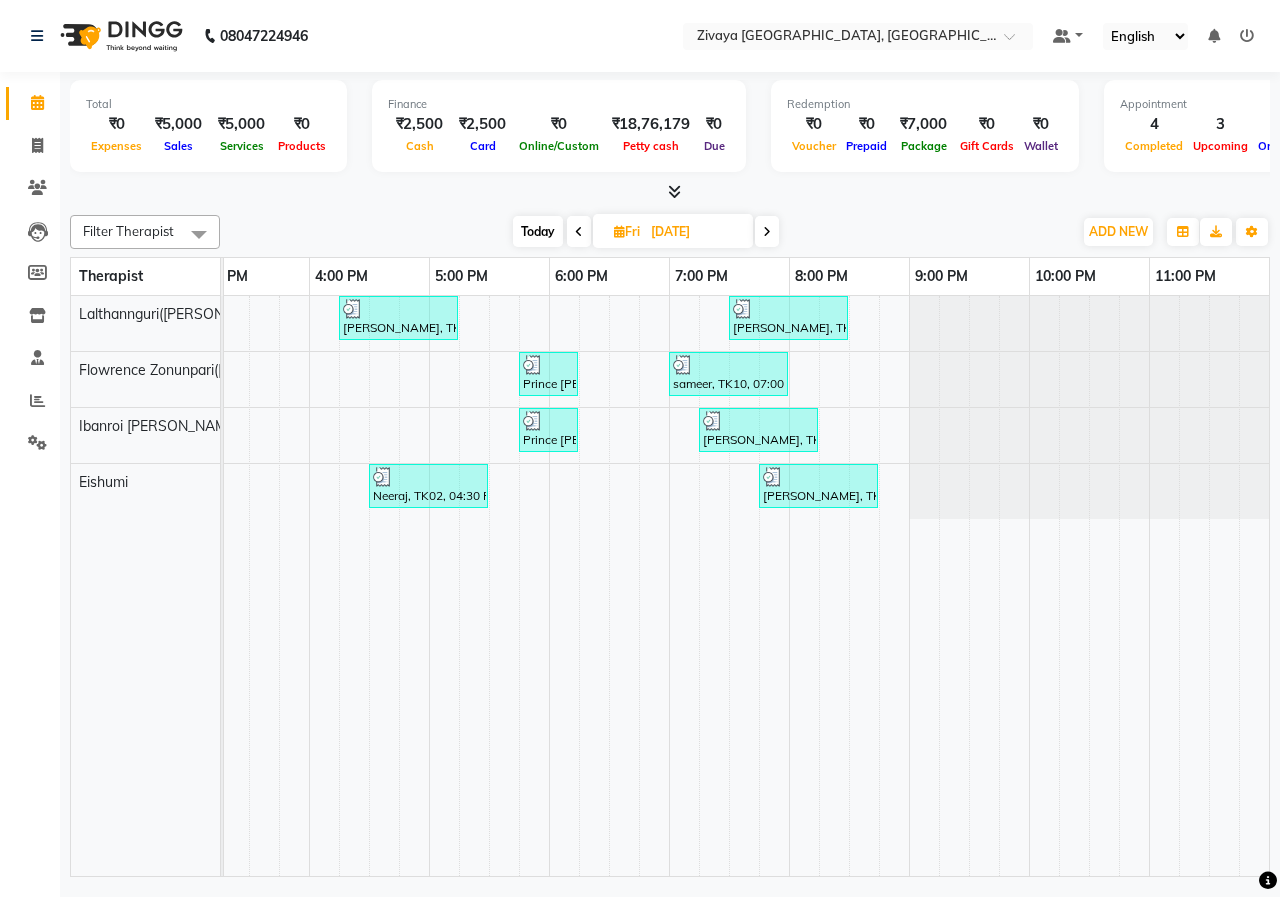 drag, startPoint x: 838, startPoint y: 853, endPoint x: 691, endPoint y: 877, distance: 148.9463 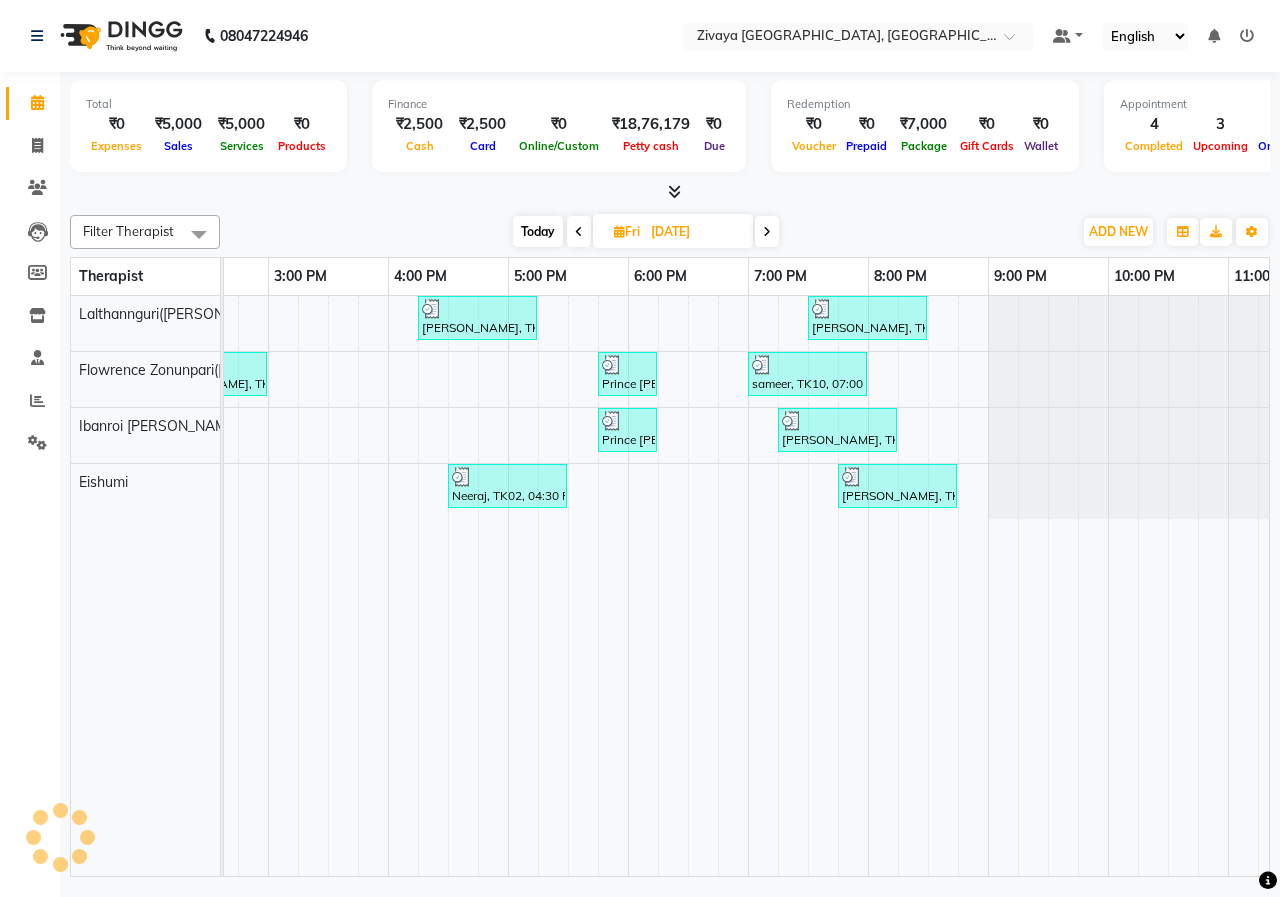 click at bounding box center [767, 232] 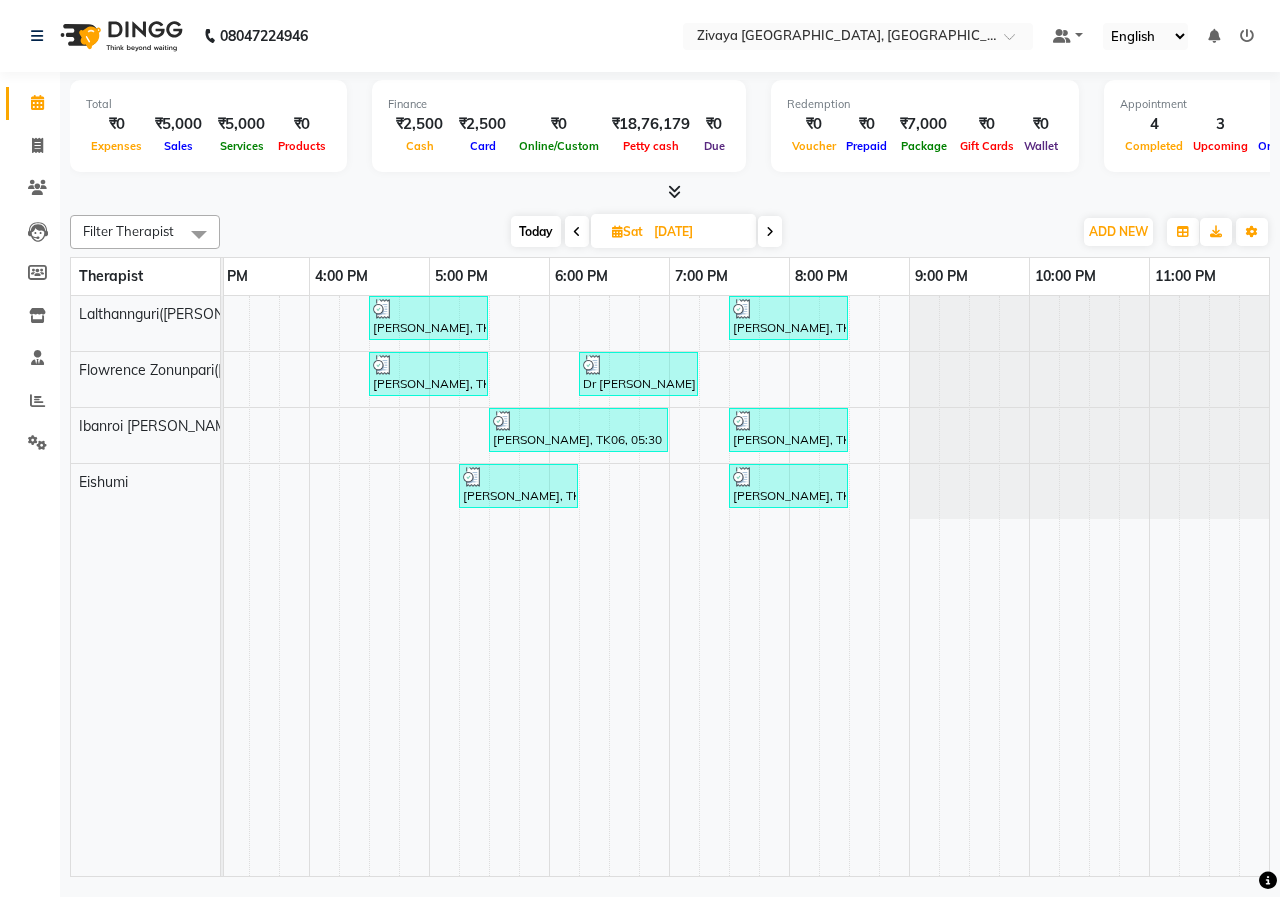 drag, startPoint x: 759, startPoint y: 215, endPoint x: 747, endPoint y: 261, distance: 47.539455 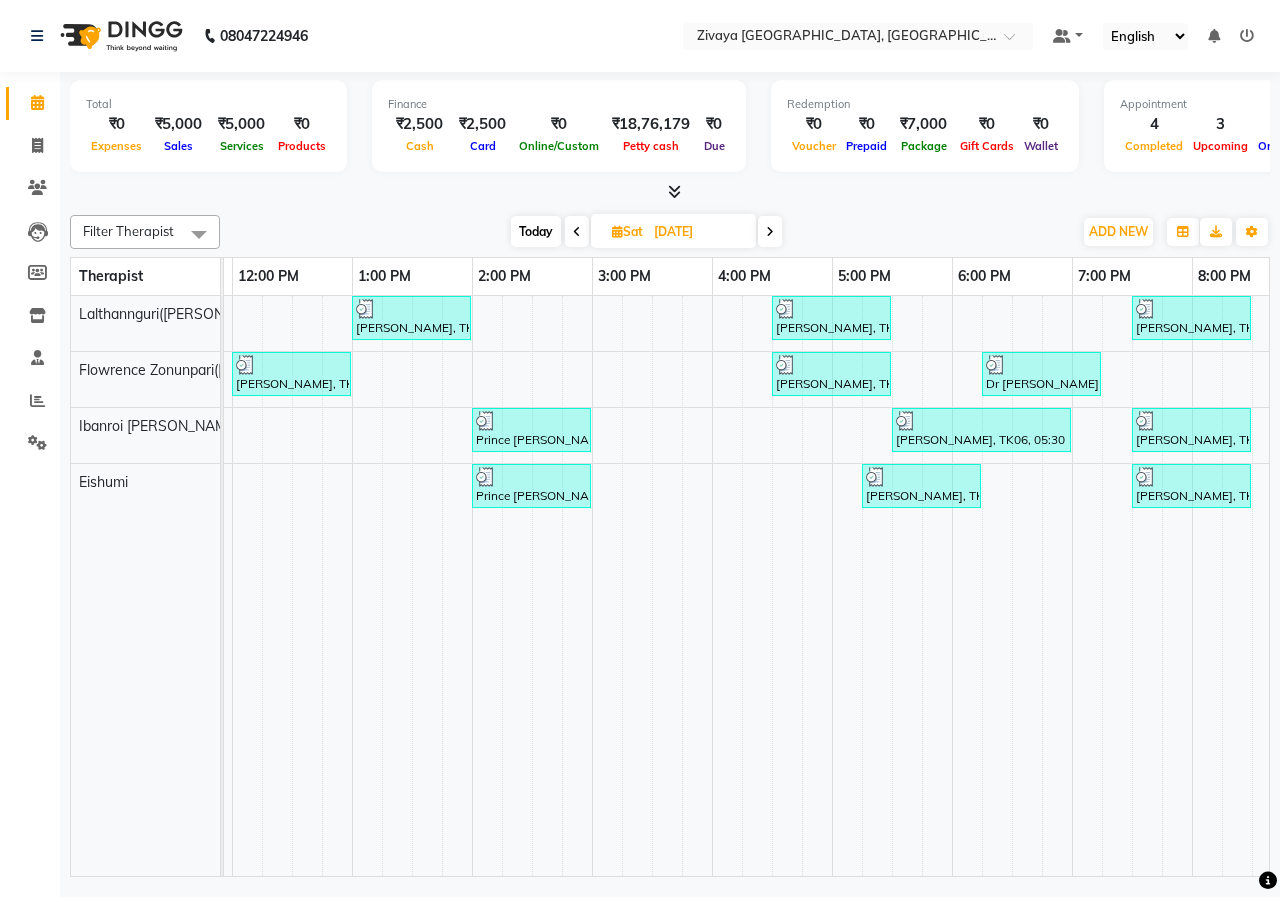 click at bounding box center [770, 231] 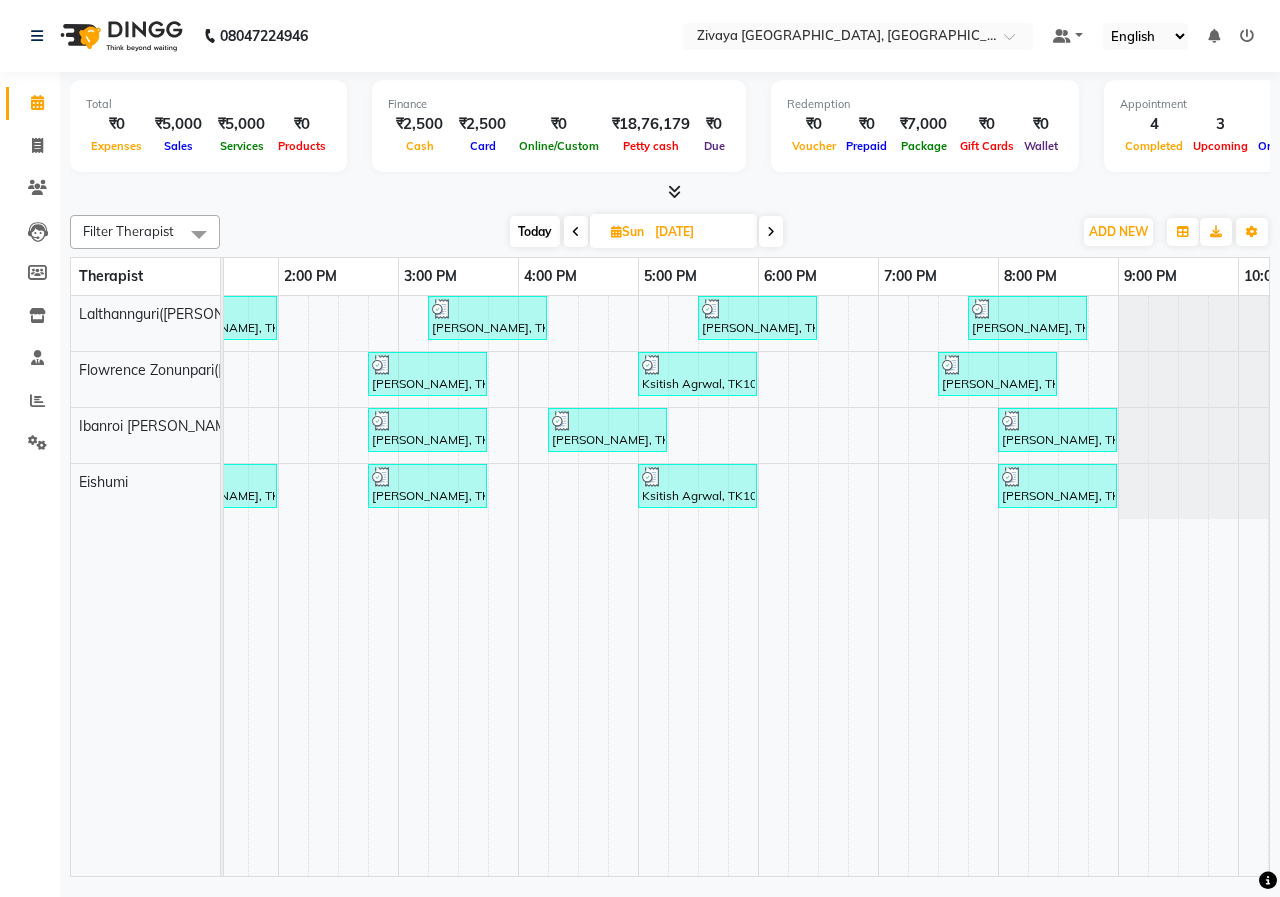 click at bounding box center [771, 232] 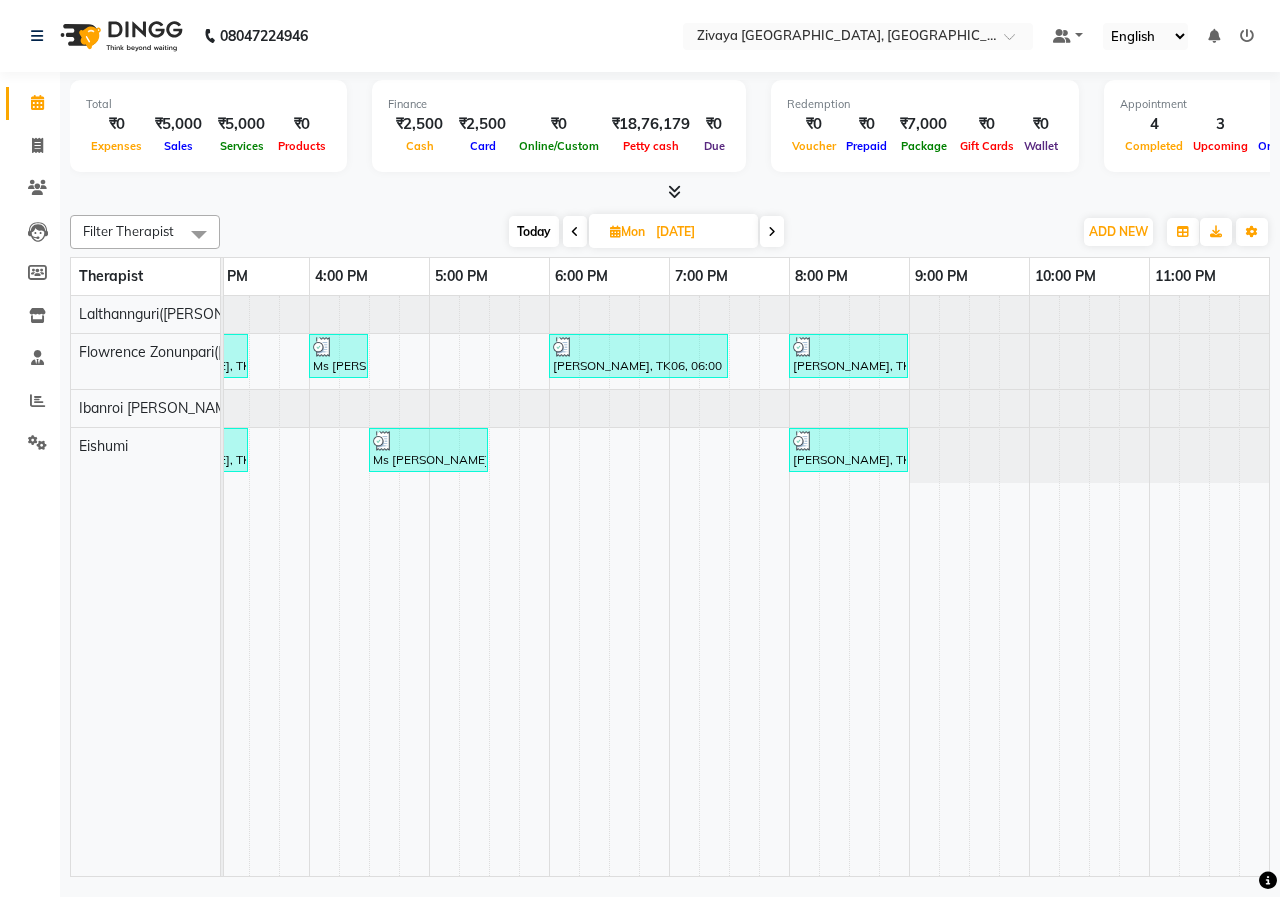 click at bounding box center (772, 231) 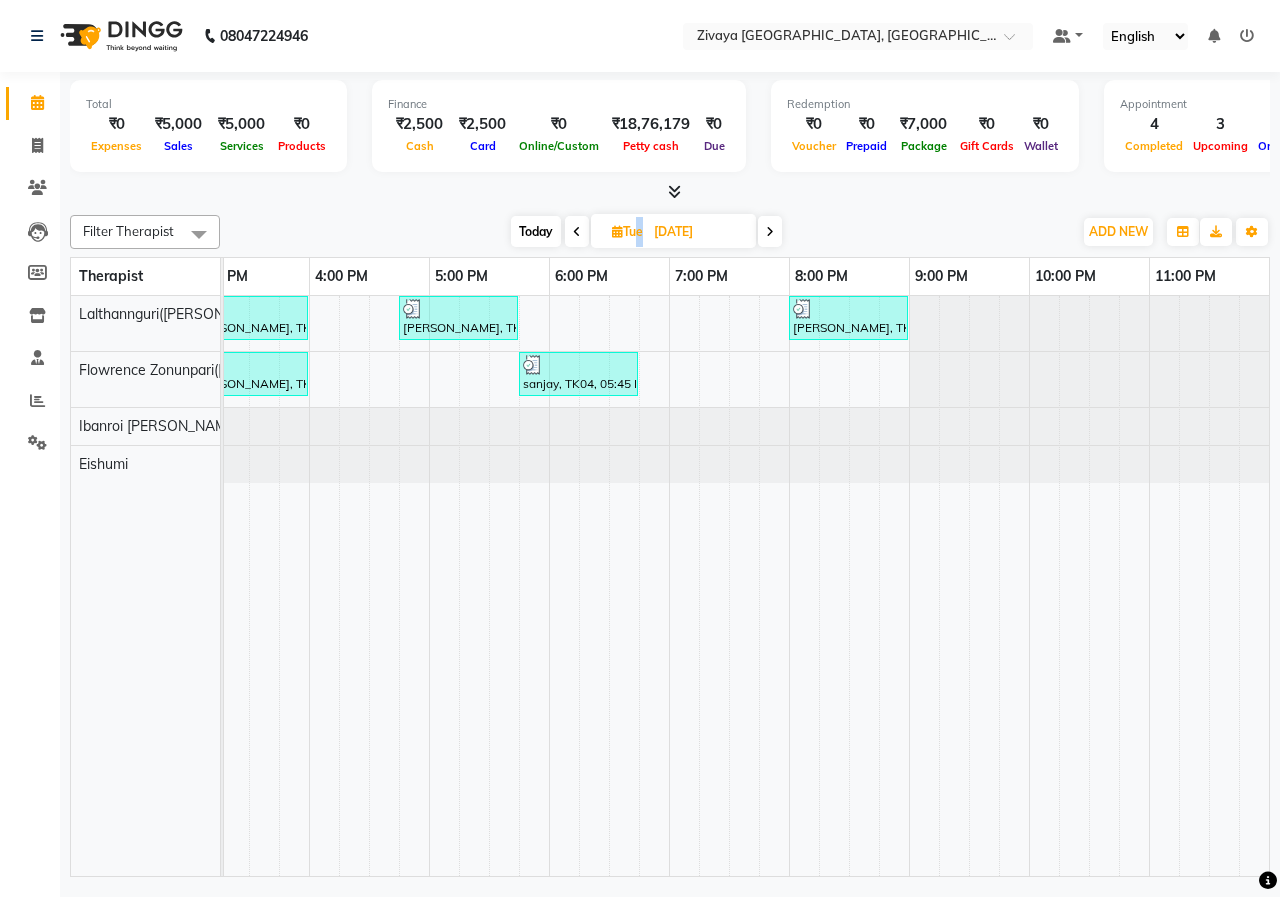 click on "Tue" at bounding box center (627, 231) 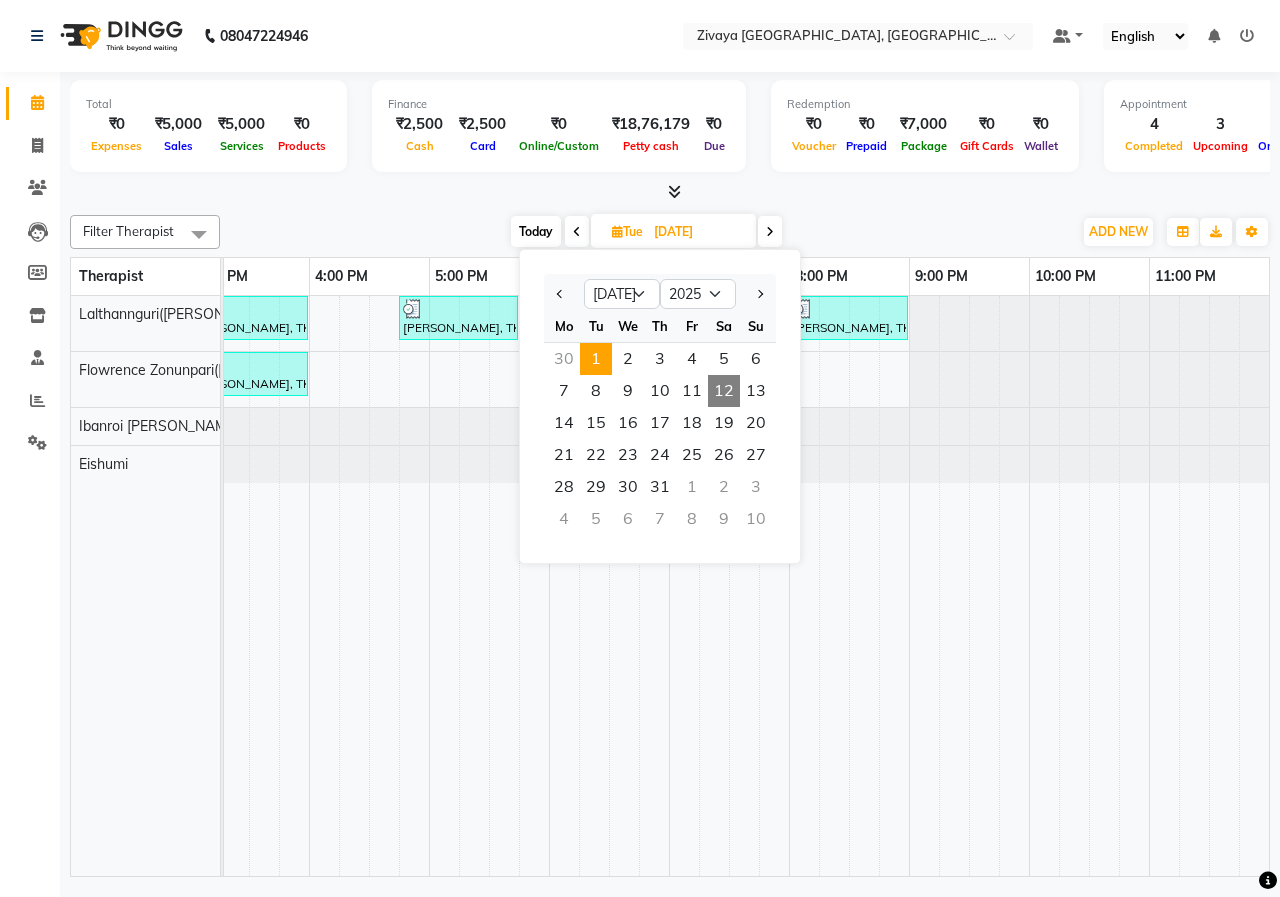 click on "12" at bounding box center (724, 391) 